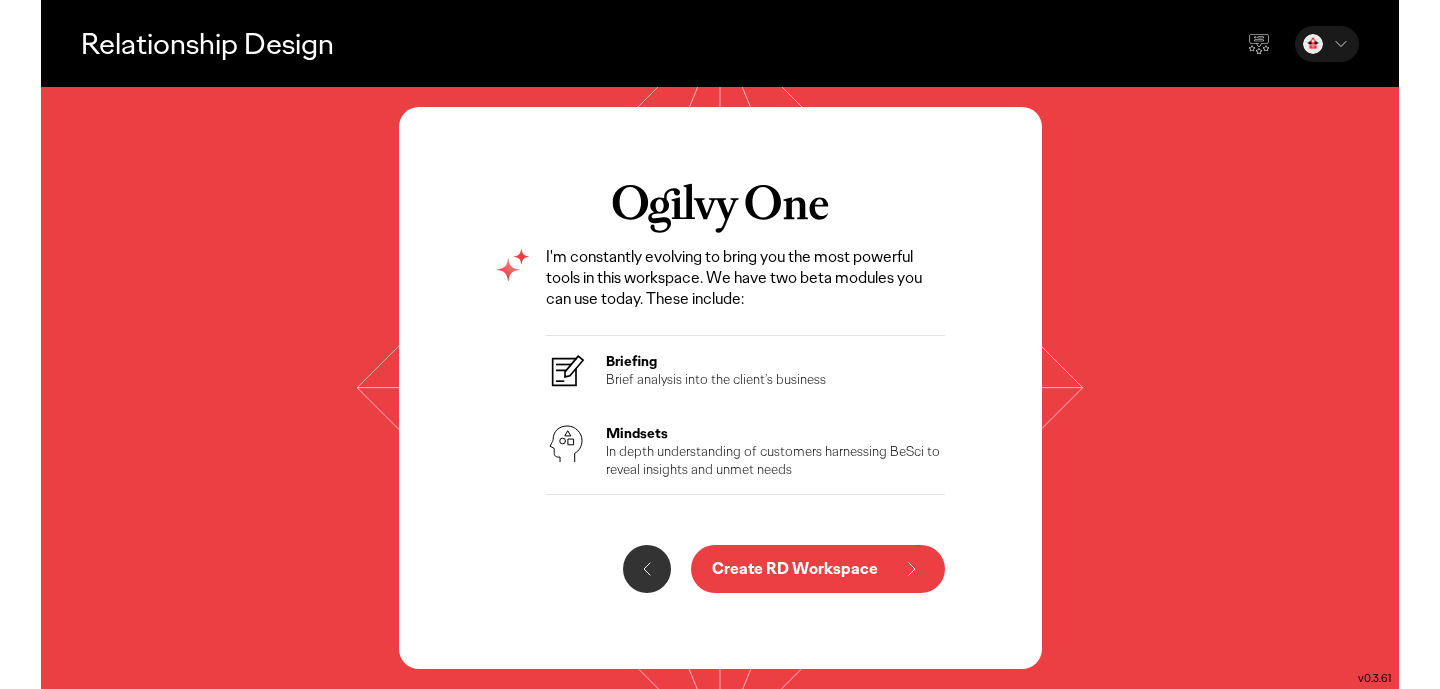 scroll, scrollTop: 0, scrollLeft: 0, axis: both 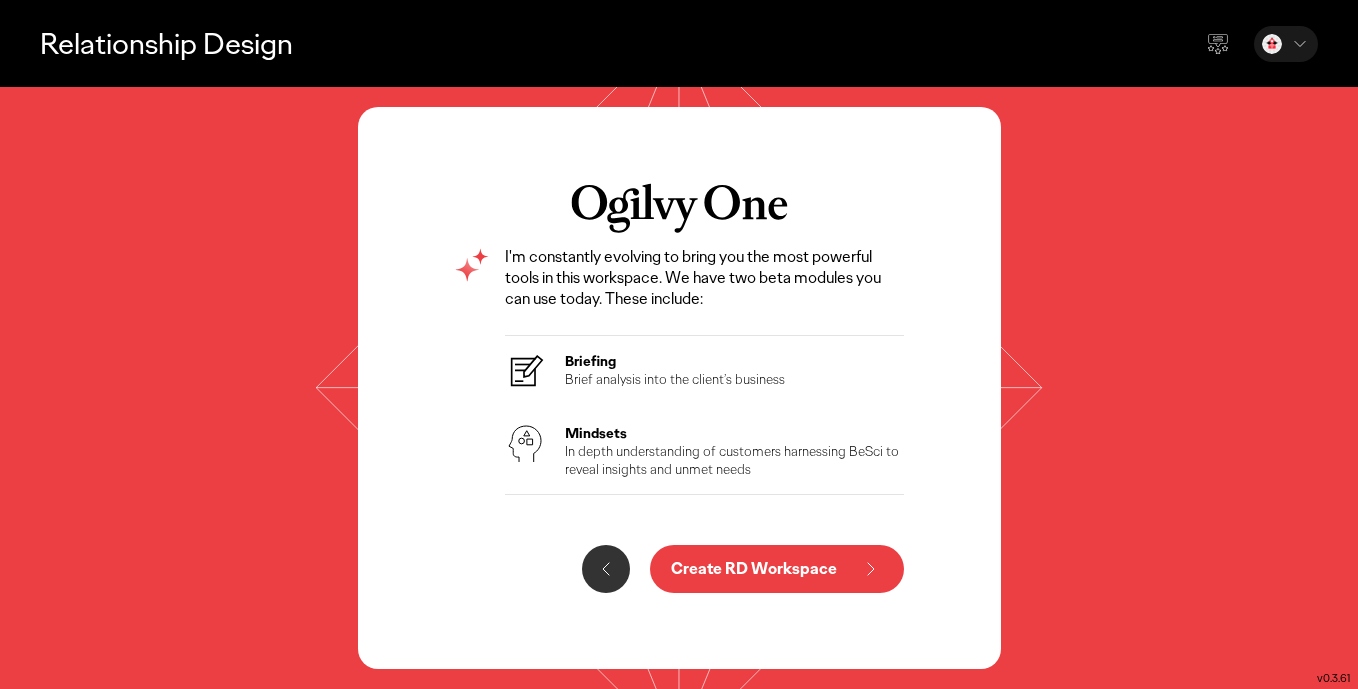 click on "Create RD Workspace" at bounding box center [754, 569] 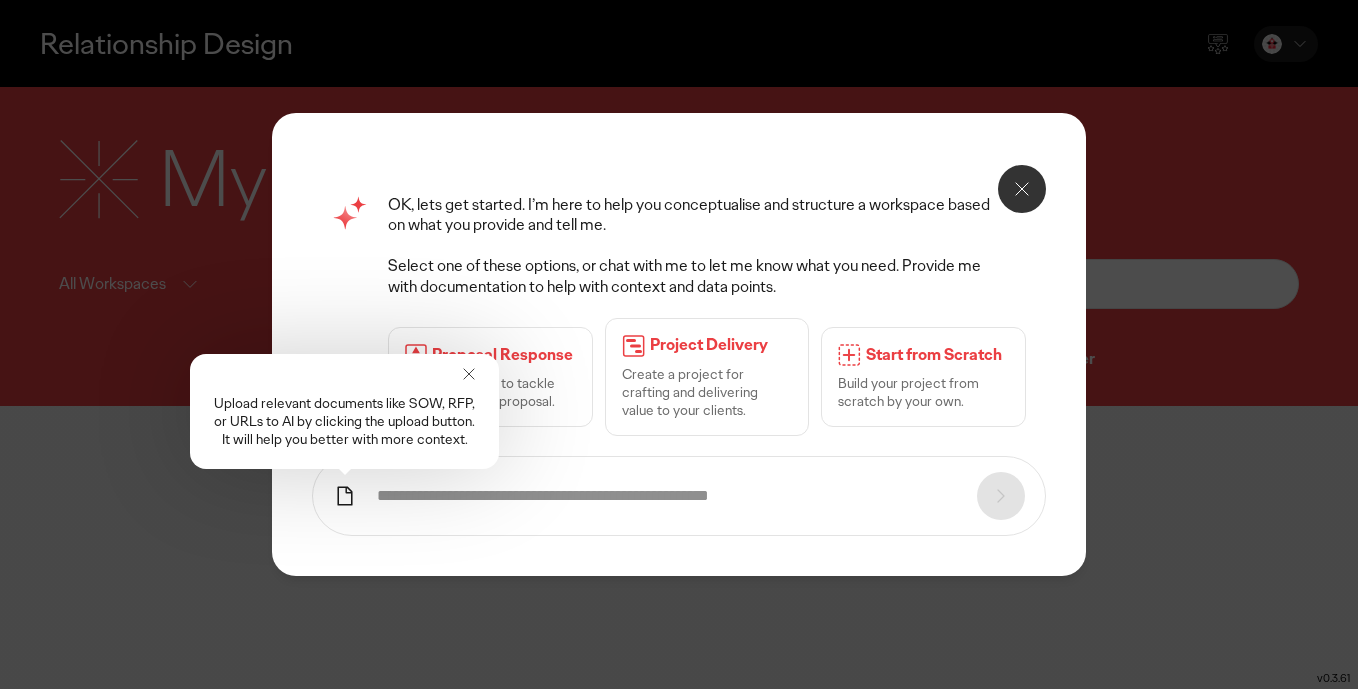click 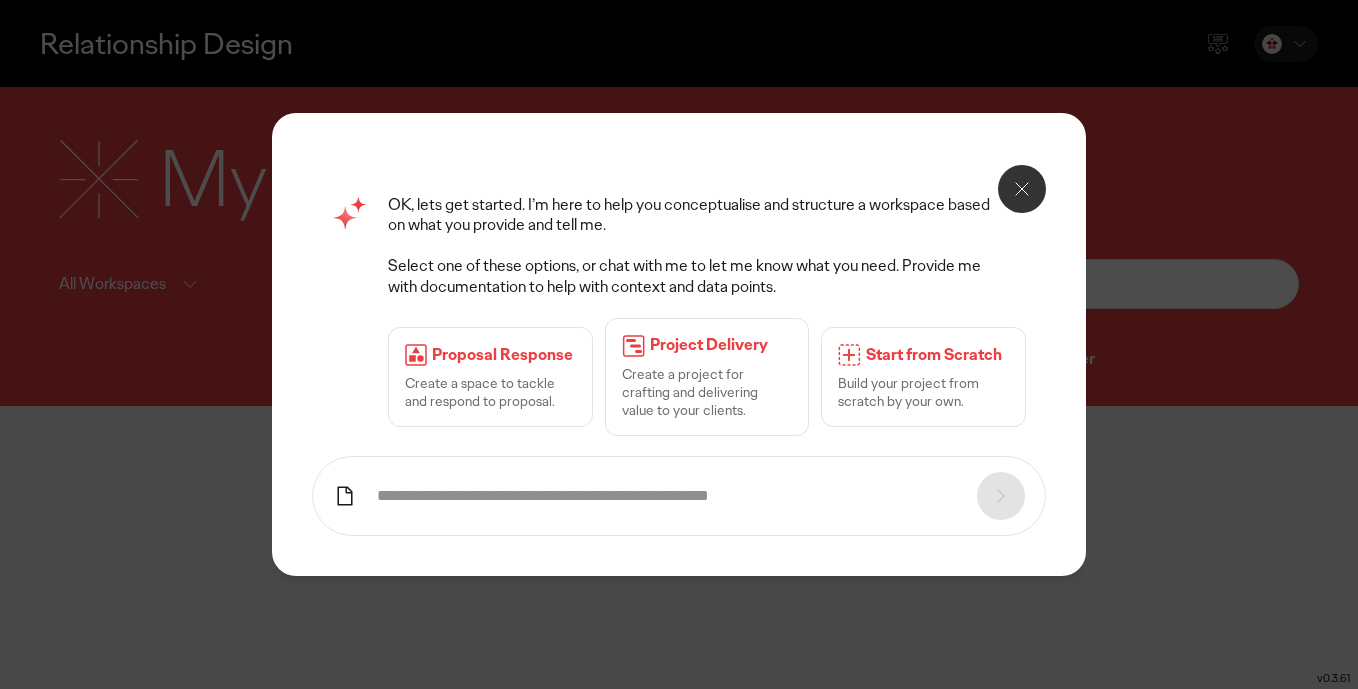 click on "Start from Scratch" at bounding box center [937, 355] 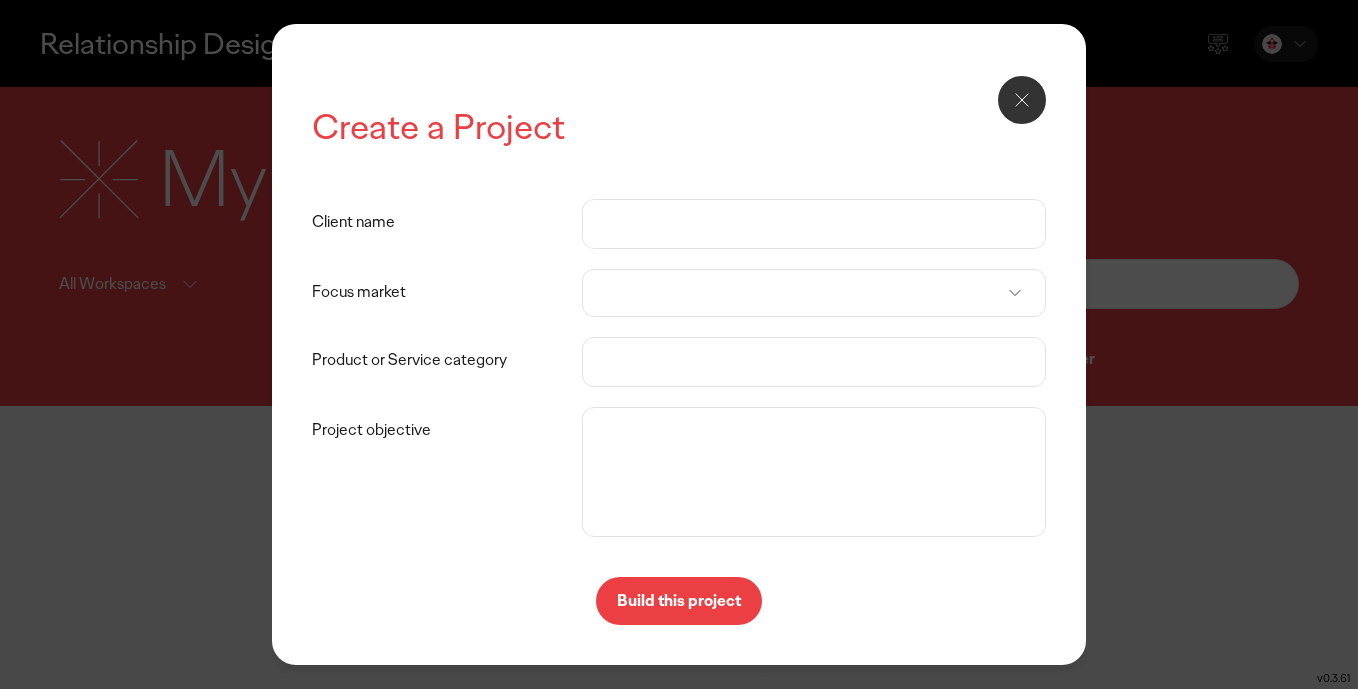 click on "Client name" at bounding box center [814, 224] 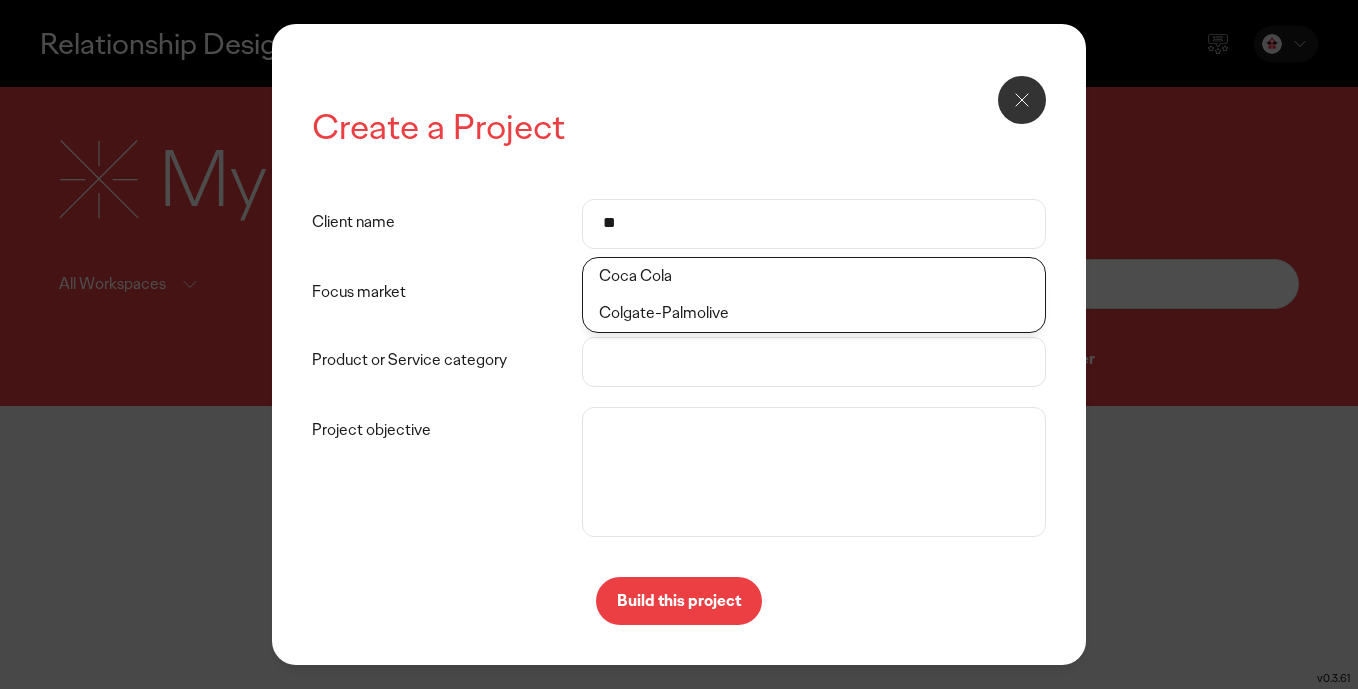 type on "*" 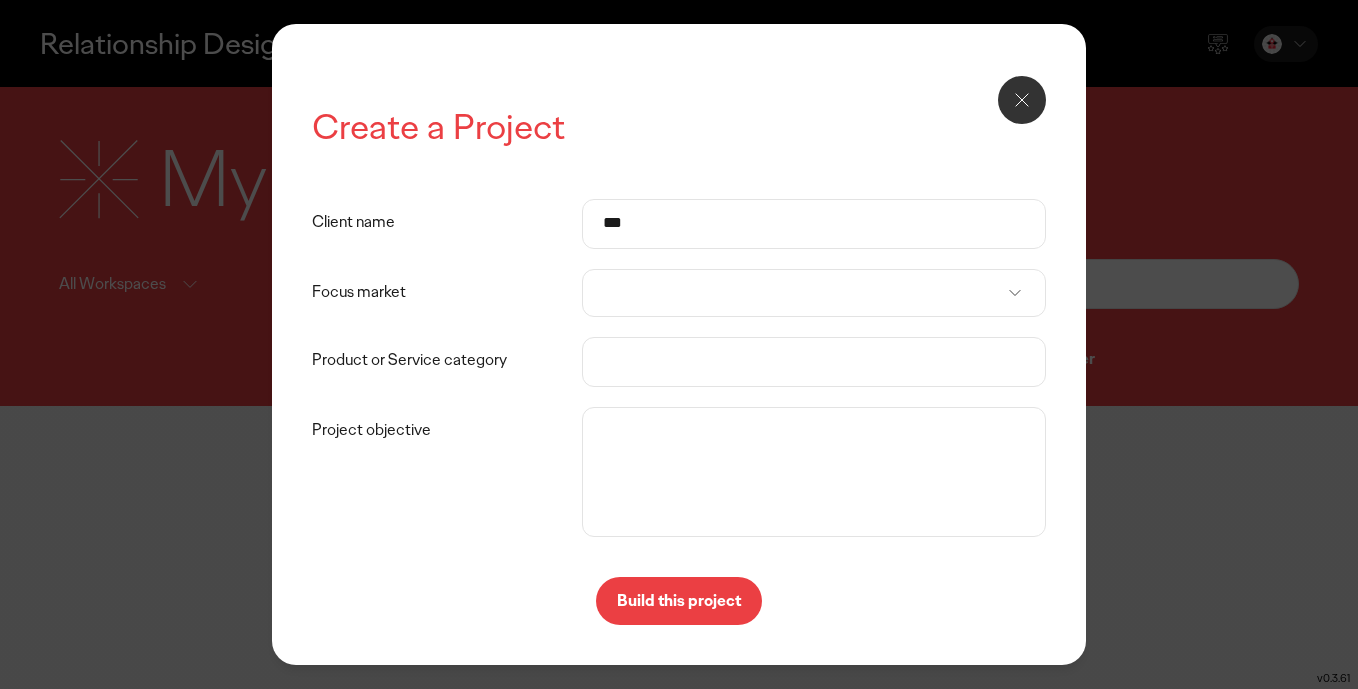 click on "Colgate-Palmolive" 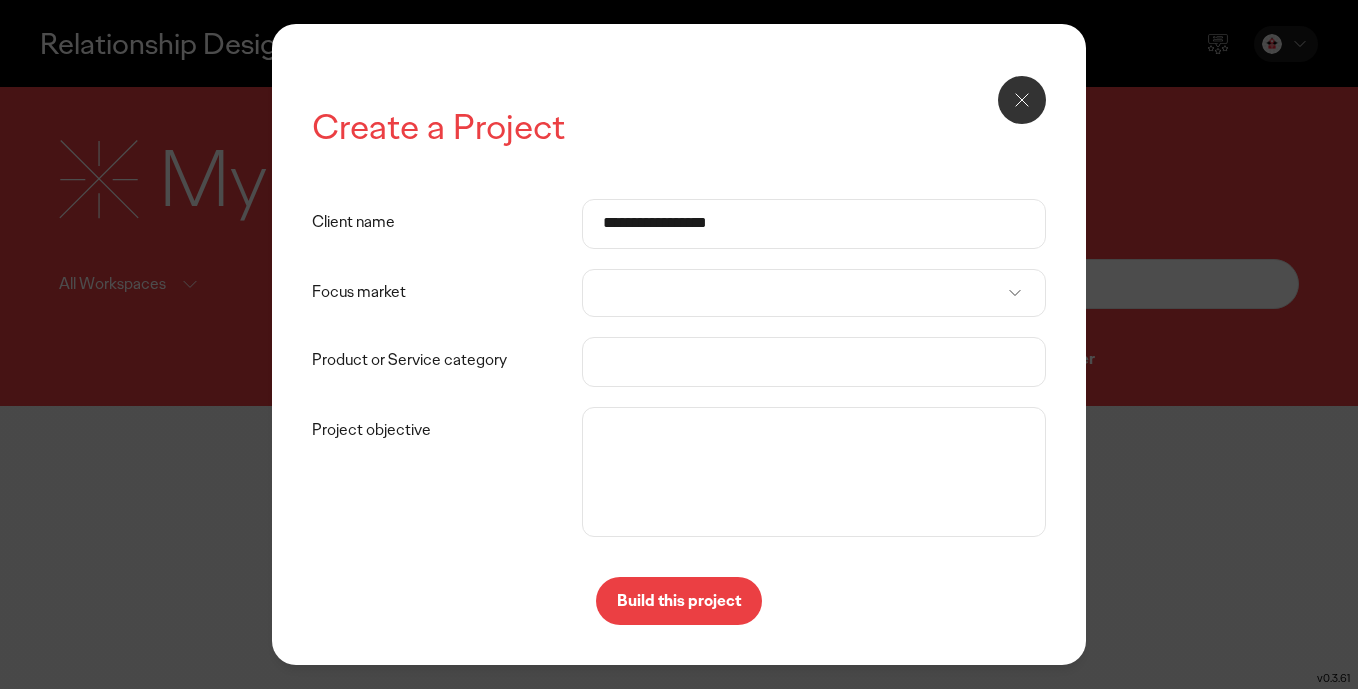 click at bounding box center (814, 293) 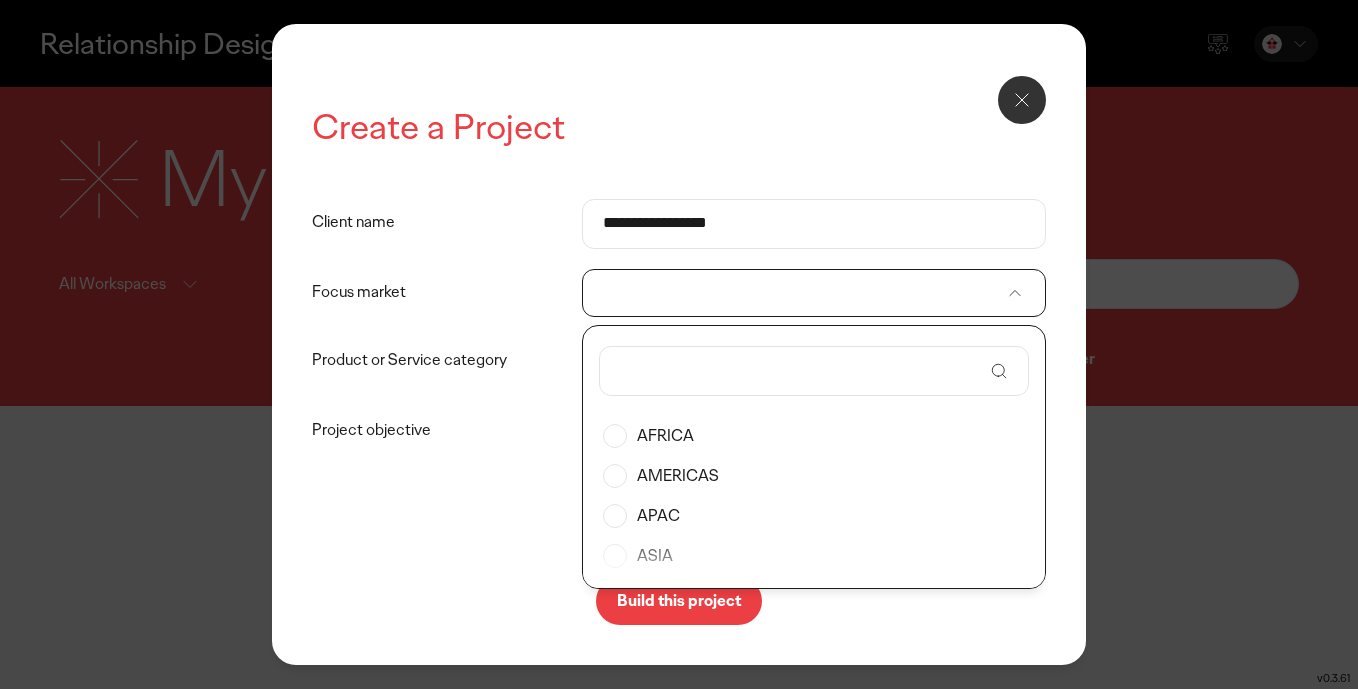 click at bounding box center (800, 371) 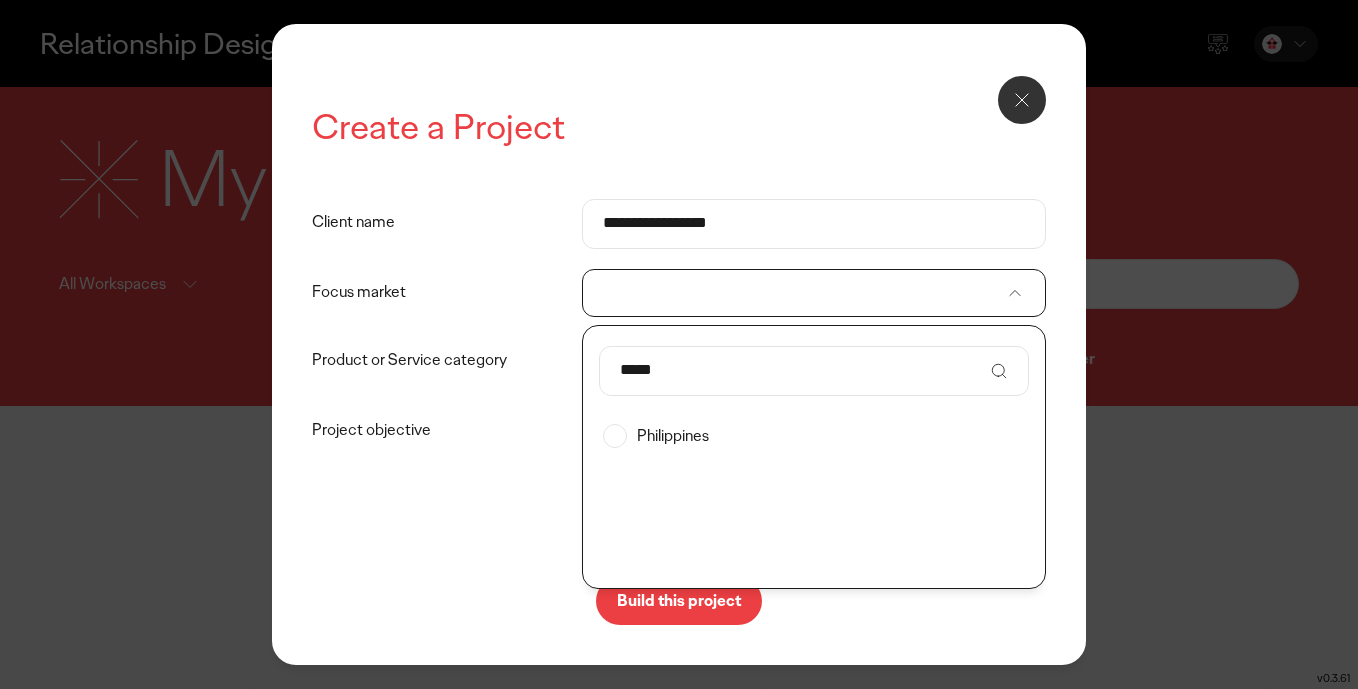 type on "*****" 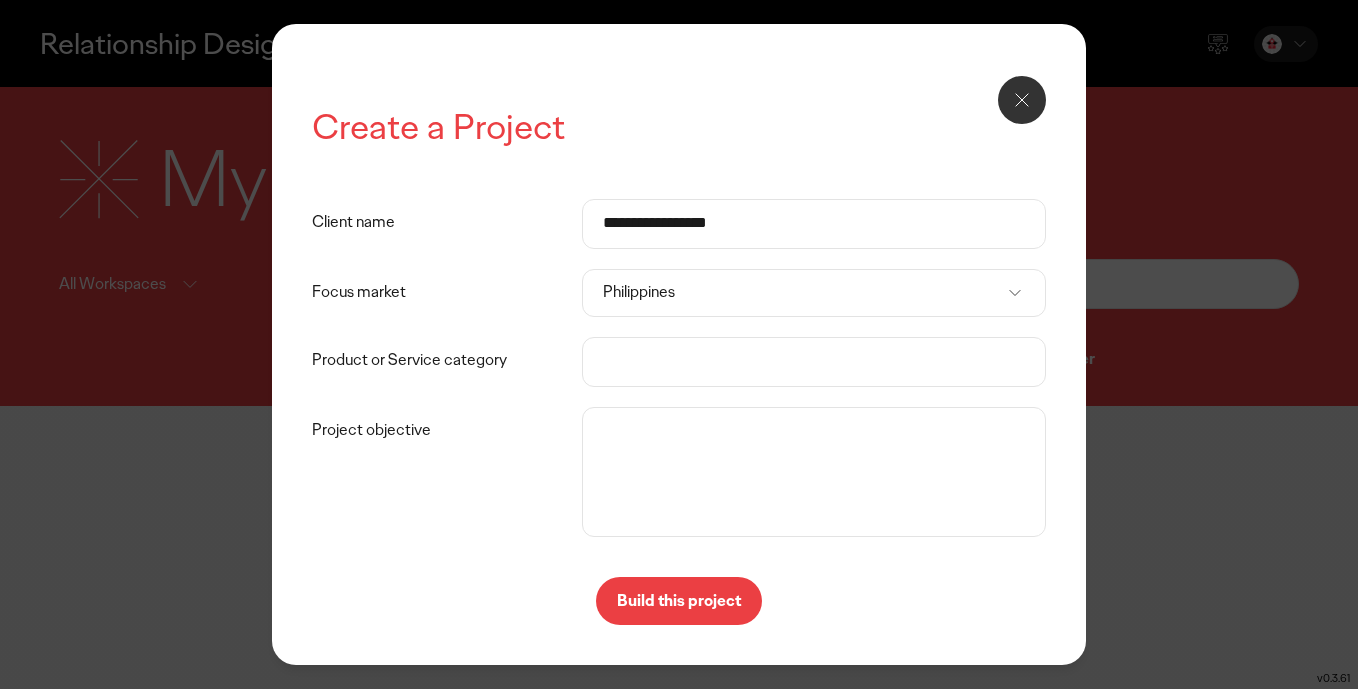 click on "Product or Service category" at bounding box center [814, 362] 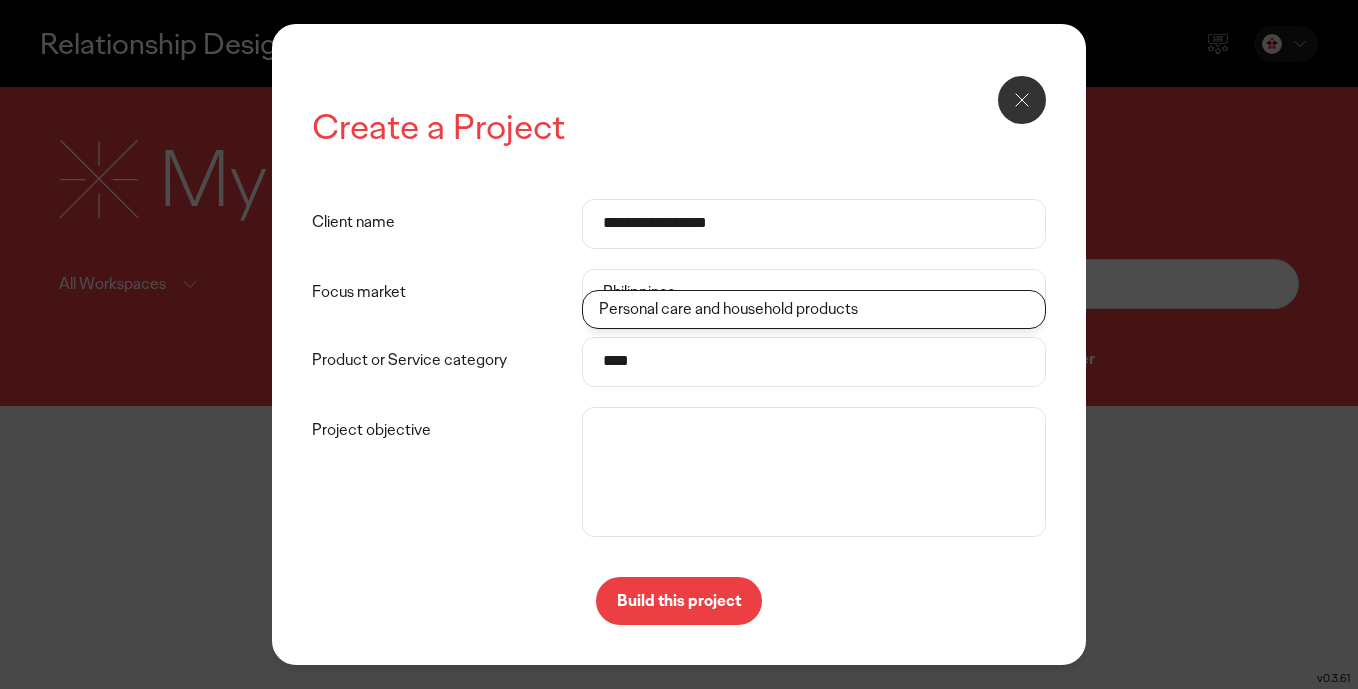click on "Personal care and household products" 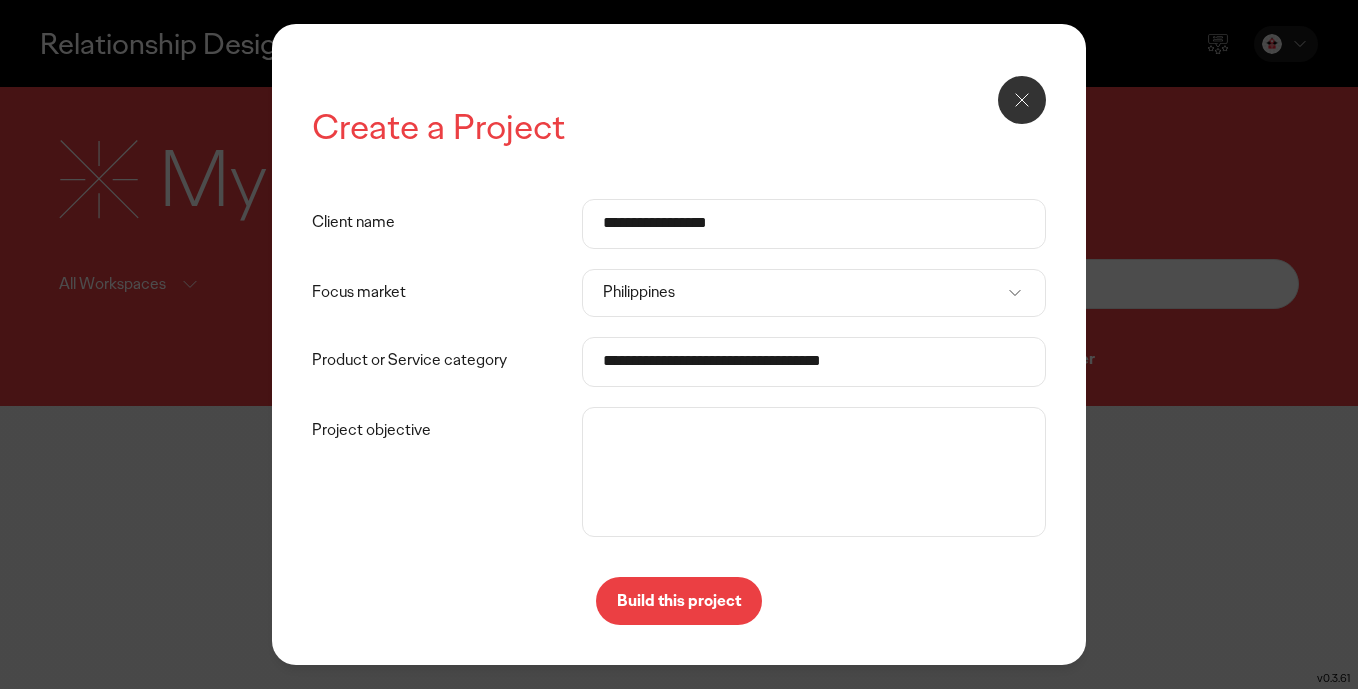 click on "Project objective" at bounding box center (814, 472) 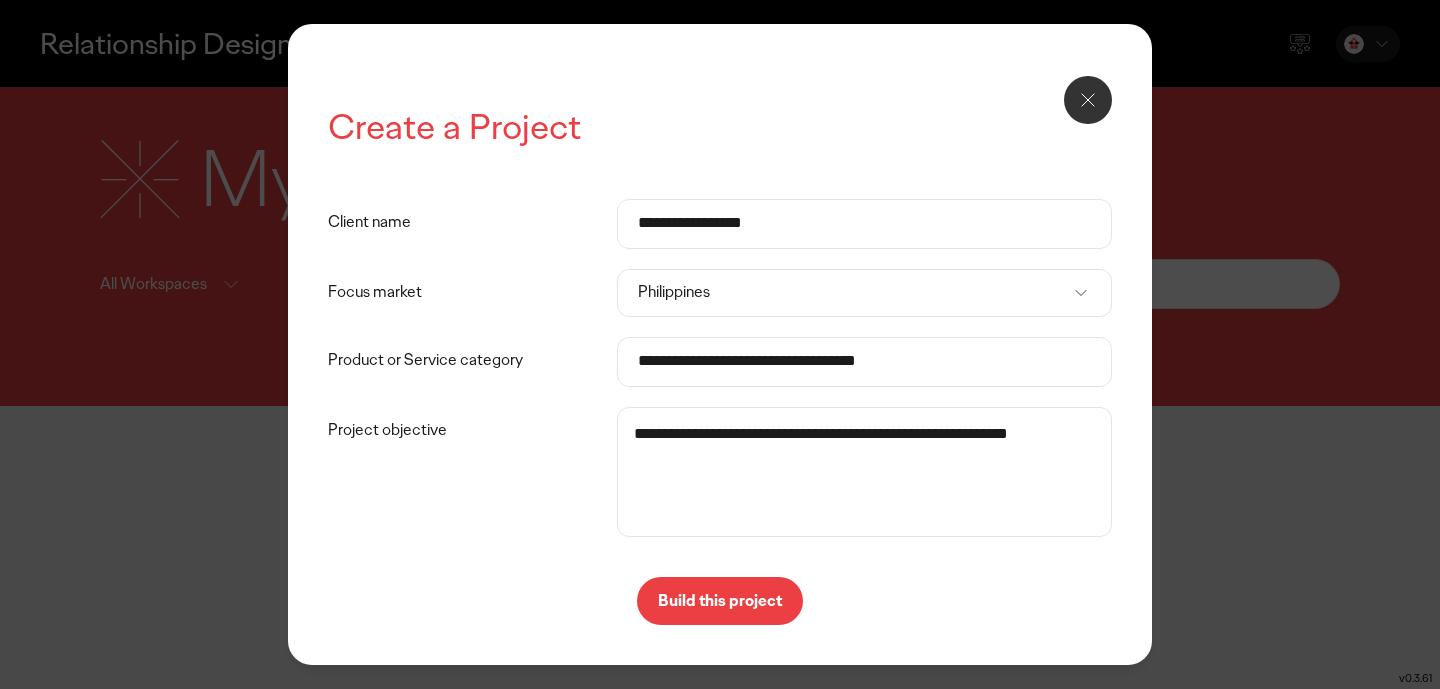 type on "**********" 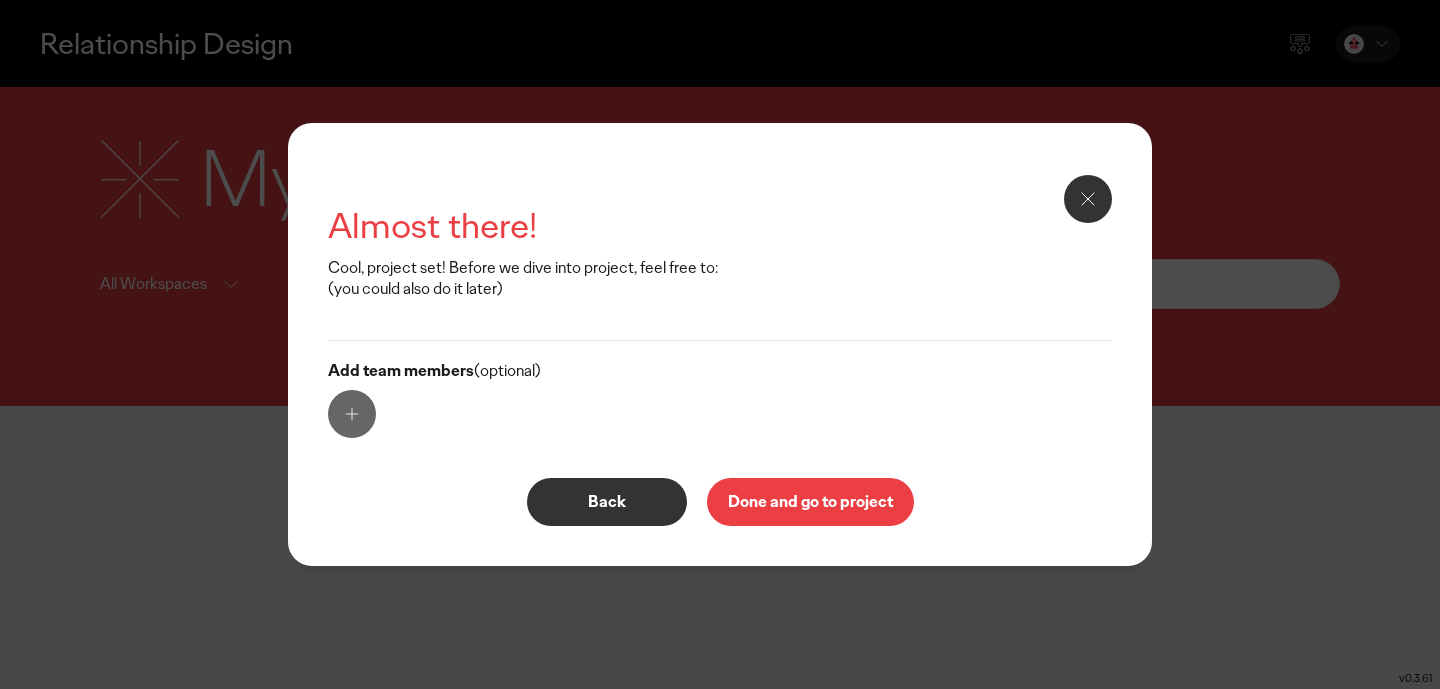 click 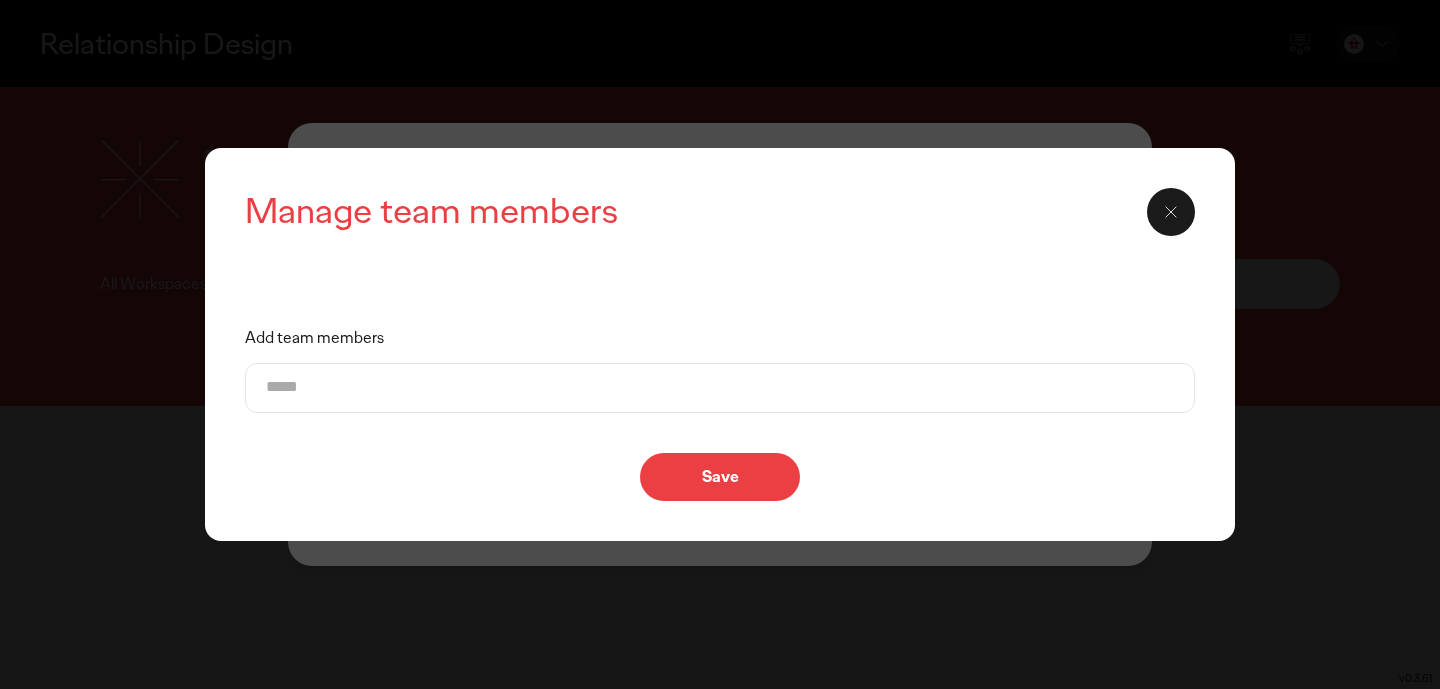click on "Add team members" at bounding box center (720, 388) 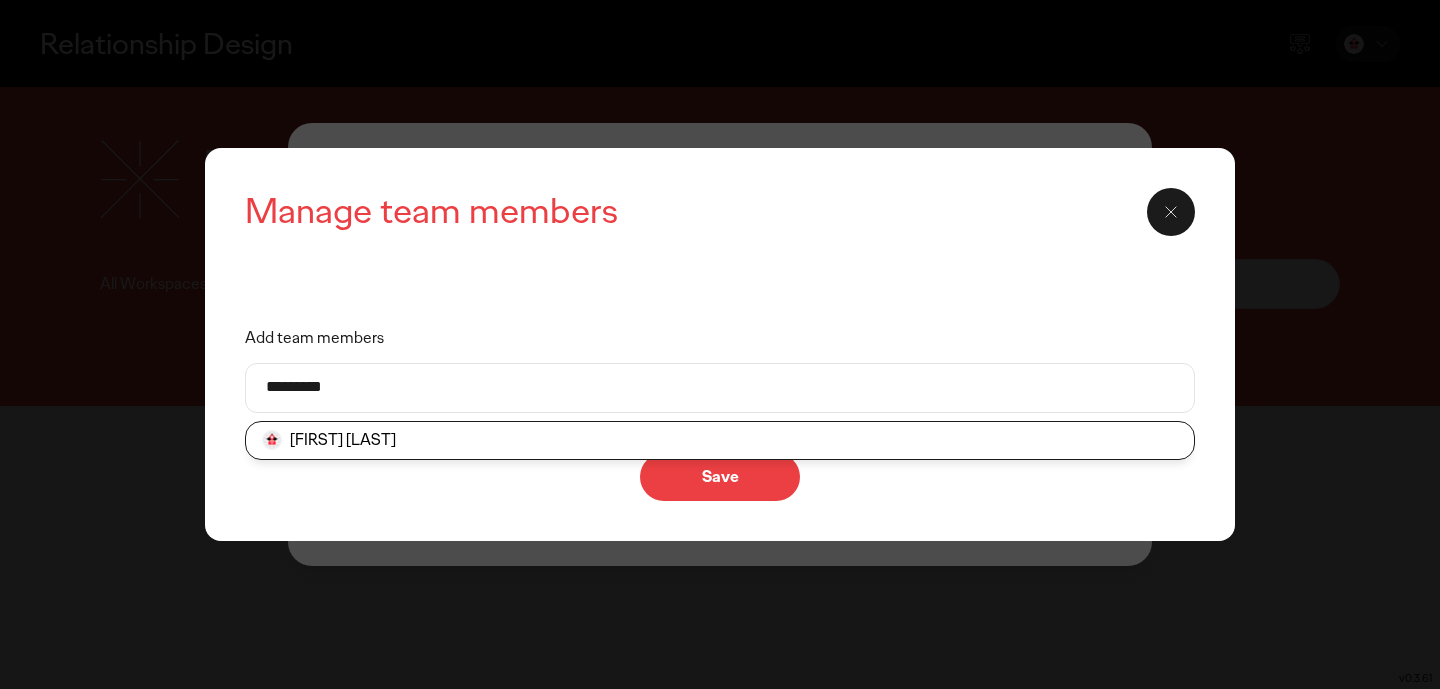 type on "*********" 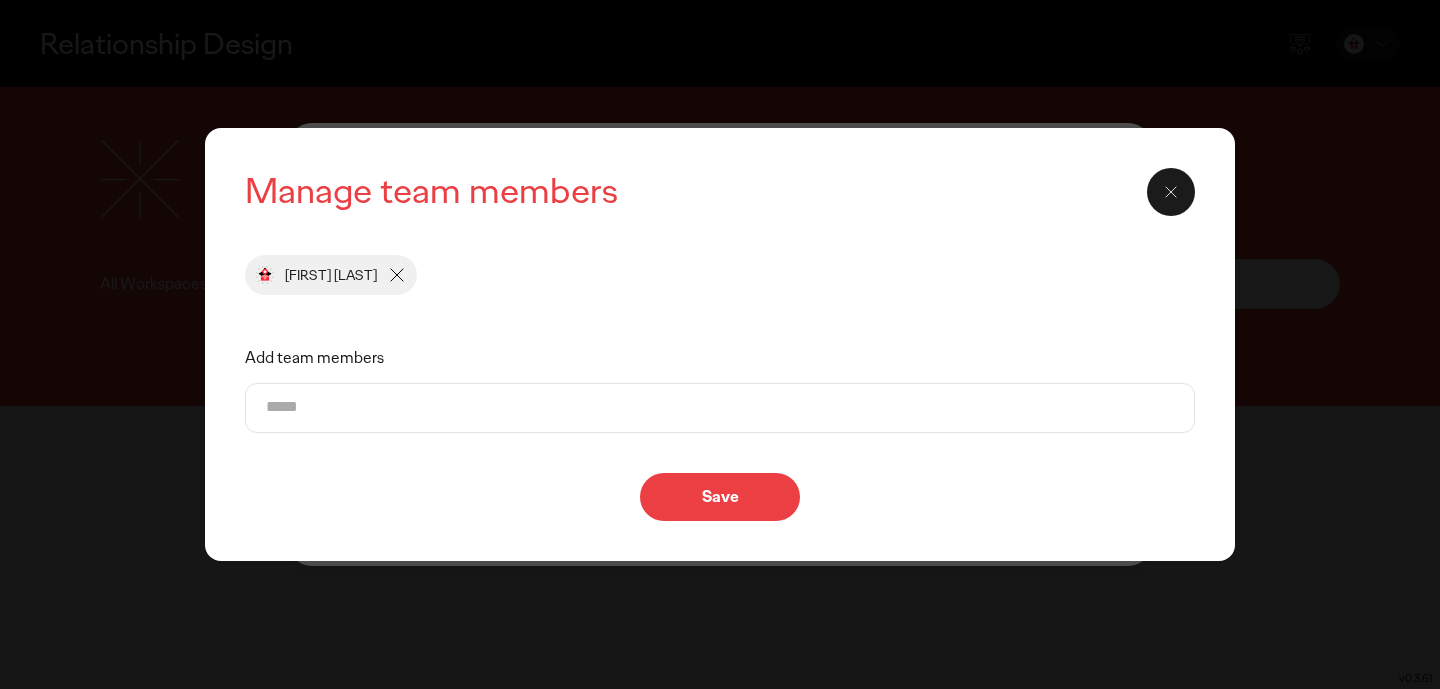 click on "Add team members" at bounding box center [720, 408] 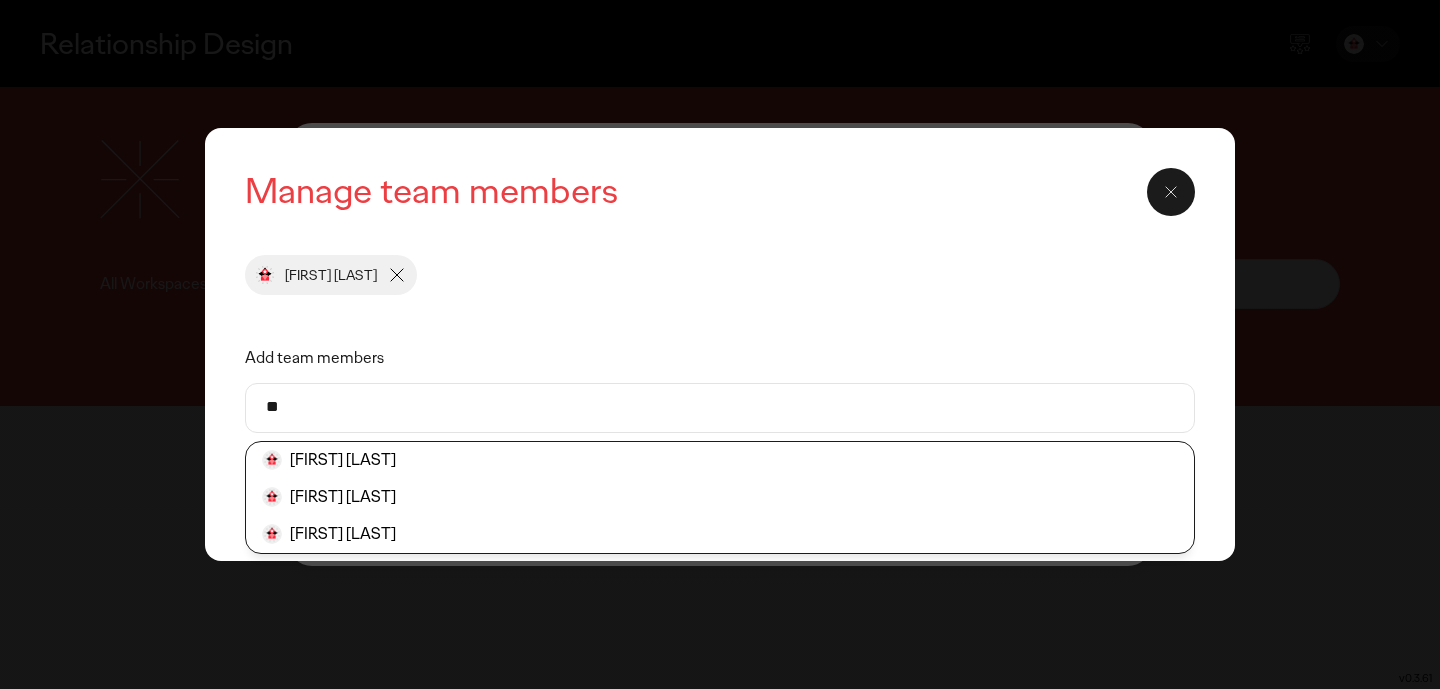 type on "*" 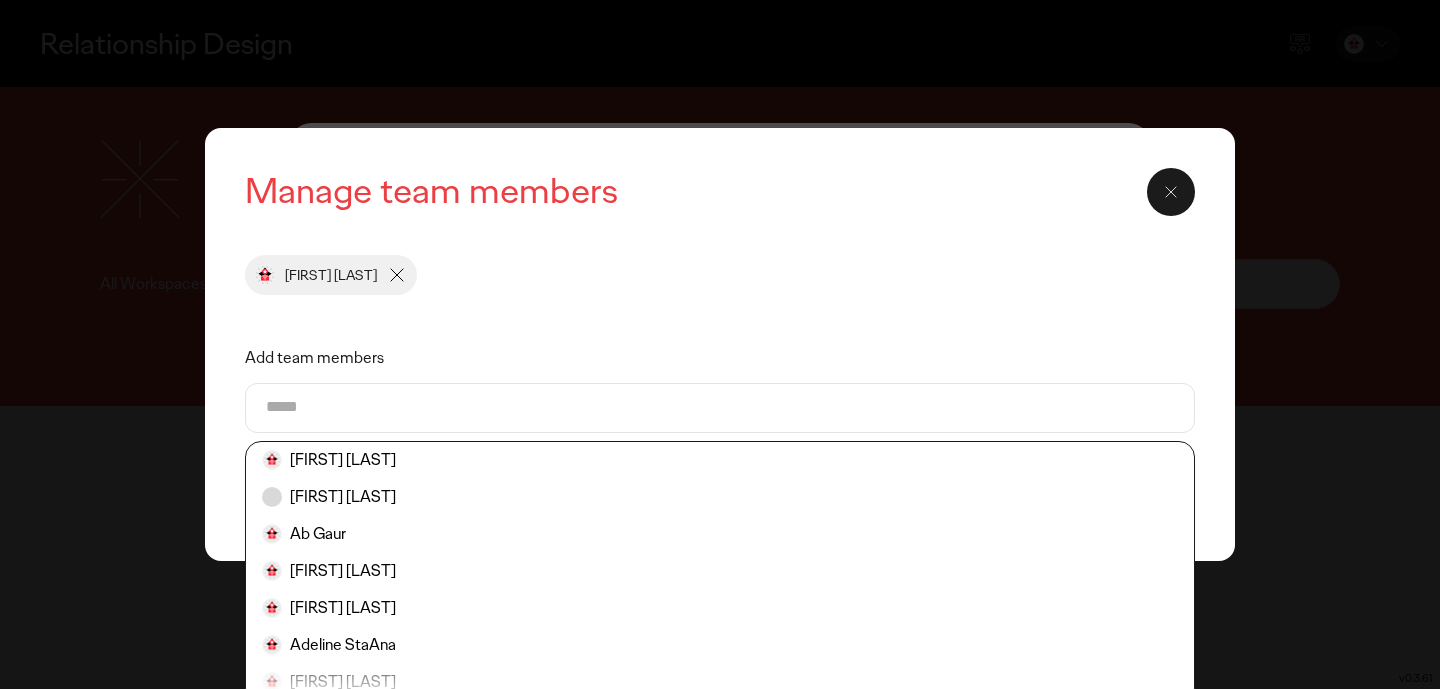 type on "*" 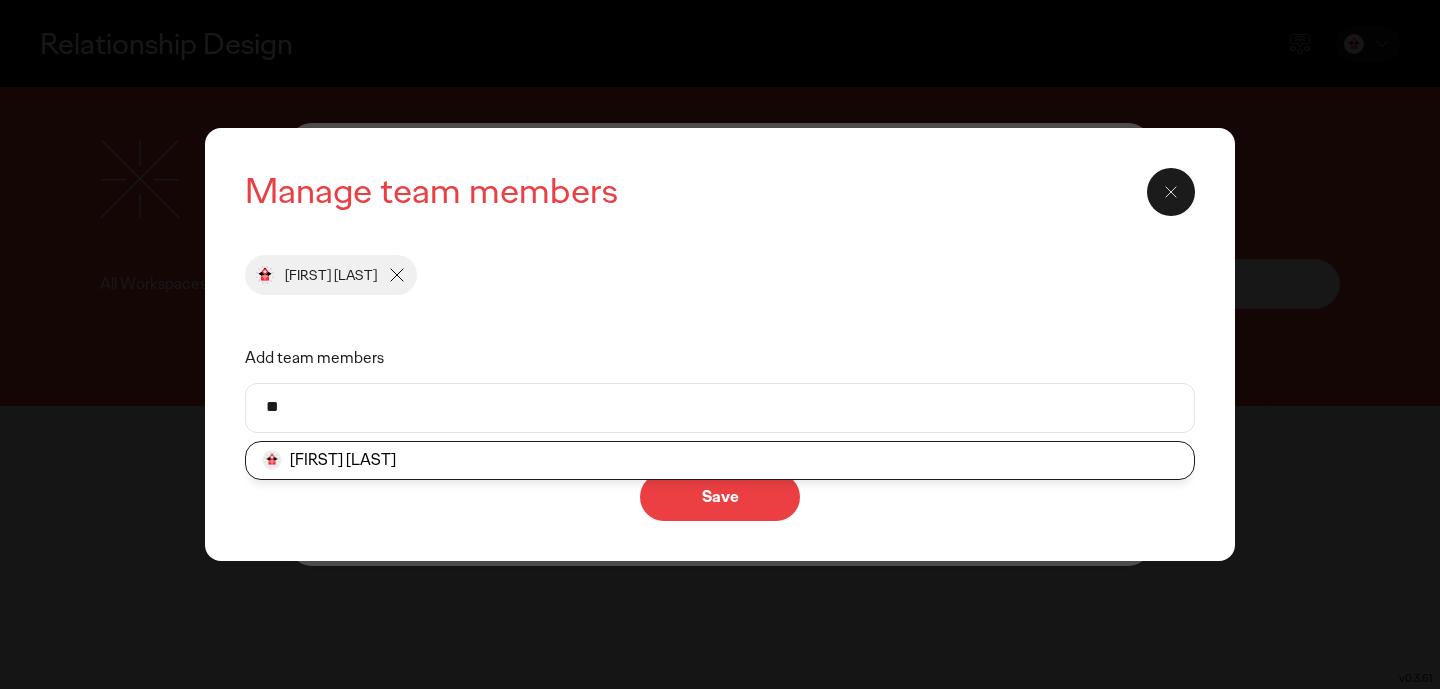 type on "*" 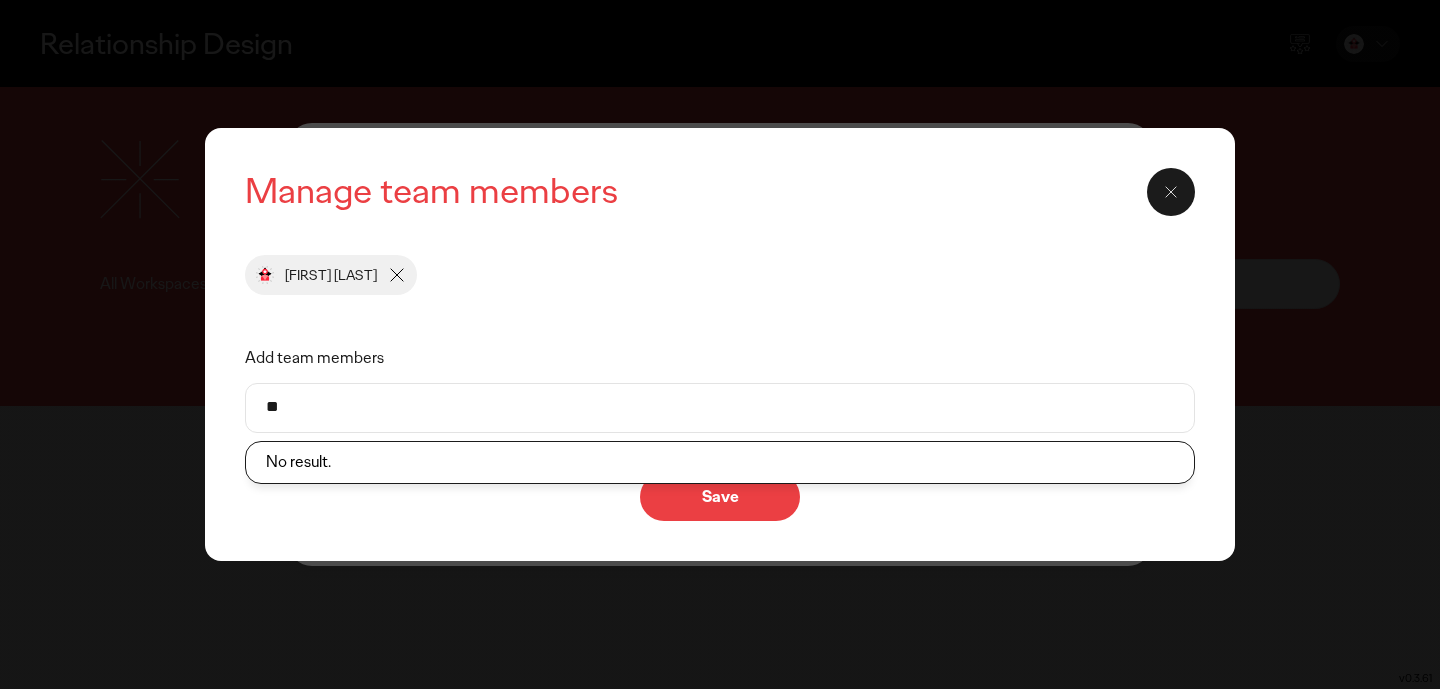 type on "*" 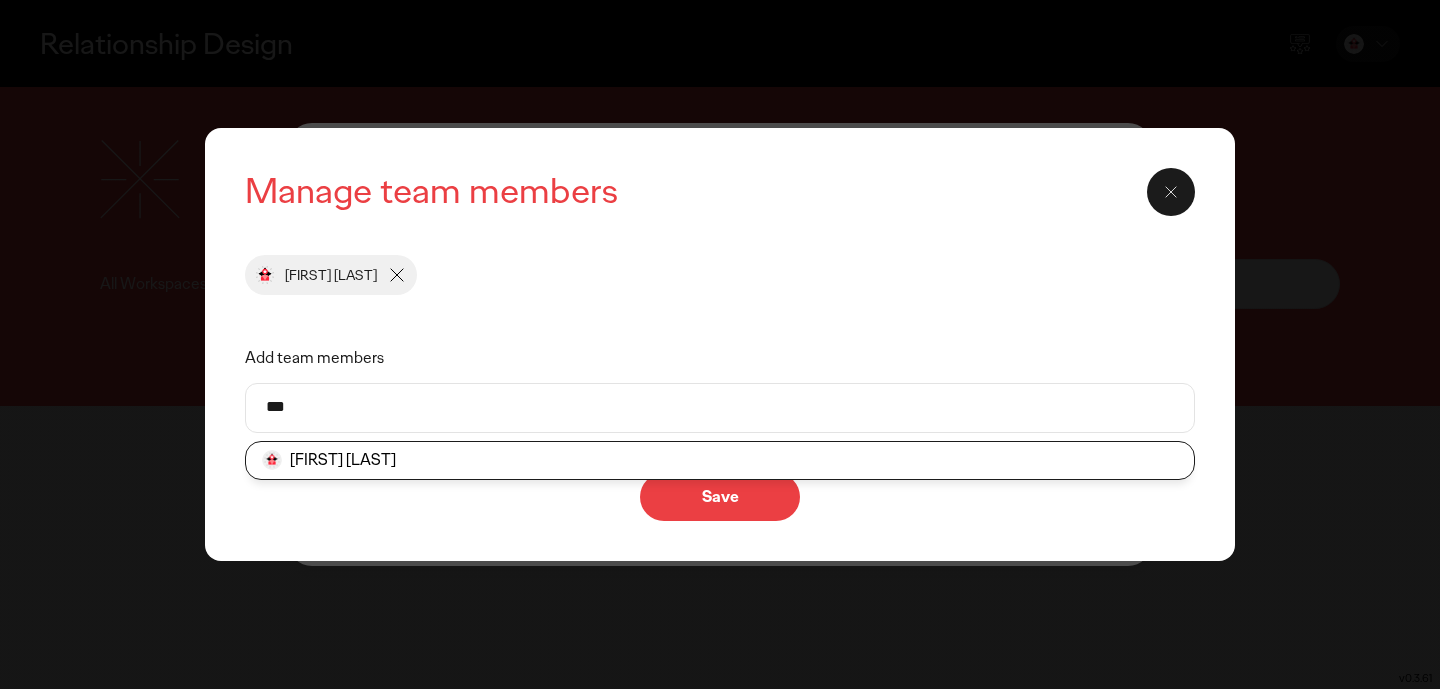 type on "***" 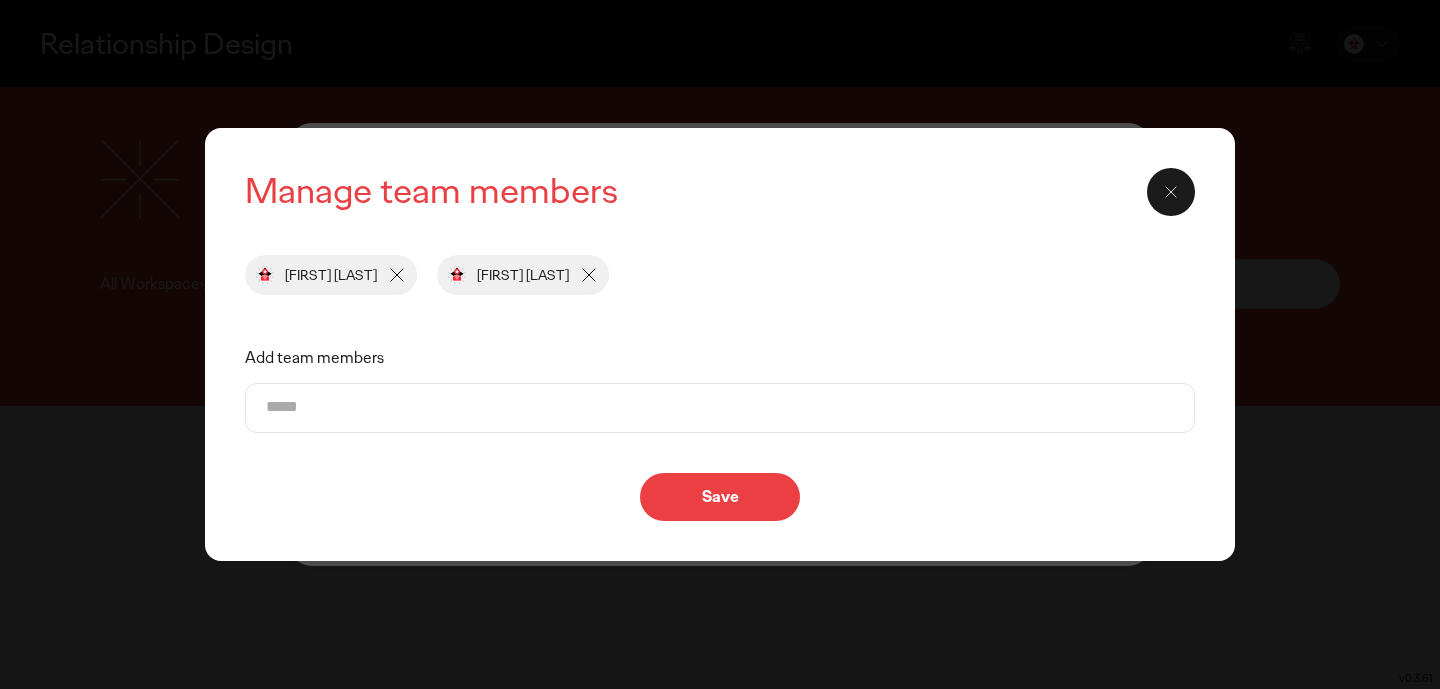 click on "Add team members" at bounding box center [720, 408] 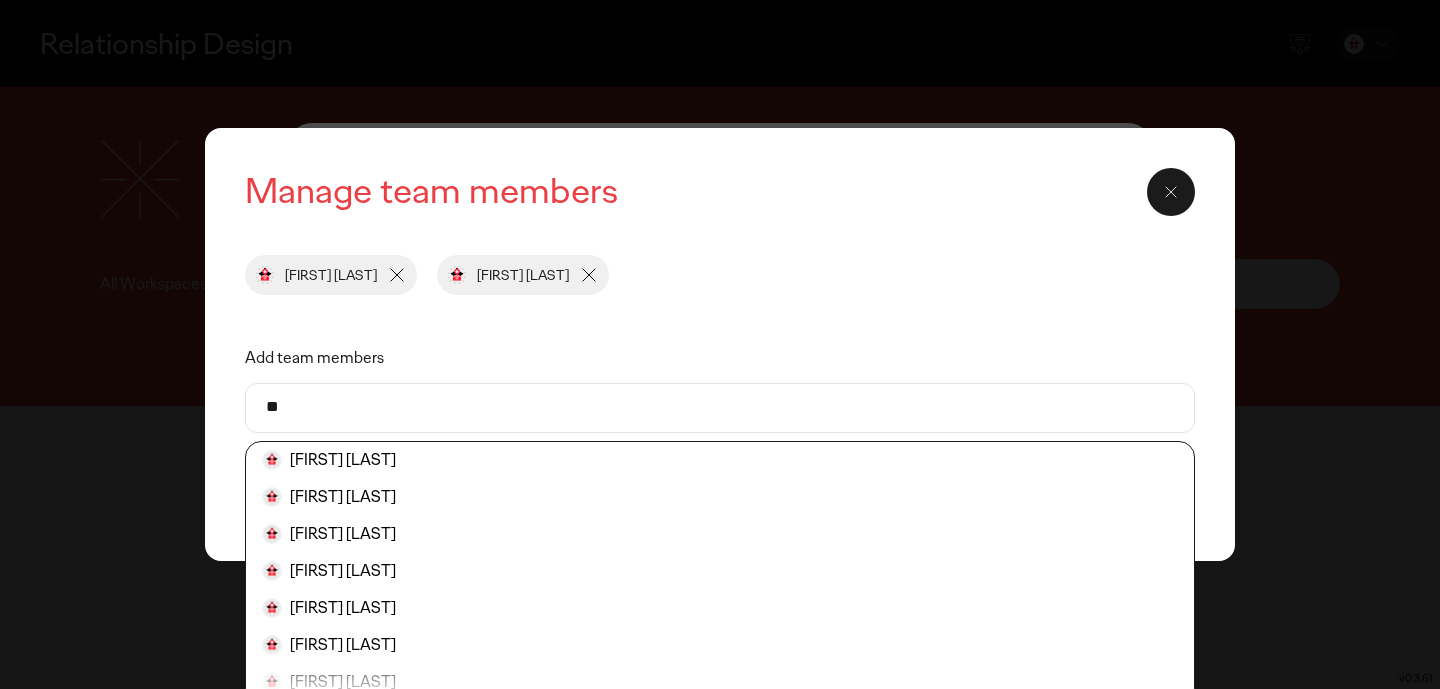 type on "*" 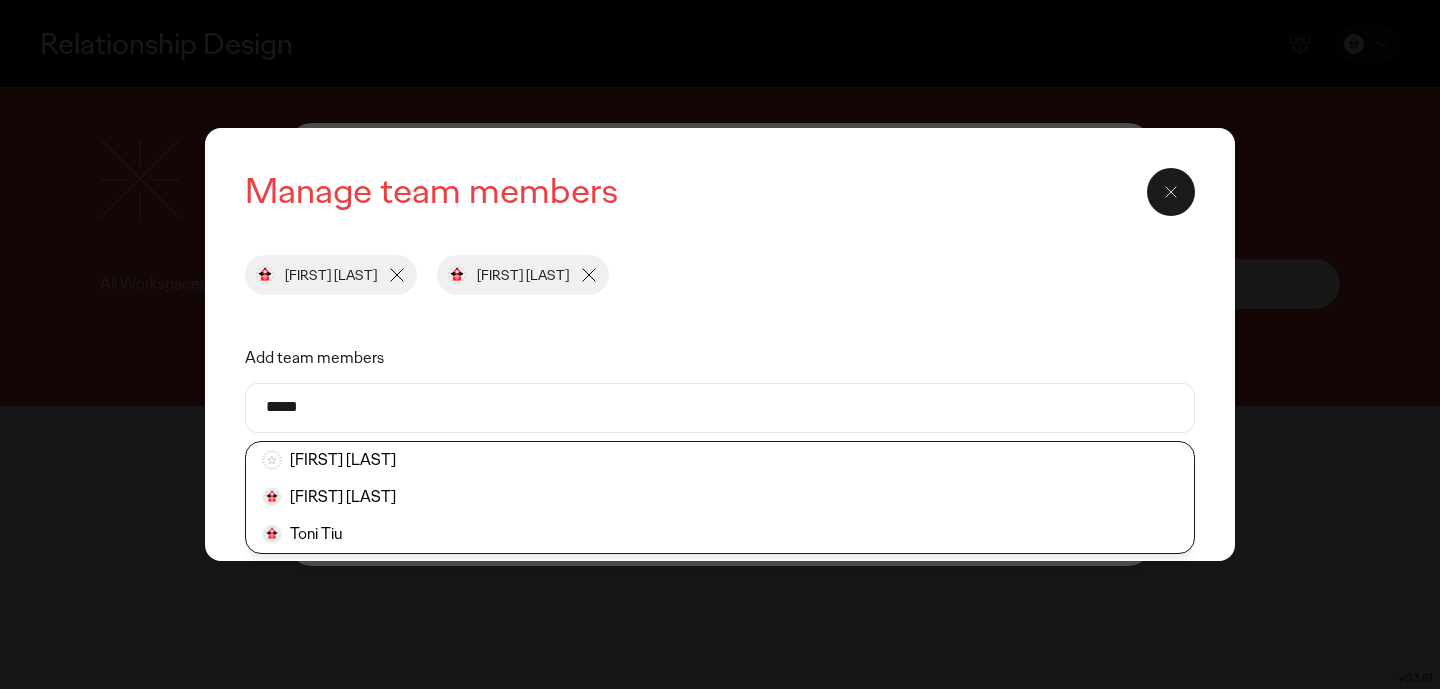 type on "****" 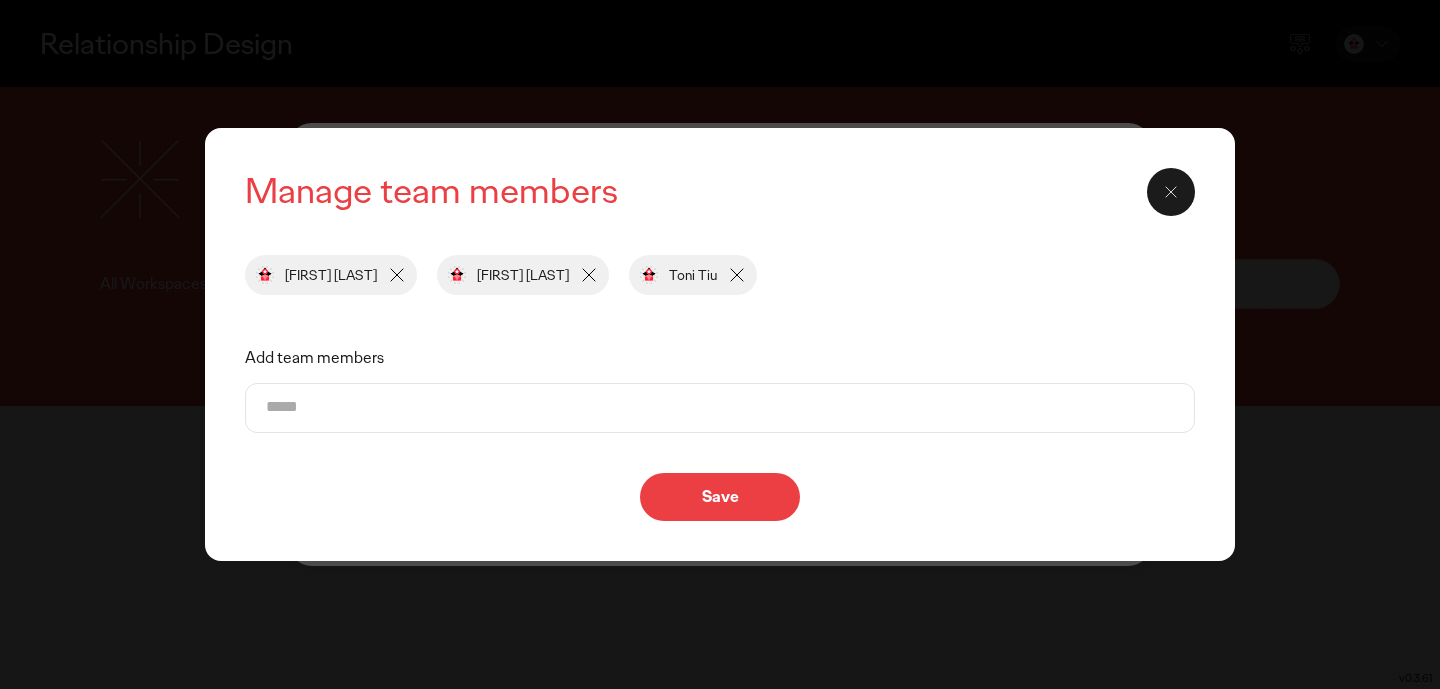 click on "Add team members" at bounding box center [720, 408] 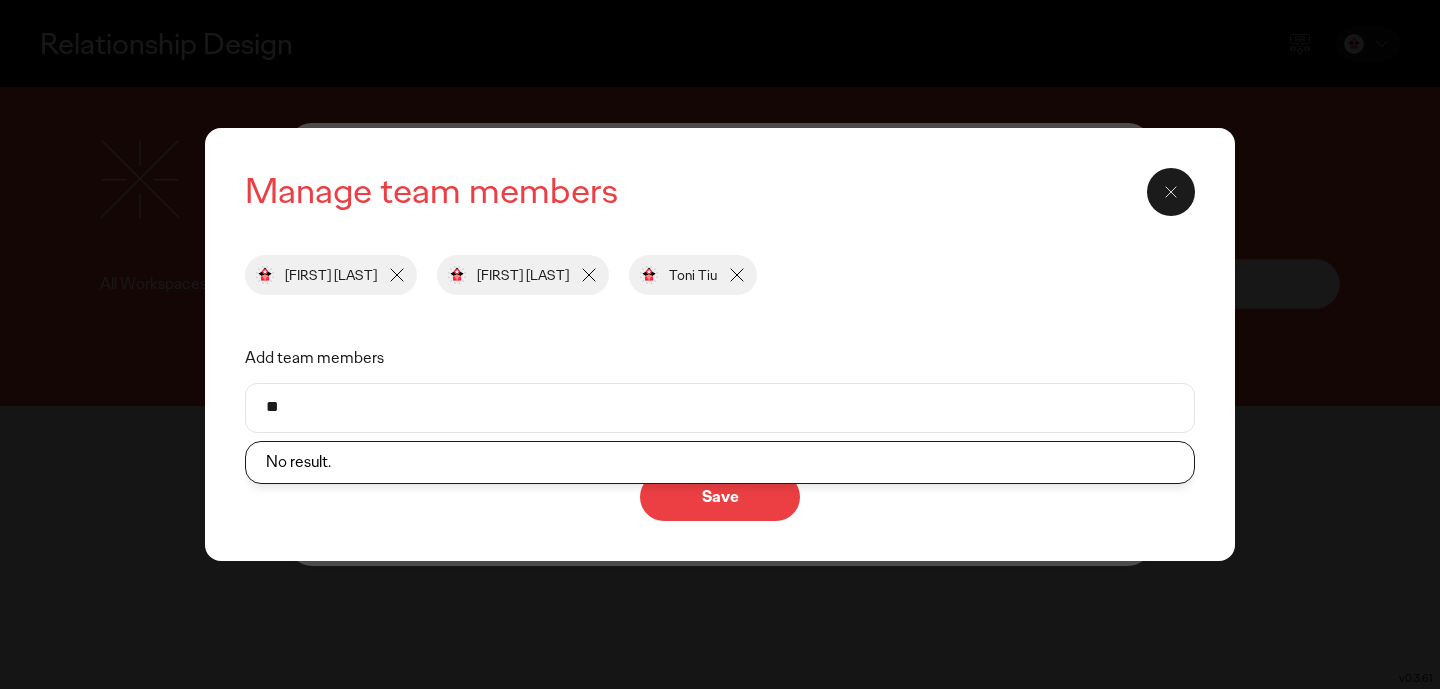 type on "*" 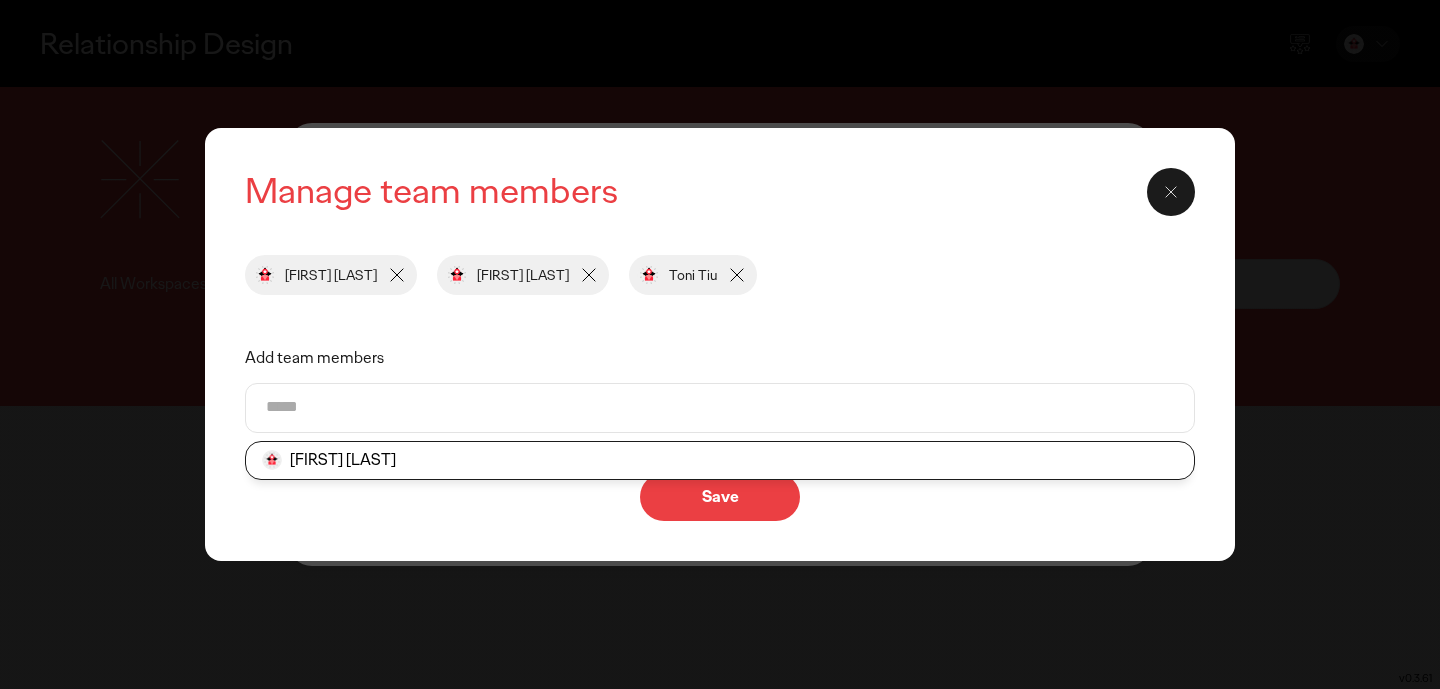 click on "Add team members" at bounding box center (720, 408) 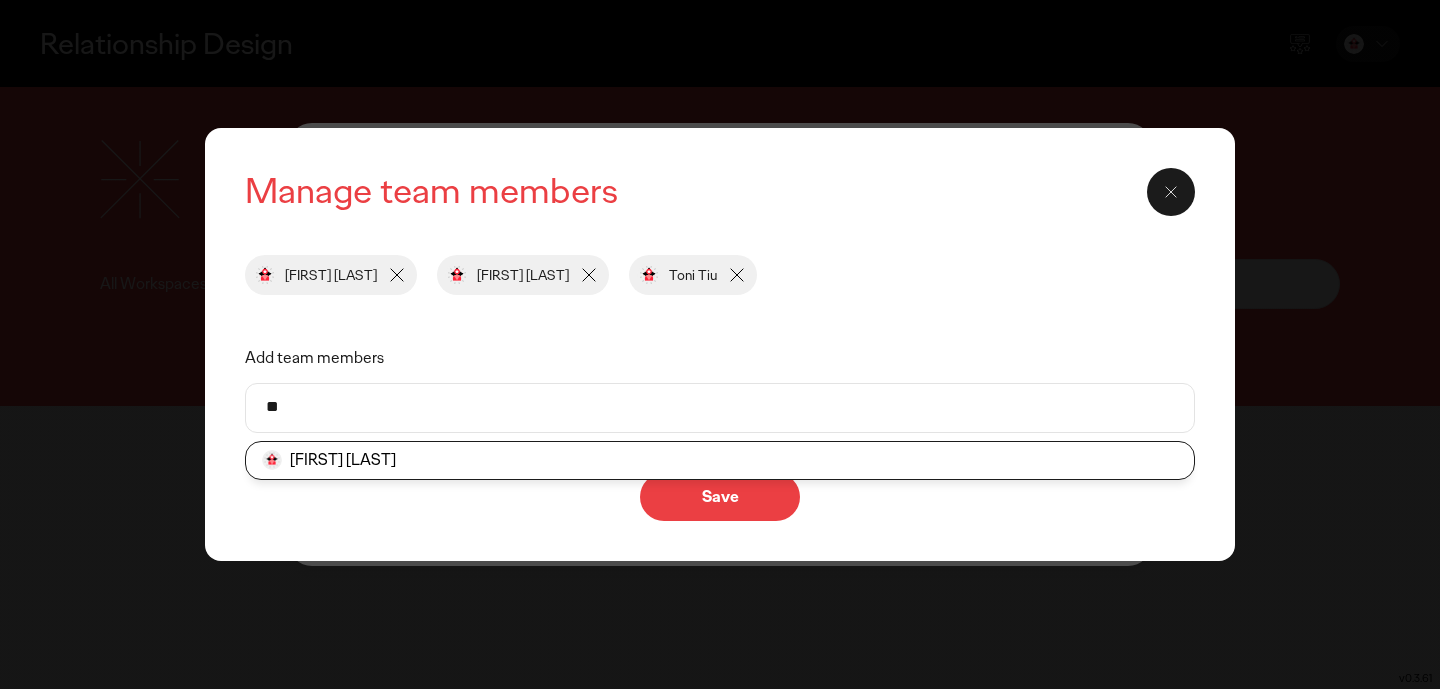 type on "*" 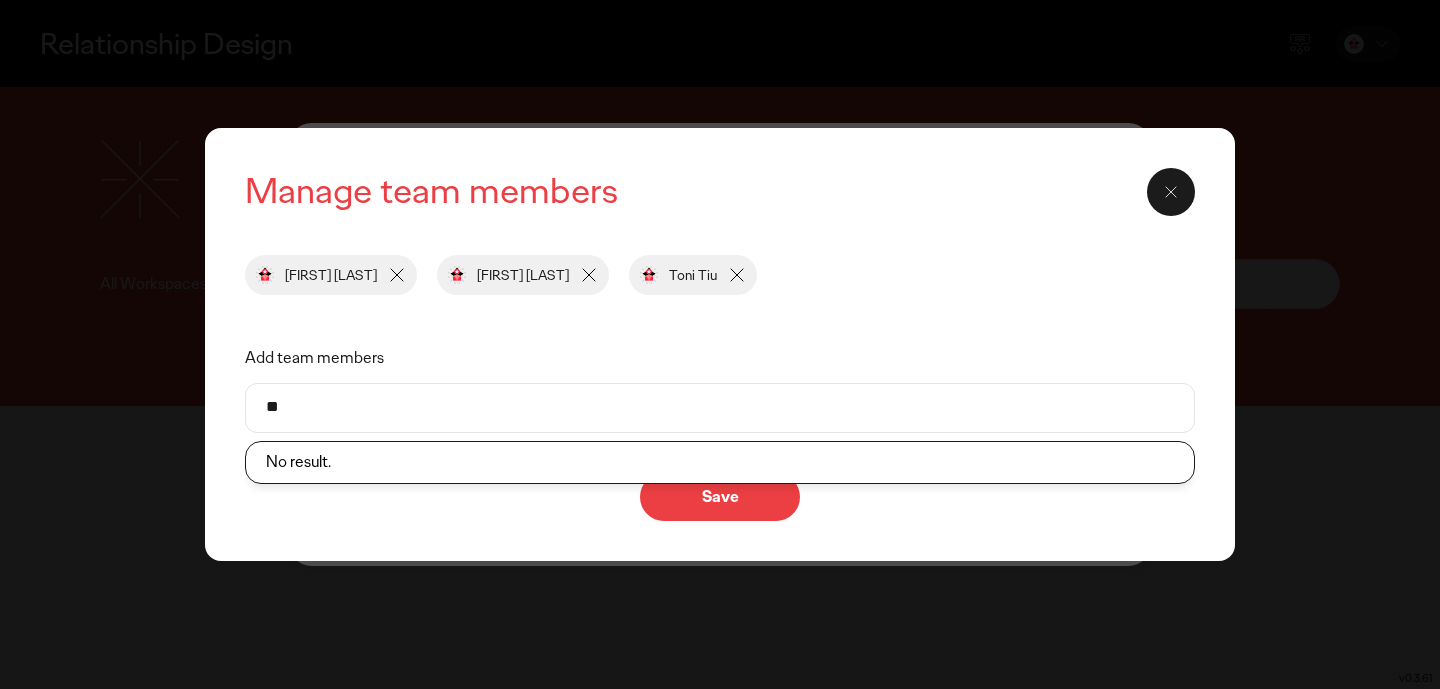 type on "*" 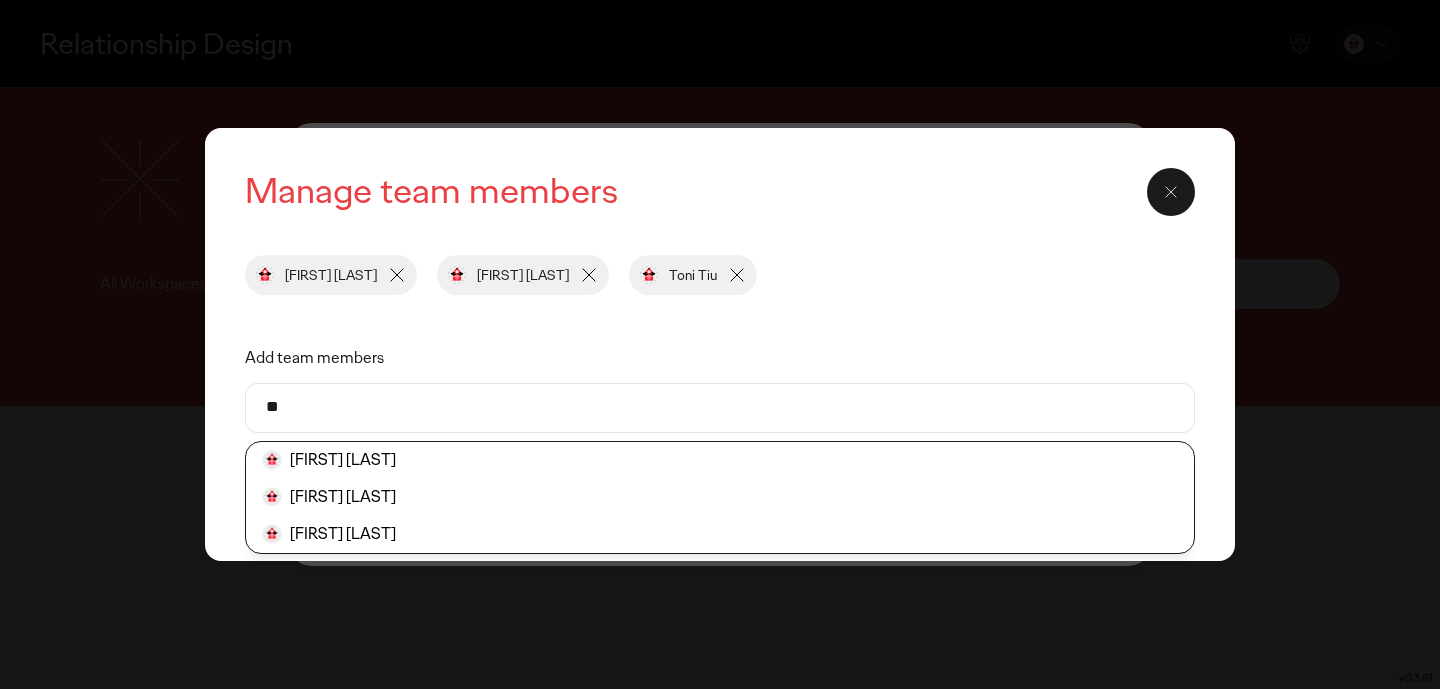 type on "*" 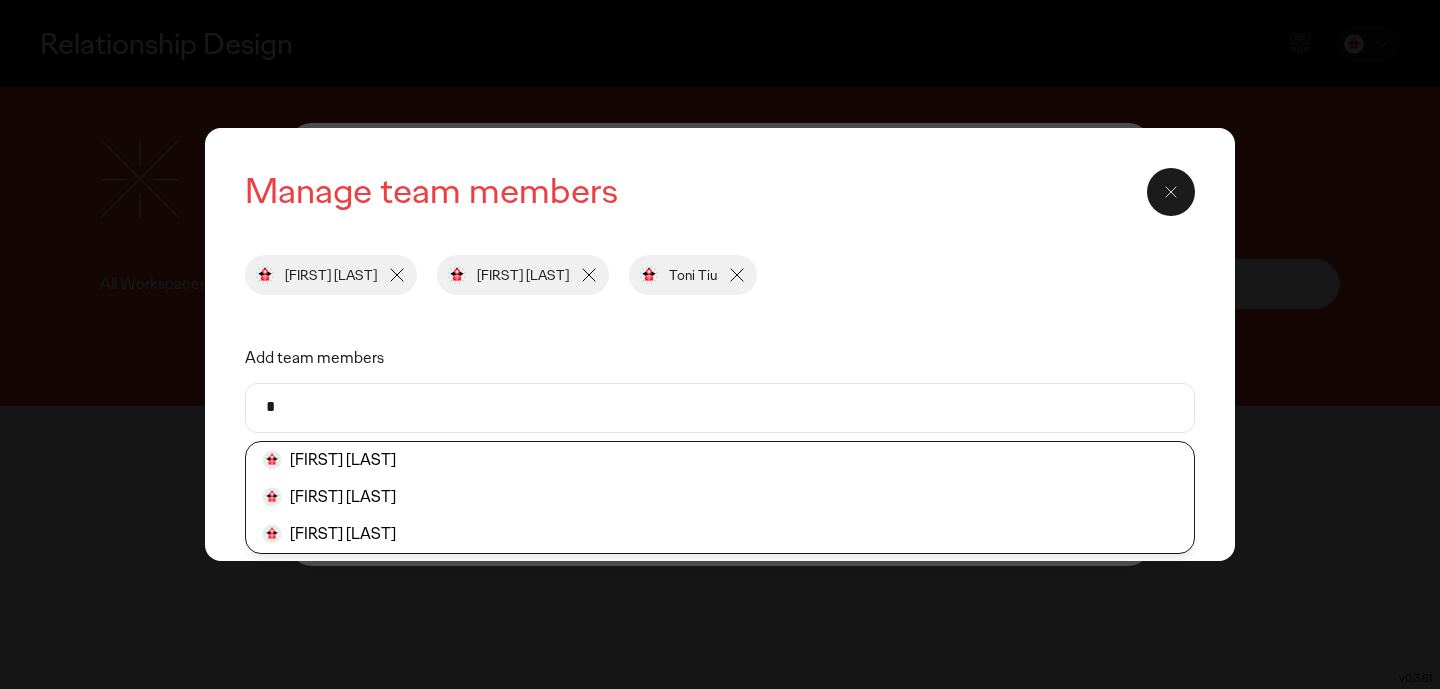 click on "*" at bounding box center [720, 408] 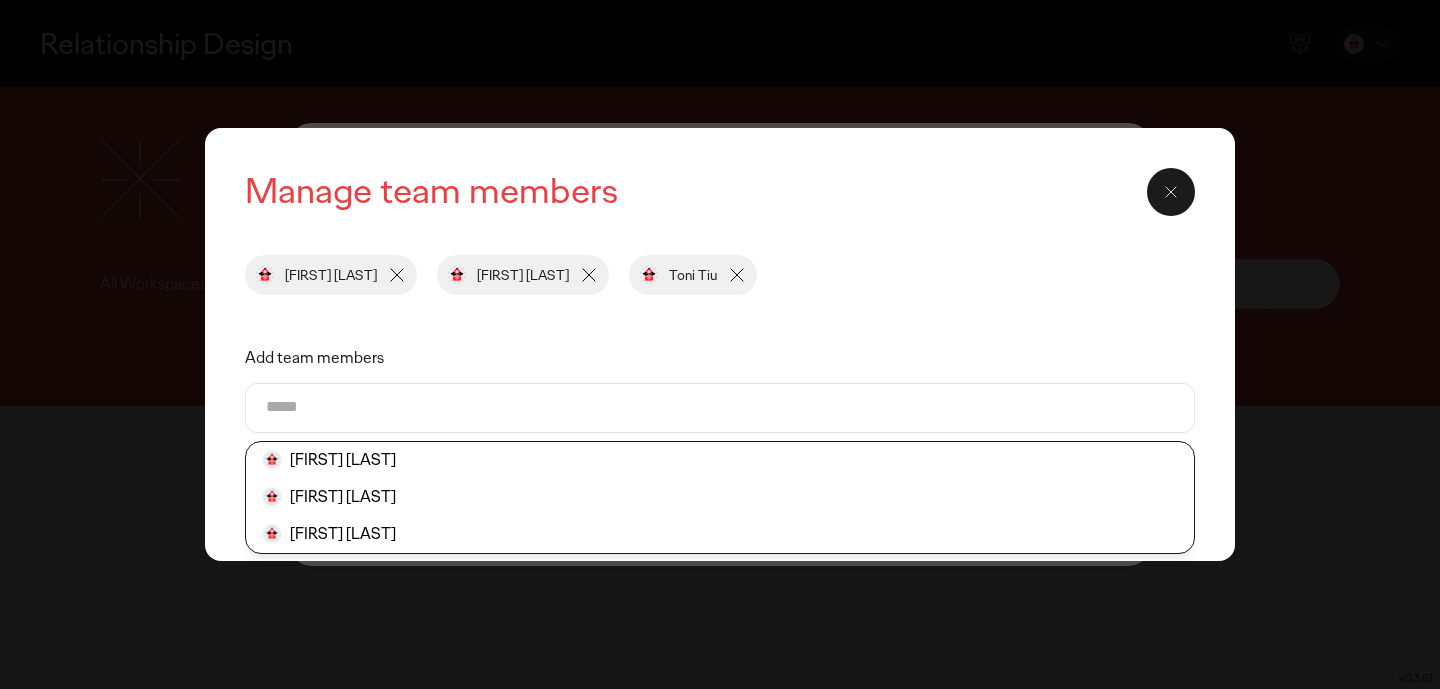 click on "Add team members" at bounding box center (720, 359) 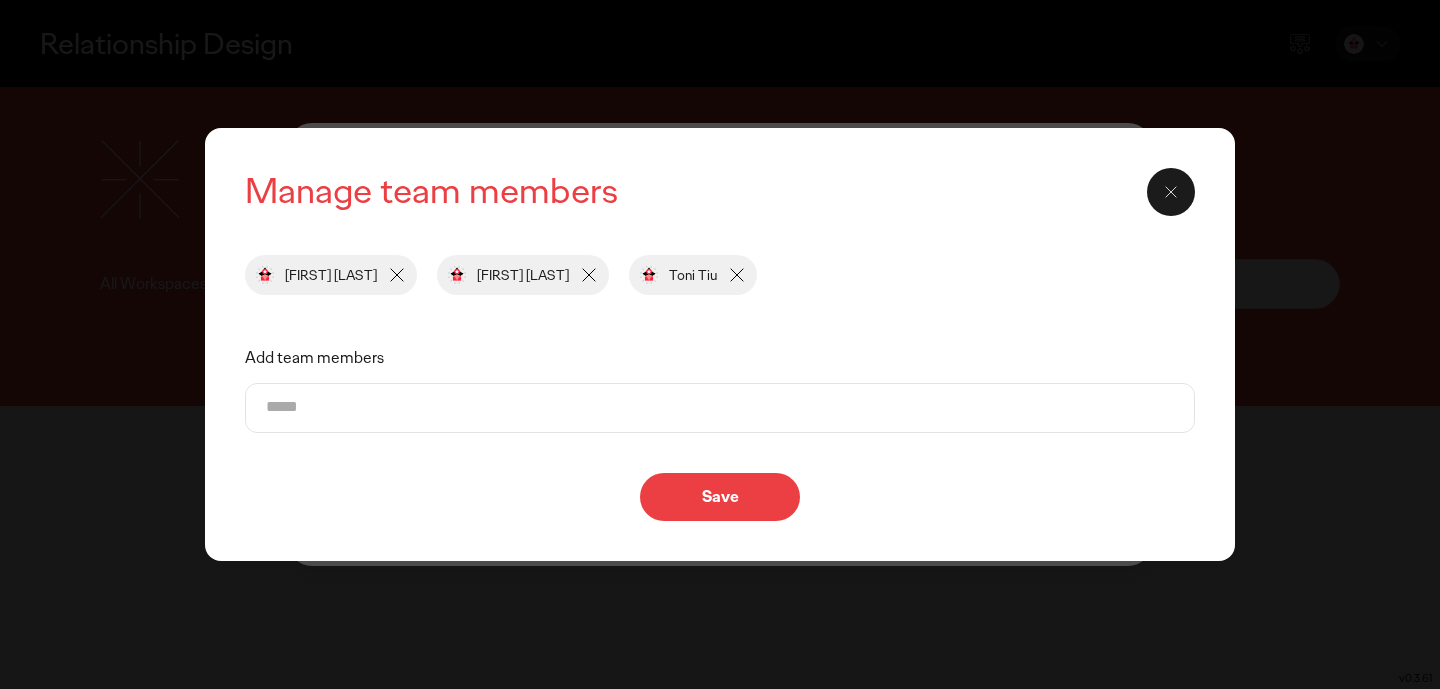click on "Save" at bounding box center [720, 497] 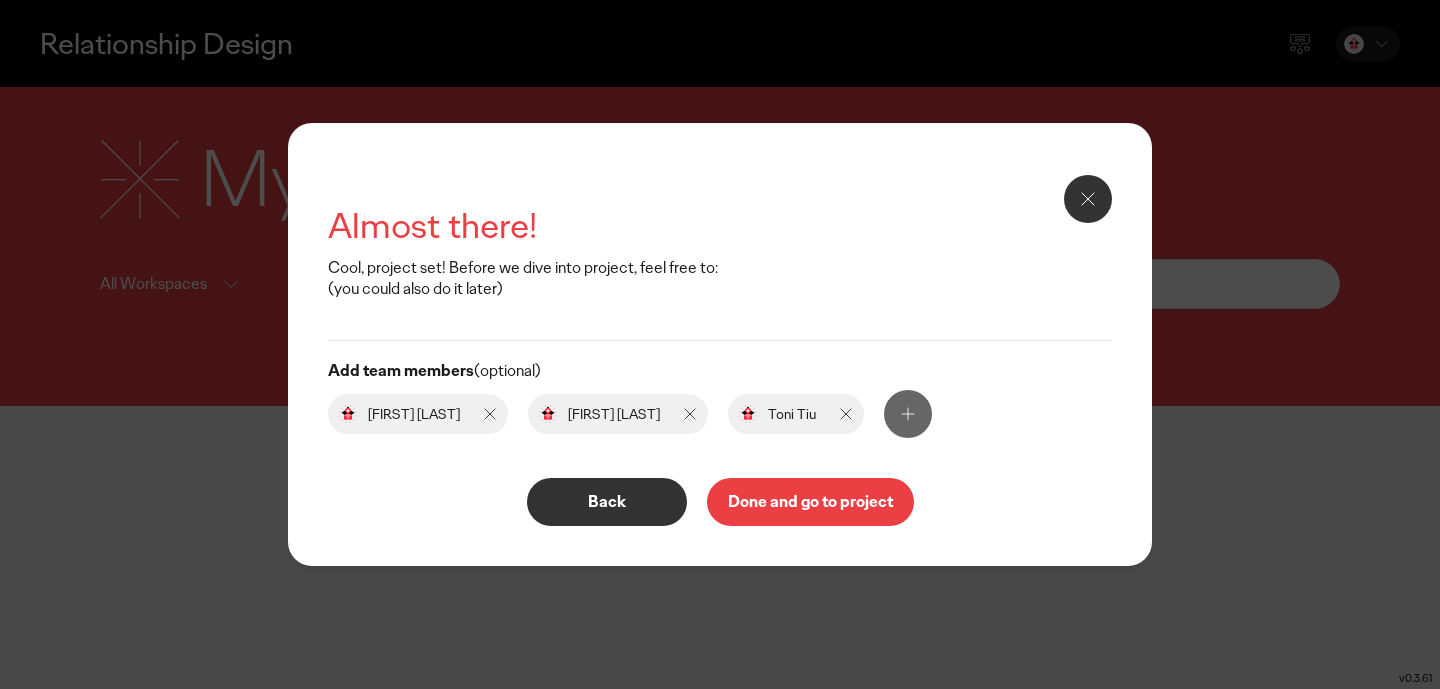 click on "Done and go to project" at bounding box center [810, 502] 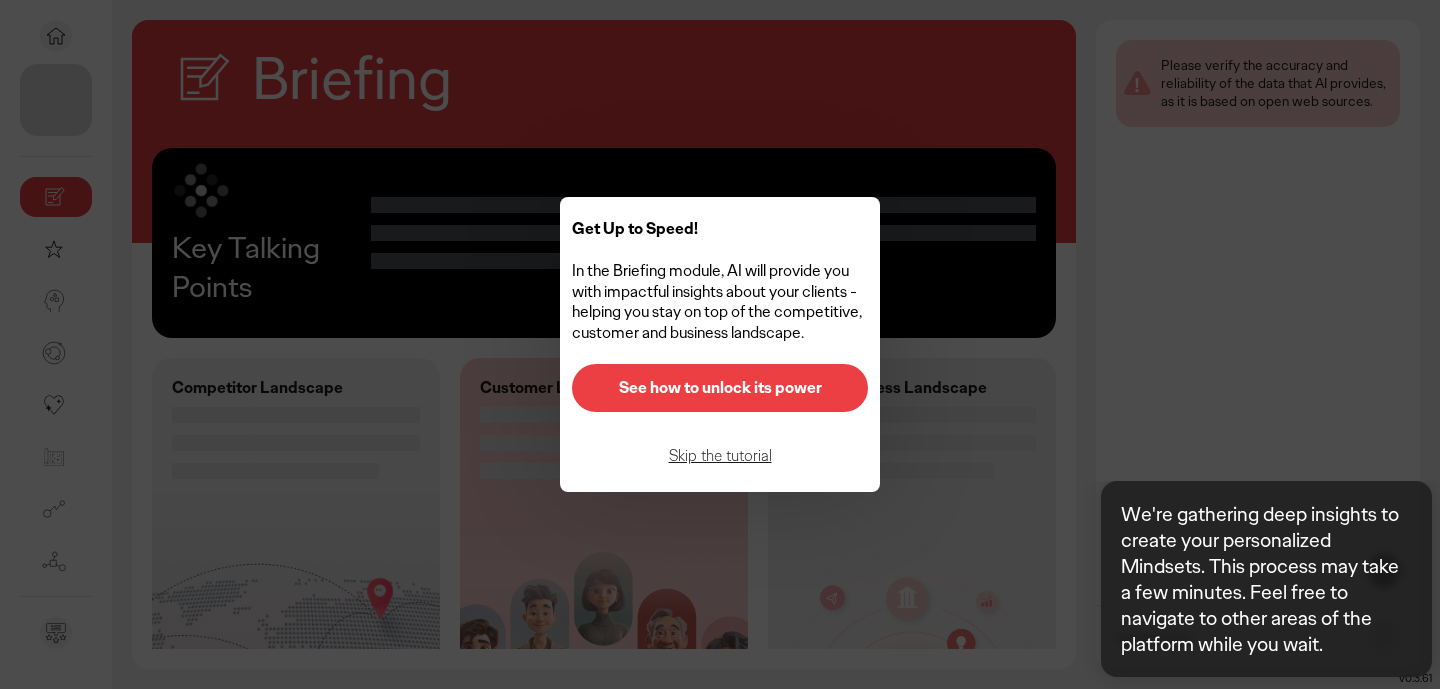 click on "Skip the tutorial" at bounding box center [720, 456] 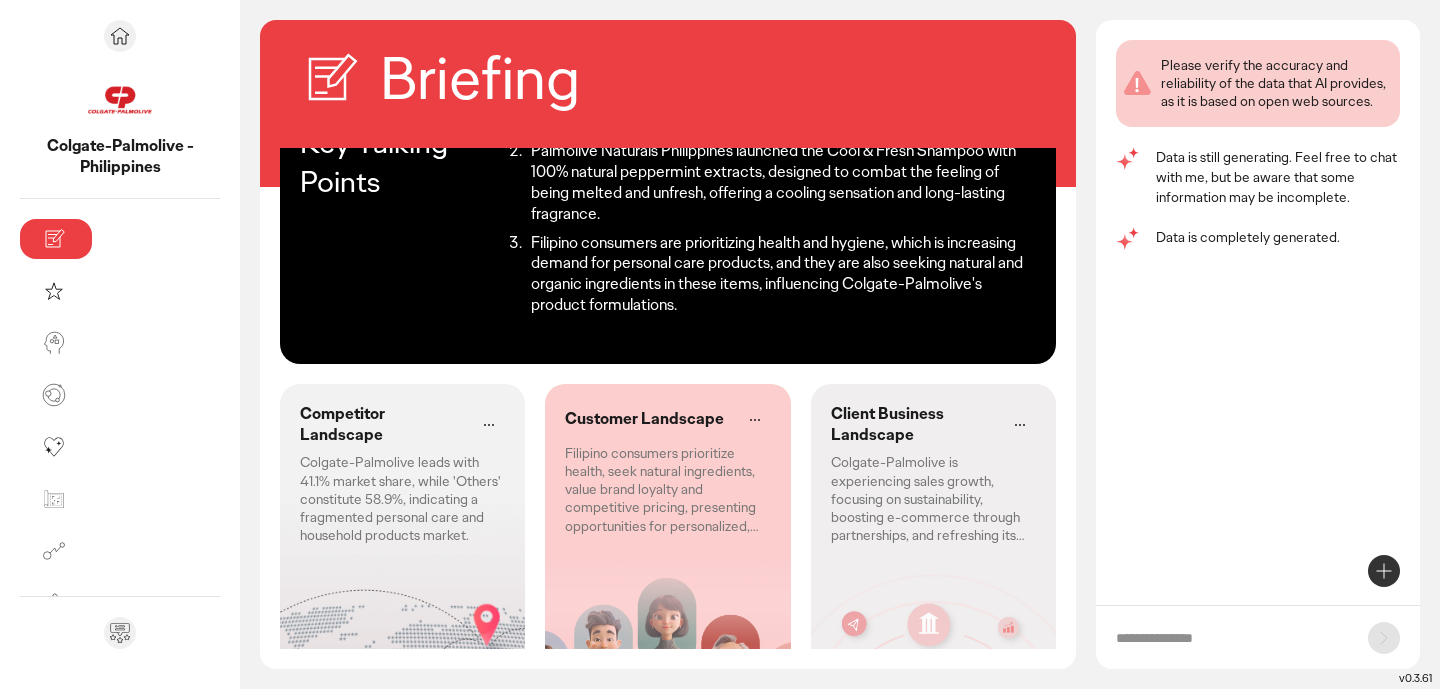 scroll, scrollTop: 209, scrollLeft: 0, axis: vertical 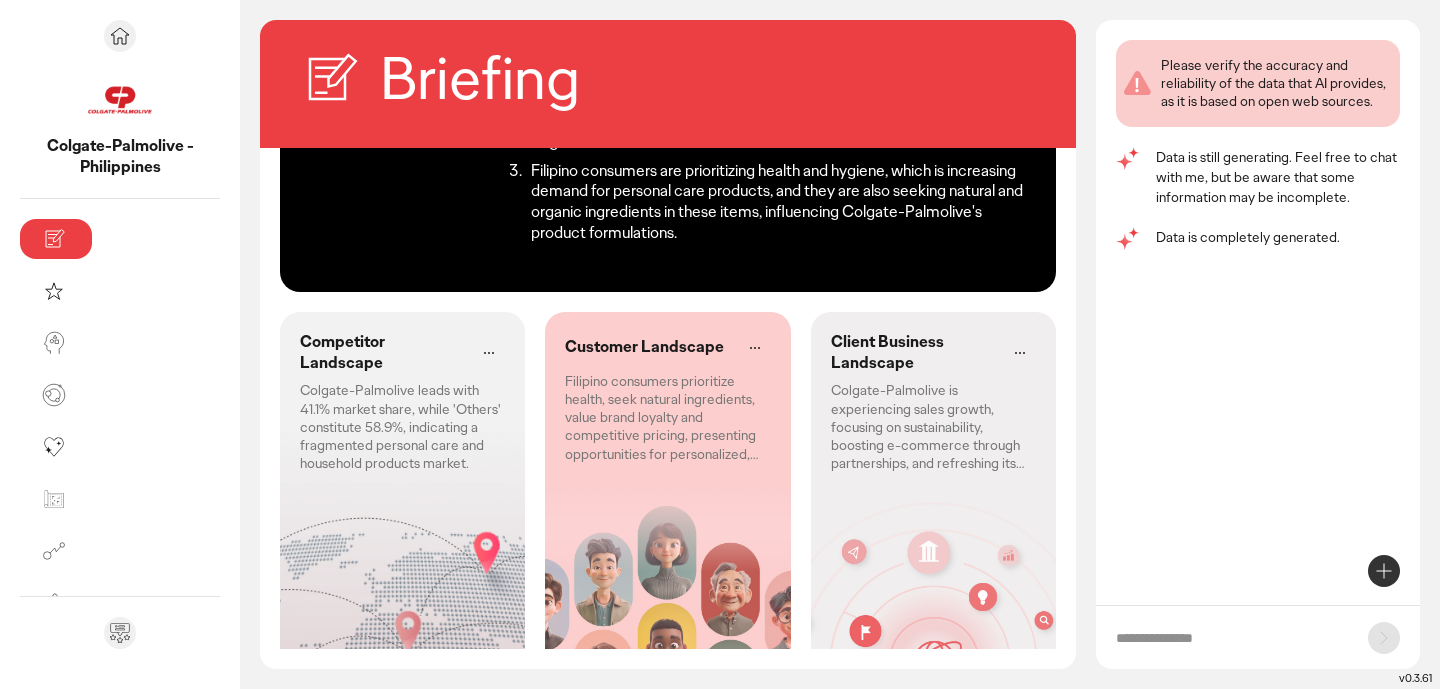 click at bounding box center (1232, 638) 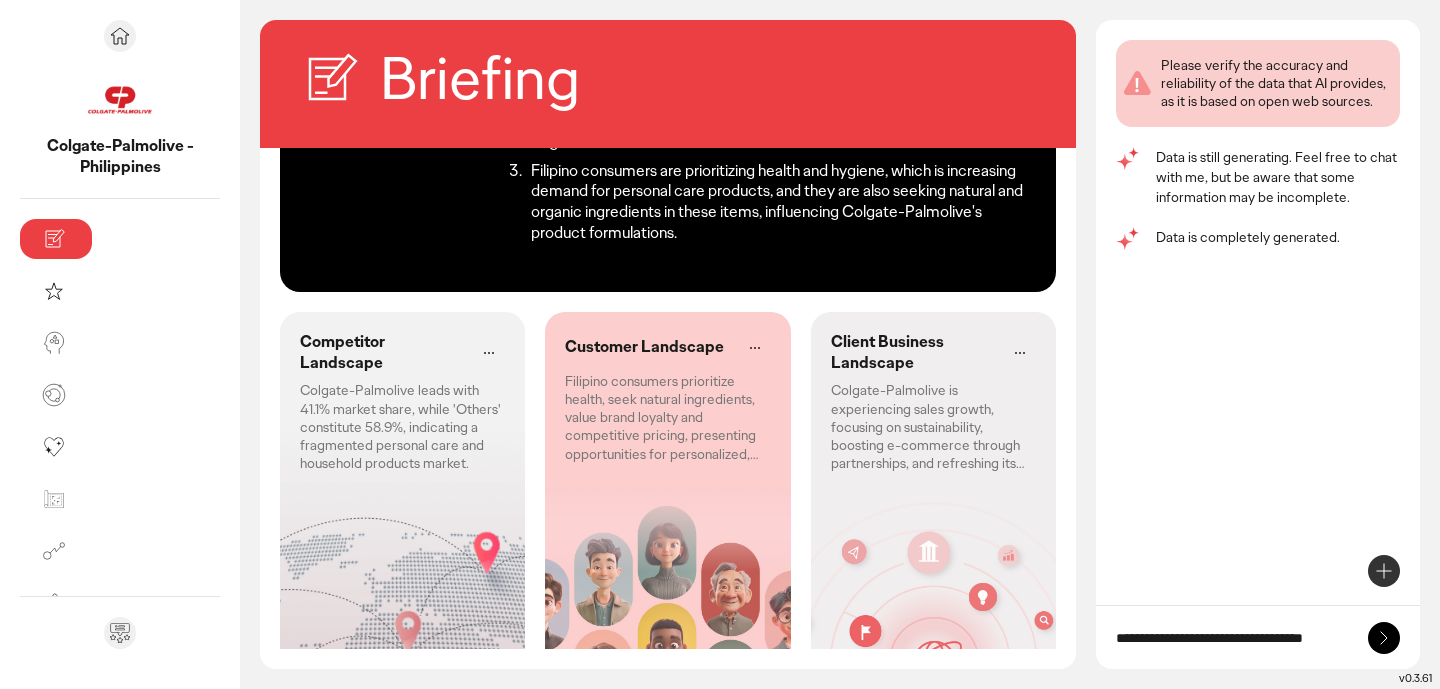 scroll, scrollTop: 0, scrollLeft: 0, axis: both 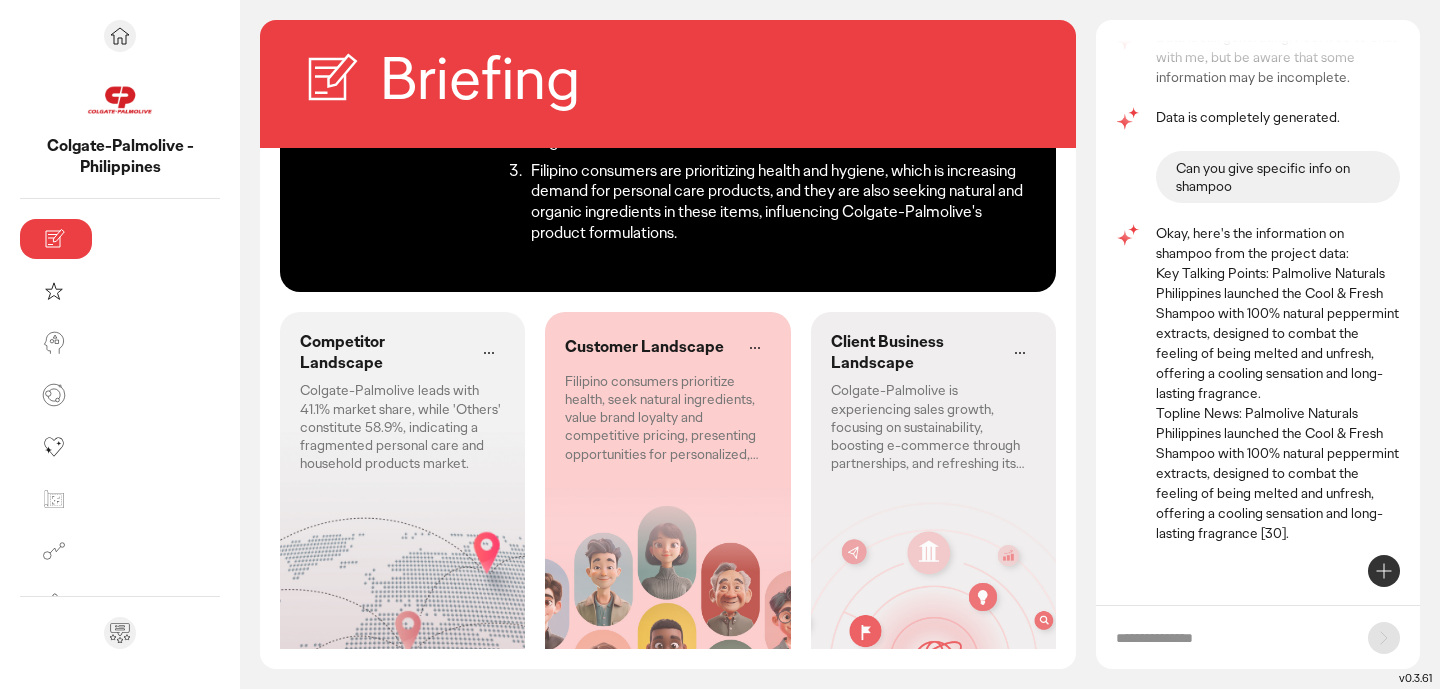 click on "Colgate-Palmolive leads with 41.1% market share, while 'Others' constitute 58.9%, indicating a fragmented personal care and household products market." 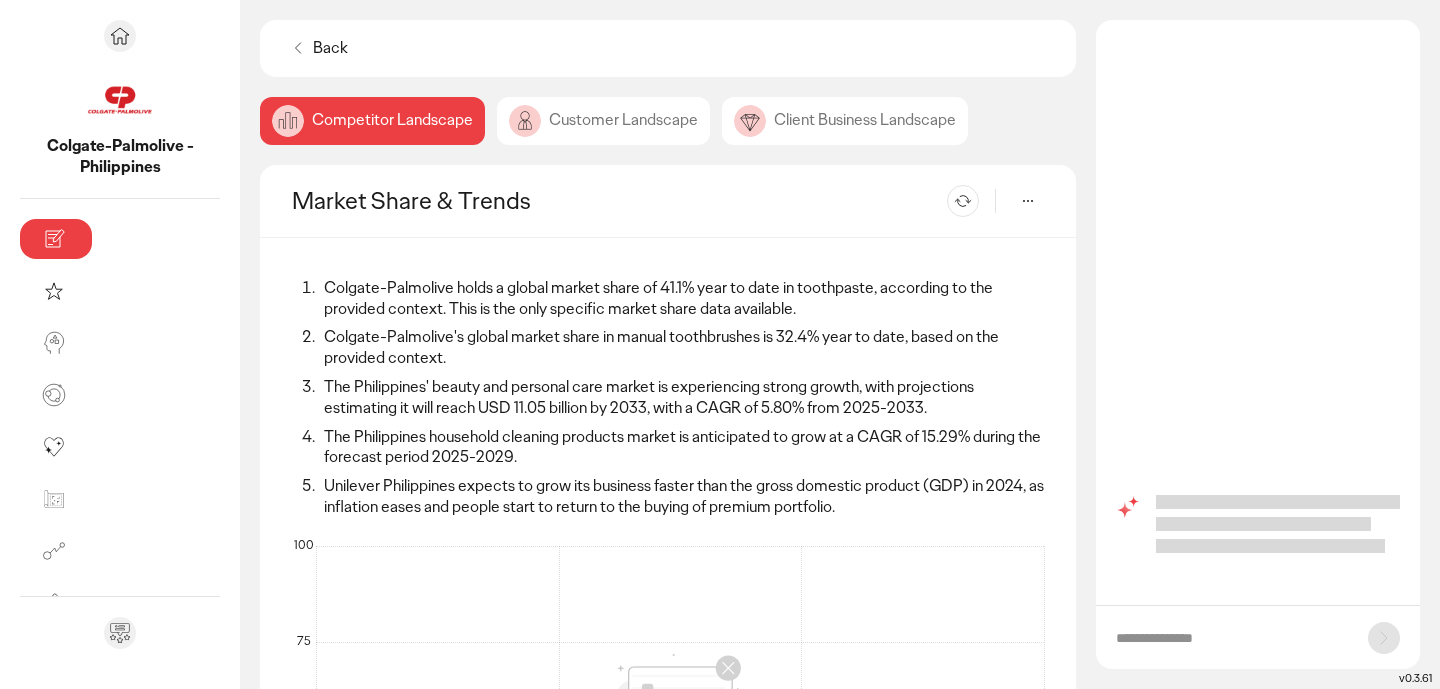 scroll, scrollTop: 0, scrollLeft: 0, axis: both 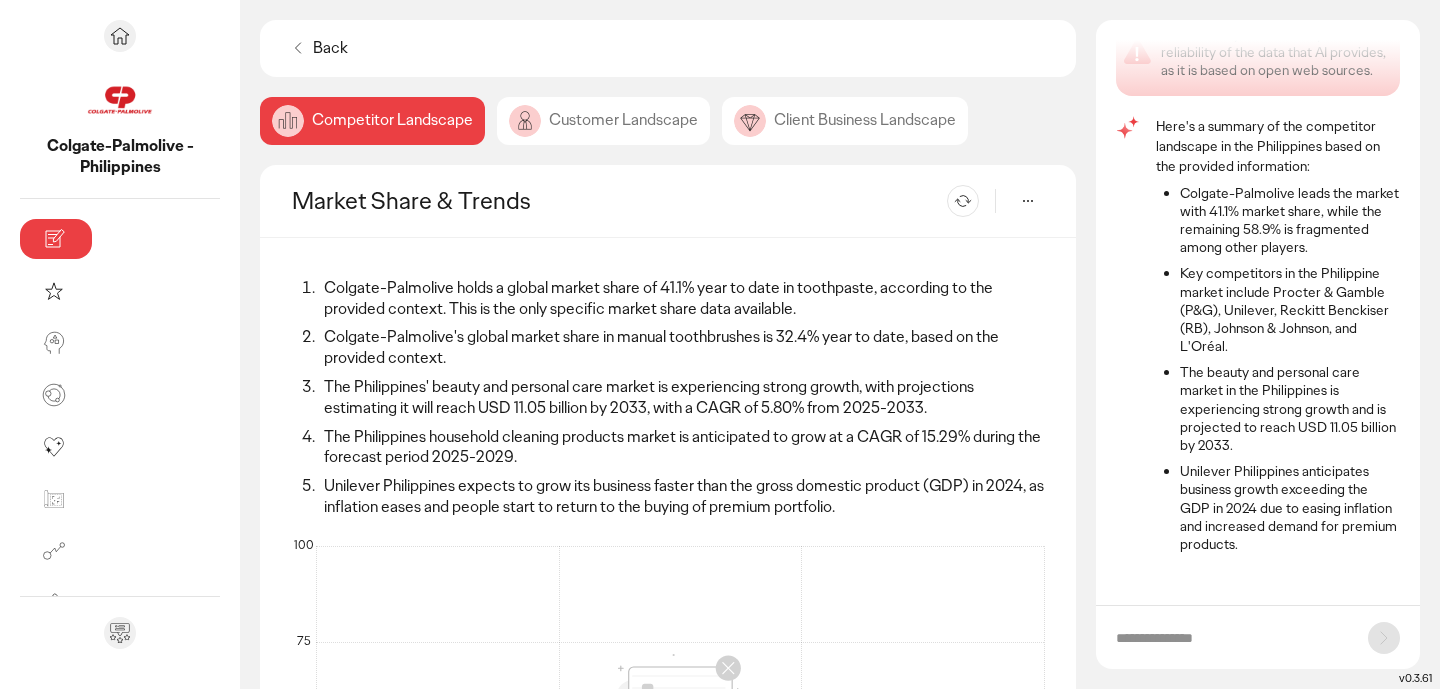 click on "Customer Landscape" 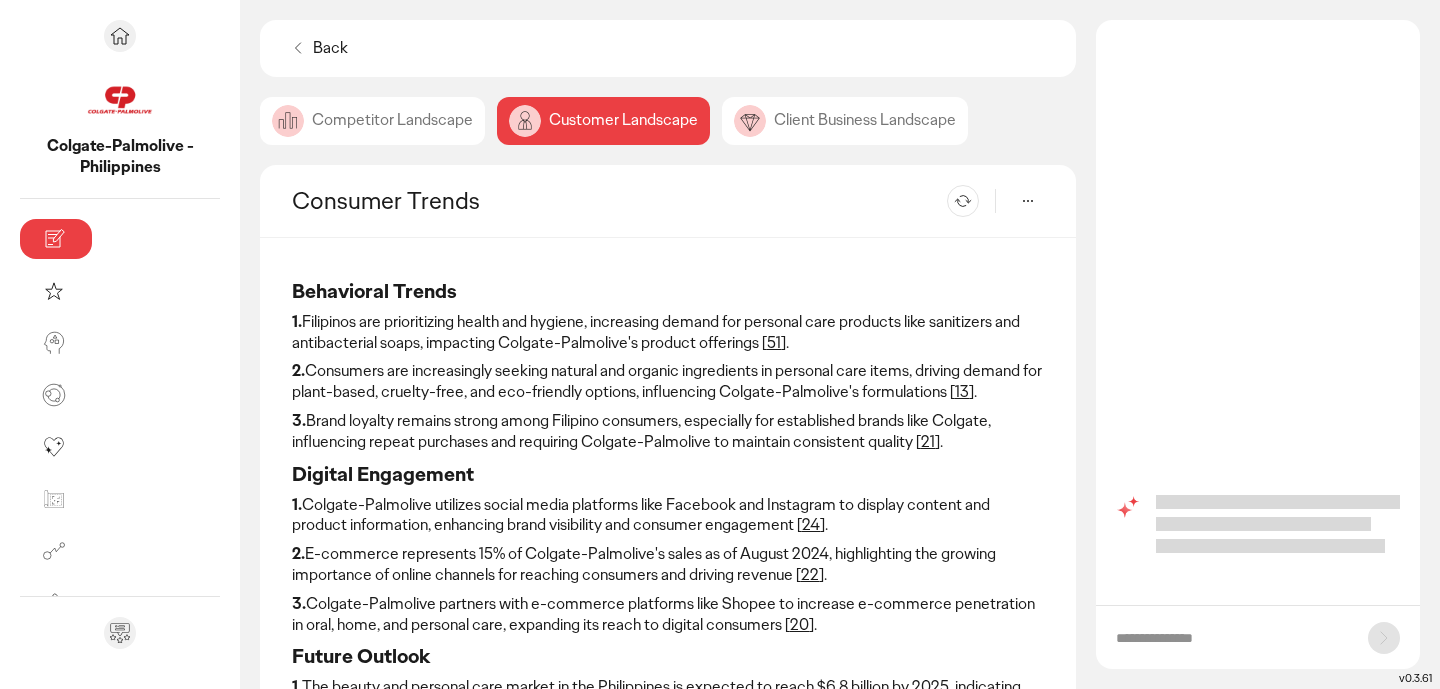 scroll, scrollTop: 0, scrollLeft: 0, axis: both 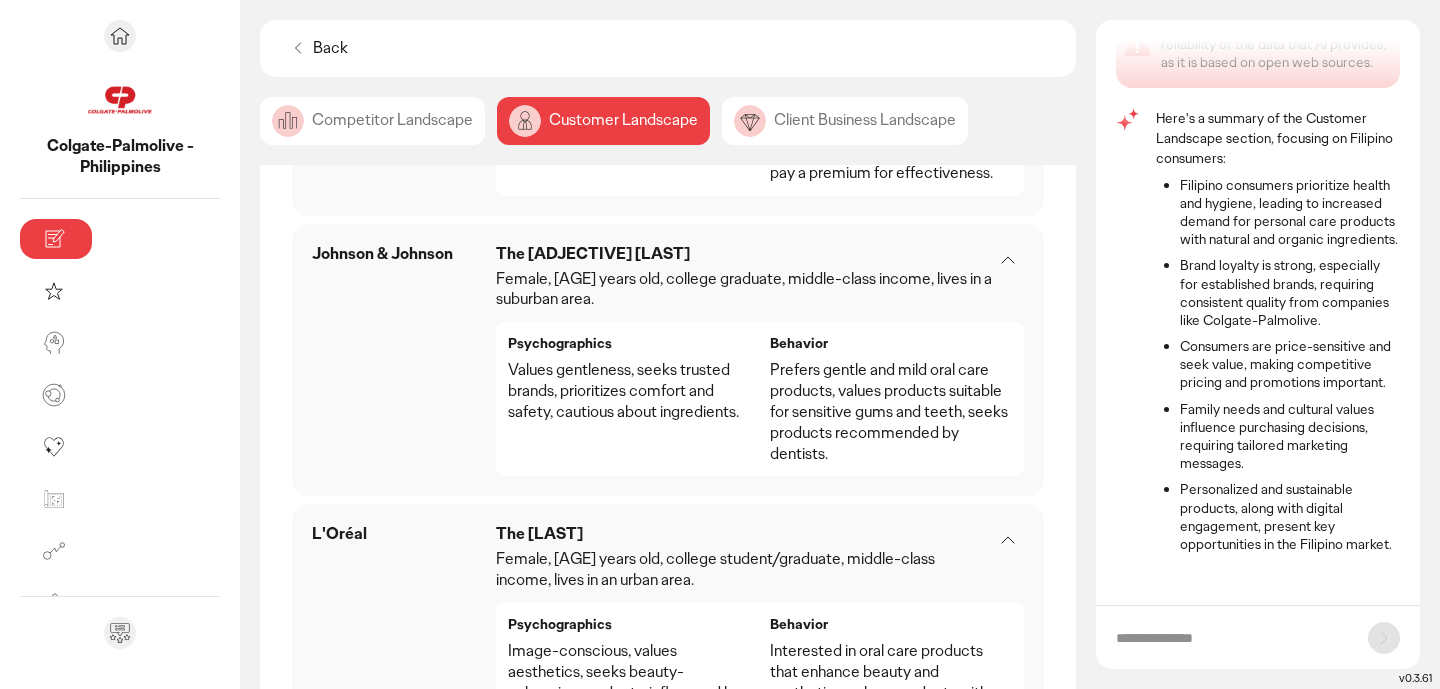 click on "Client Business Landscape" 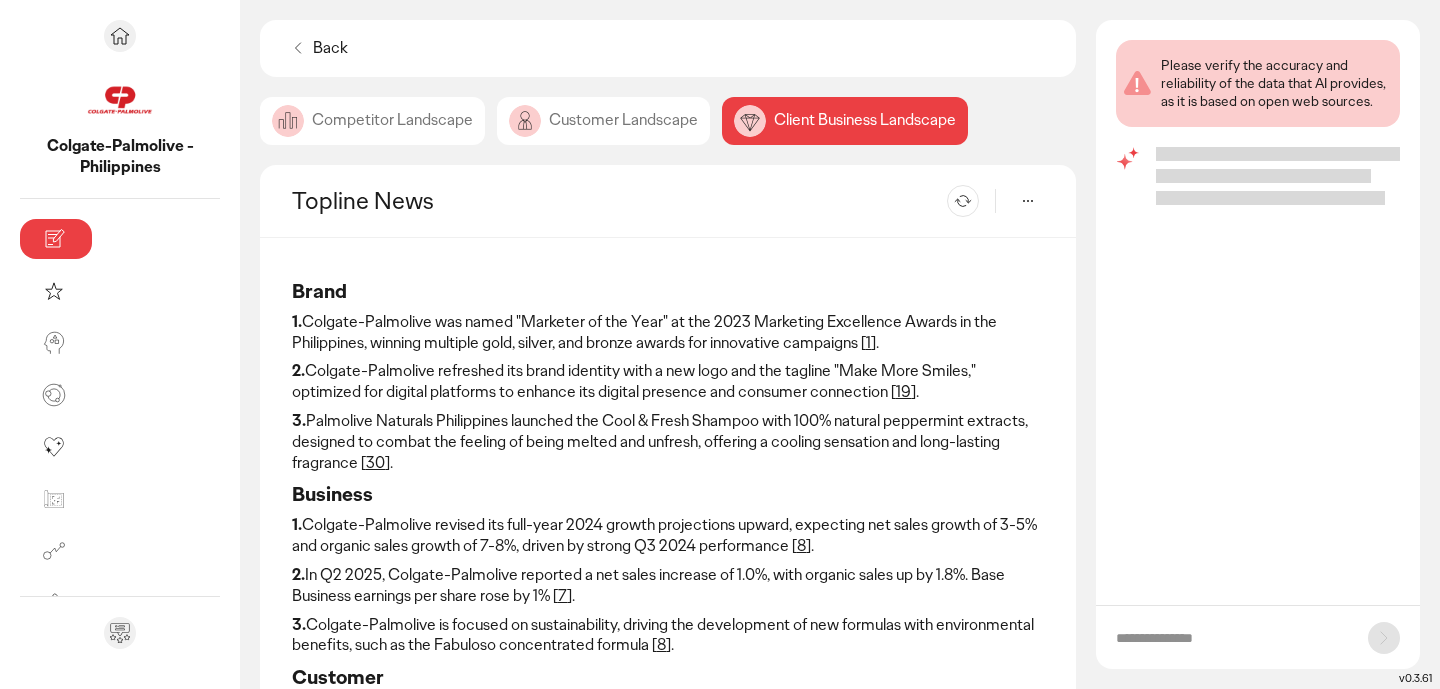 scroll, scrollTop: 0, scrollLeft: 0, axis: both 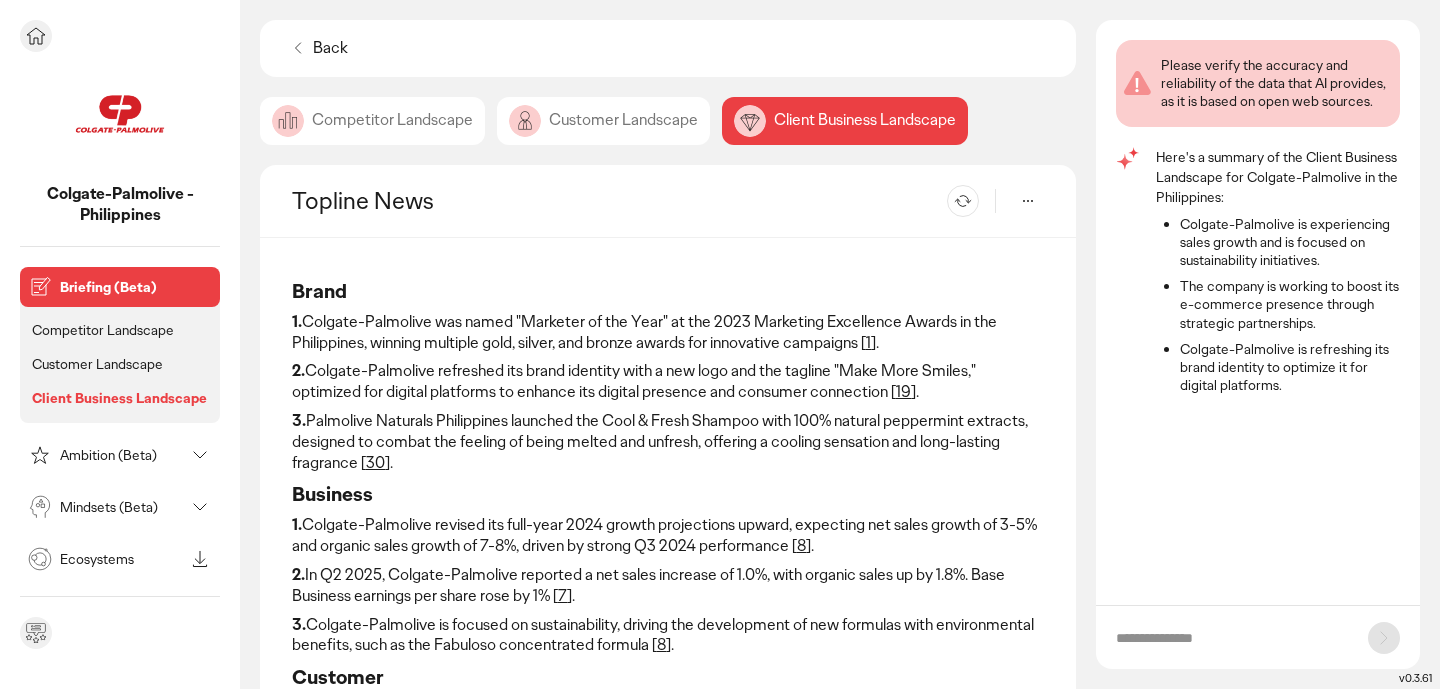 click 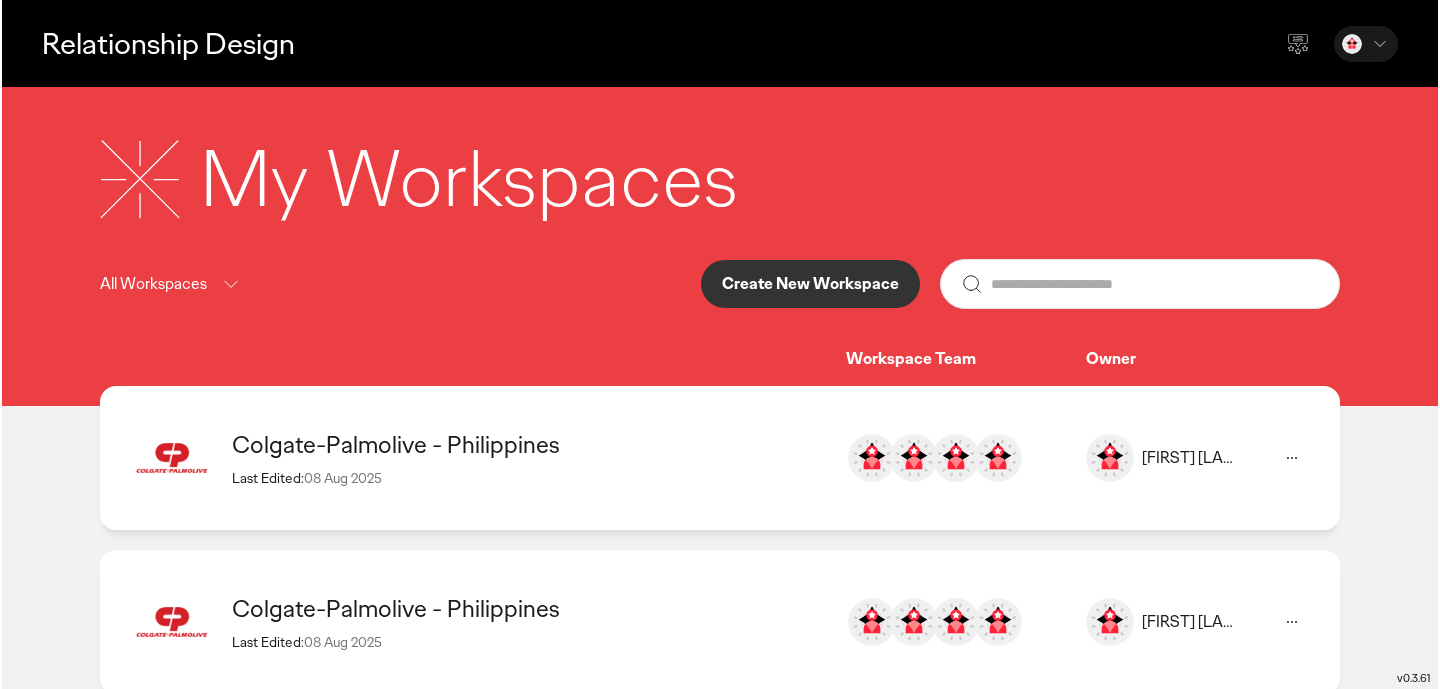 scroll, scrollTop: 45, scrollLeft: 0, axis: vertical 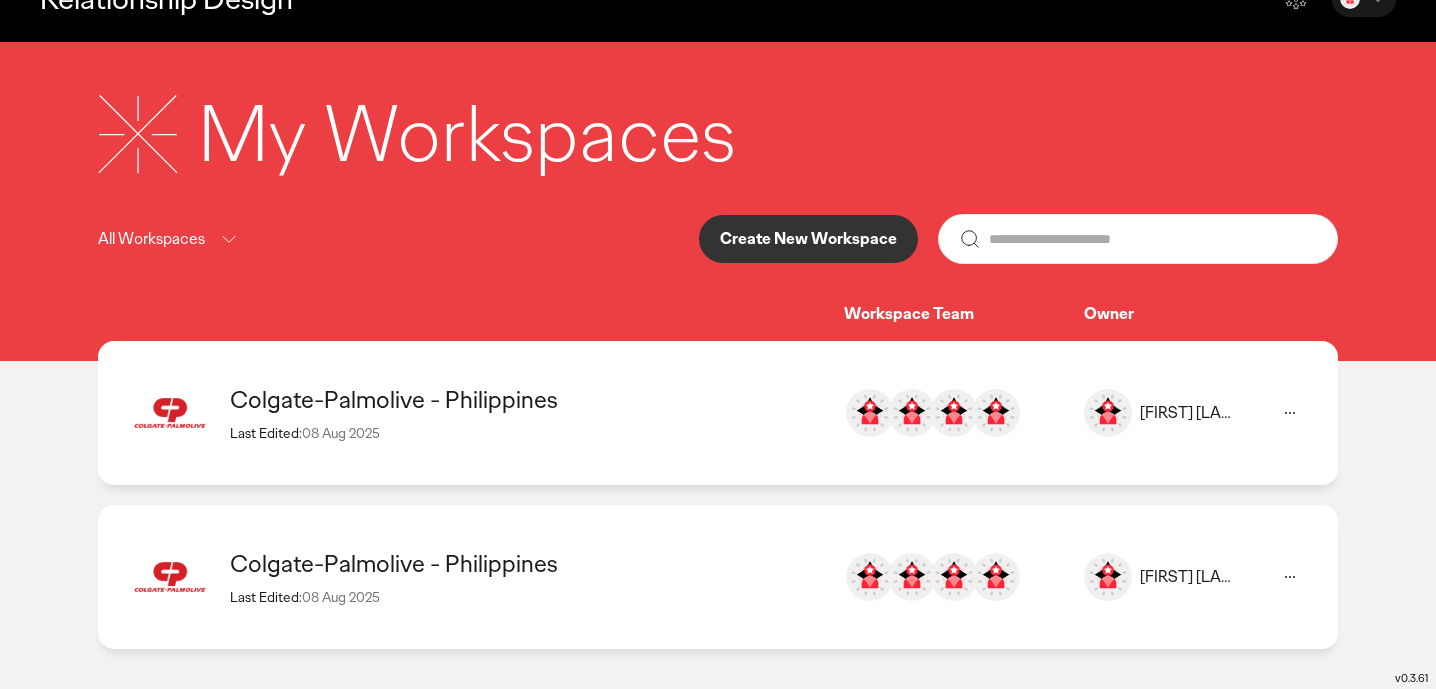 click on "Create New Workspace" at bounding box center (808, 239) 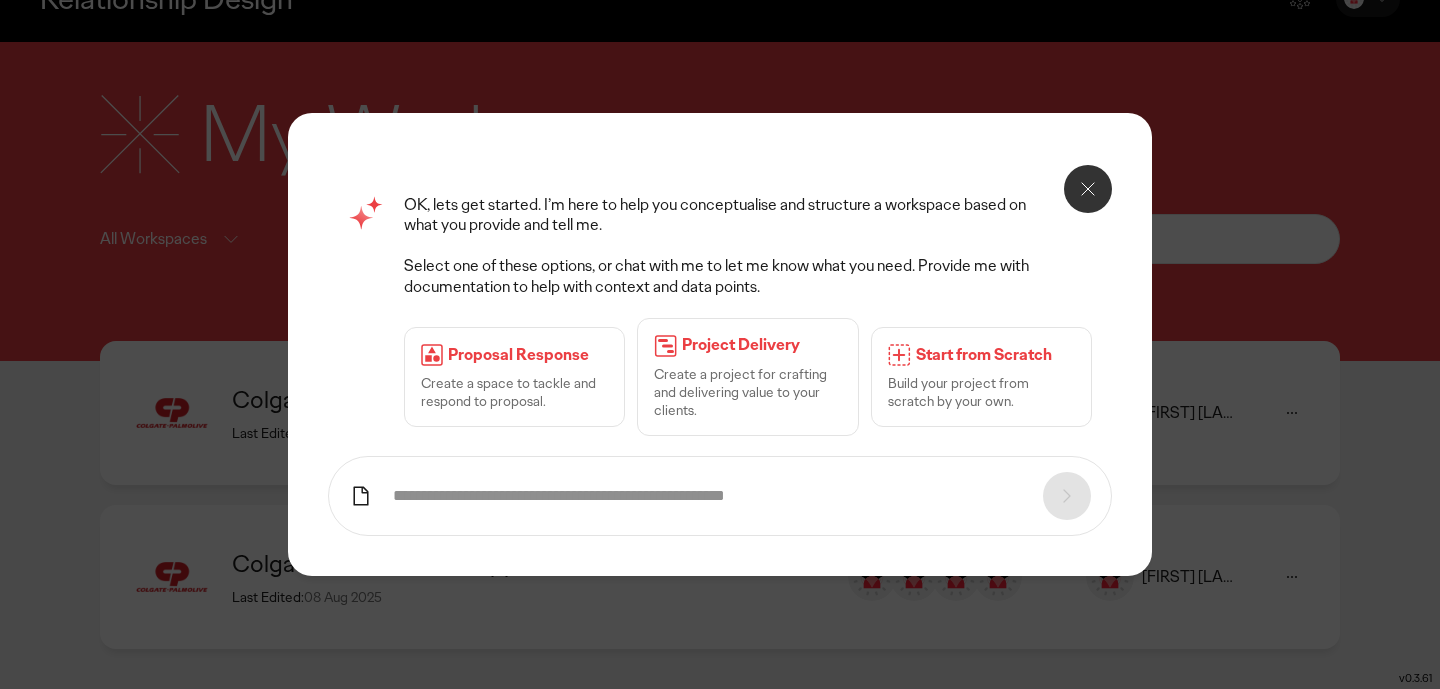 click on "Build your project from scratch by your own." at bounding box center (981, 392) 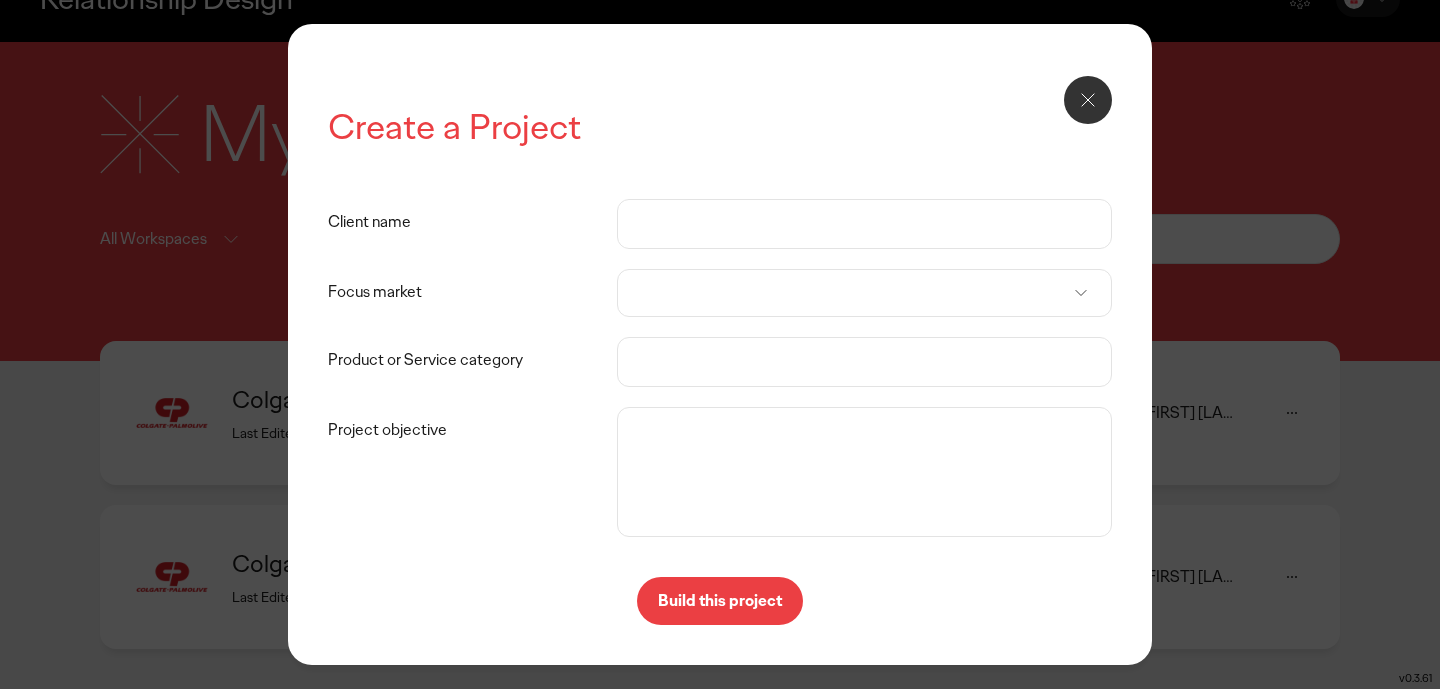 click on "Client name" at bounding box center [864, 224] 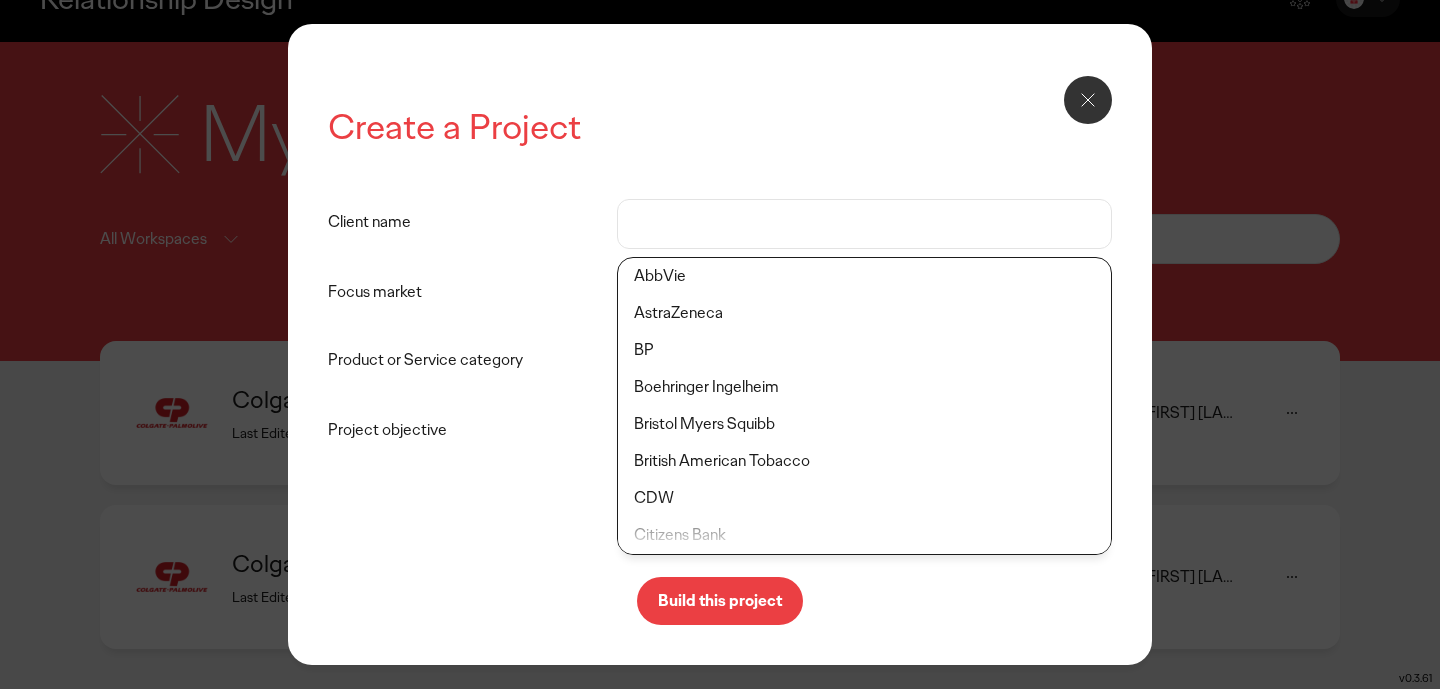 type on "*" 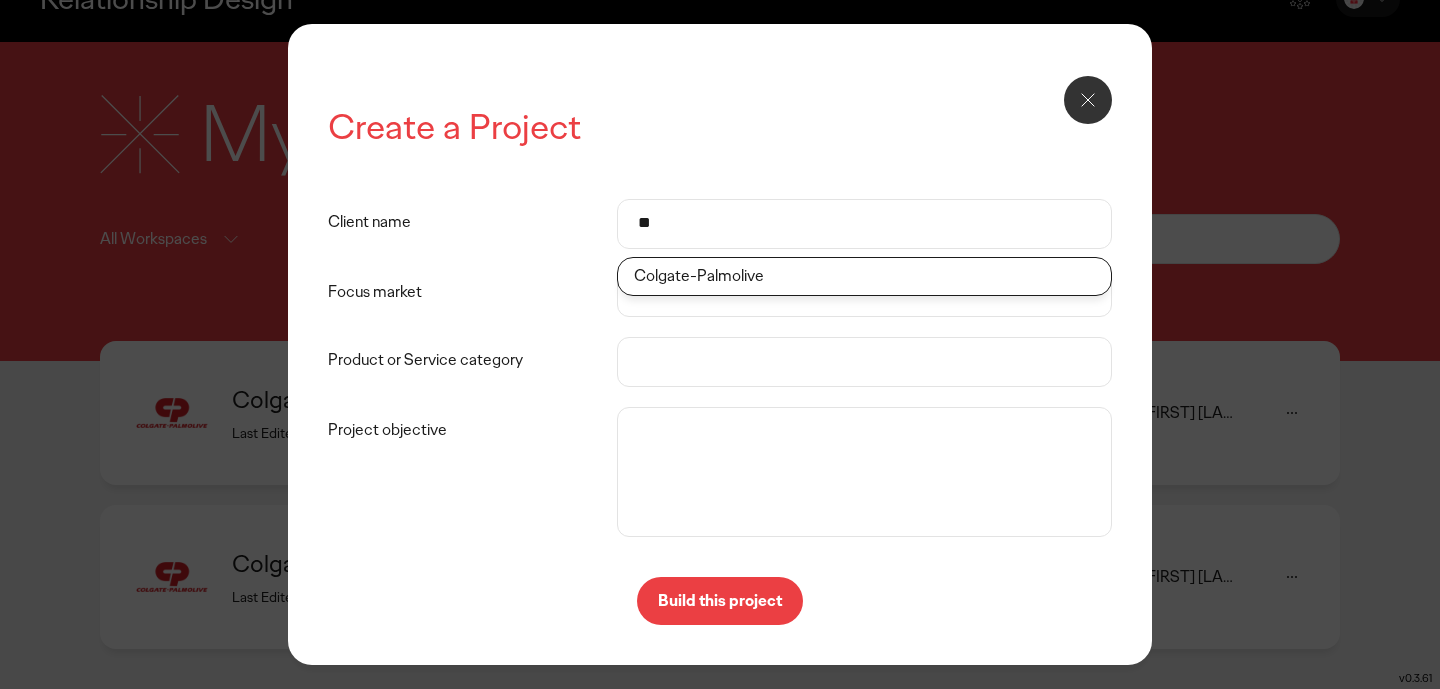 type on "*" 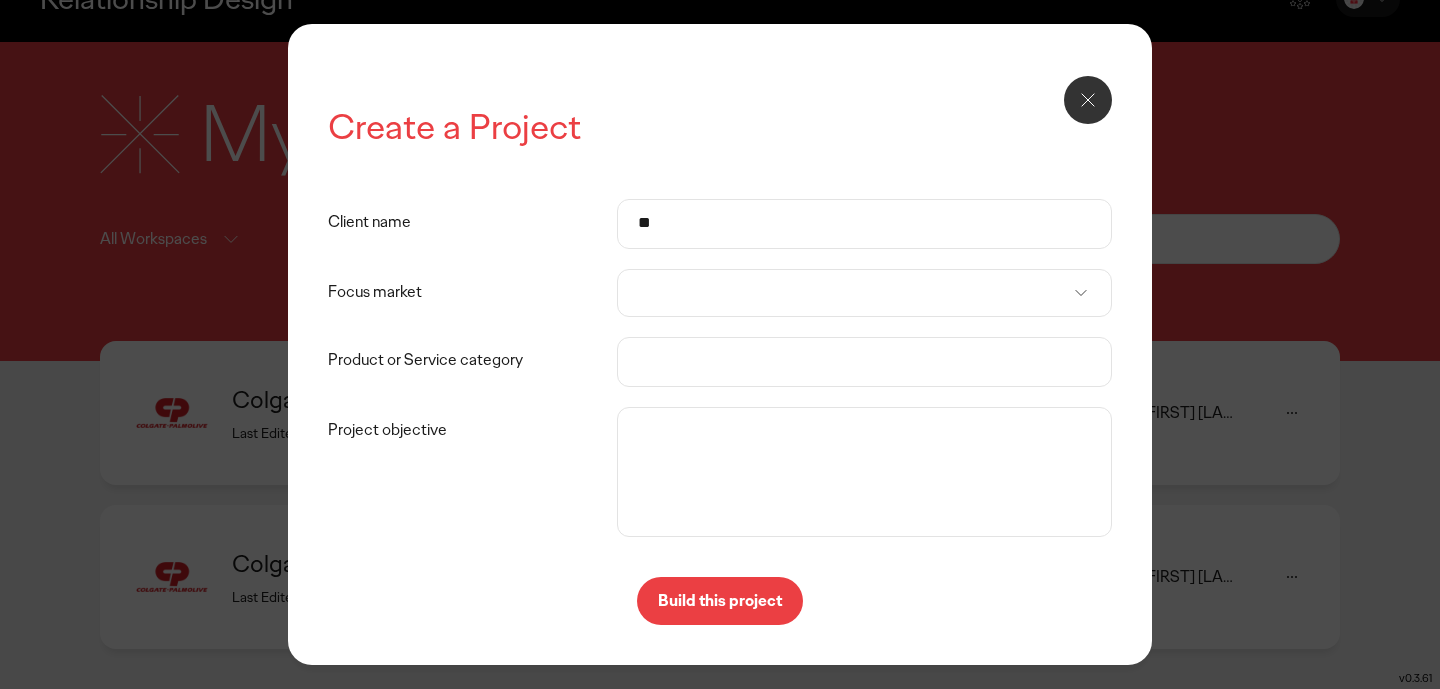 type on "*" 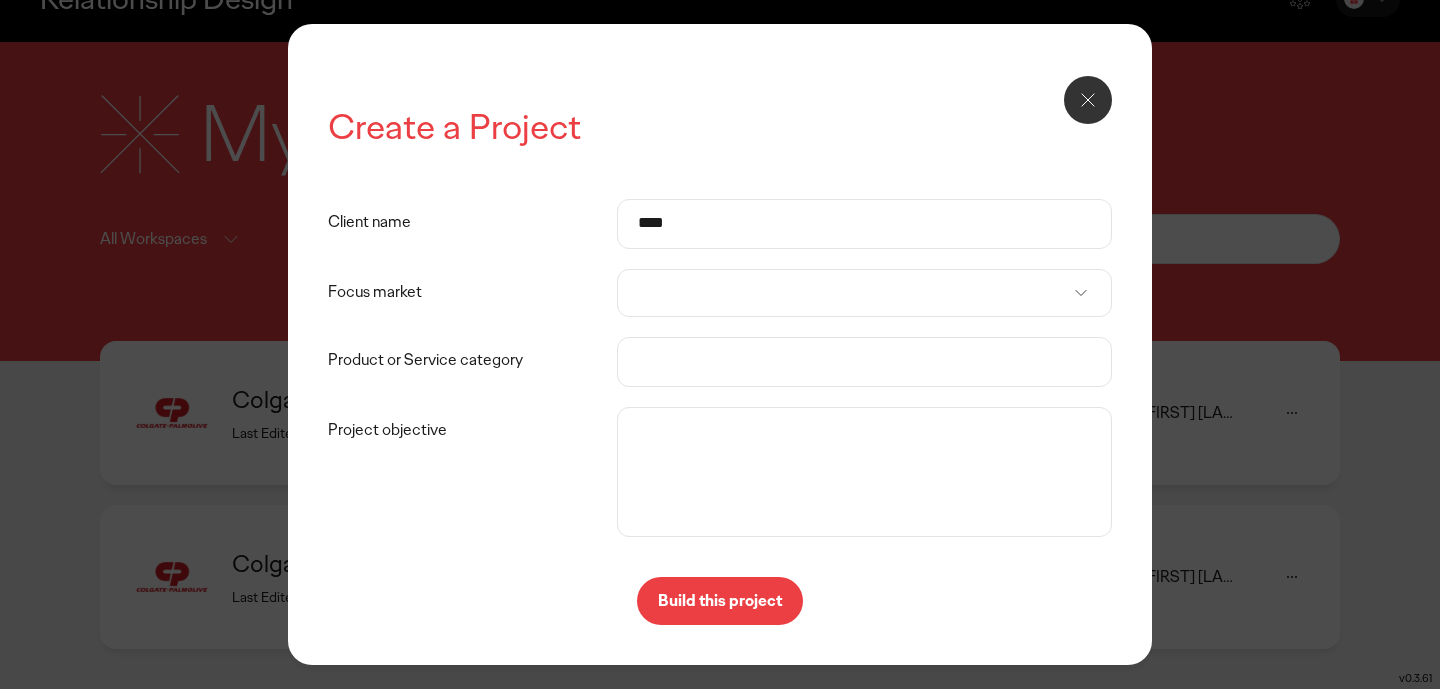 click at bounding box center [864, 293] 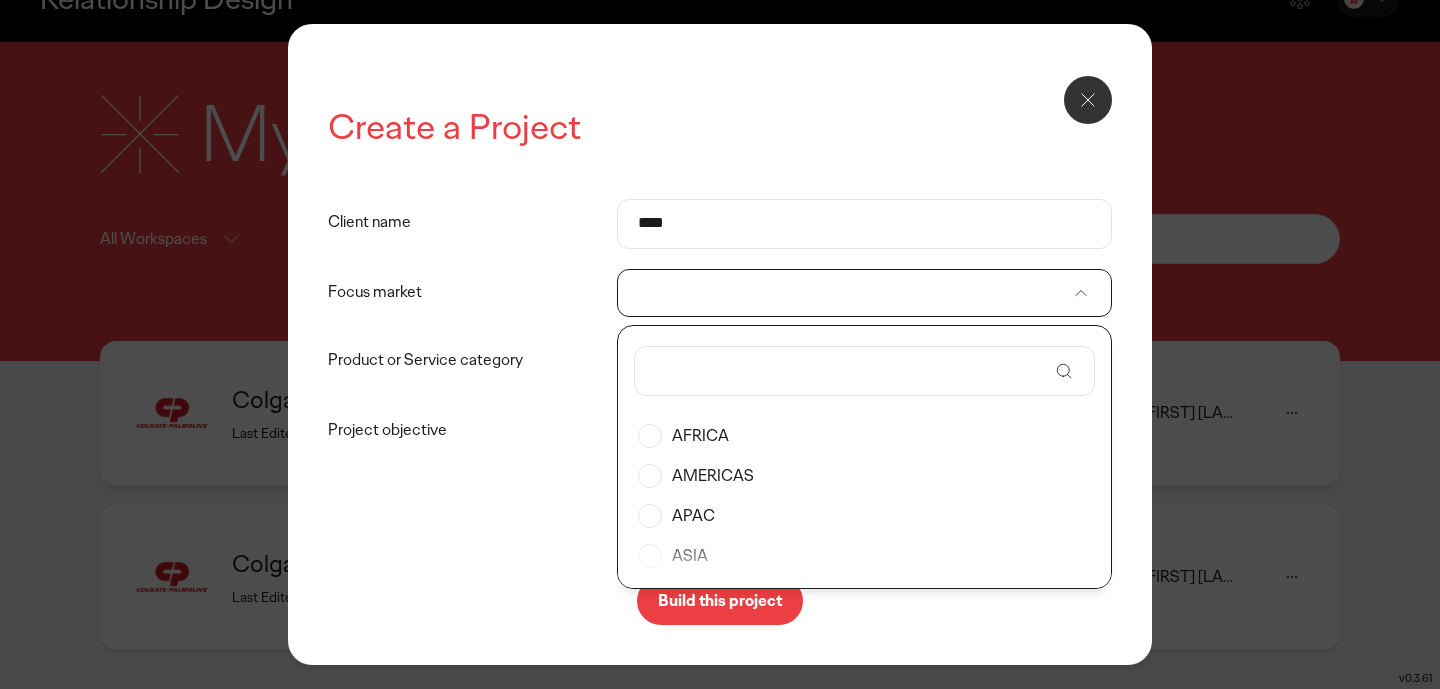 click on "****" at bounding box center [864, 224] 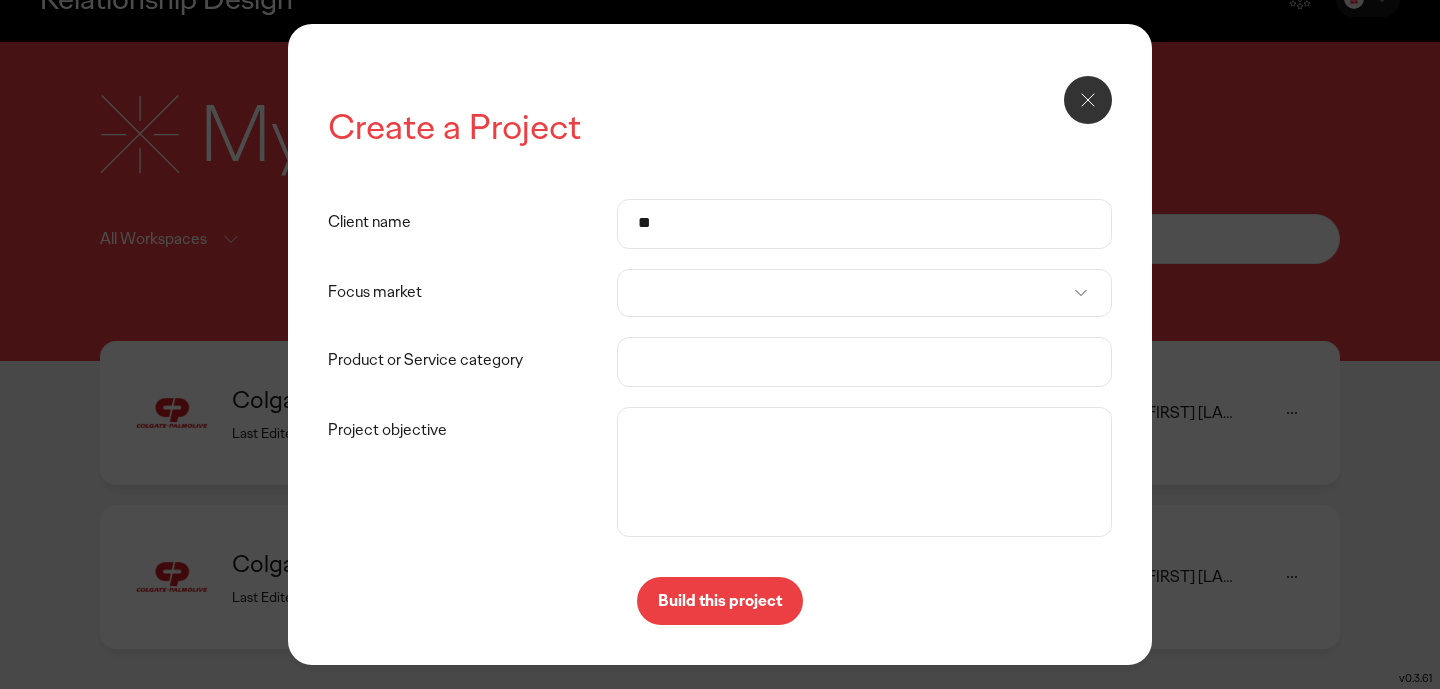 type on "*" 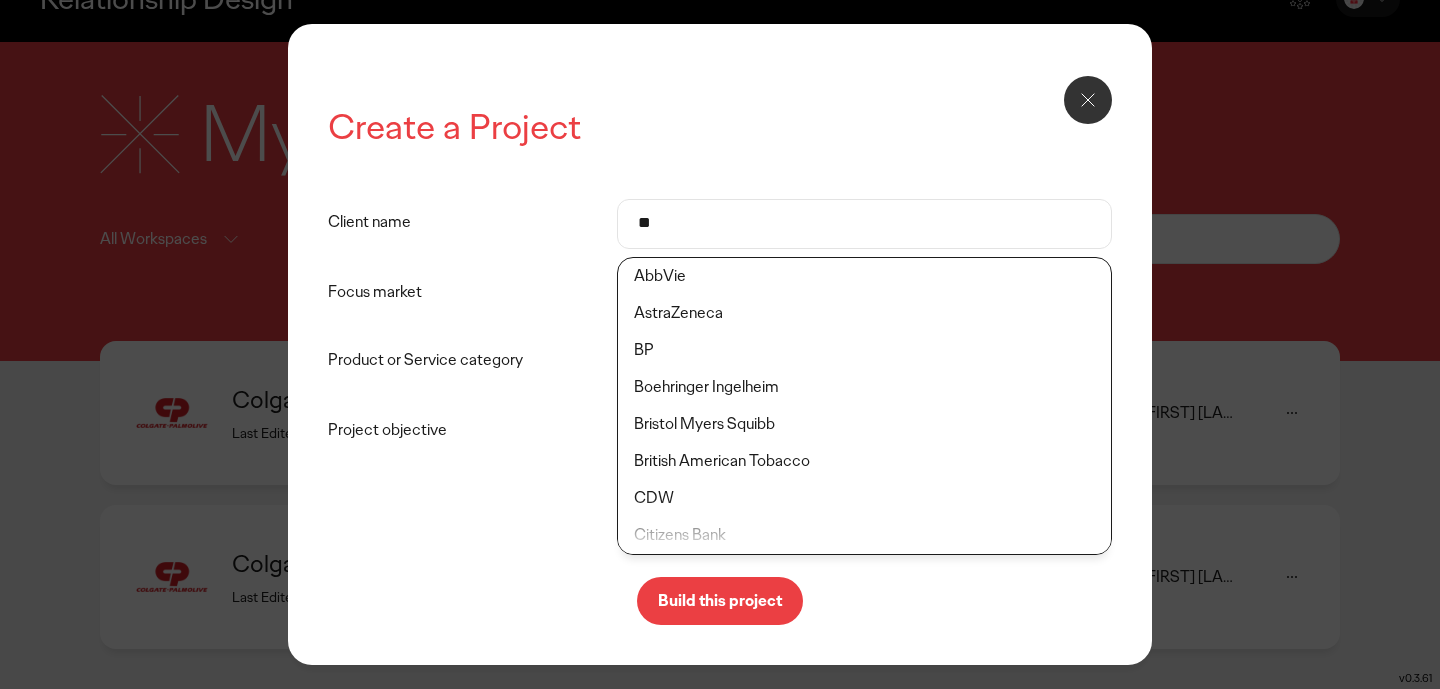type on "*" 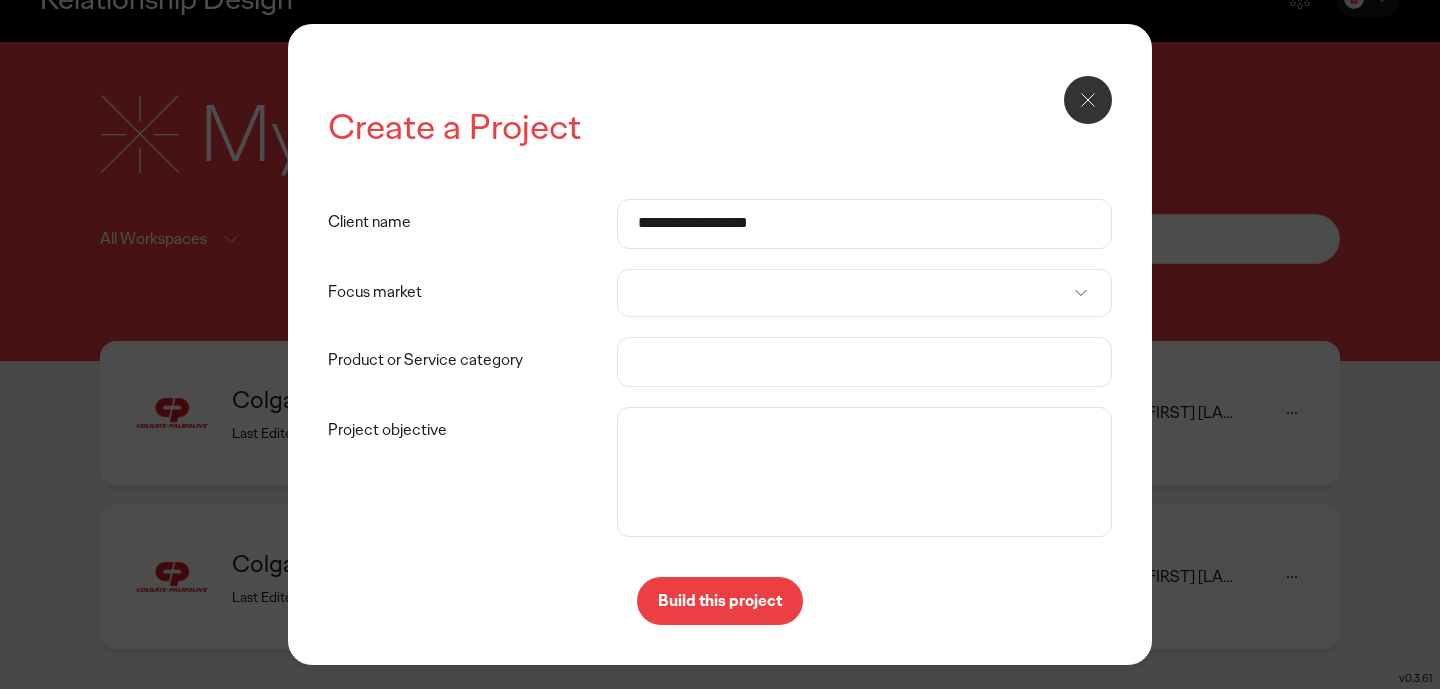 type on "**********" 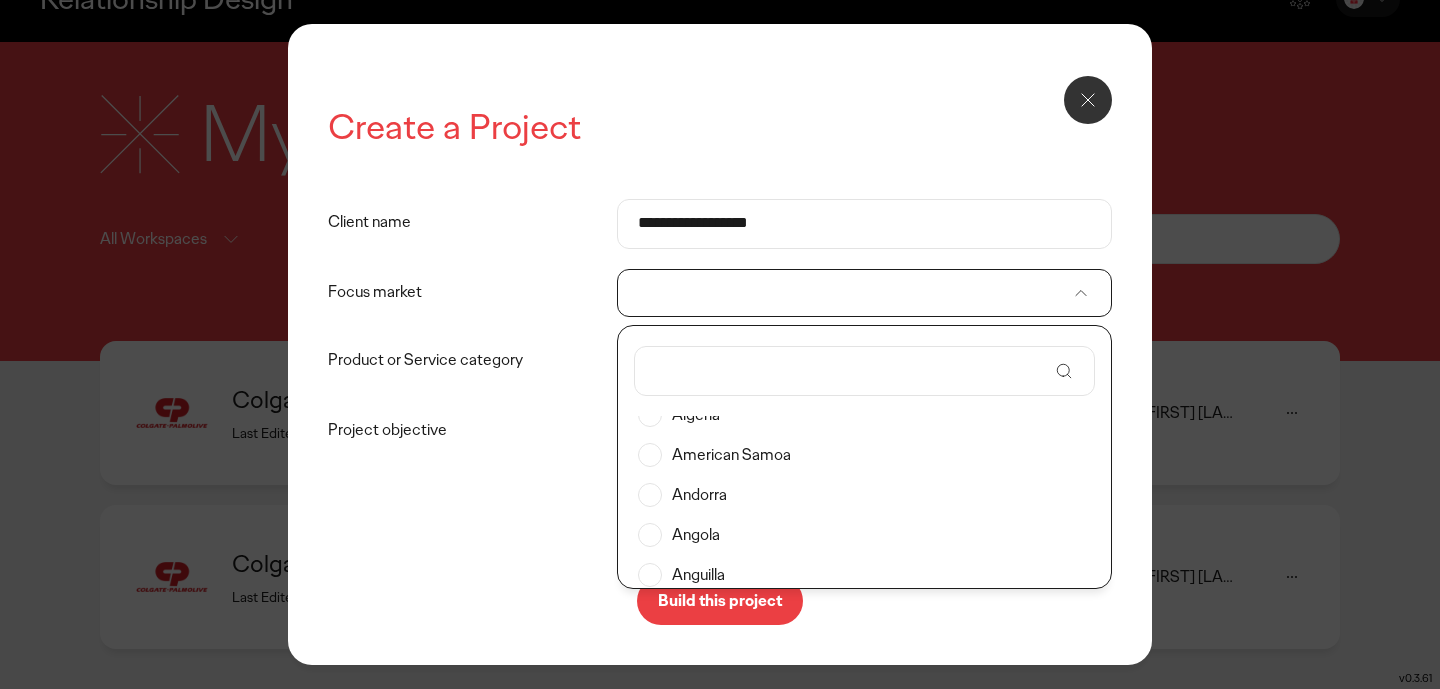 scroll, scrollTop: 276, scrollLeft: 0, axis: vertical 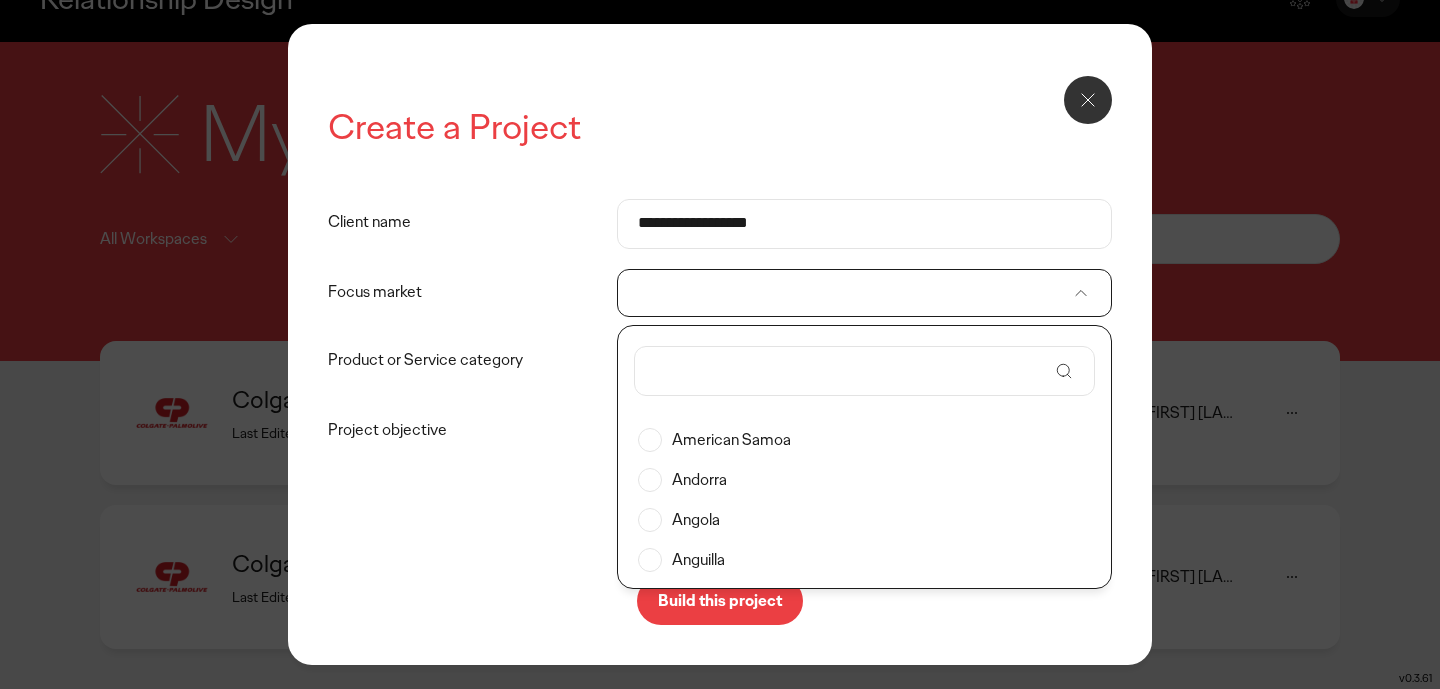 click at bounding box center [851, 371] 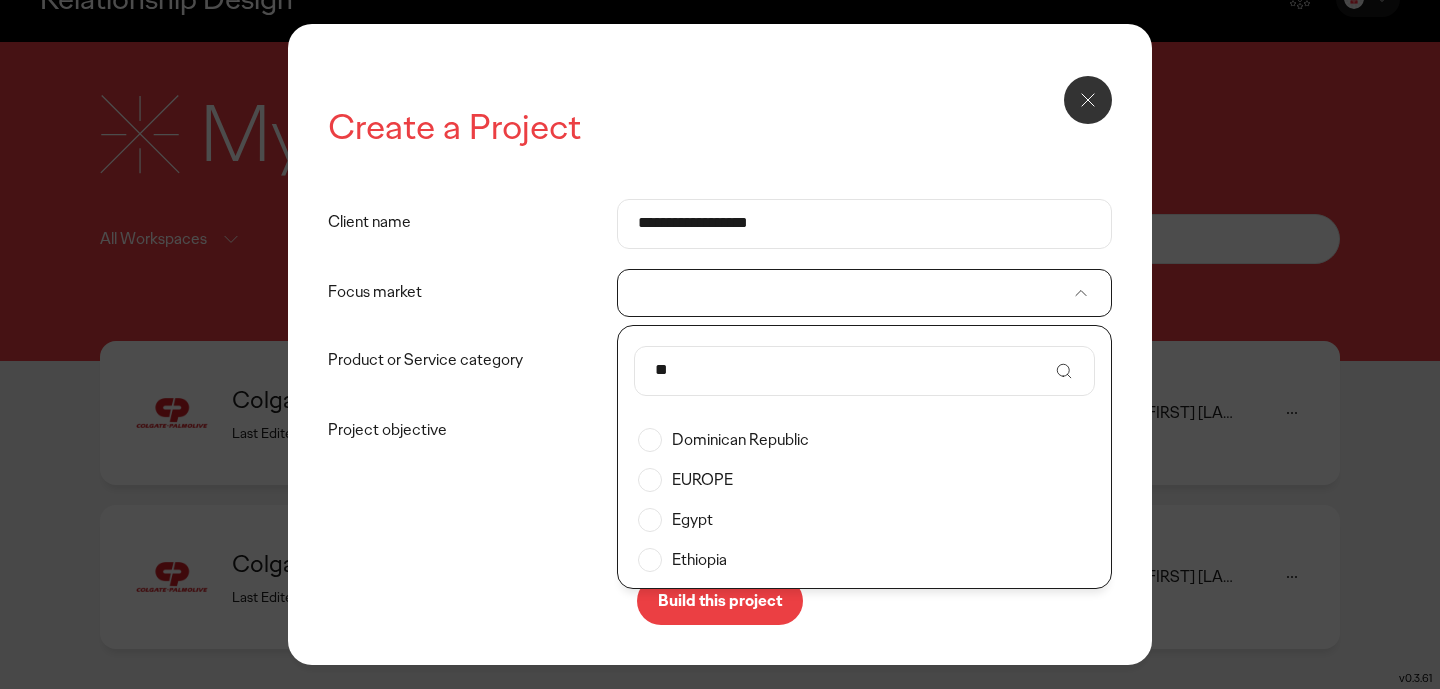 scroll, scrollTop: 0, scrollLeft: 0, axis: both 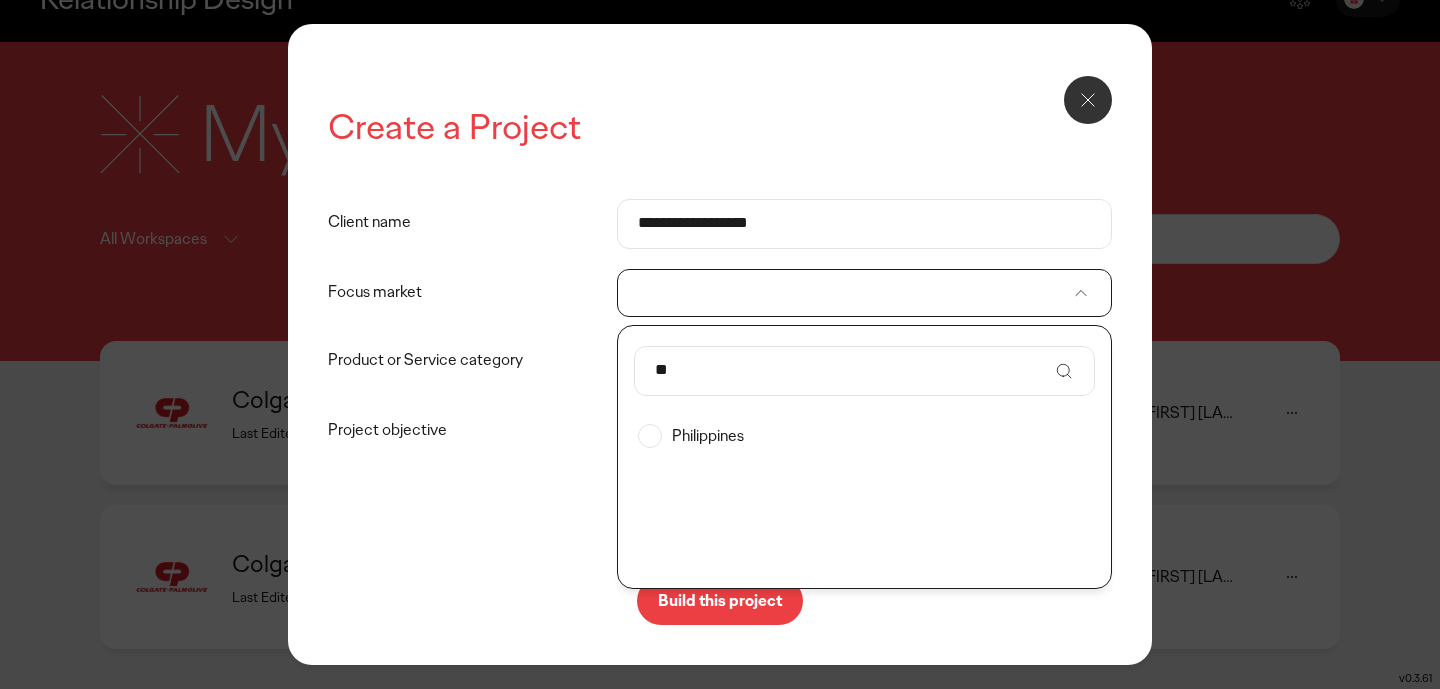 type on "**" 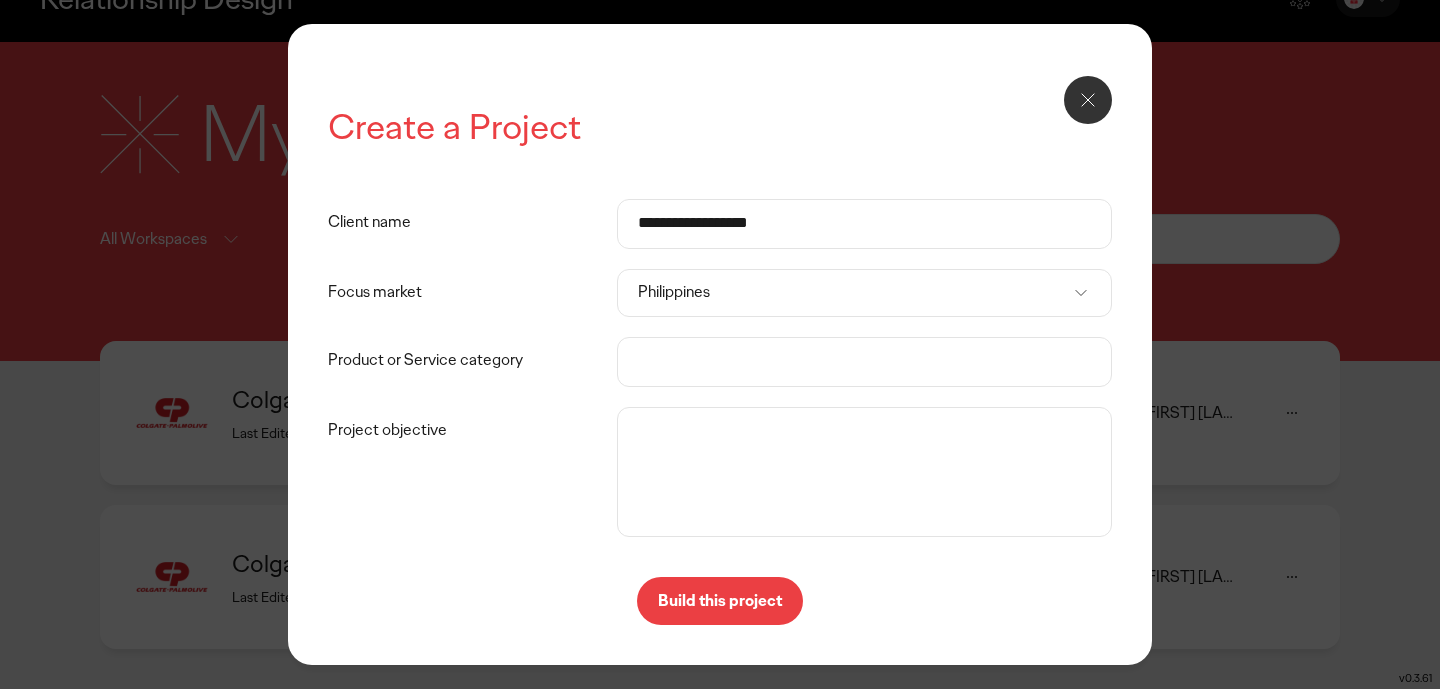 click on "Product or Service category" at bounding box center [864, 362] 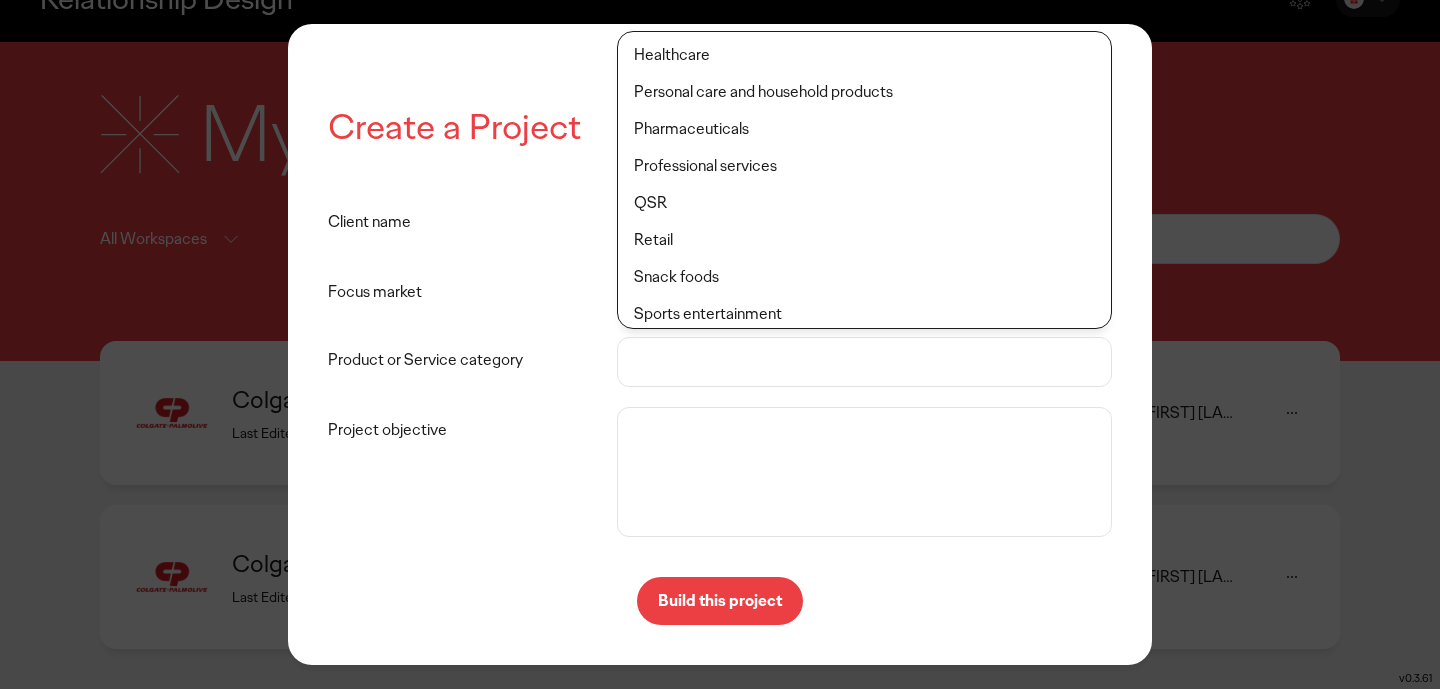 scroll, scrollTop: 490, scrollLeft: 0, axis: vertical 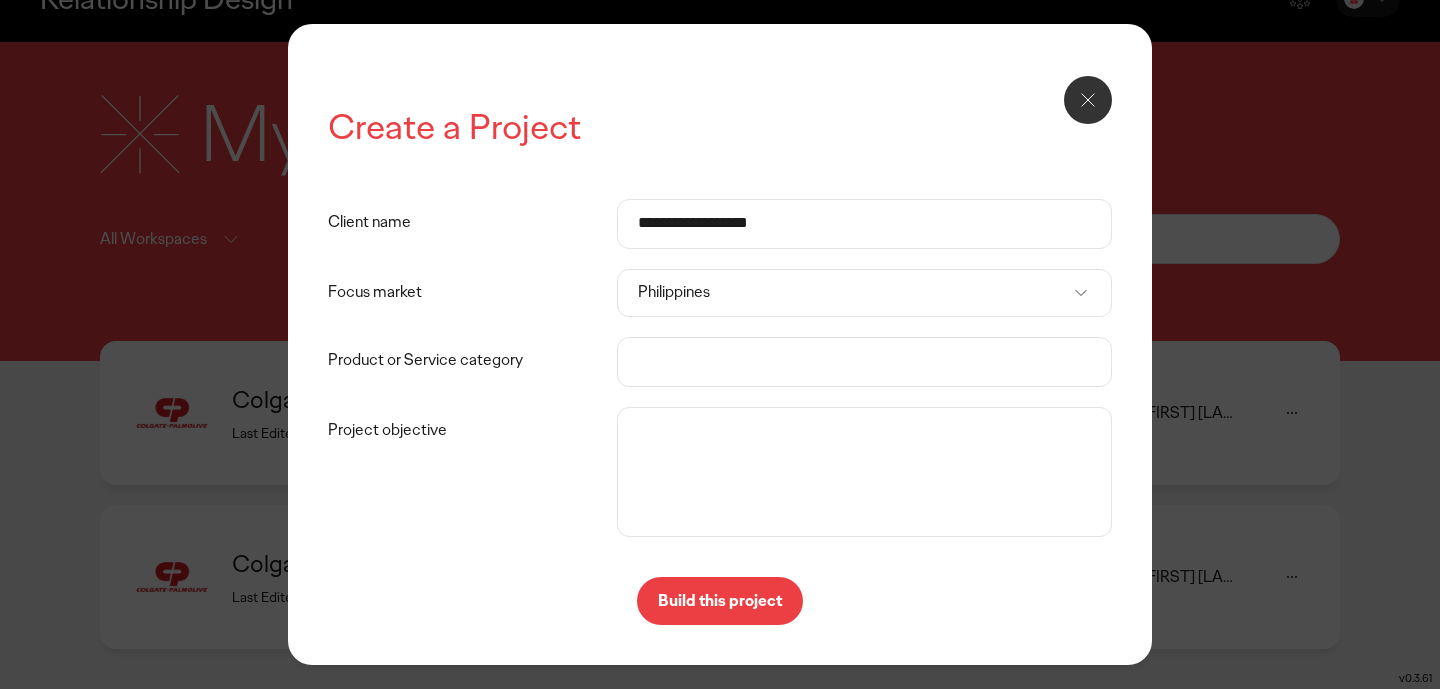 click on "Personal care and household products" 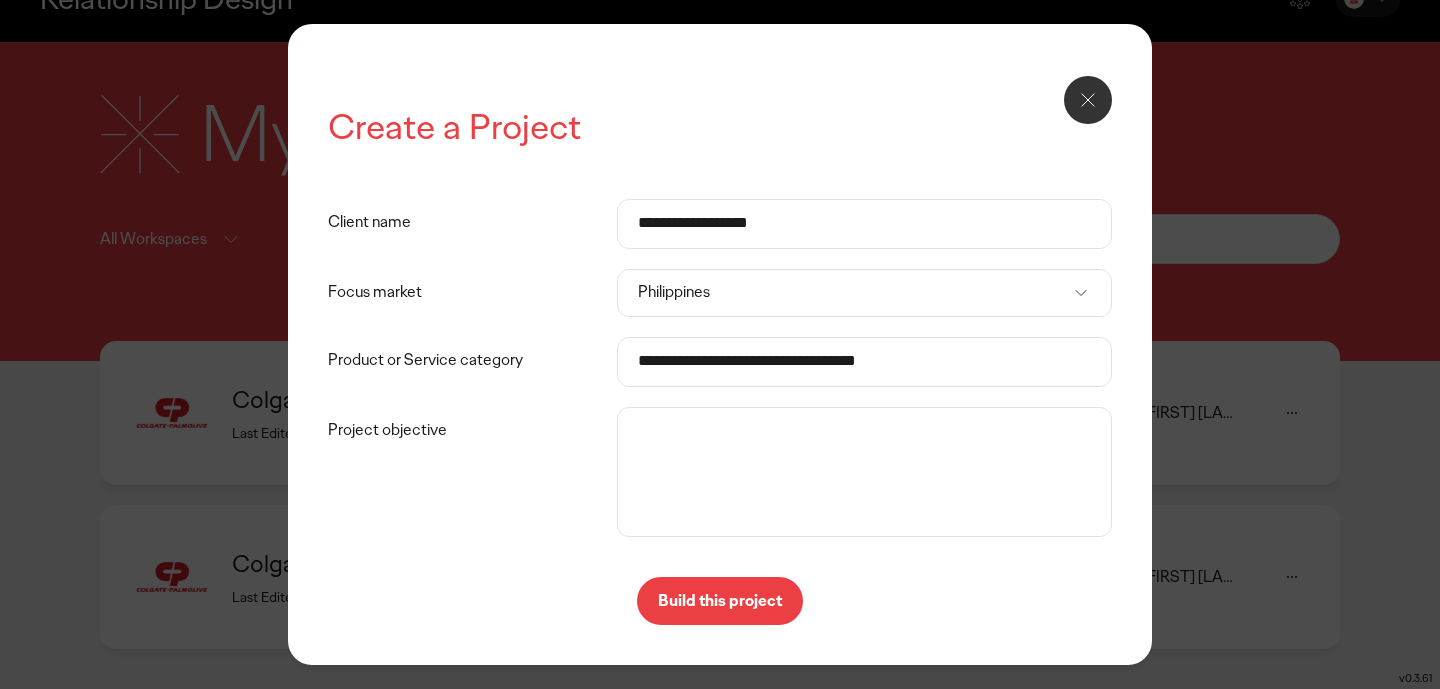 click on "Project objective" at bounding box center [864, 472] 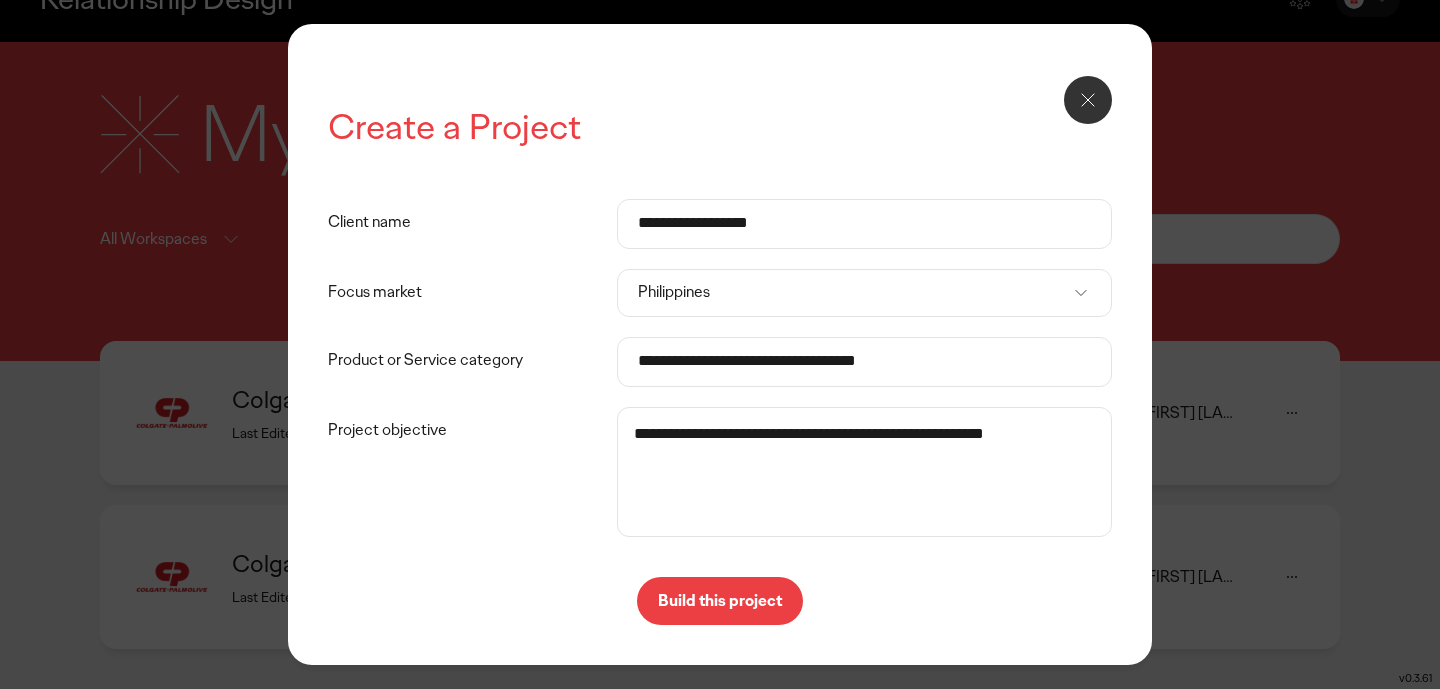 type on "**********" 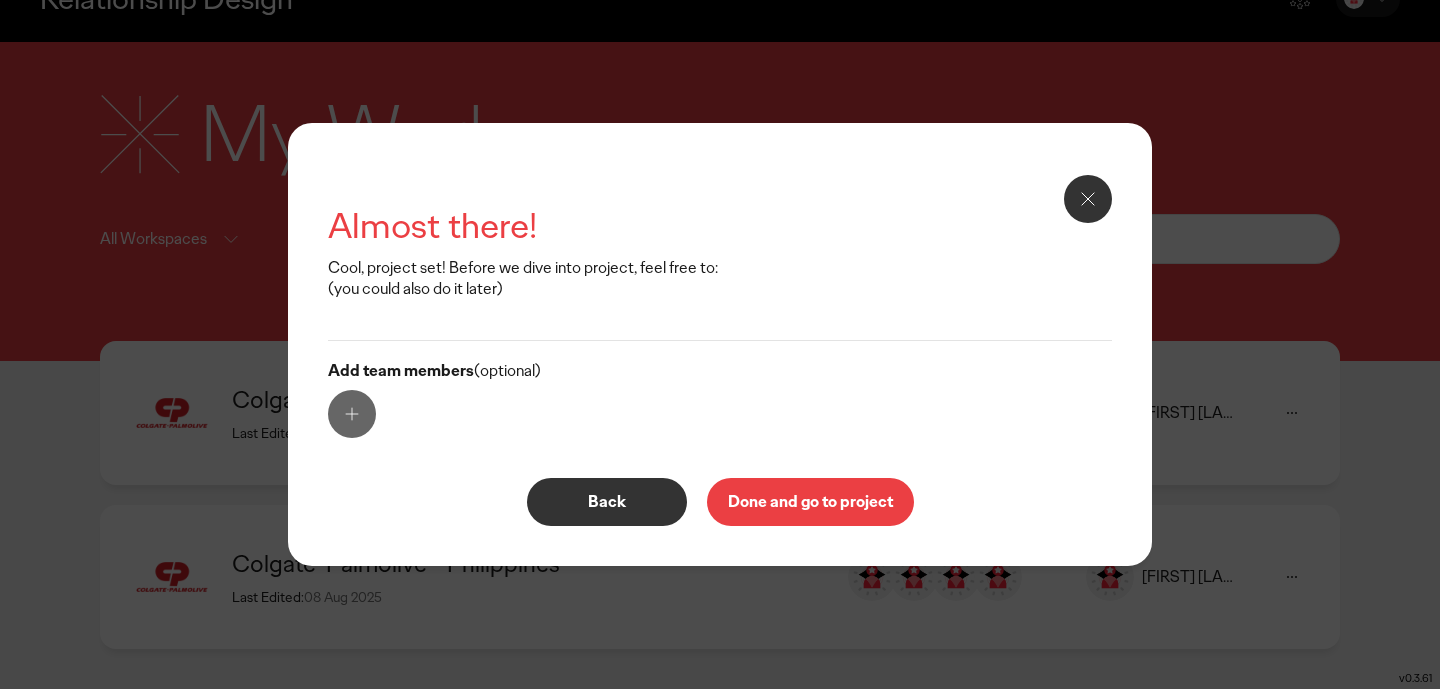 click 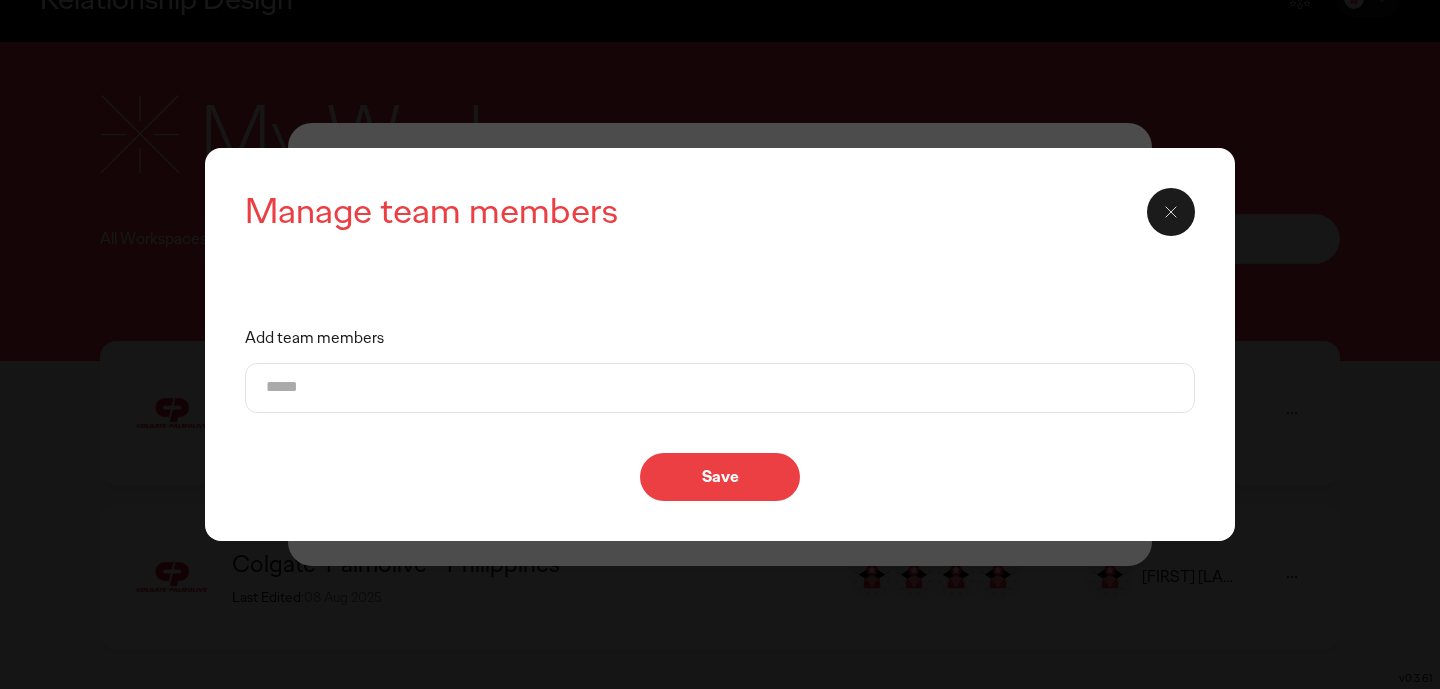 click on "Add team members" at bounding box center (720, 388) 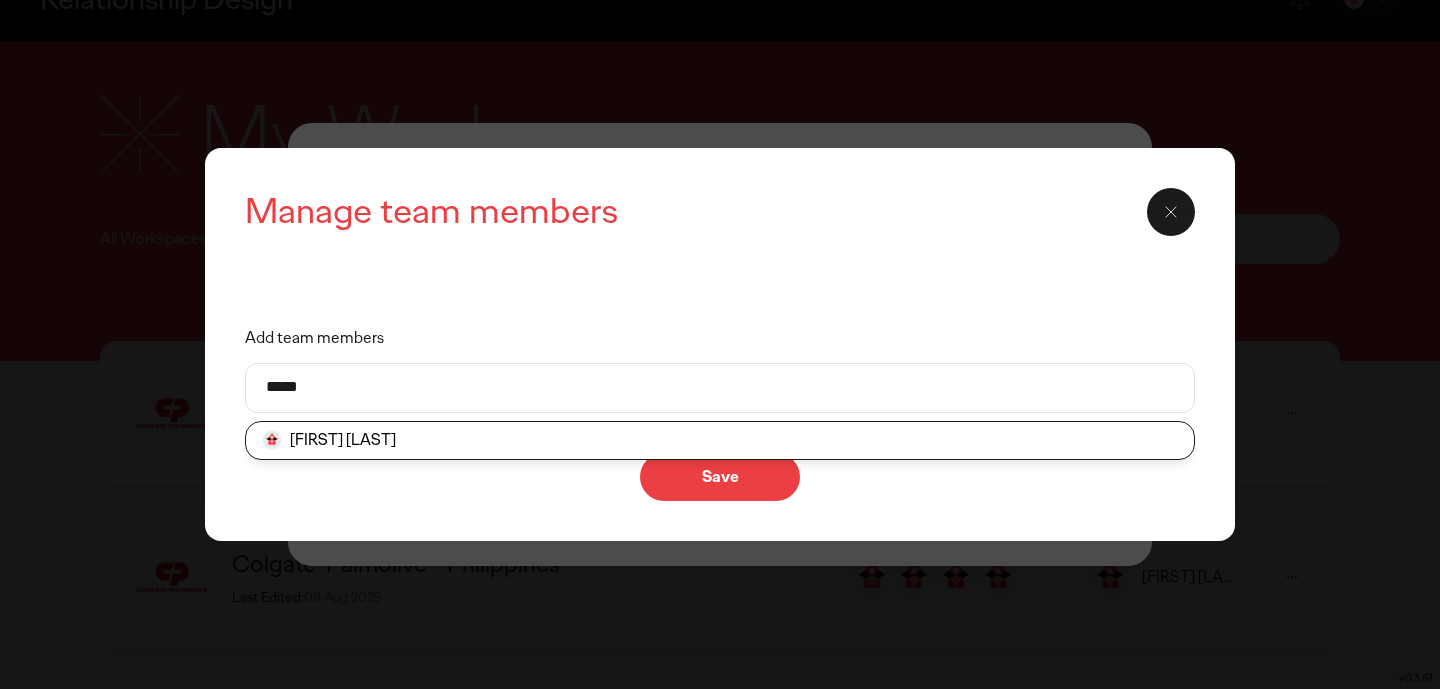 type on "*****" 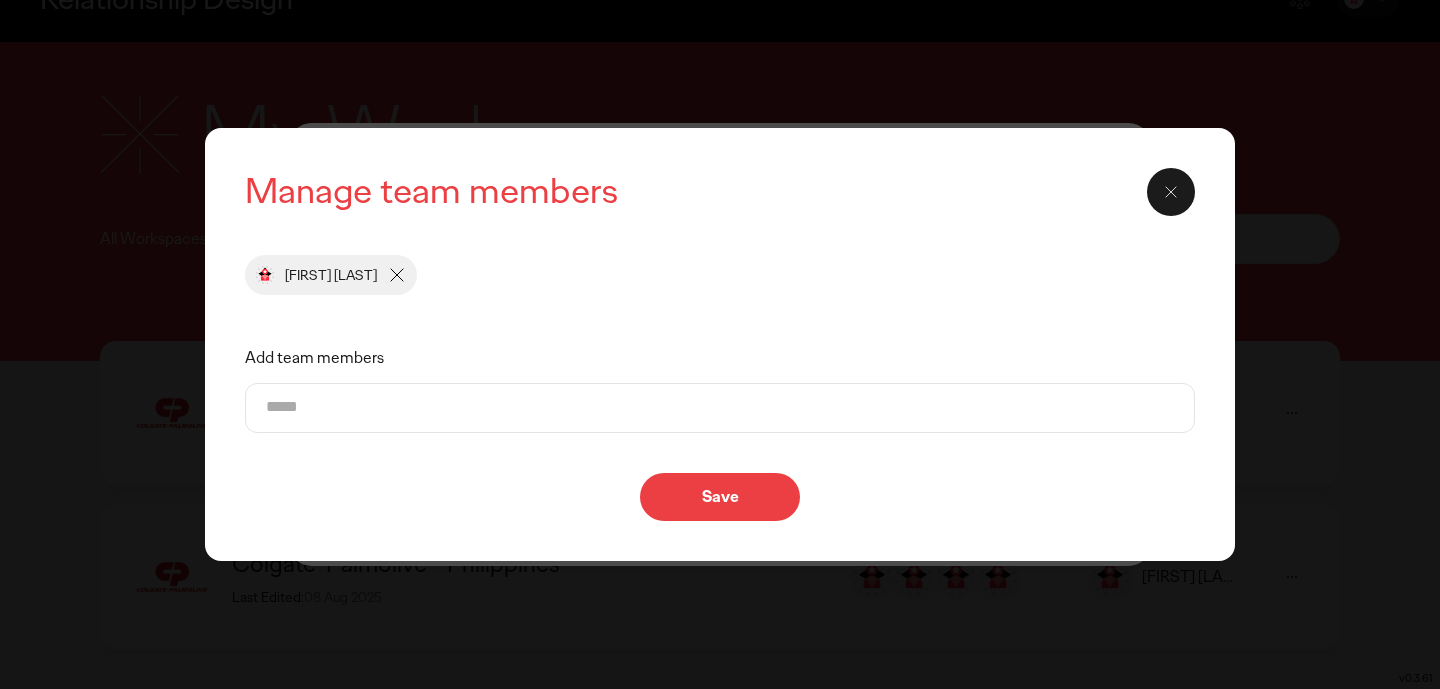 click on "Add team members" at bounding box center [720, 408] 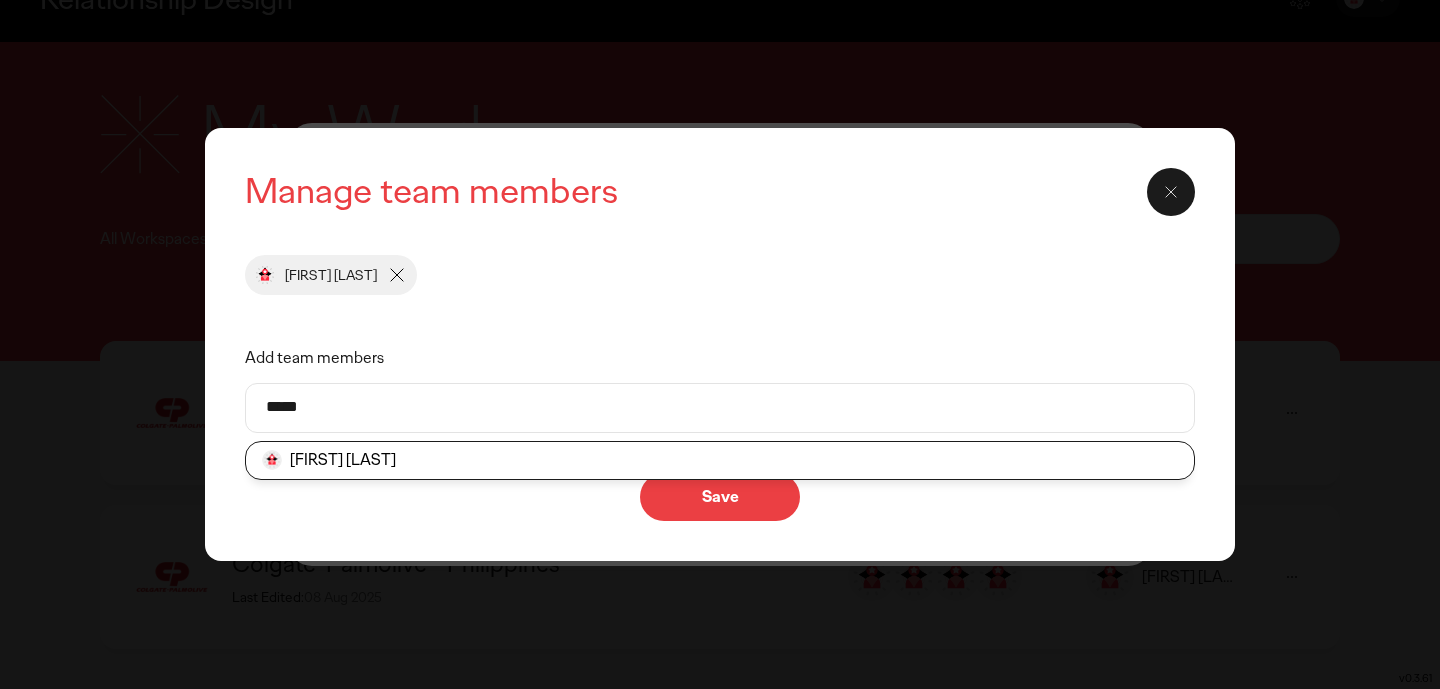 type on "*****" 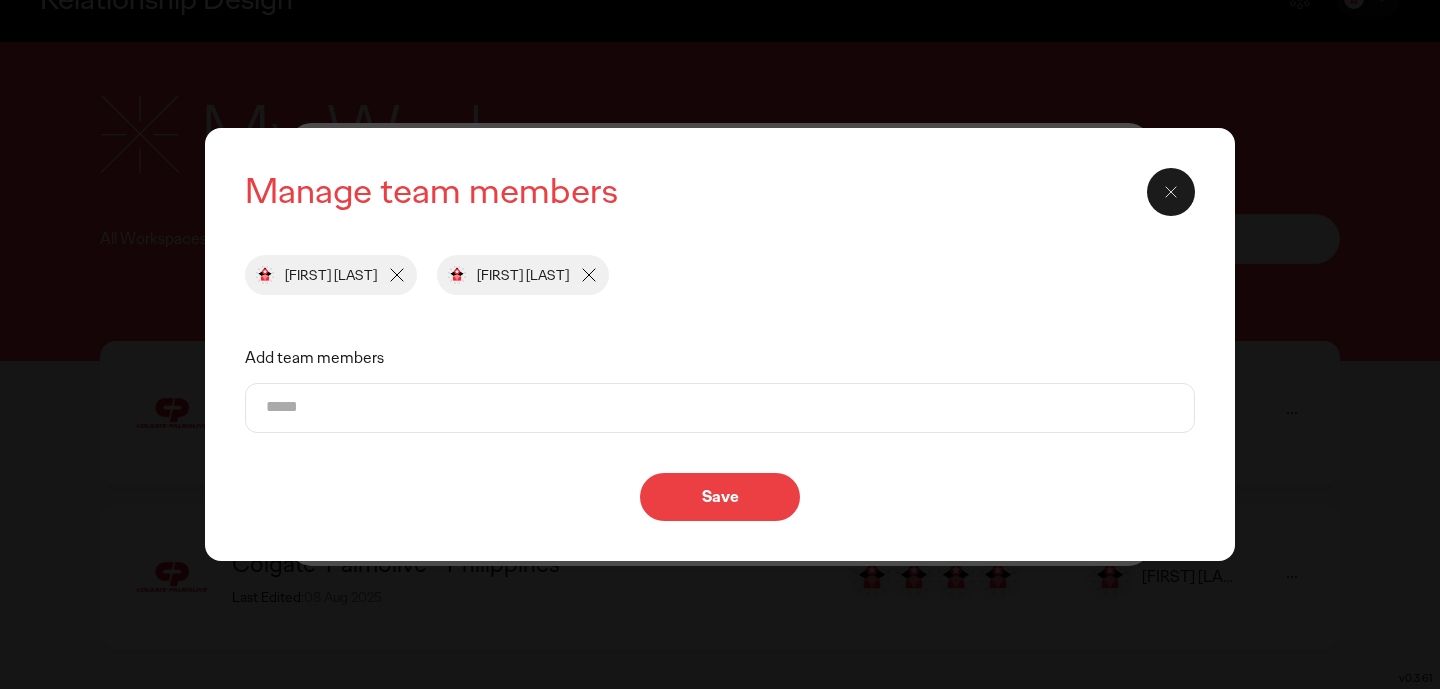 click on "Add team members" at bounding box center (720, 408) 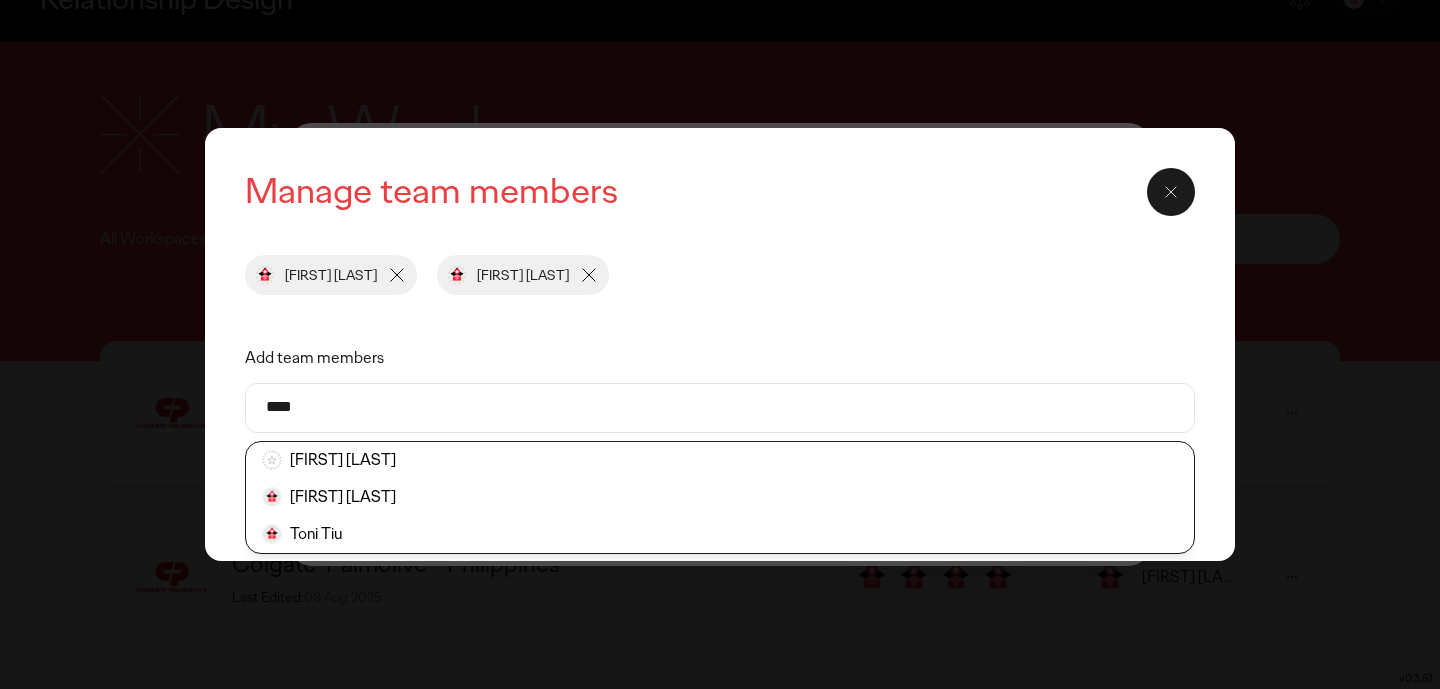 type on "****" 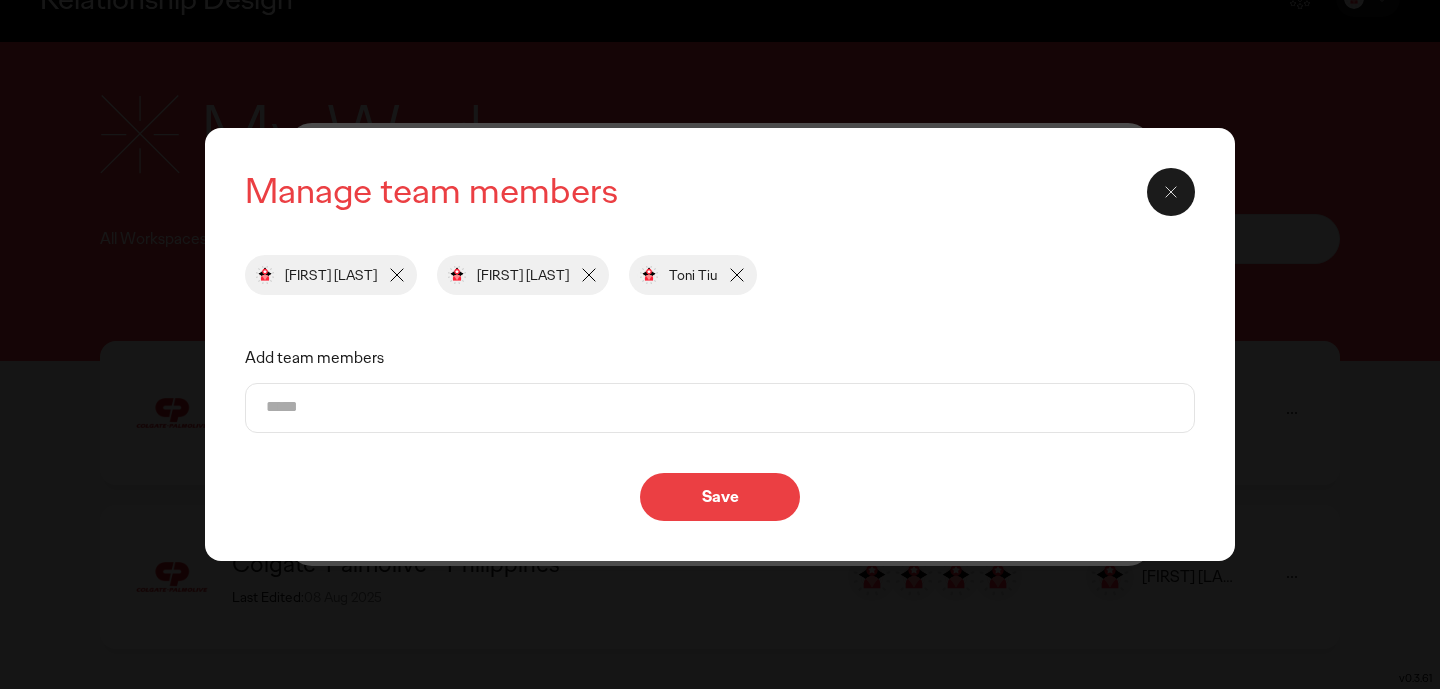 click on "Add team members" at bounding box center (720, 408) 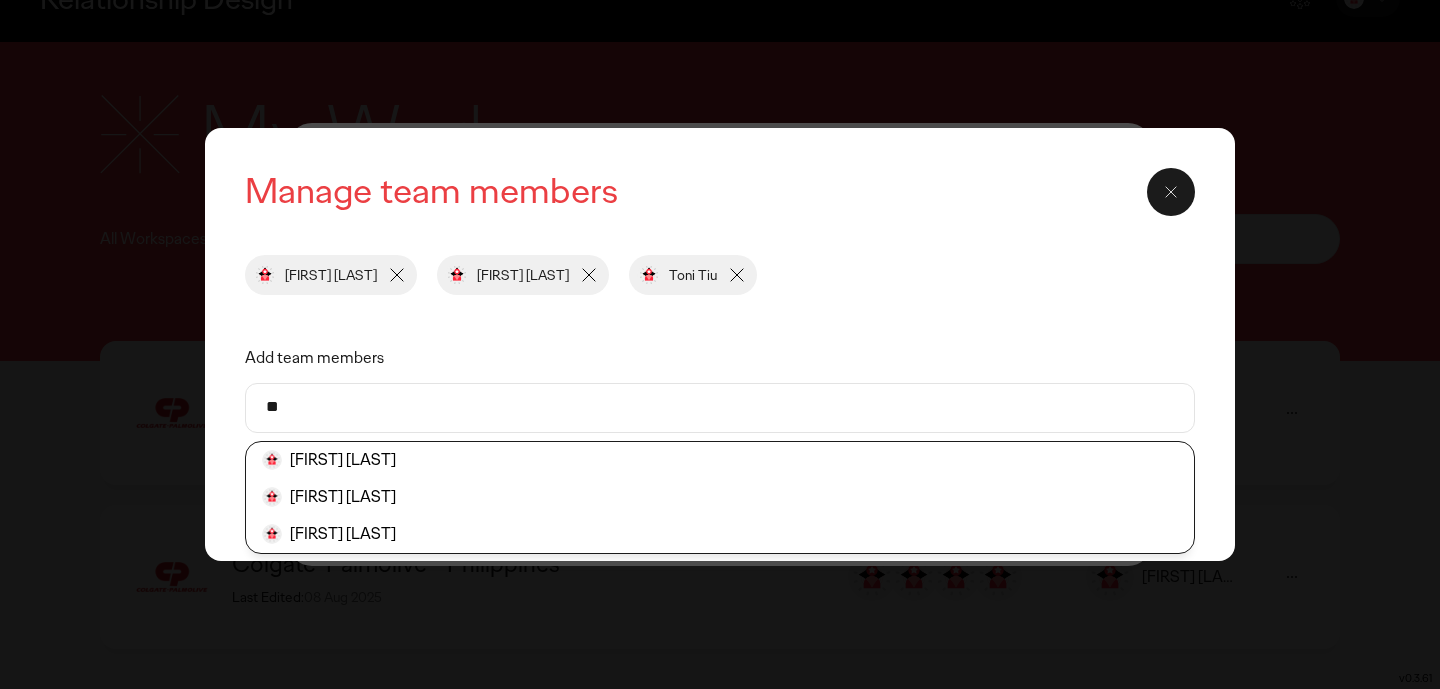 type on "*" 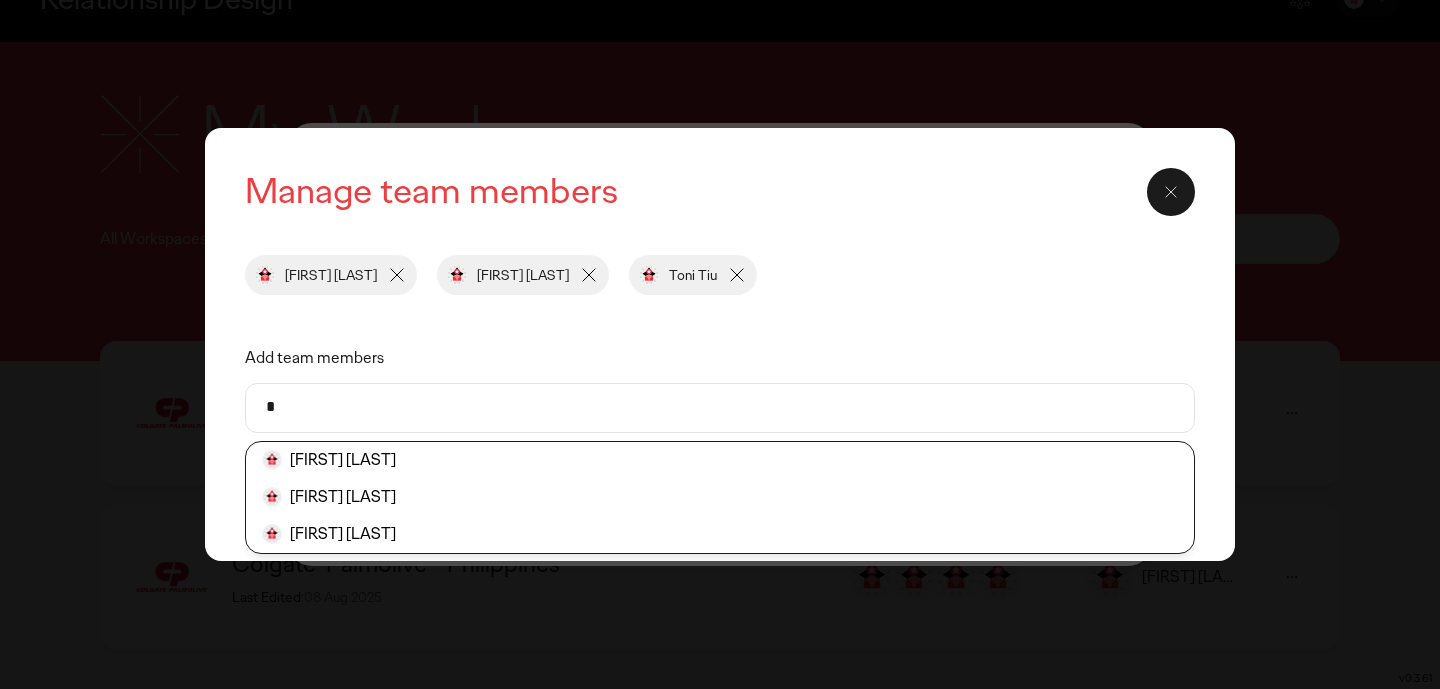 type 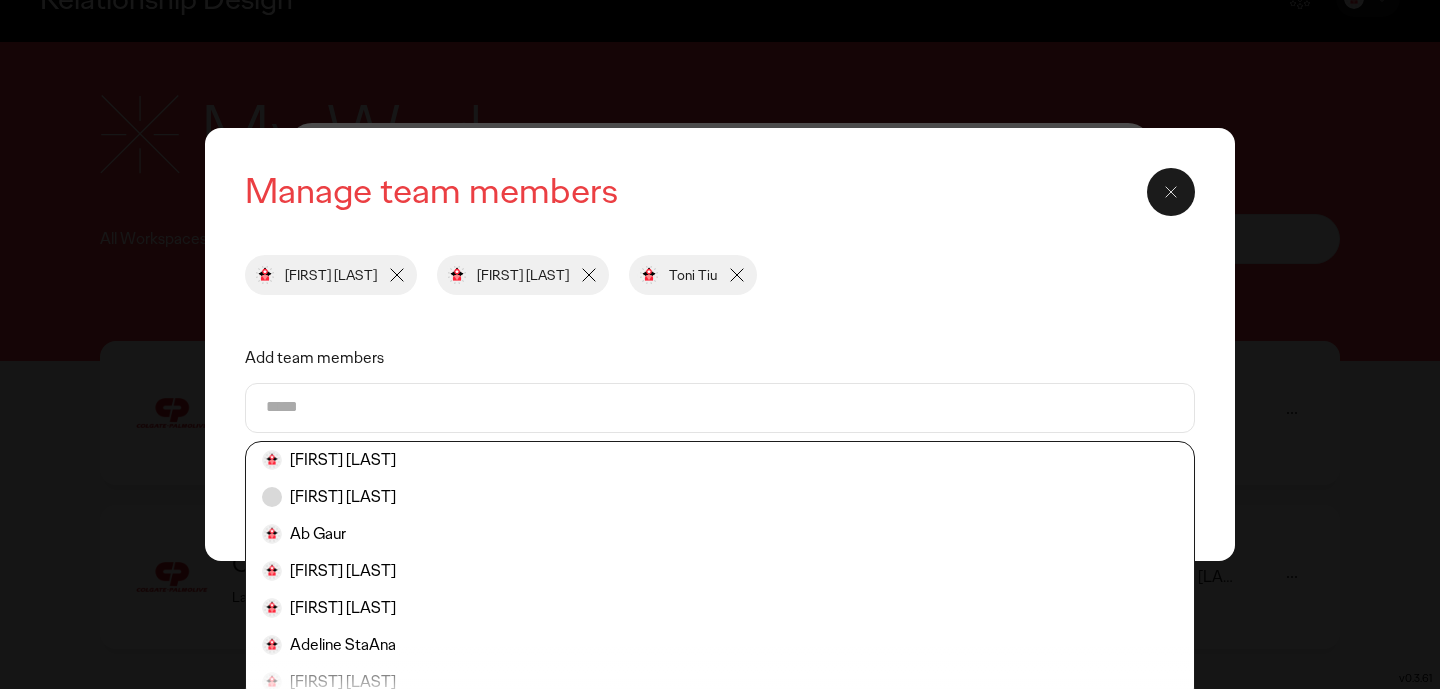 click on "Add team members" at bounding box center (720, 359) 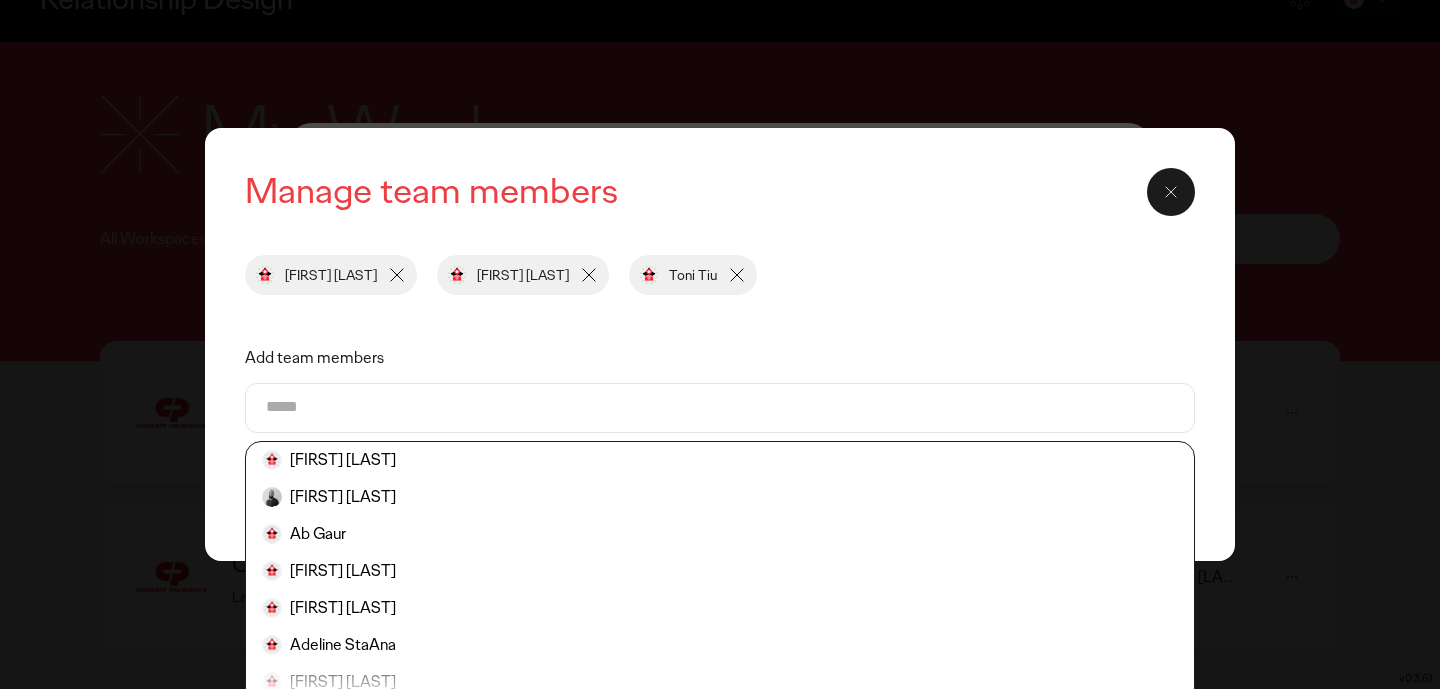 click on "I-van Policarpo Nigel Cornel Toni Tiu" at bounding box center (720, 275) 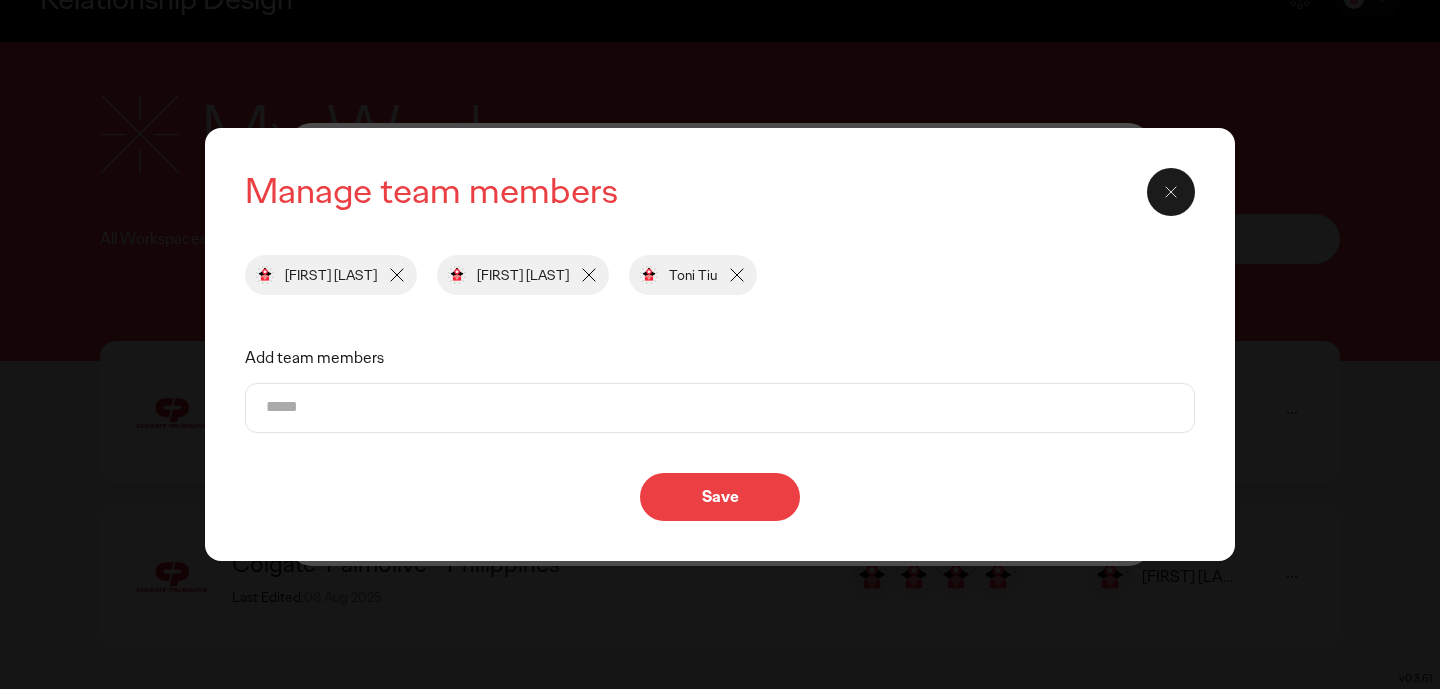 click on "Save" at bounding box center (720, 497) 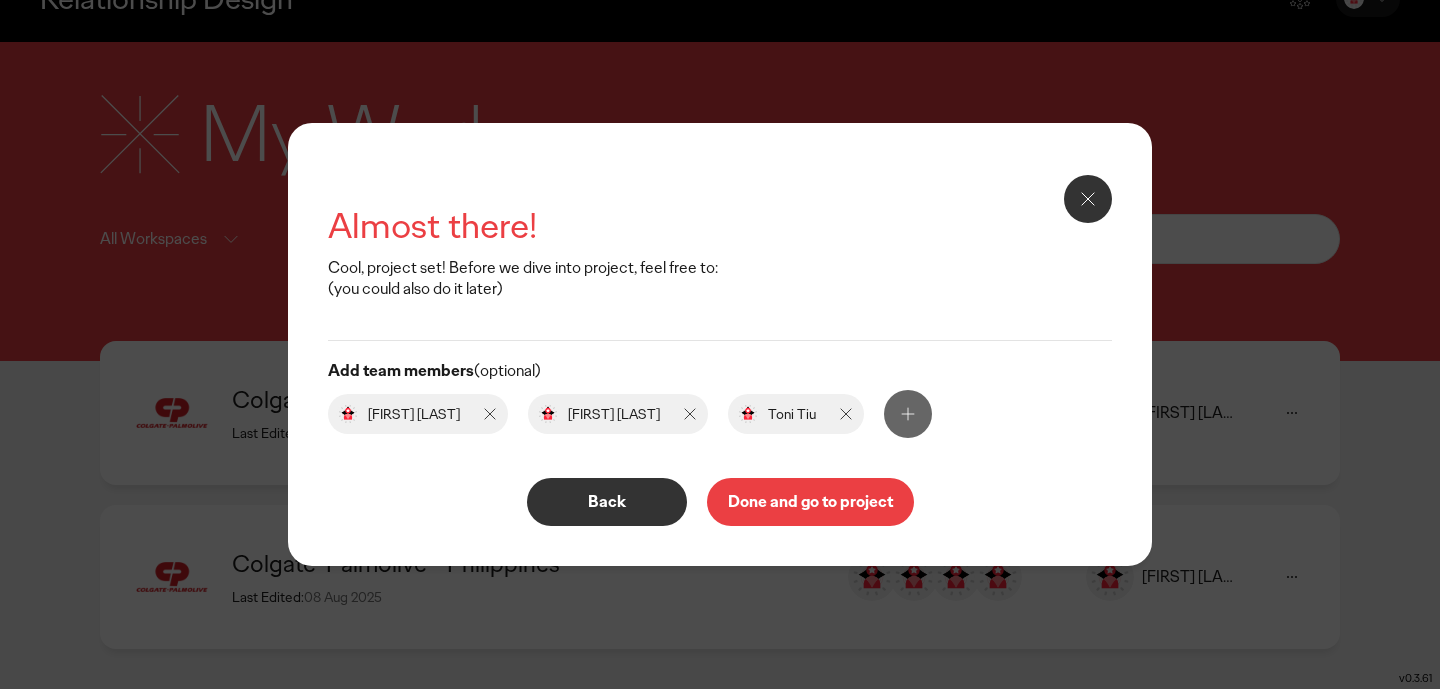 click on "Done and go to project" at bounding box center (810, 502) 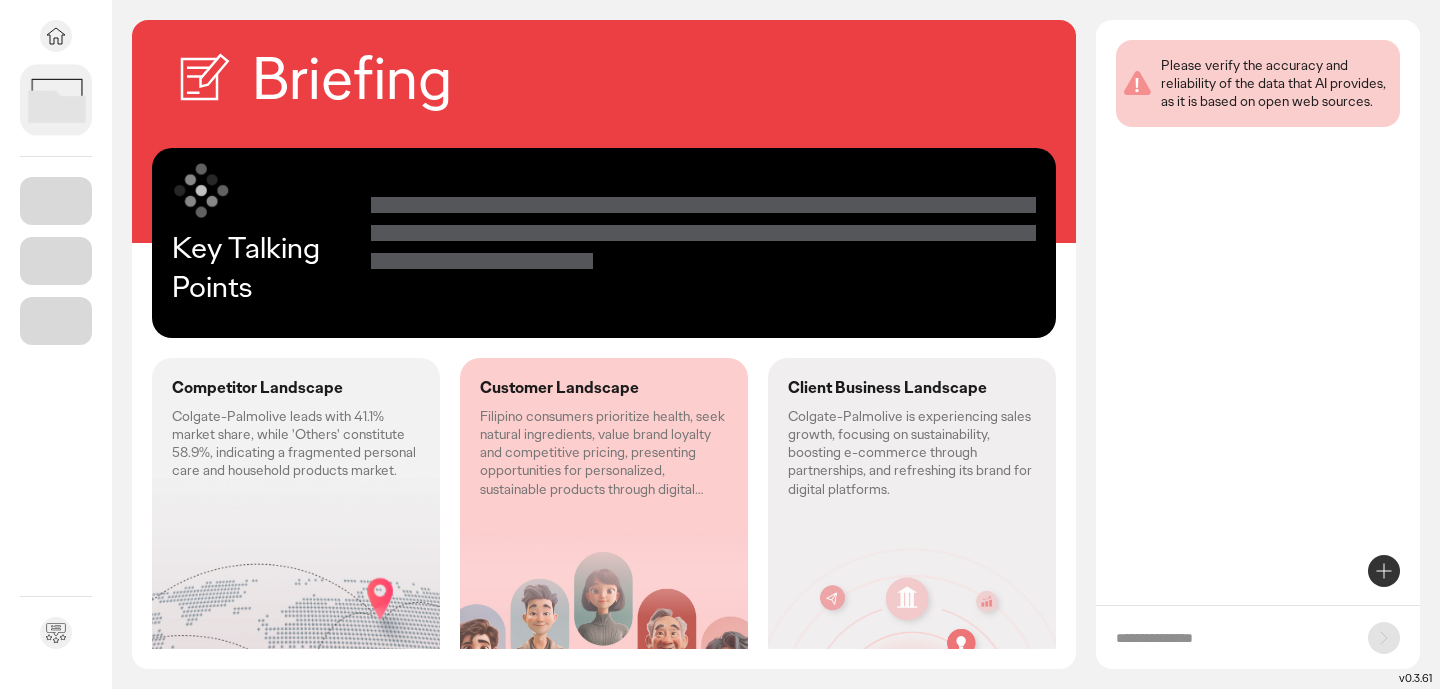 scroll, scrollTop: 0, scrollLeft: 0, axis: both 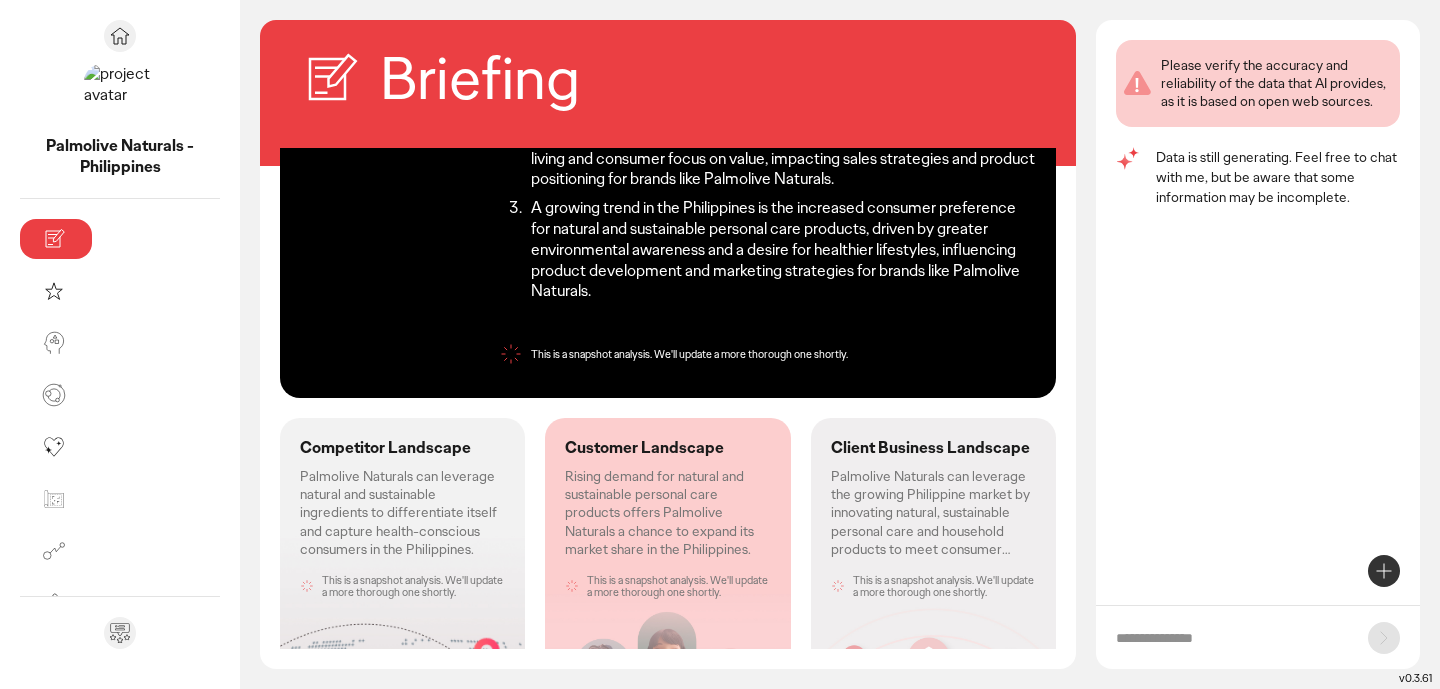 click on "Palmolive Naturals can leverage natural and sustainable ingredients to differentiate itself and capture health-conscious consumers in the Philippines." 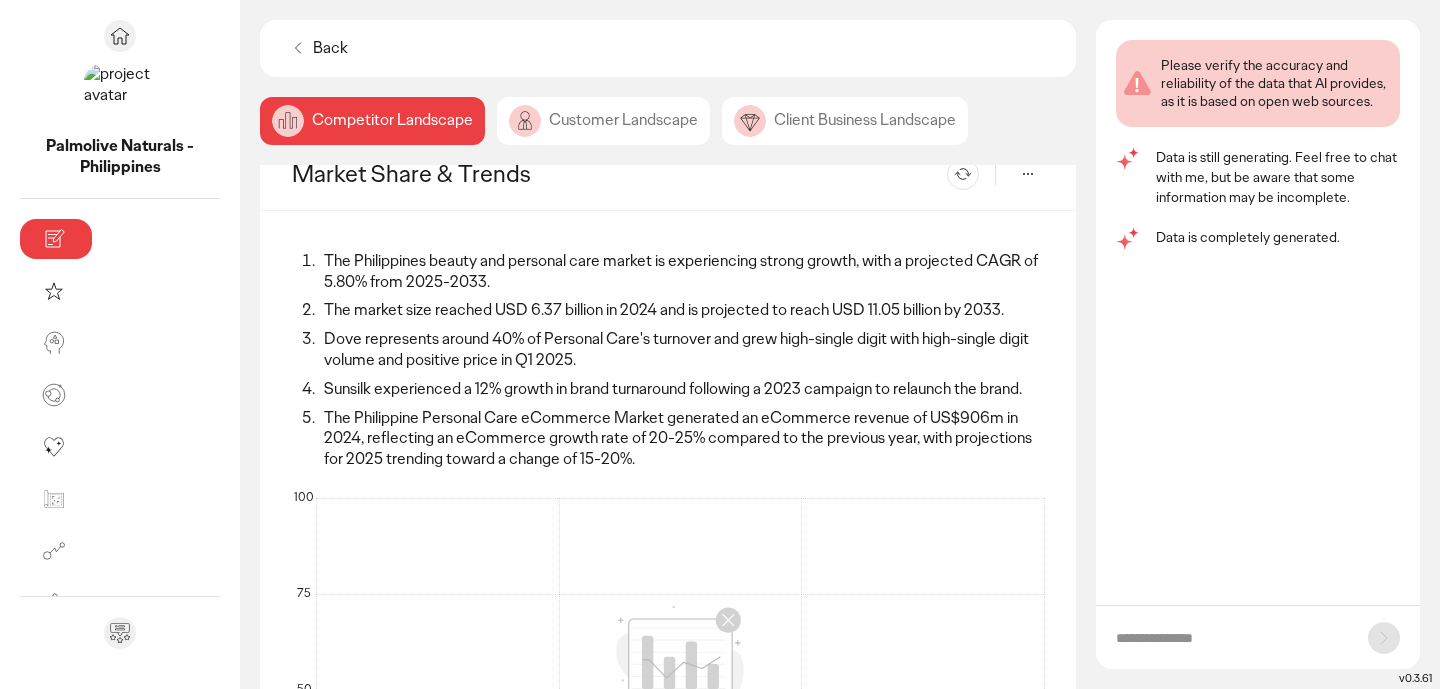 scroll, scrollTop: 0, scrollLeft: 0, axis: both 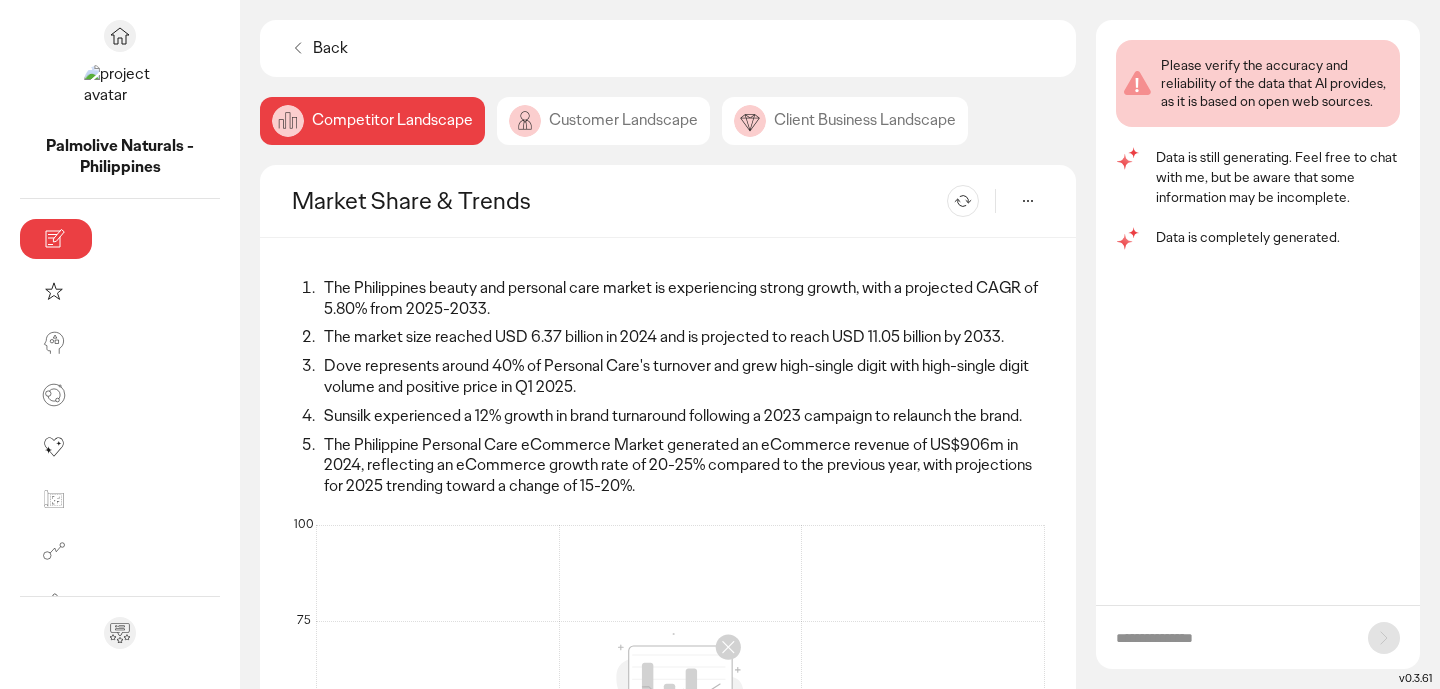 click on "Customer Landscape" 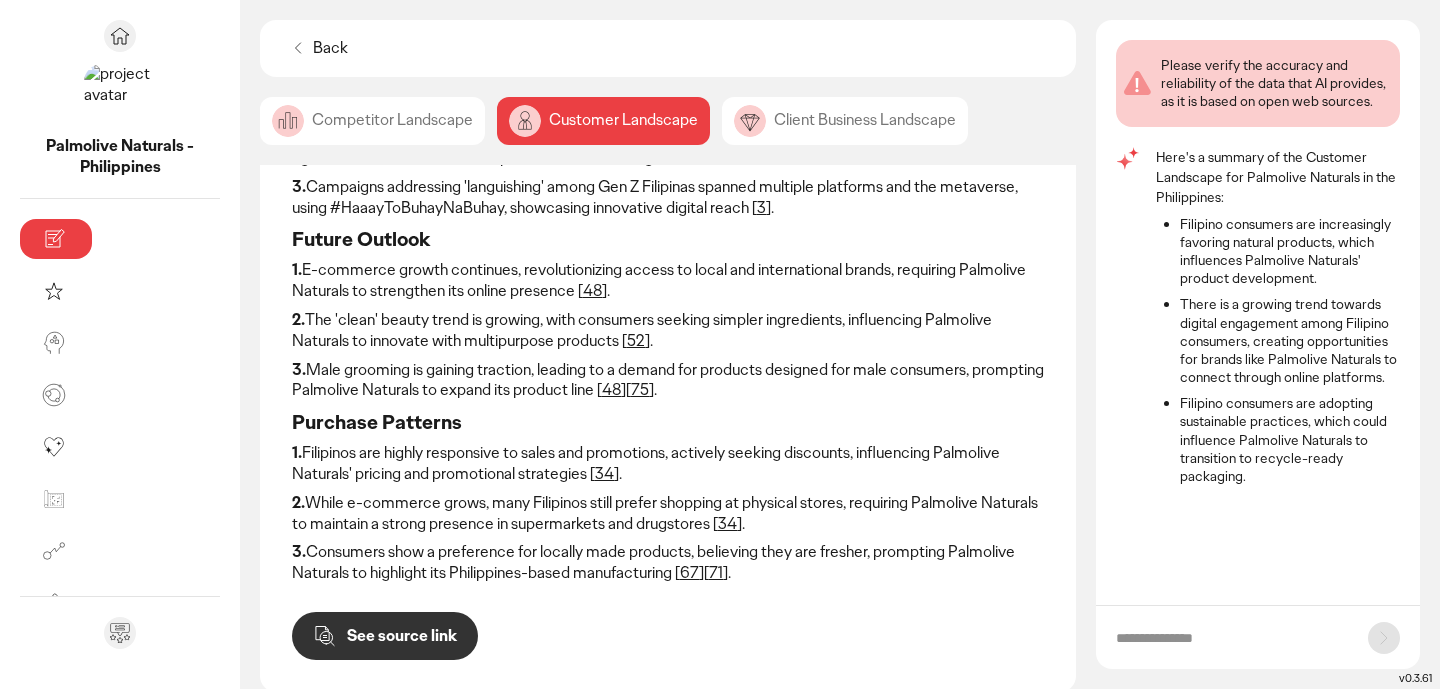 scroll, scrollTop: 0, scrollLeft: 0, axis: both 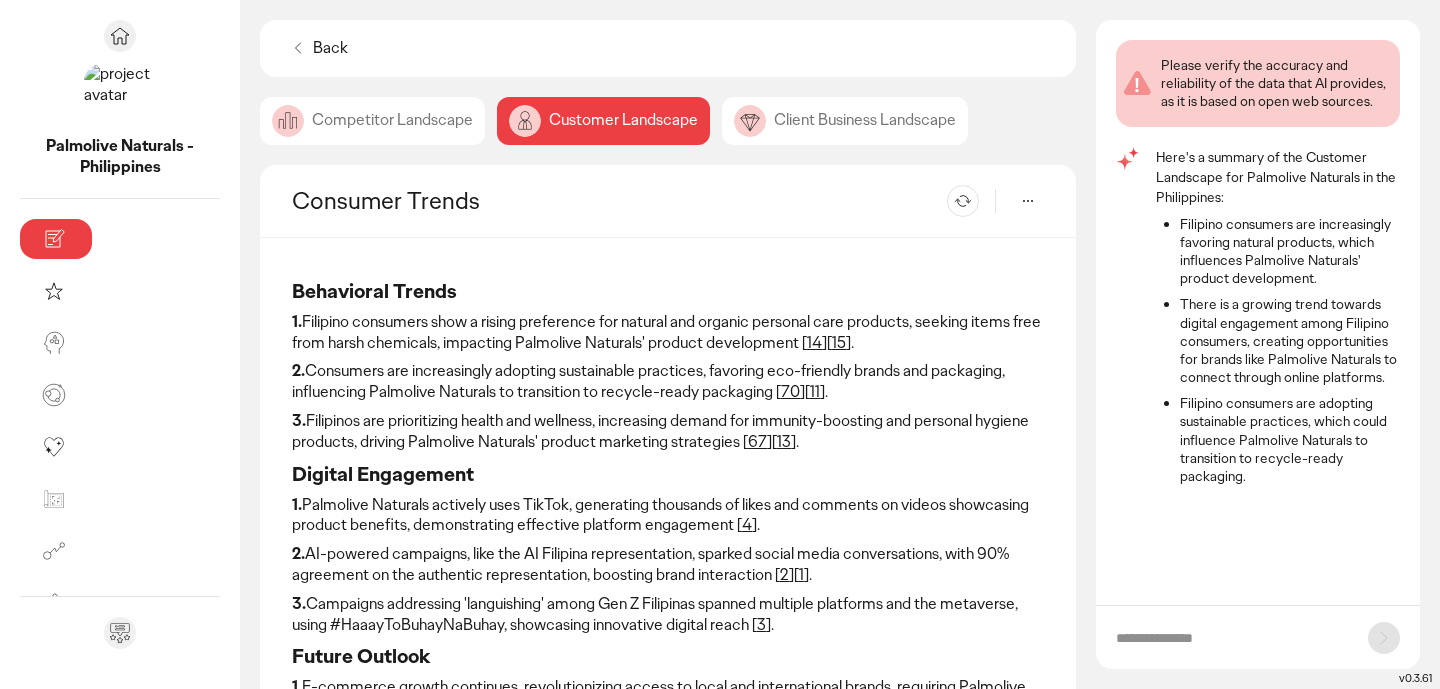 click at bounding box center [1232, 638] 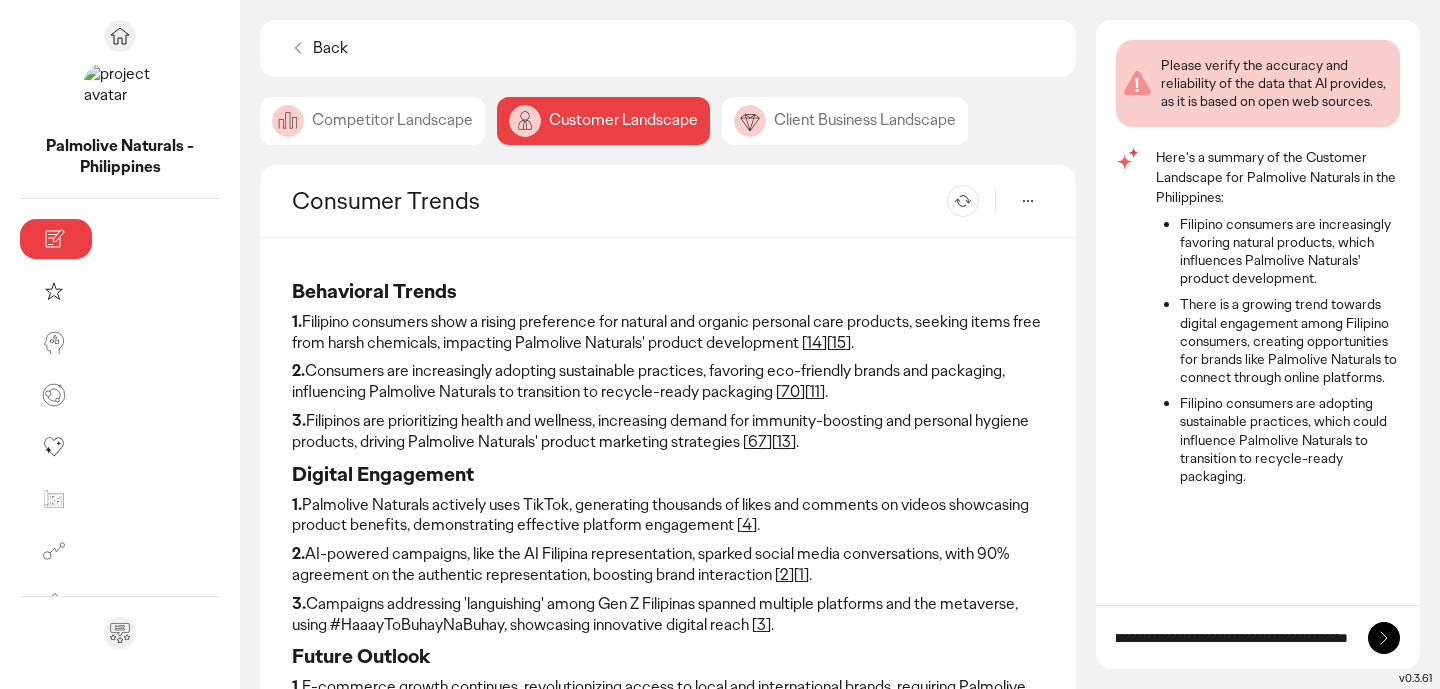 scroll, scrollTop: 0, scrollLeft: 191, axis: horizontal 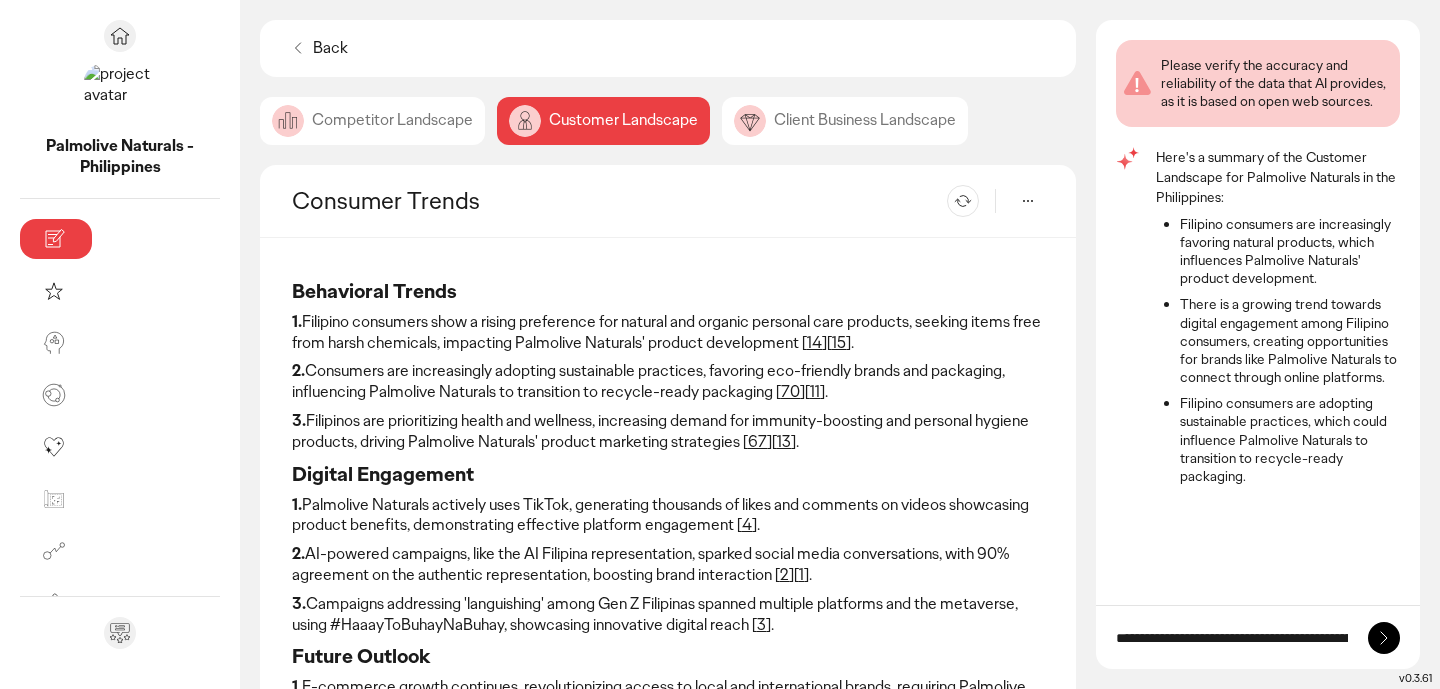 click 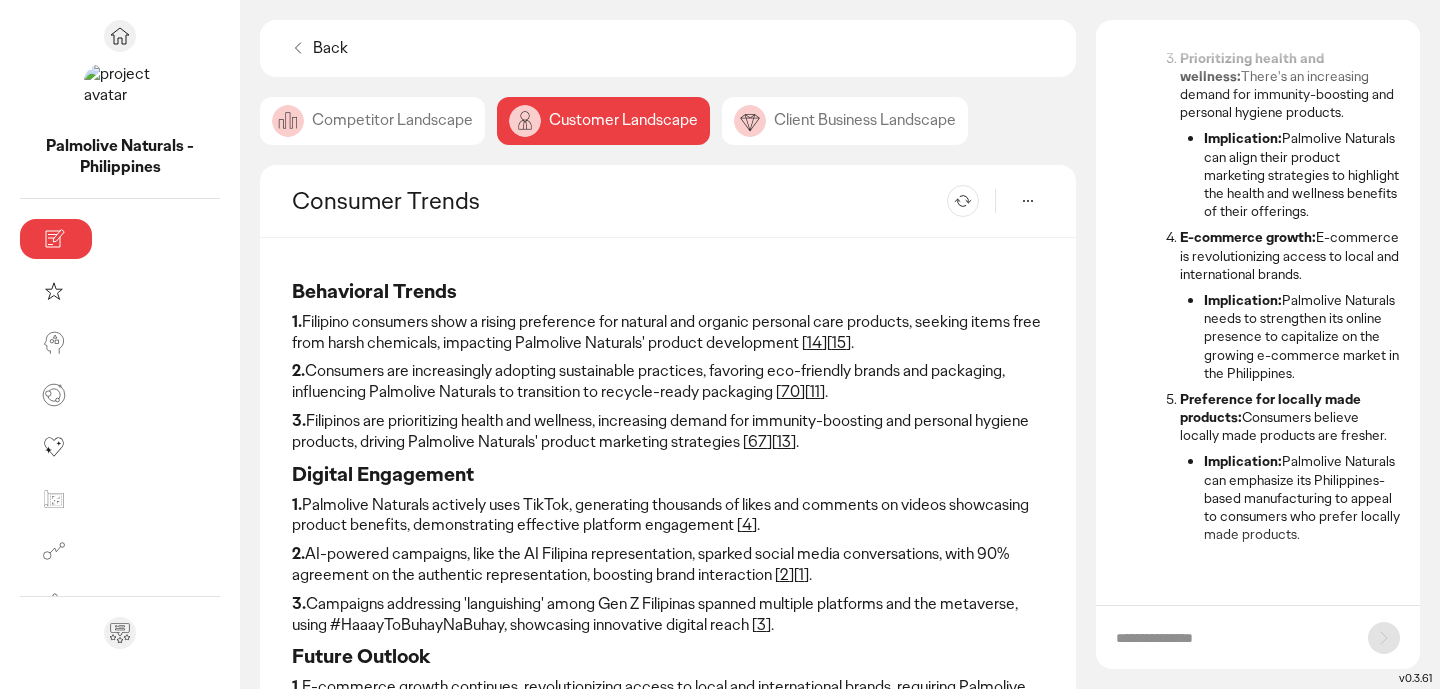 scroll, scrollTop: 1086, scrollLeft: 0, axis: vertical 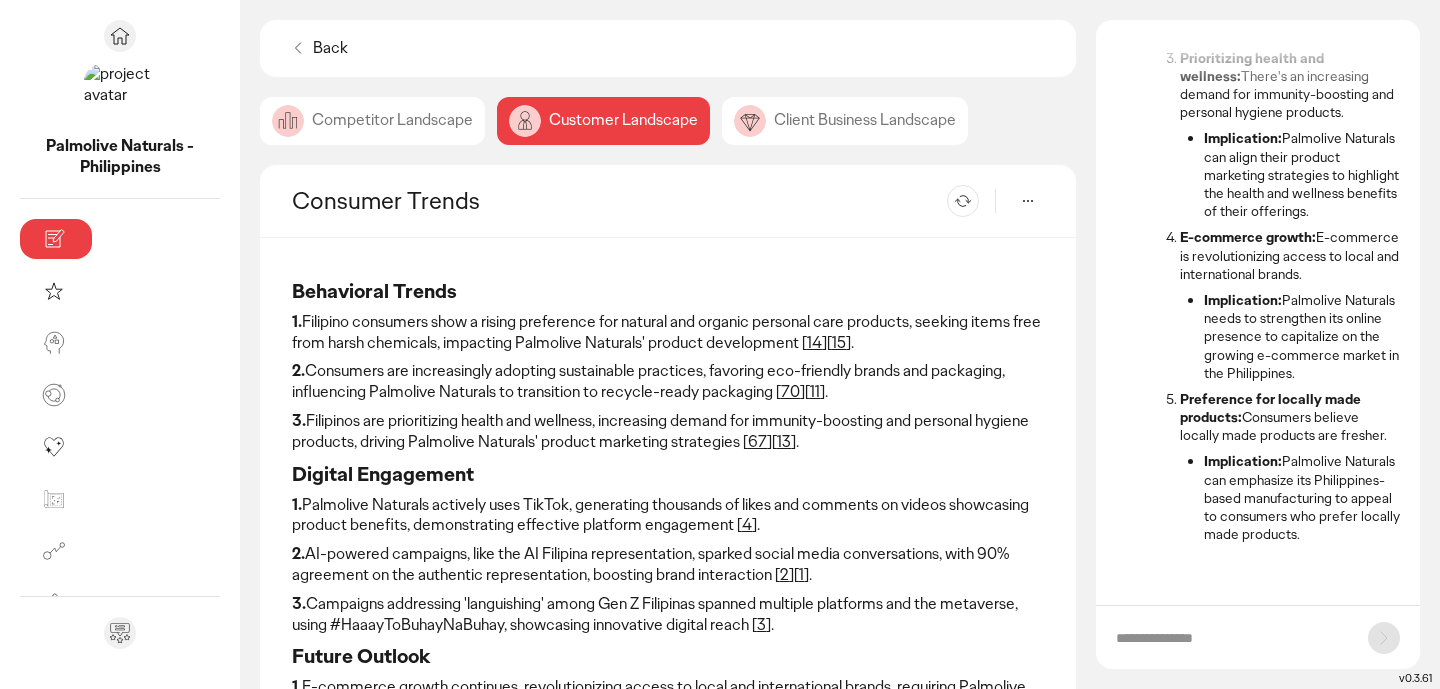 click at bounding box center (1258, 637) 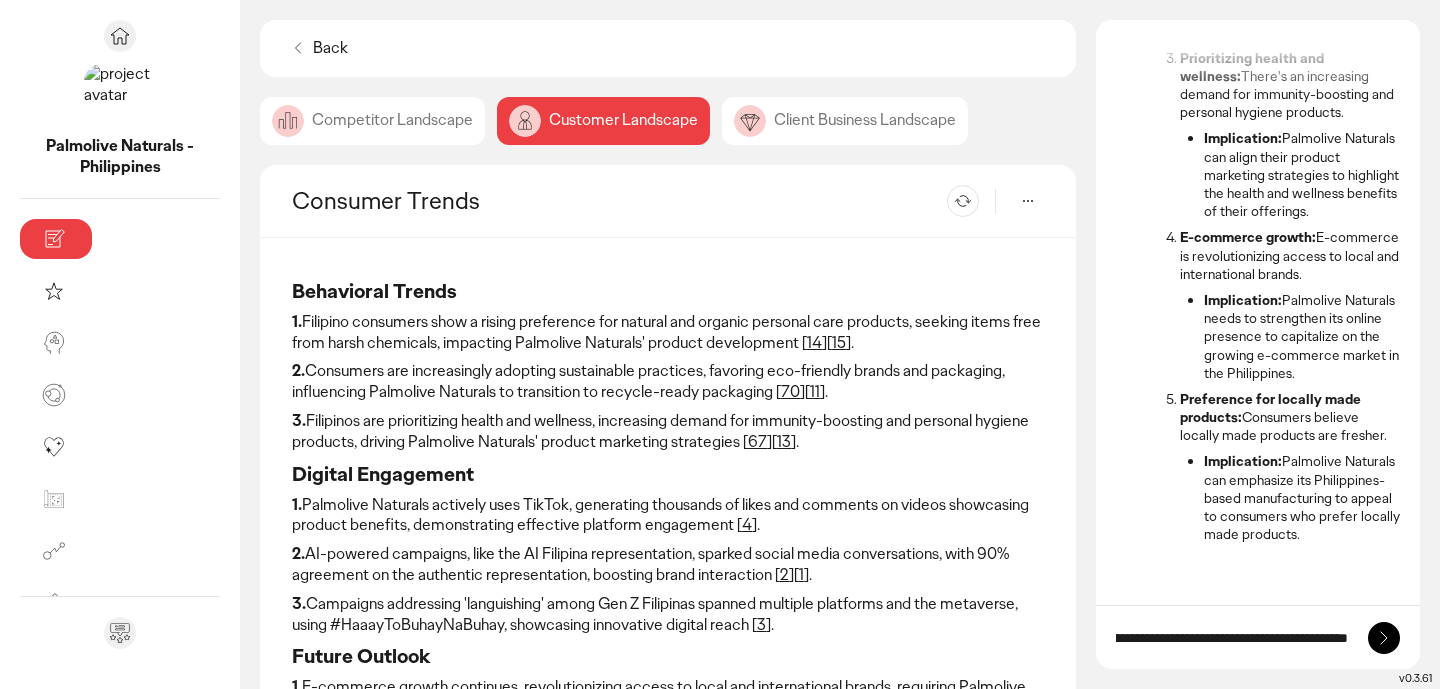 scroll, scrollTop: 0, scrollLeft: 403, axis: horizontal 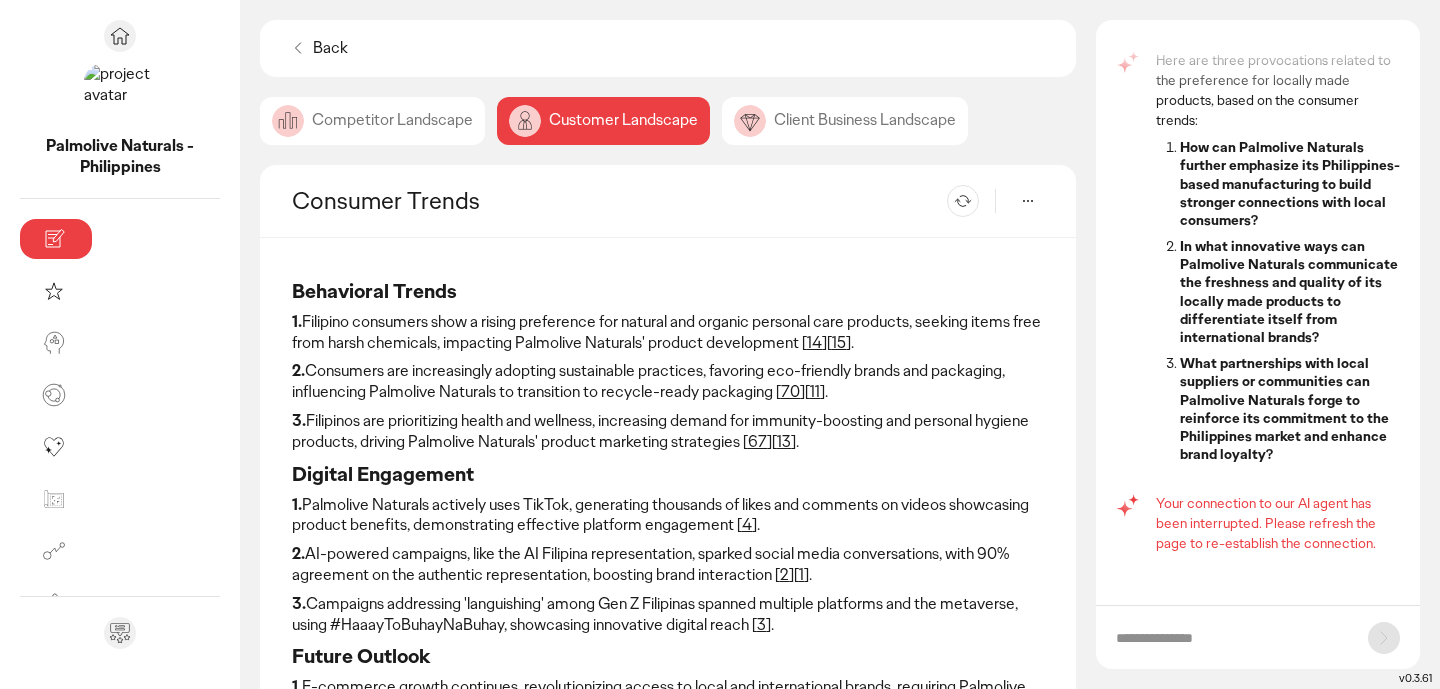 click at bounding box center (1232, 638) 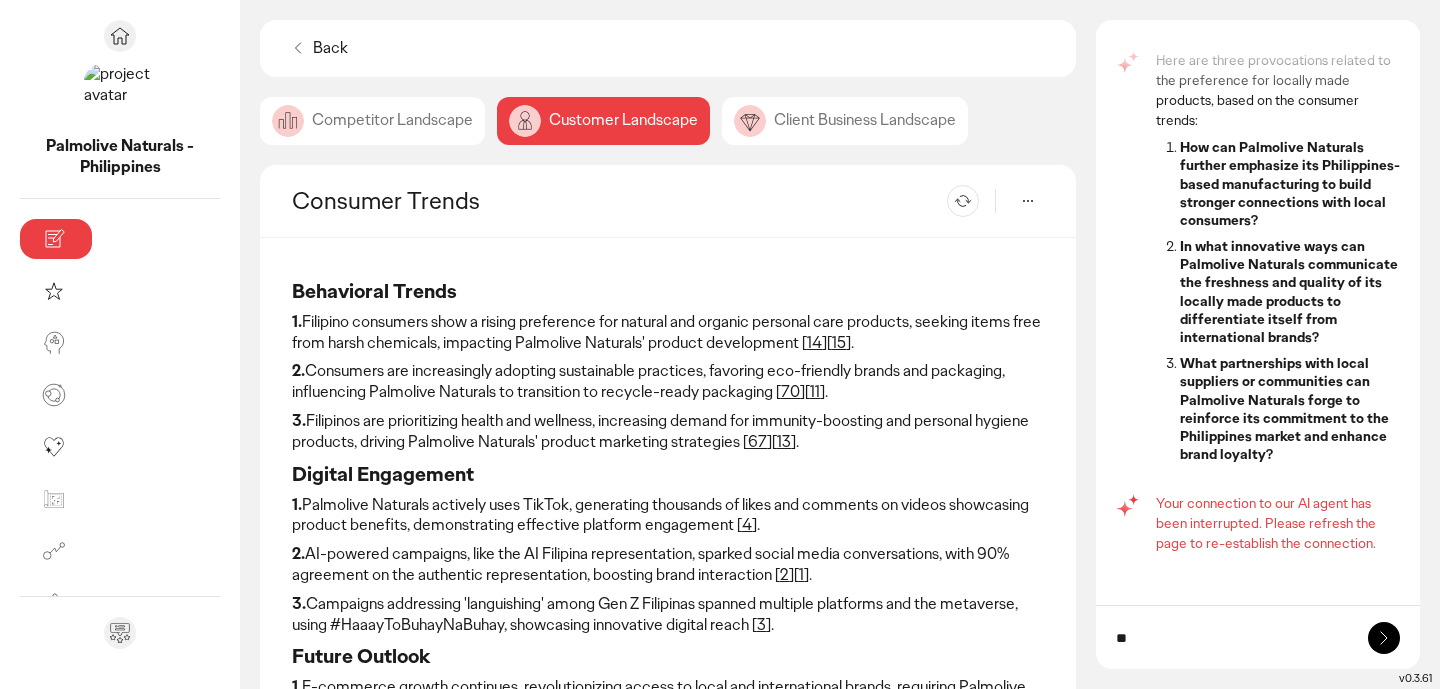 type on "*" 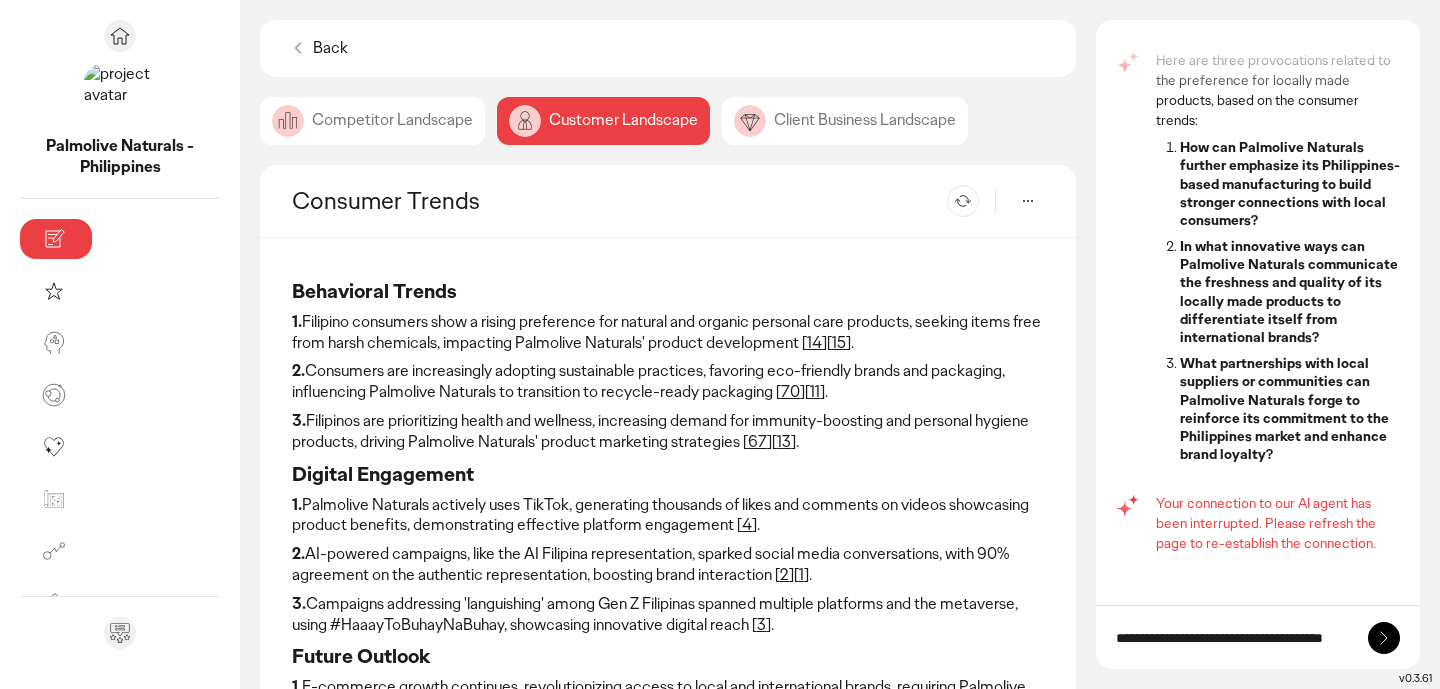 scroll, scrollTop: 0, scrollLeft: 2, axis: horizontal 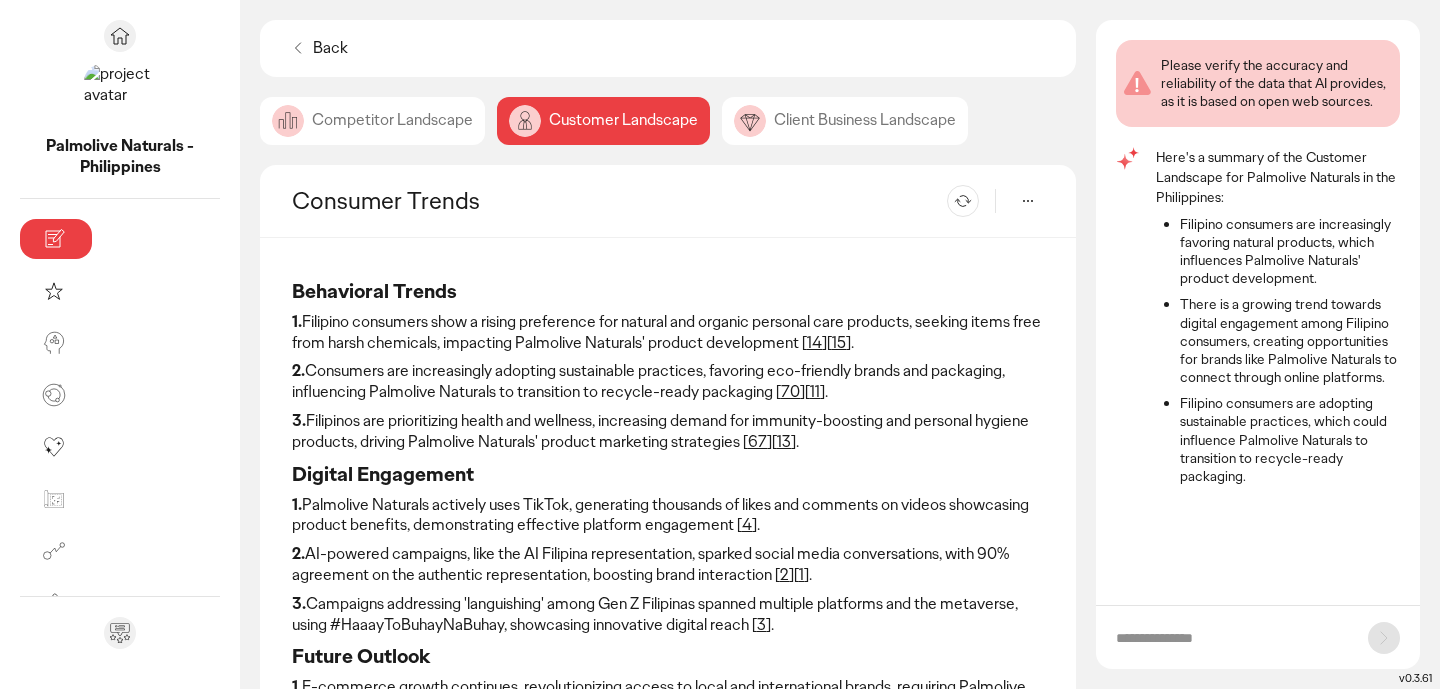 click at bounding box center (1232, 638) 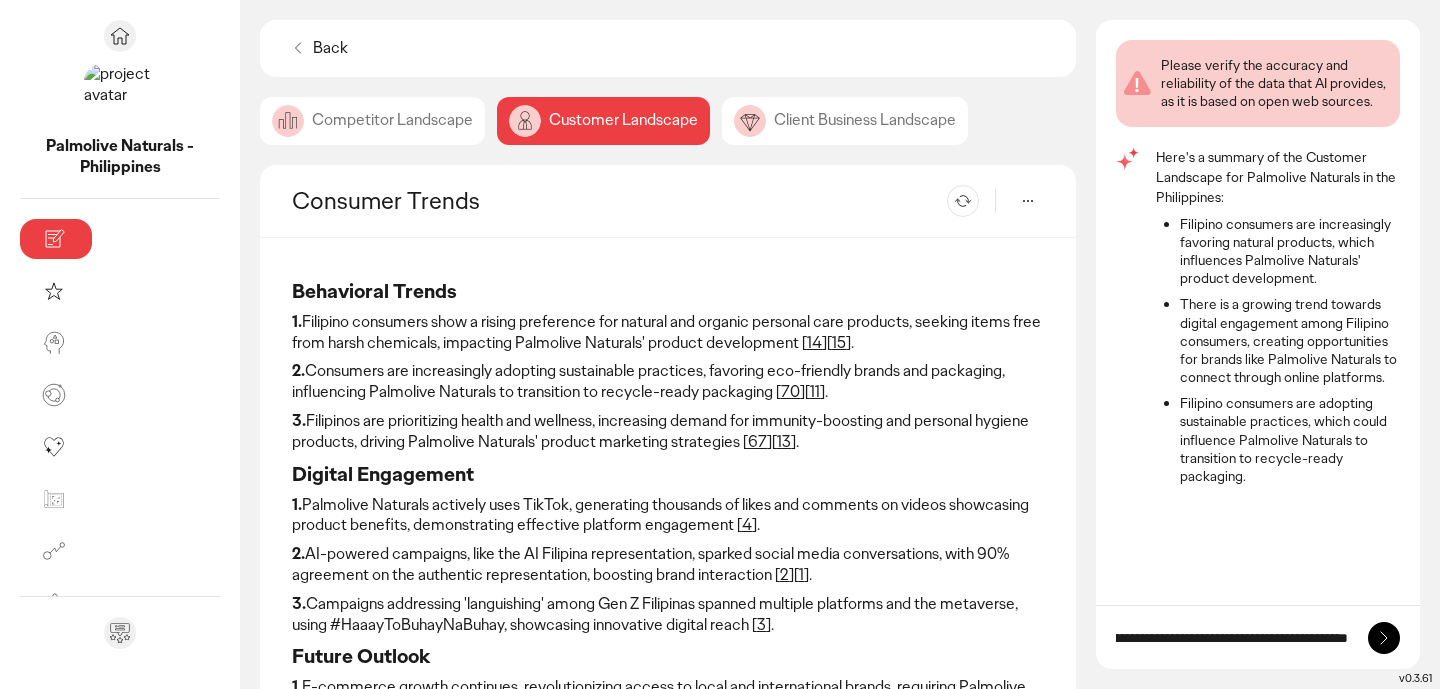 scroll, scrollTop: 0, scrollLeft: 101, axis: horizontal 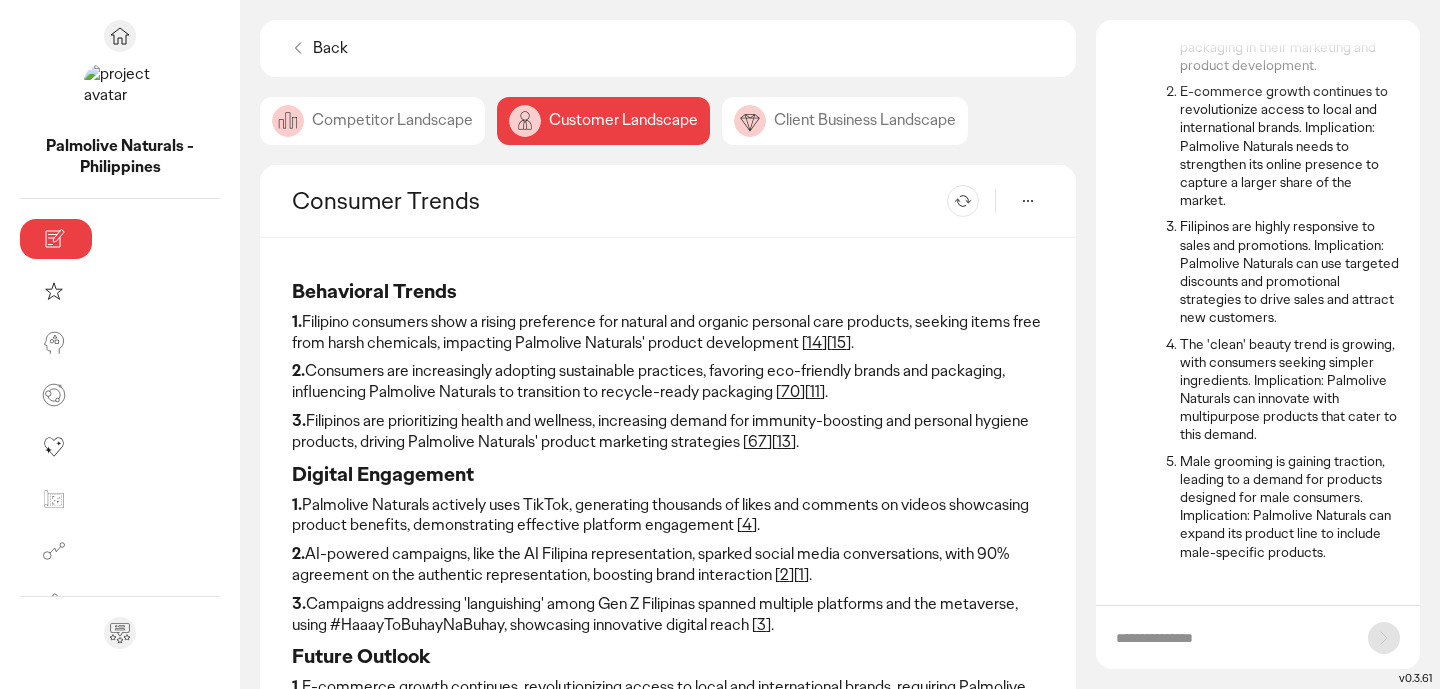 click on "Competitor Landscape" 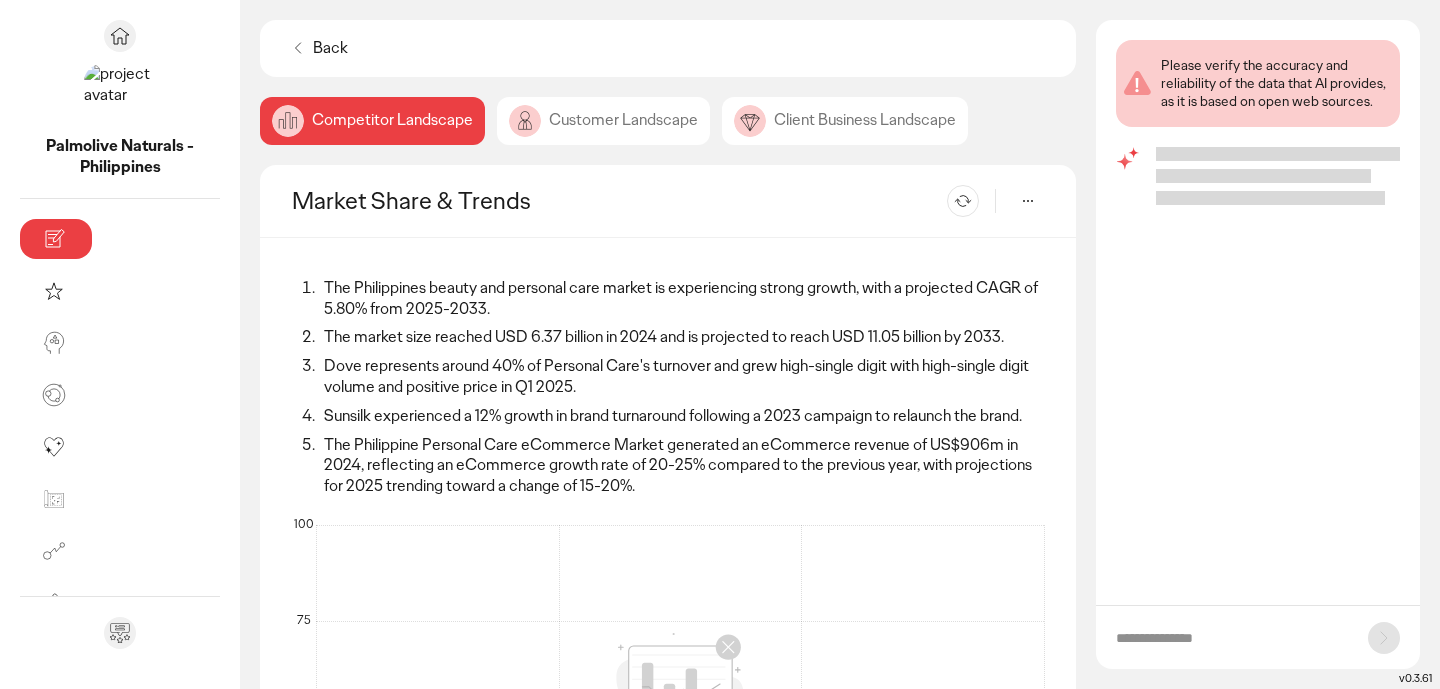 scroll, scrollTop: 0, scrollLeft: 0, axis: both 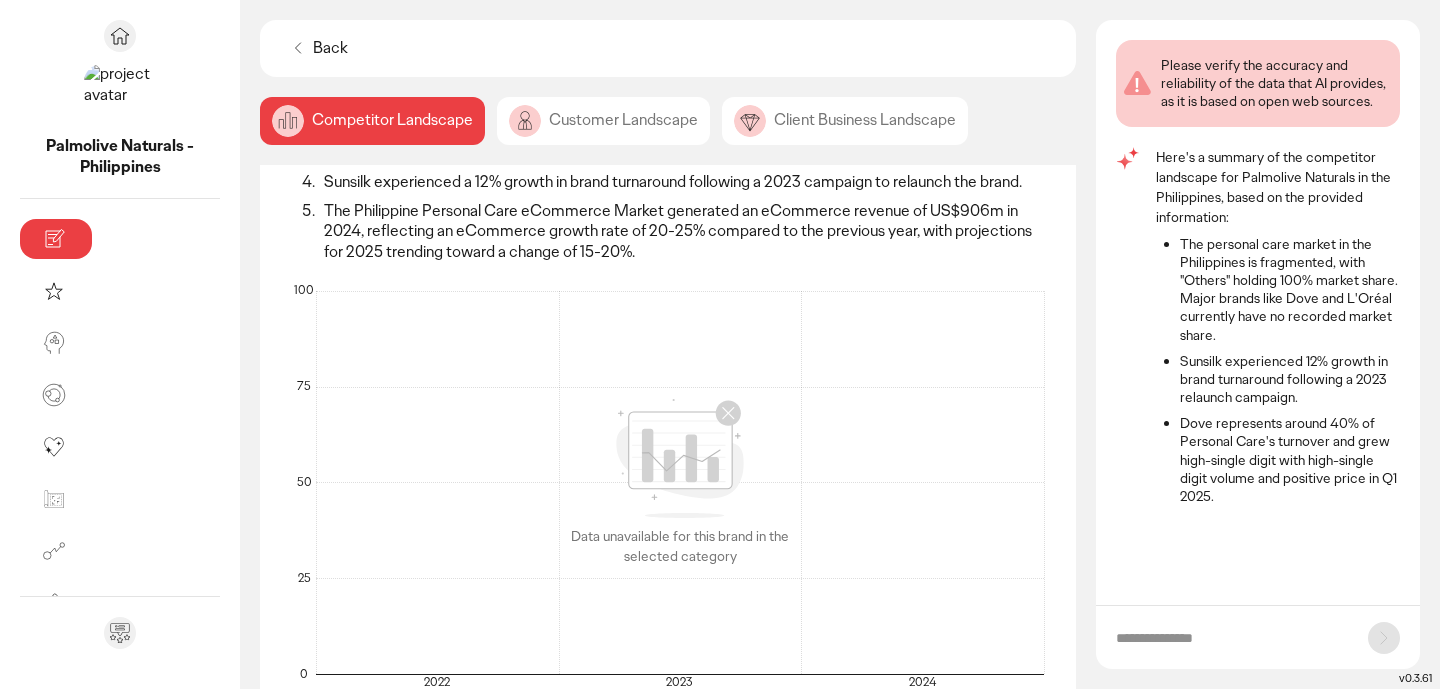 click on "The Philippine Personal Care eCommerce Market generated an eCommerce revenue of US$906m in 2024, reflecting an eCommerce growth rate of 20-25% compared to the previous year, with projections for 2025 trending toward a change of 15-20%." at bounding box center [681, 232] 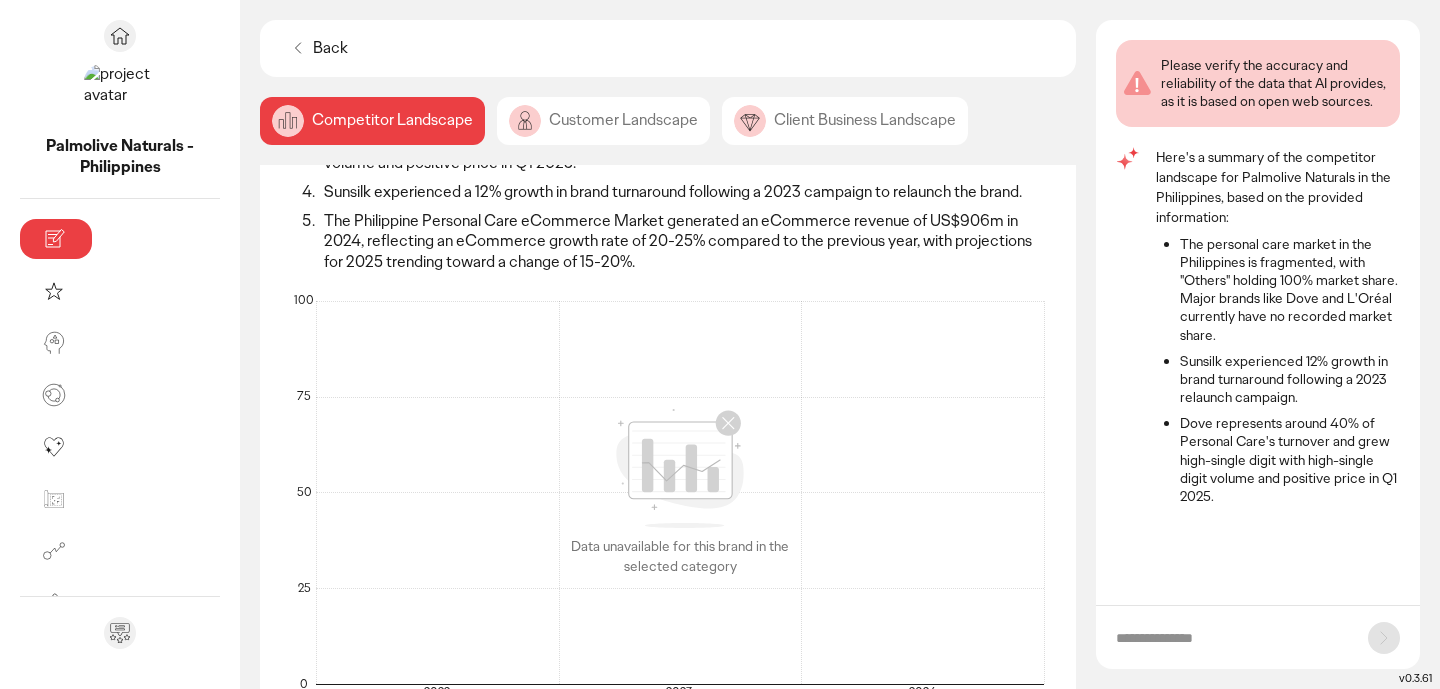 scroll, scrollTop: 228, scrollLeft: 0, axis: vertical 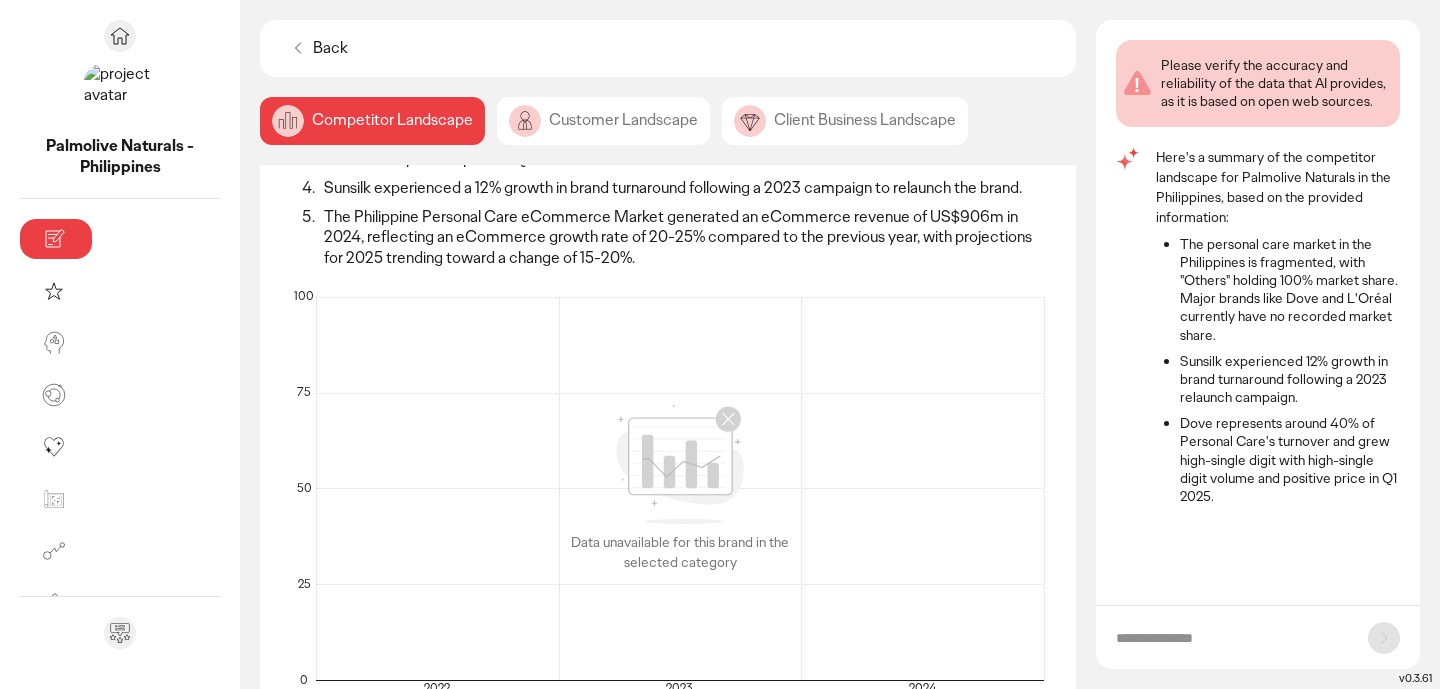 click 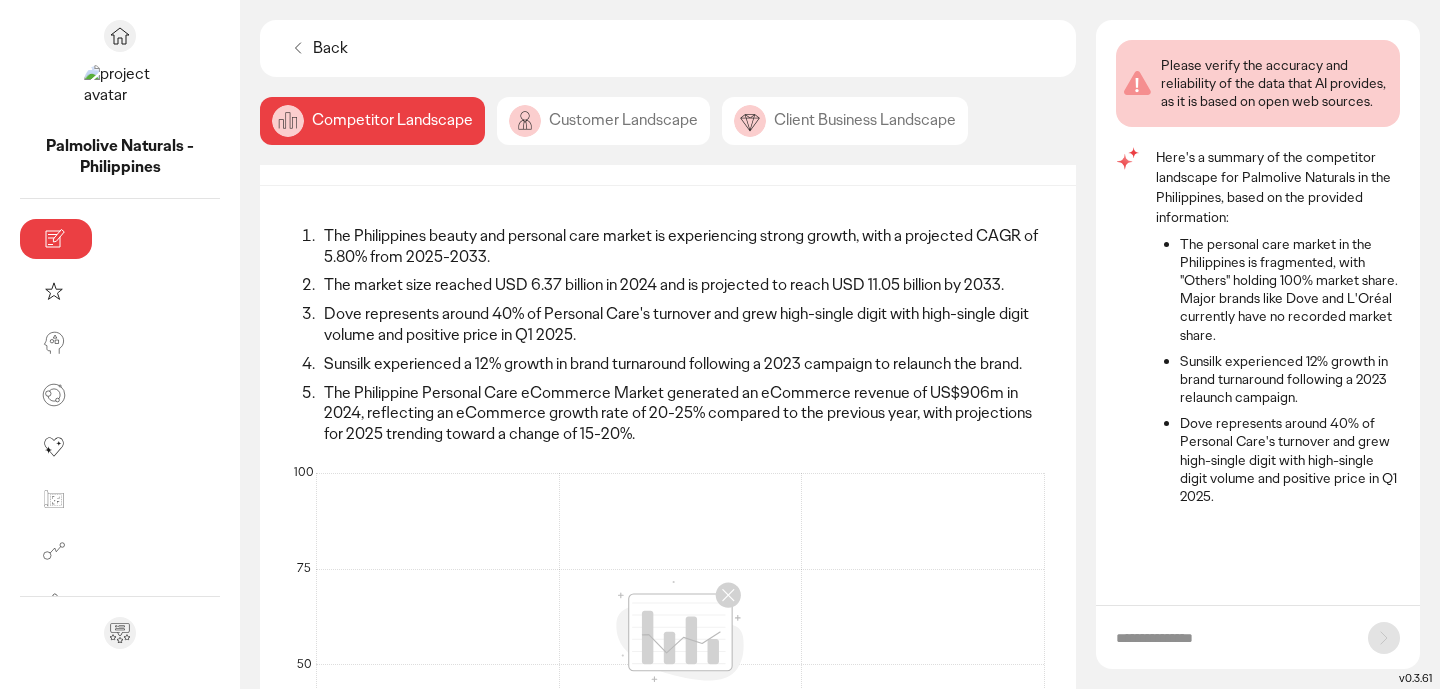 scroll, scrollTop: 0, scrollLeft: 0, axis: both 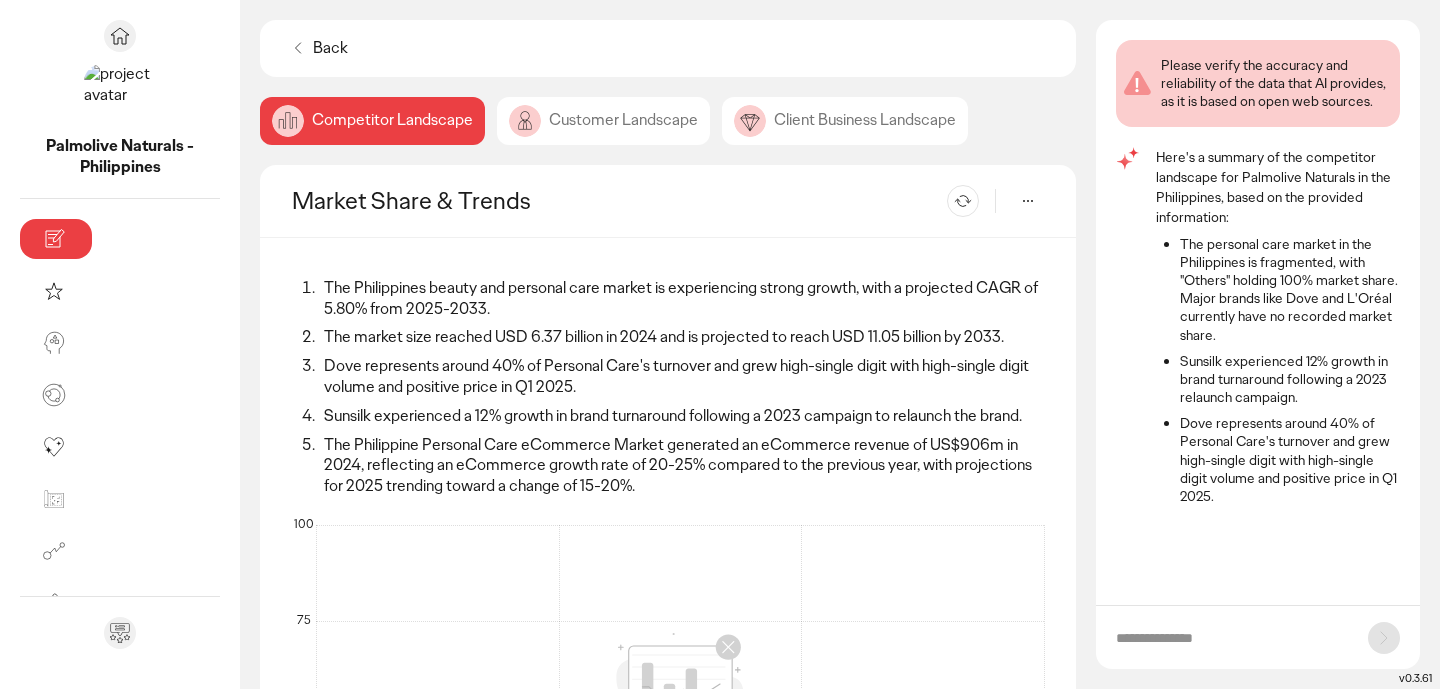 click 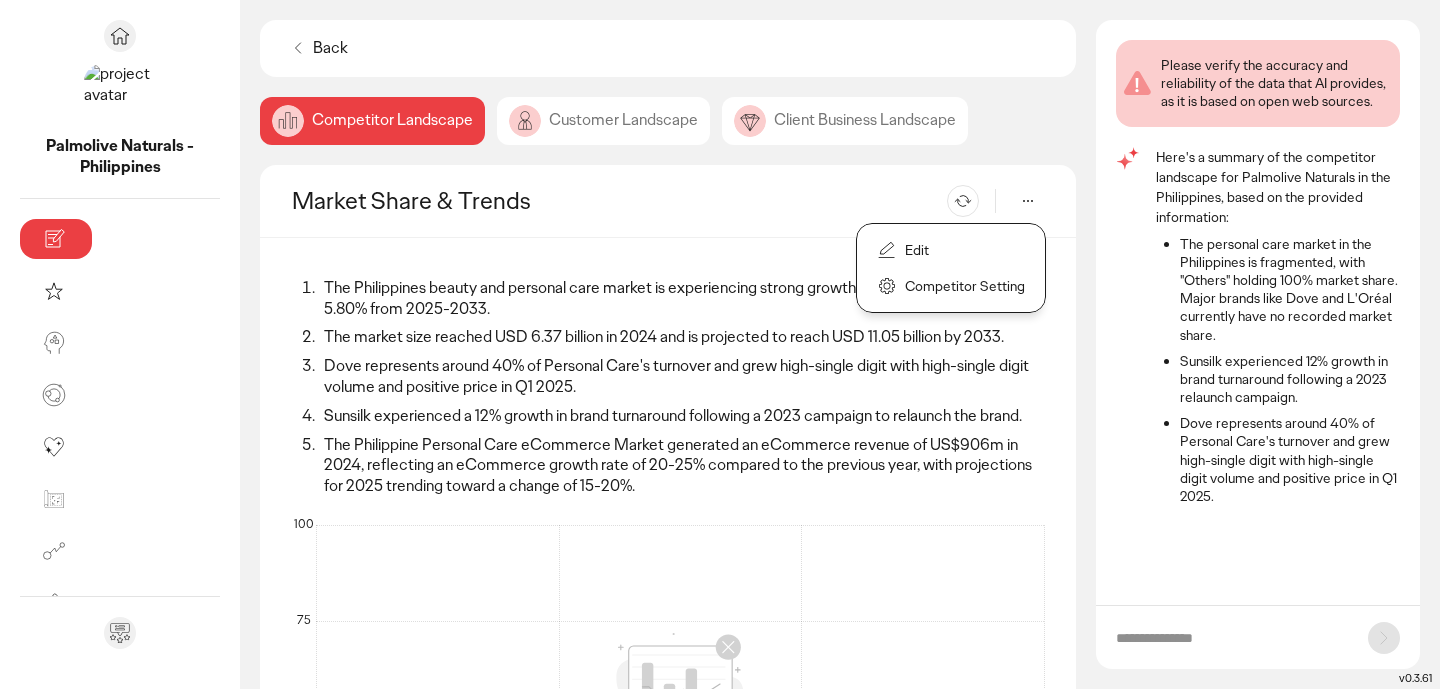 click on "Competitor Setting" 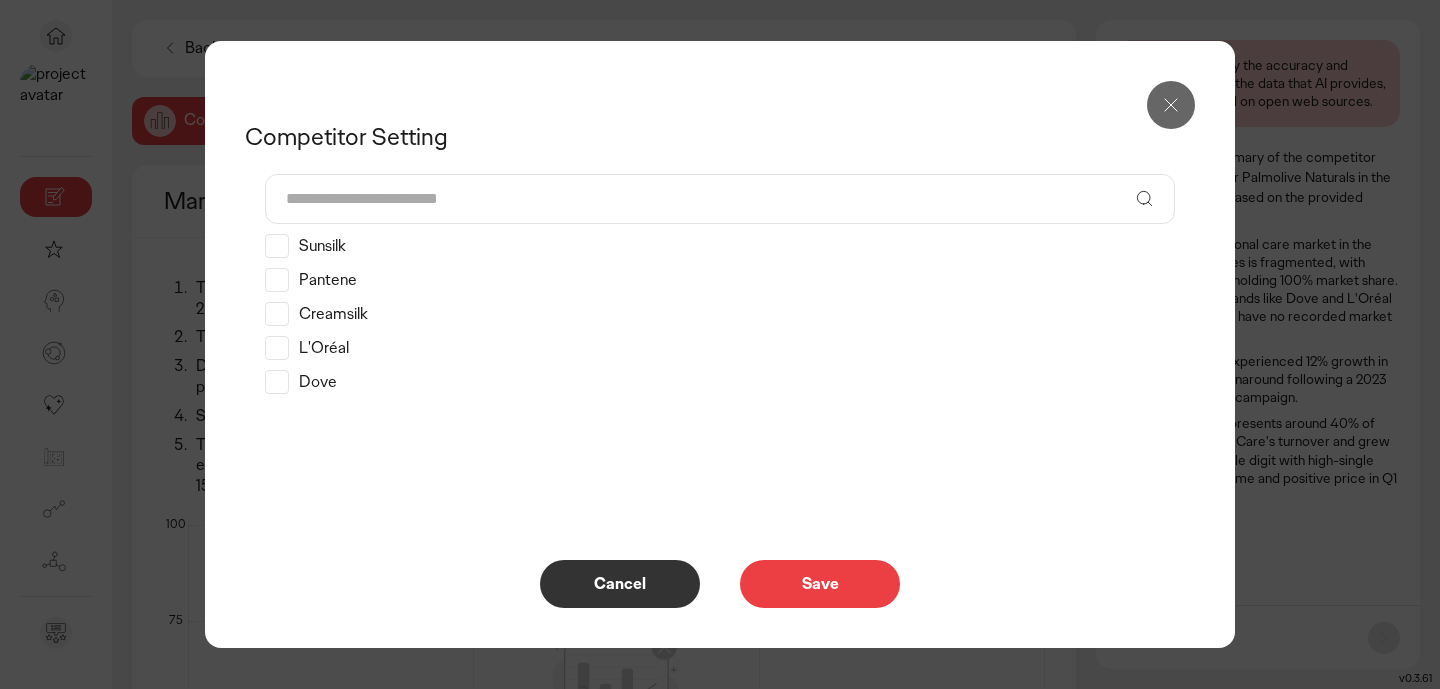 click at bounding box center (706, 199) 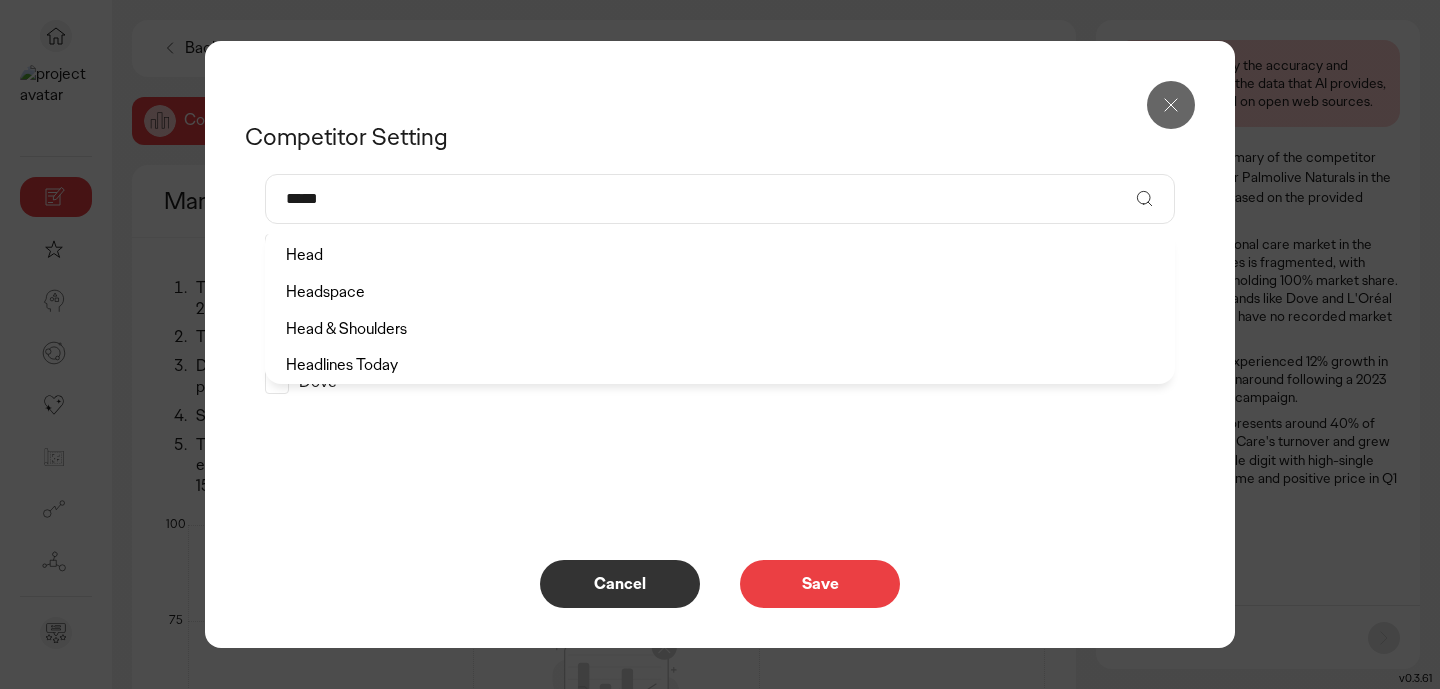 type on "****" 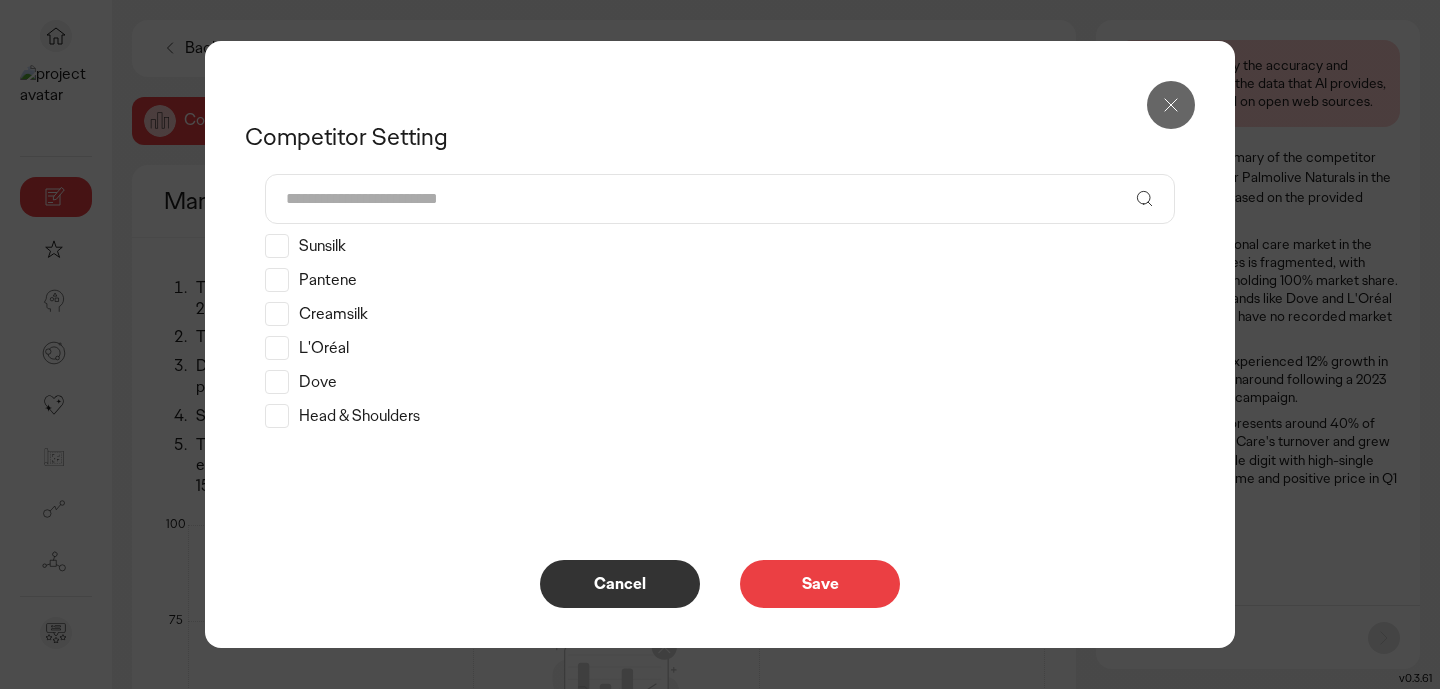 click 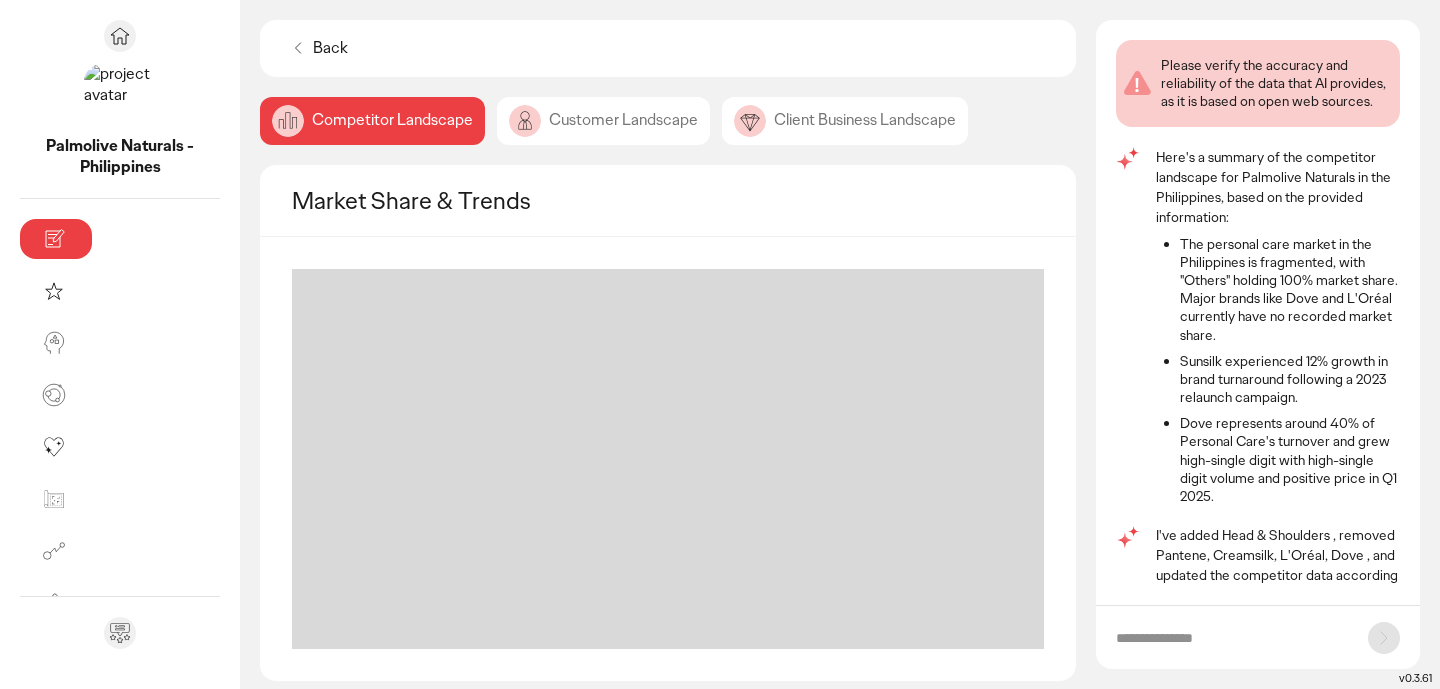 scroll, scrollTop: 72, scrollLeft: 0, axis: vertical 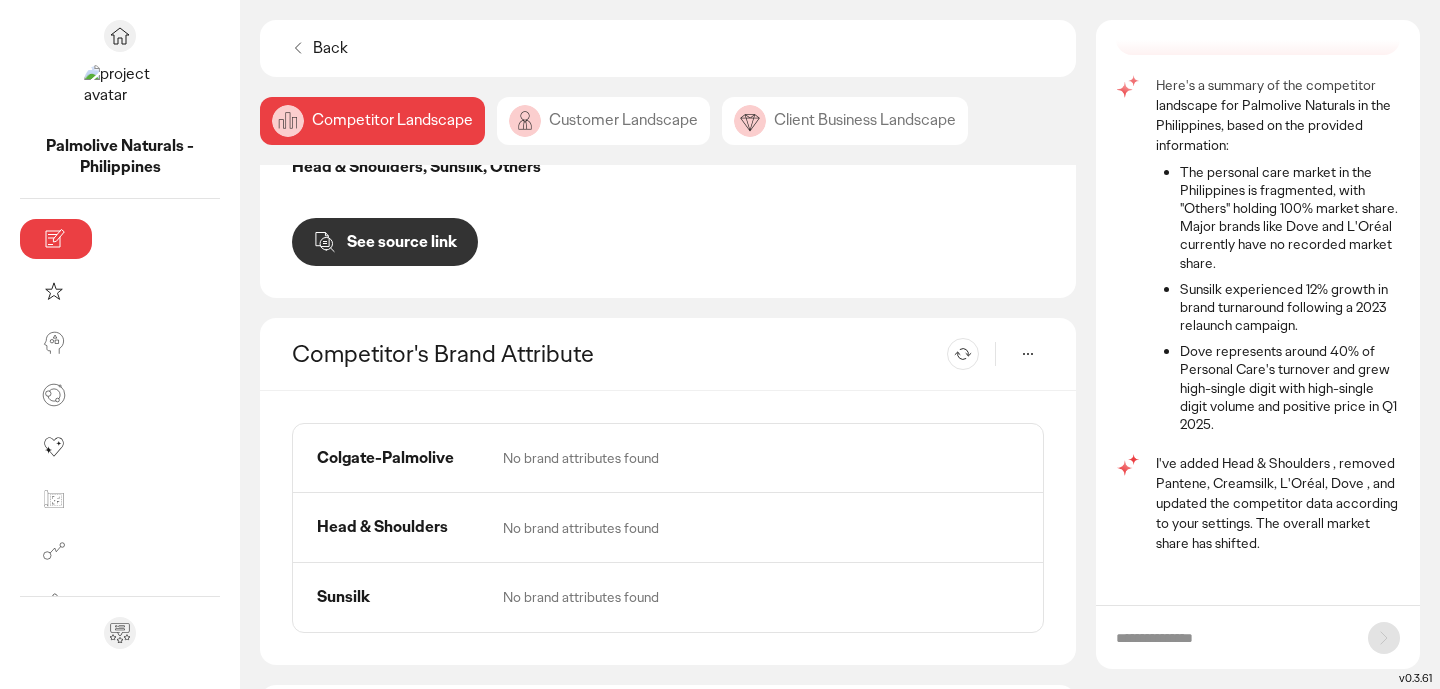 click on "Customer Landscape" 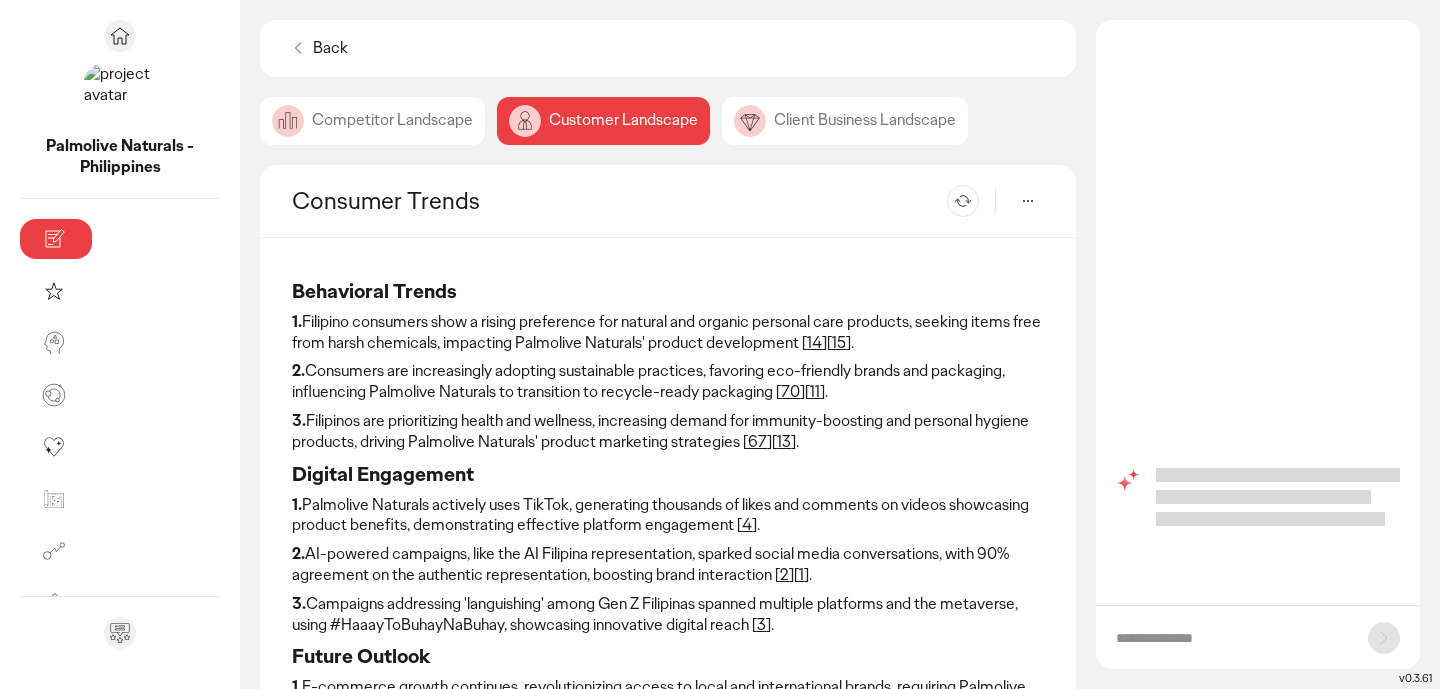scroll, scrollTop: 0, scrollLeft: 0, axis: both 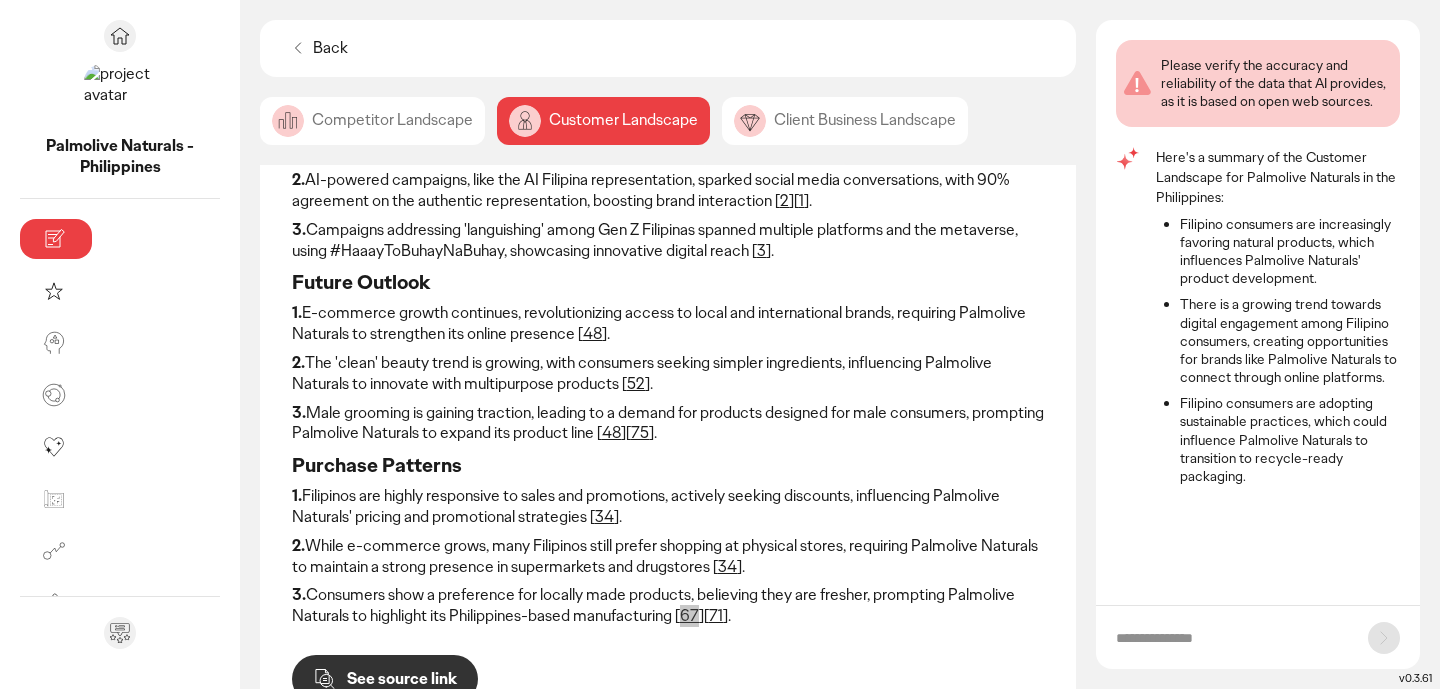 drag, startPoint x: 429, startPoint y: 618, endPoint x: 545, endPoint y: 6, distance: 622.8965 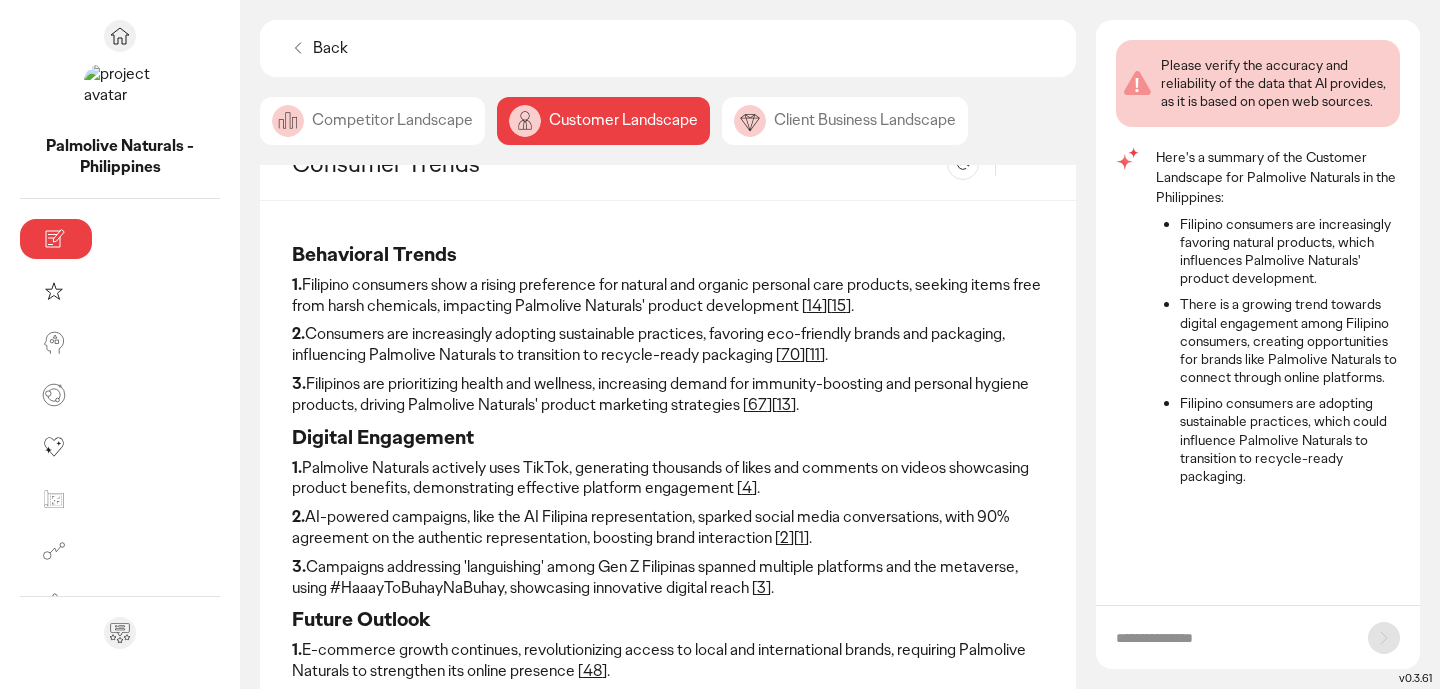 scroll, scrollTop: 0, scrollLeft: 0, axis: both 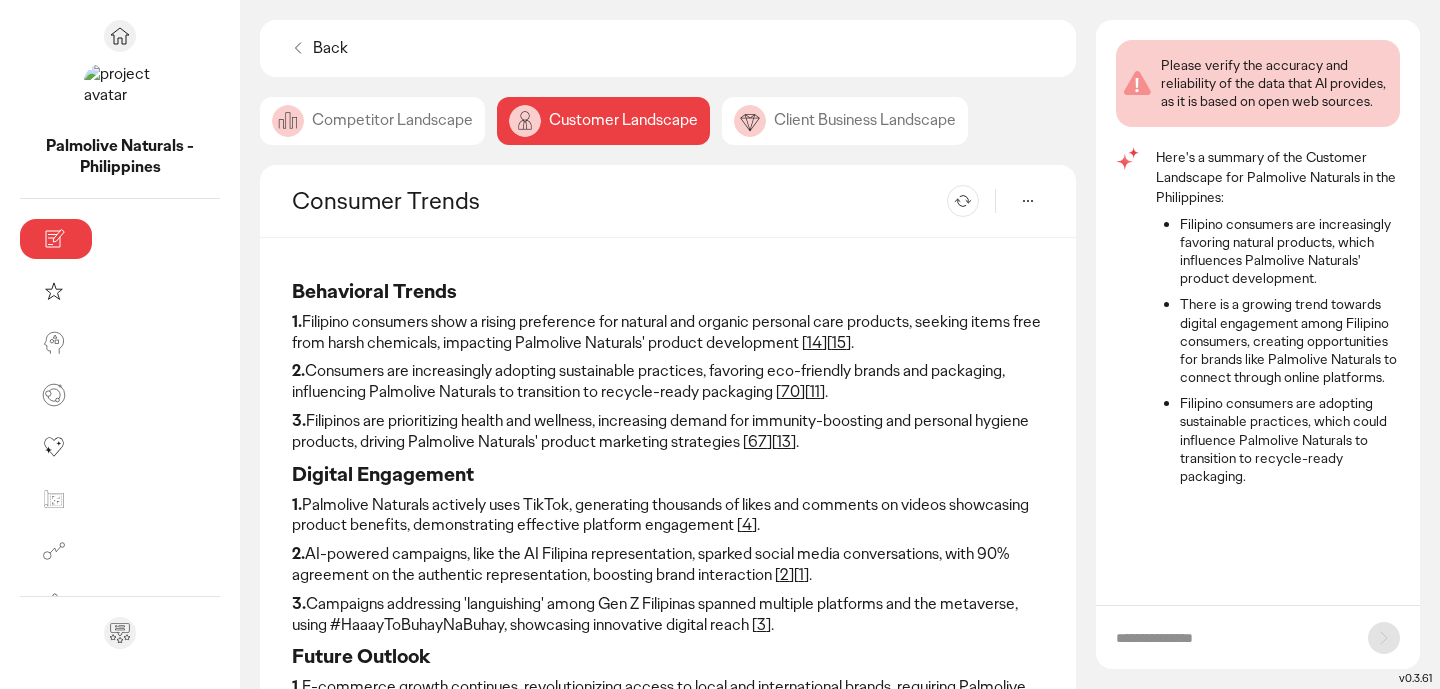 click on "Competitor Landscape" 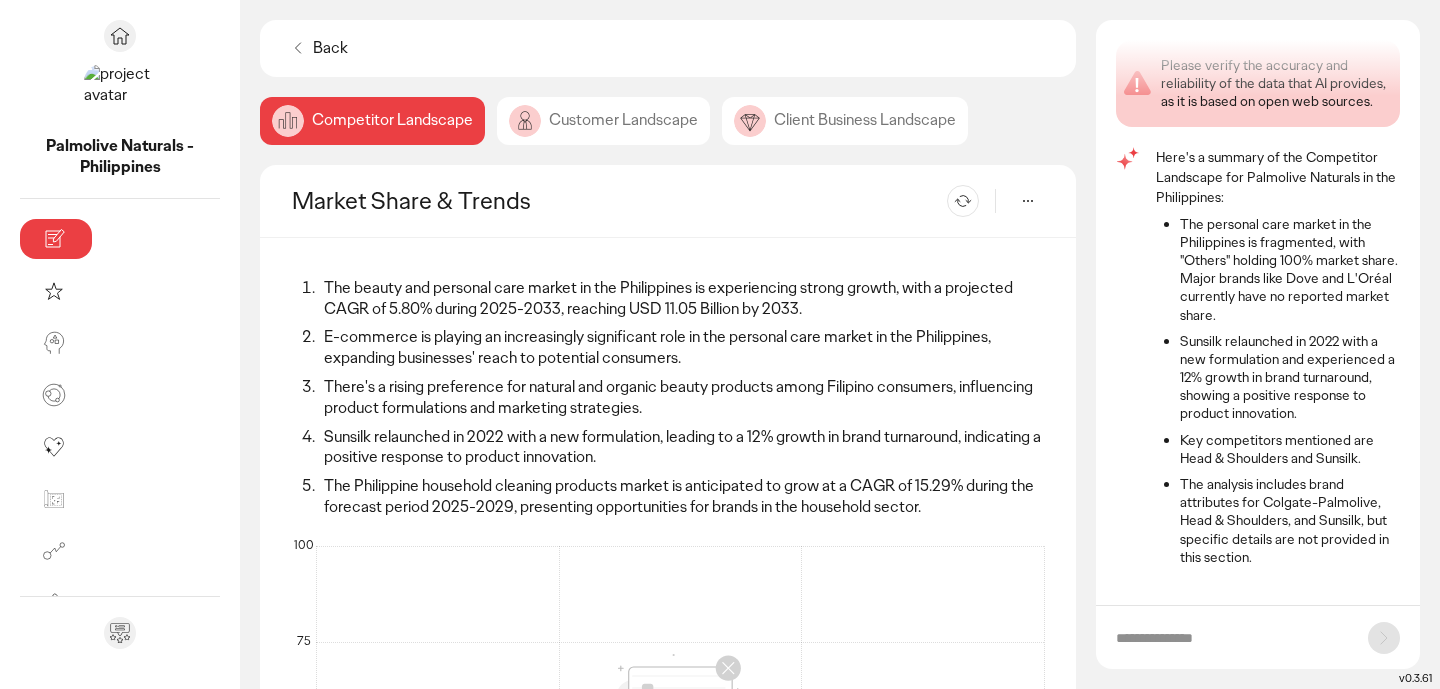 scroll, scrollTop: 13, scrollLeft: 0, axis: vertical 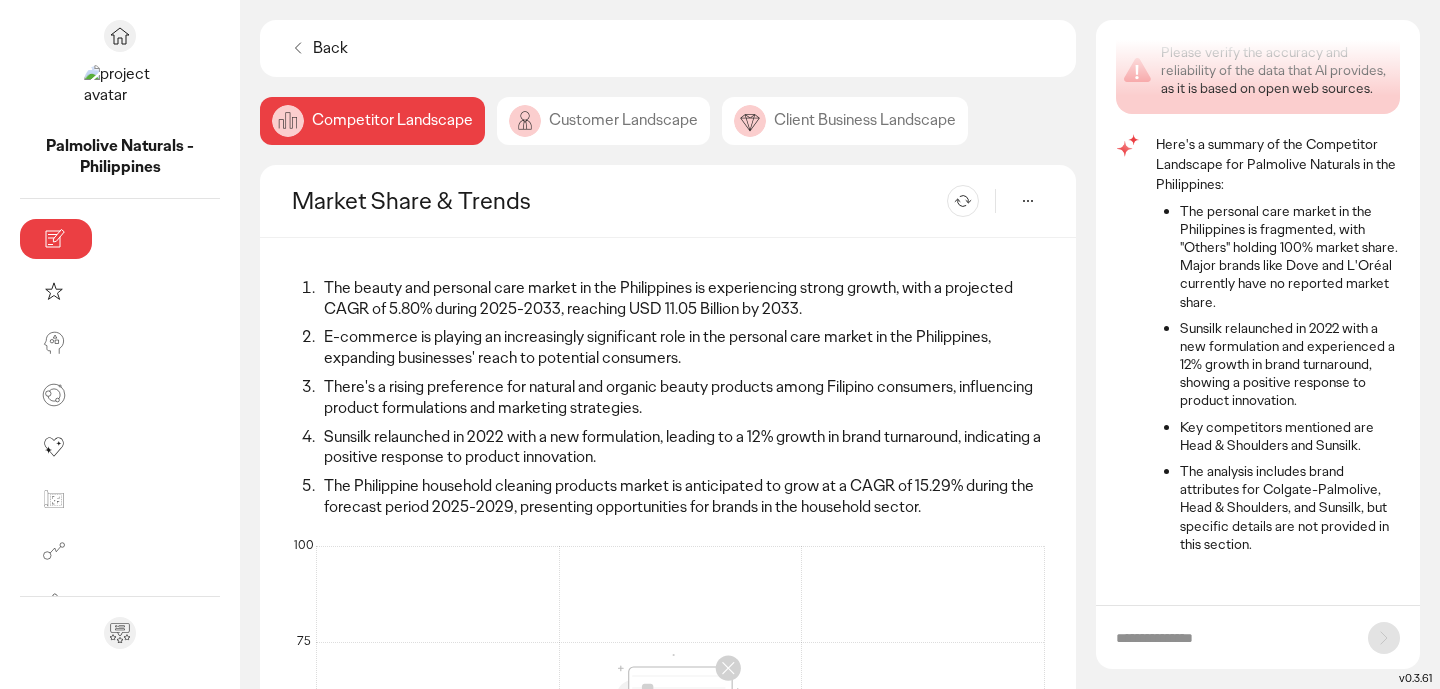 click on "Re-generate" at bounding box center [939, 201] 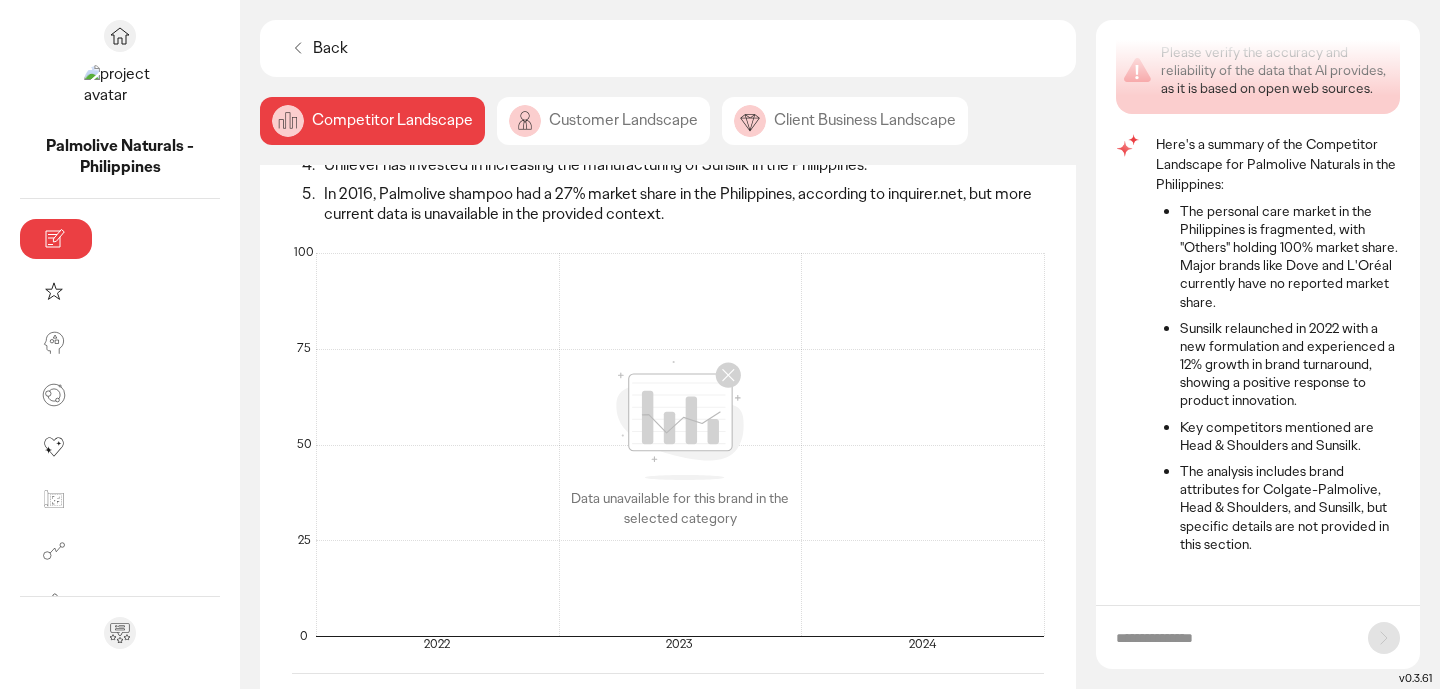 scroll, scrollTop: 192, scrollLeft: 0, axis: vertical 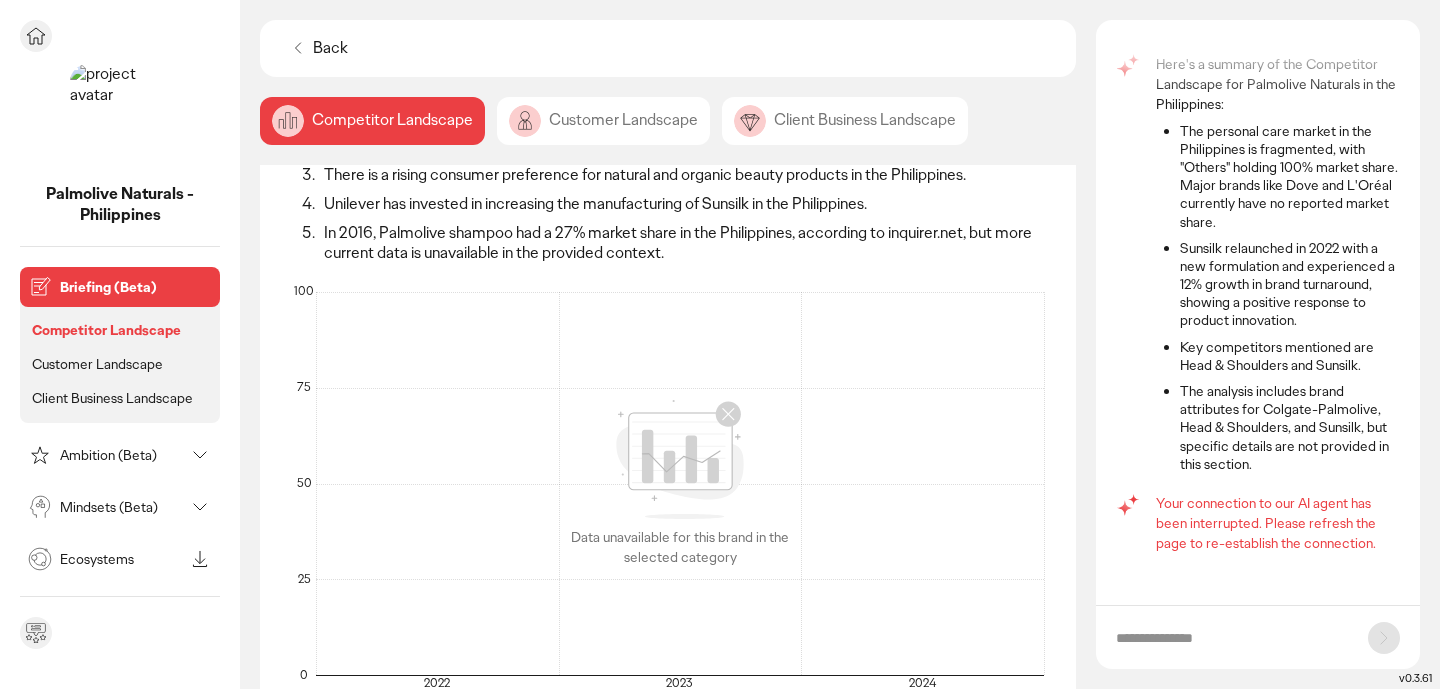 click on "Ambition (Beta)" at bounding box center (122, 455) 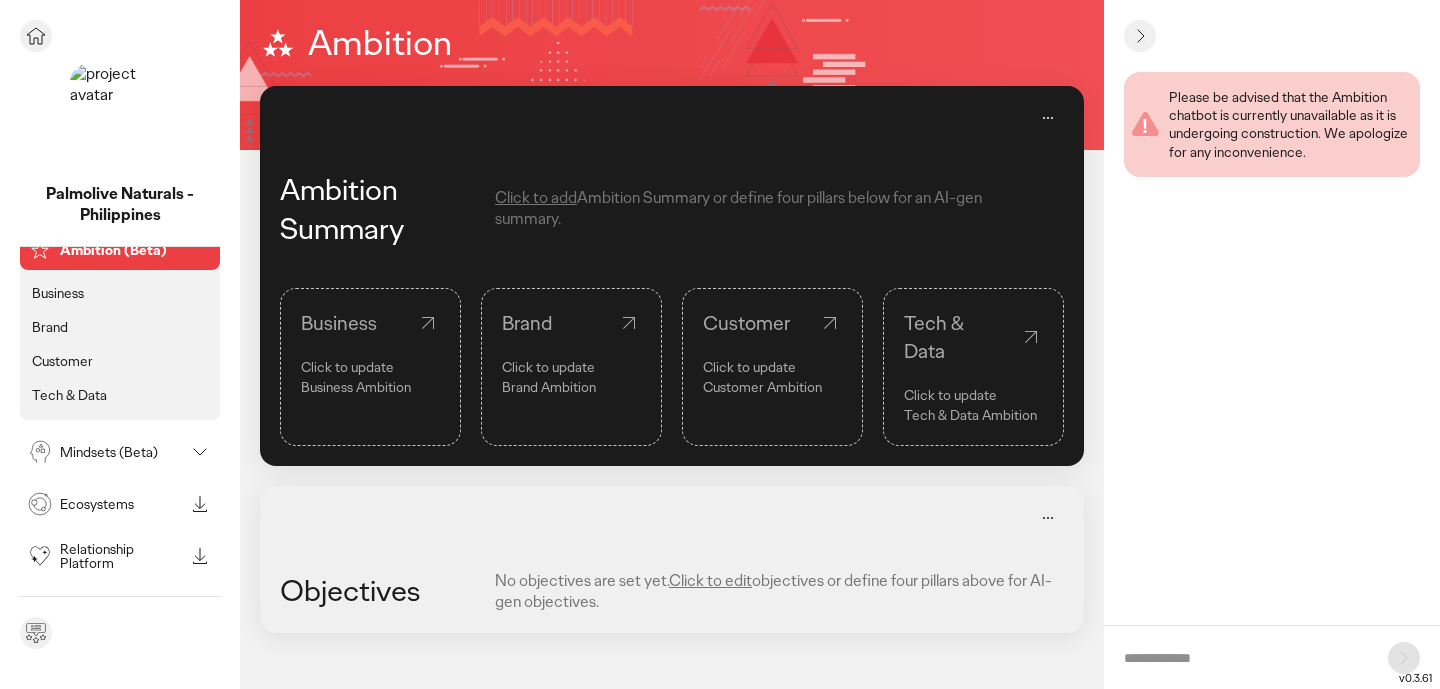 scroll, scrollTop: 0, scrollLeft: 0, axis: both 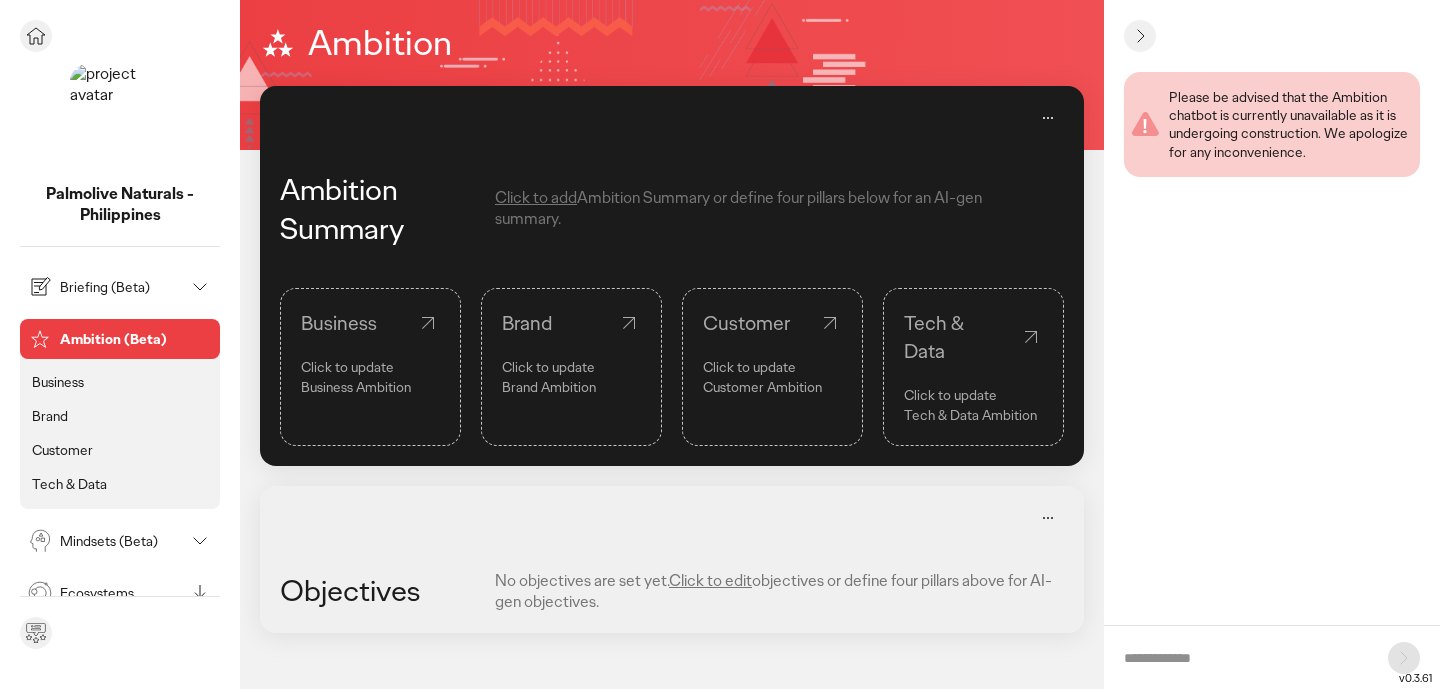 click on "Palmolive Naturals - Philippines" at bounding box center [120, 205] 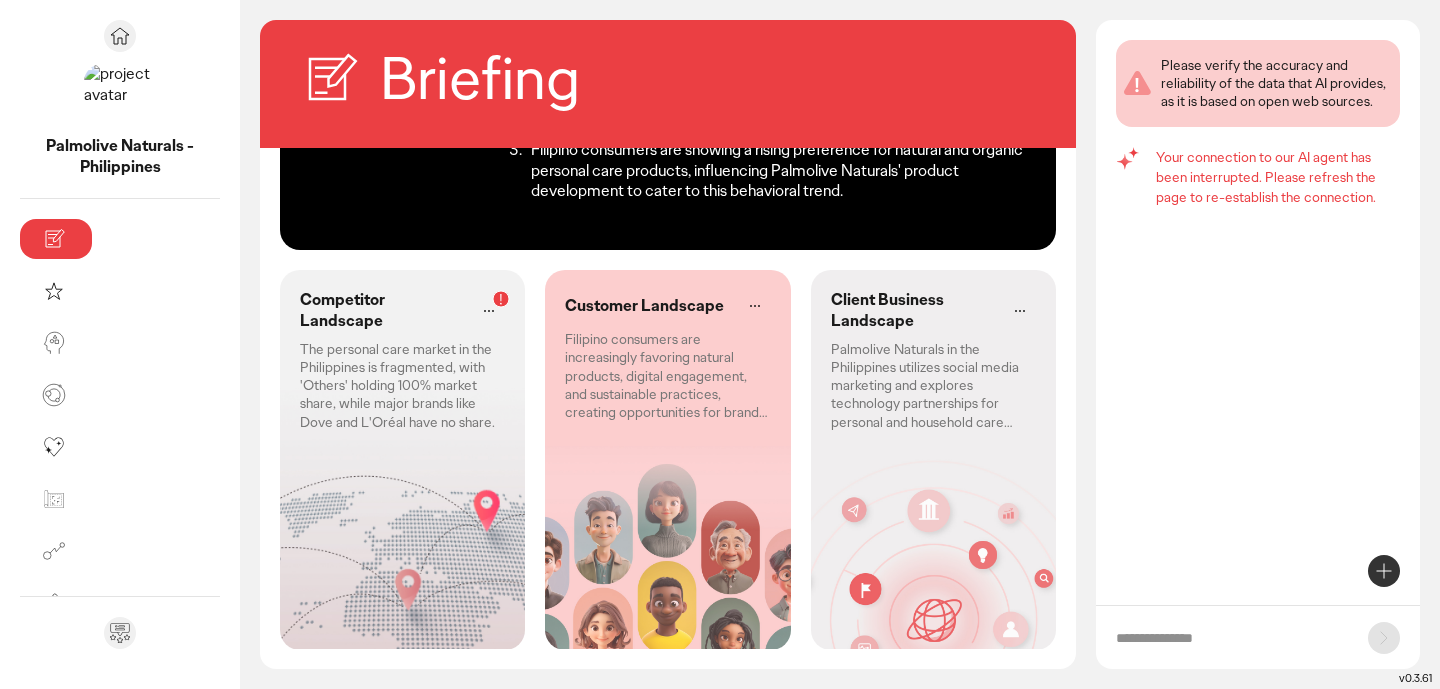 scroll, scrollTop: 0, scrollLeft: 0, axis: both 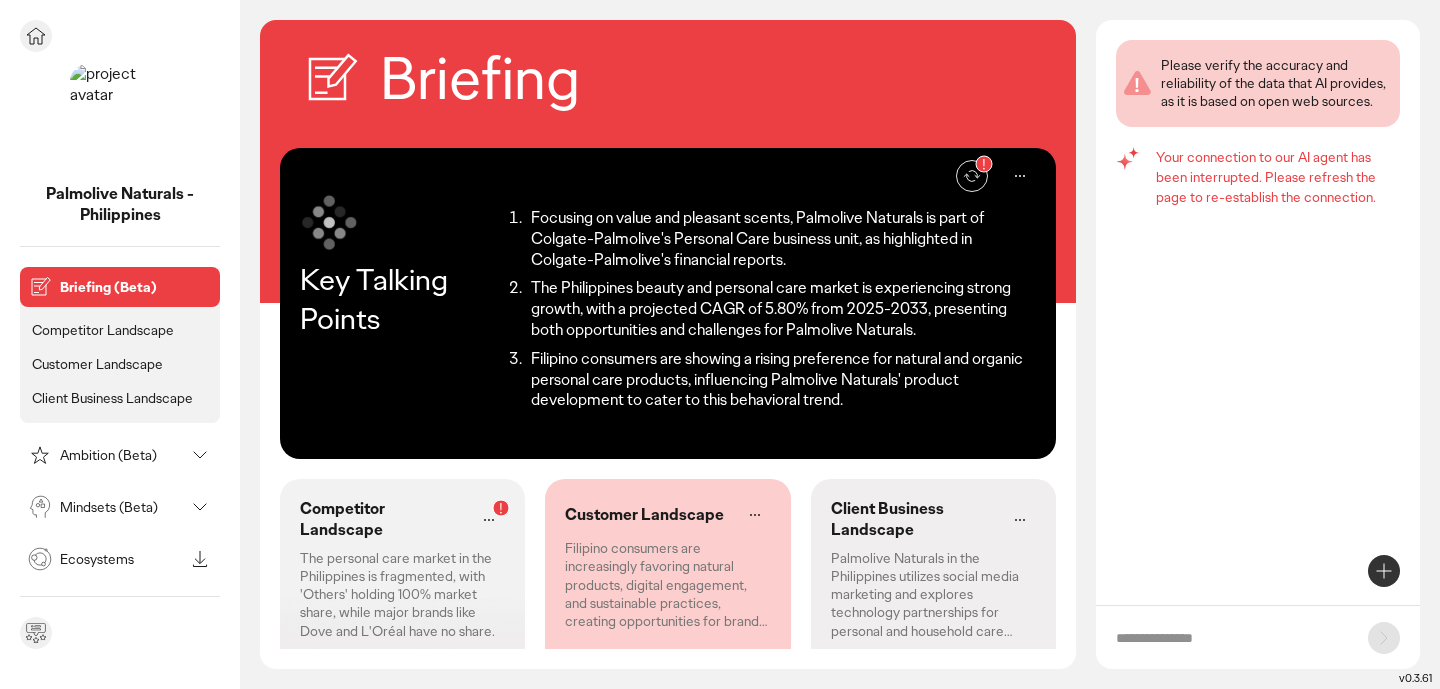 click on "Palmolive Naturals - Philippines" at bounding box center (120, 205) 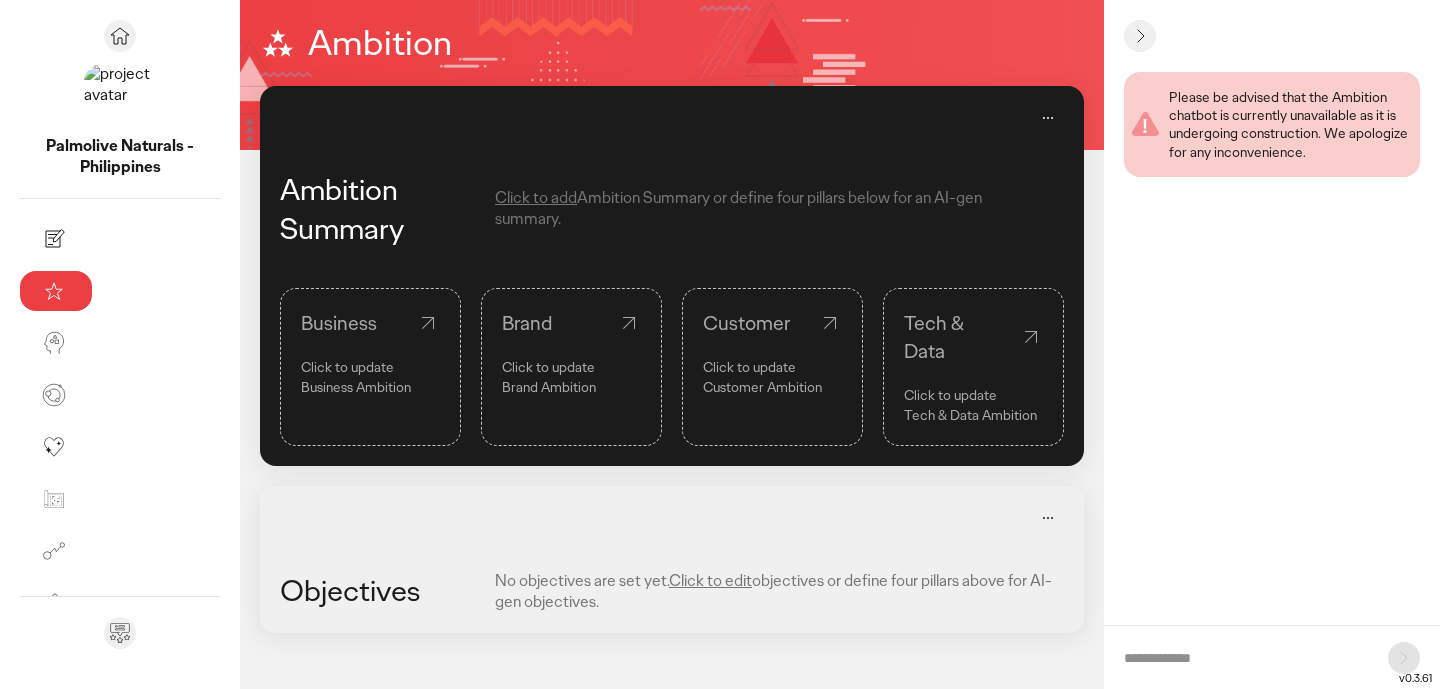 click on "Click to add" at bounding box center (536, 197) 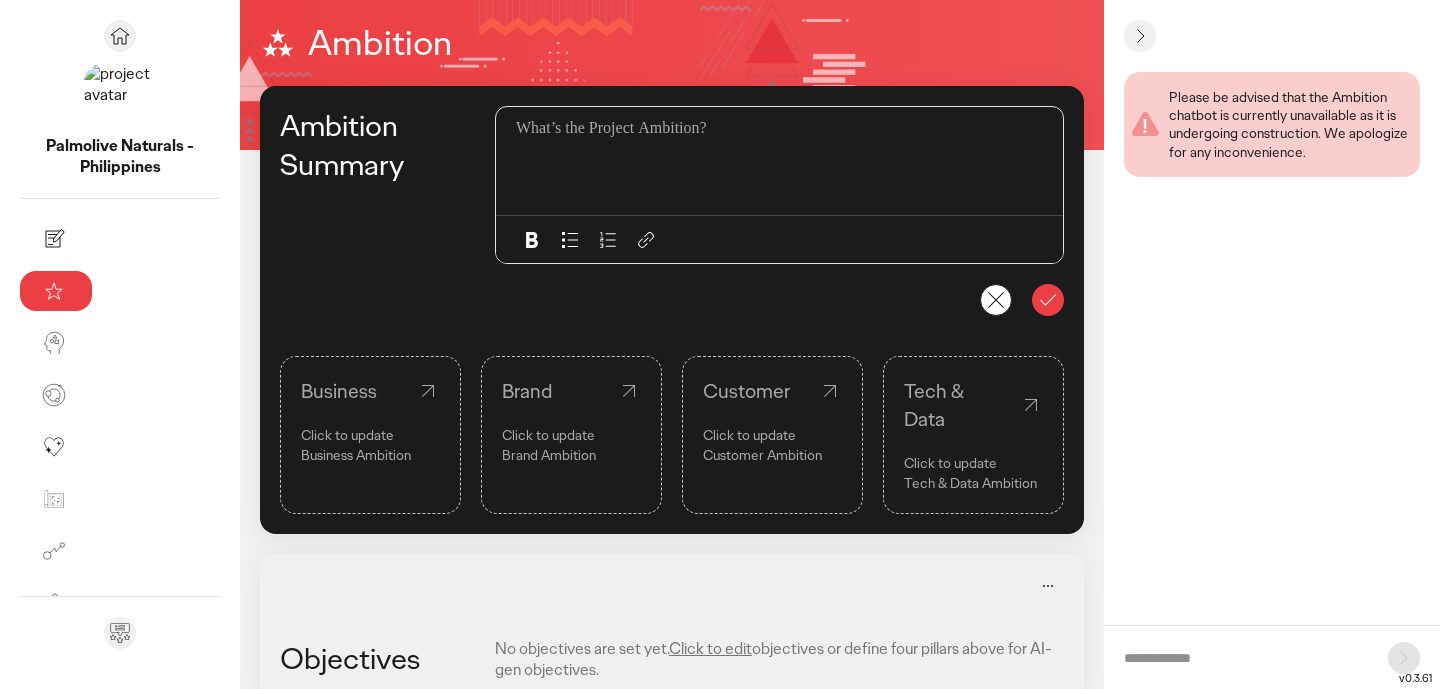 click at bounding box center (785, 161) 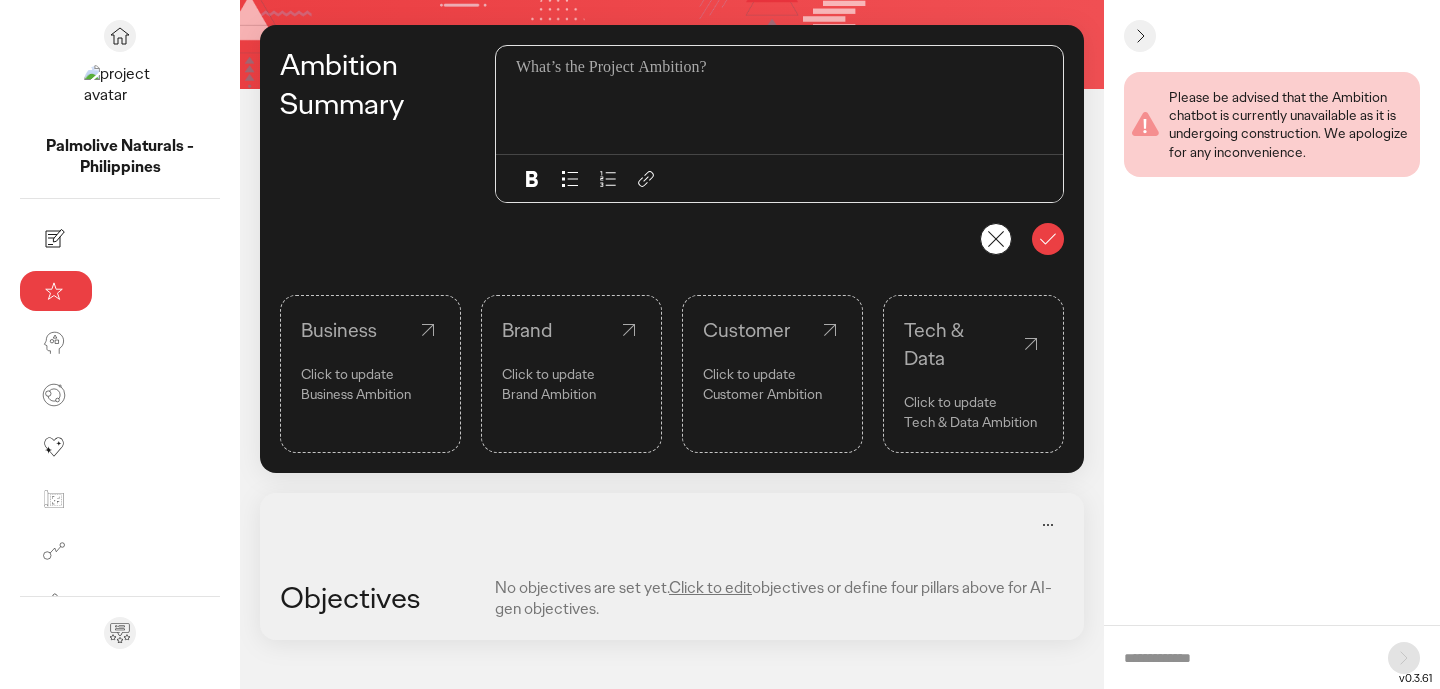 scroll, scrollTop: 0, scrollLeft: 0, axis: both 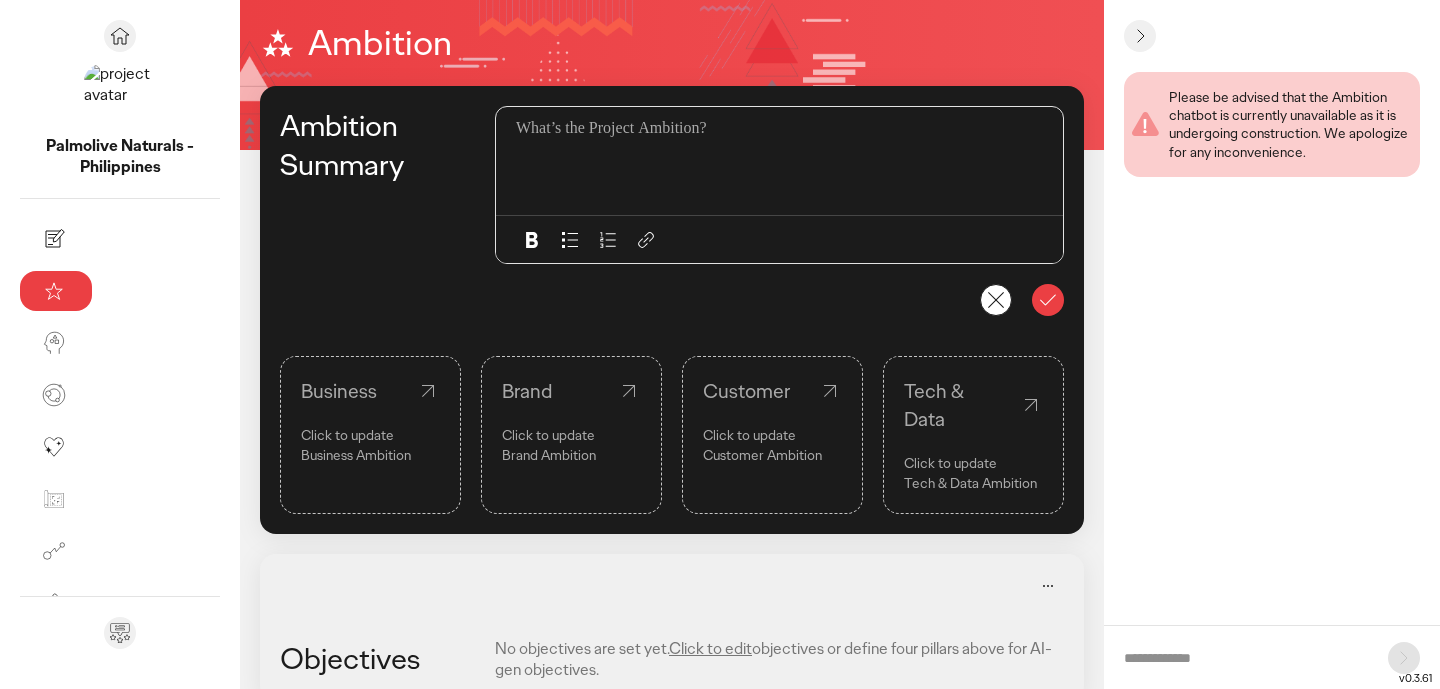 click on "Business  Click to update
Business Ambition" at bounding box center (370, 435) 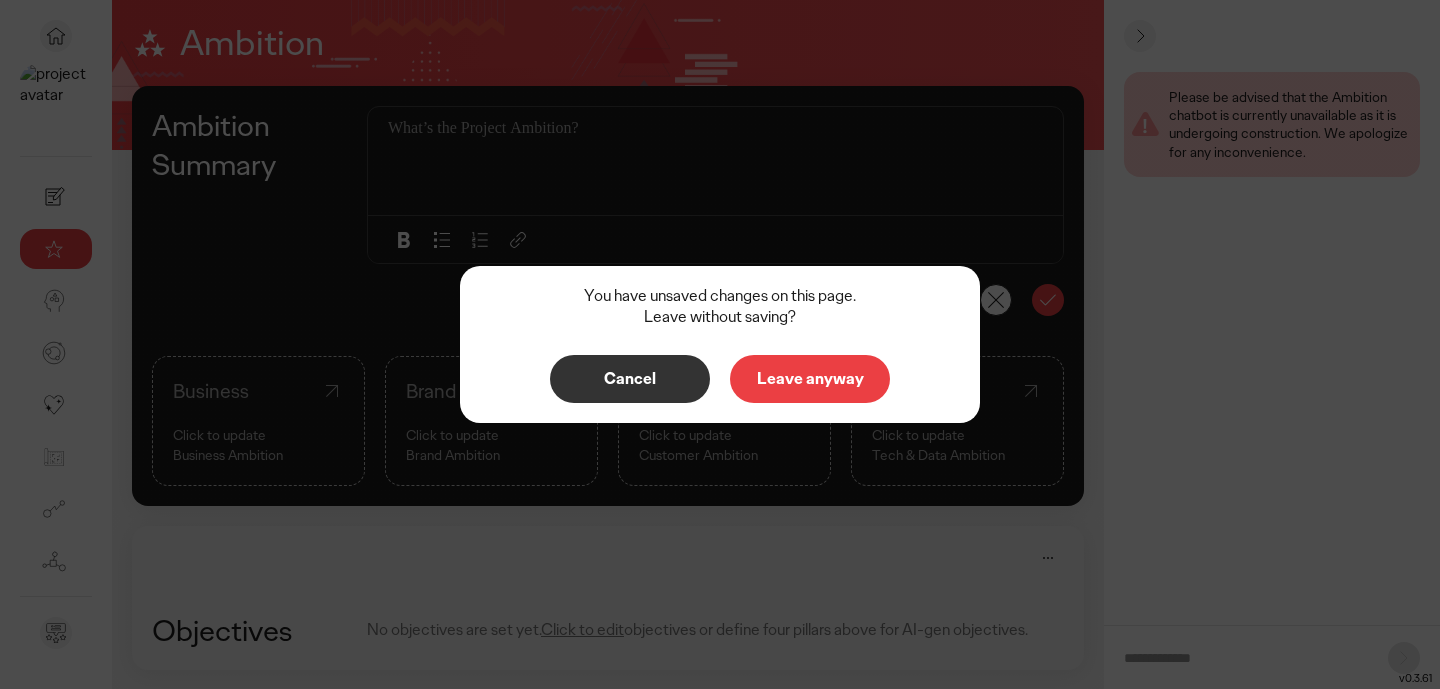 click on "Leave anyway" at bounding box center [810, 379] 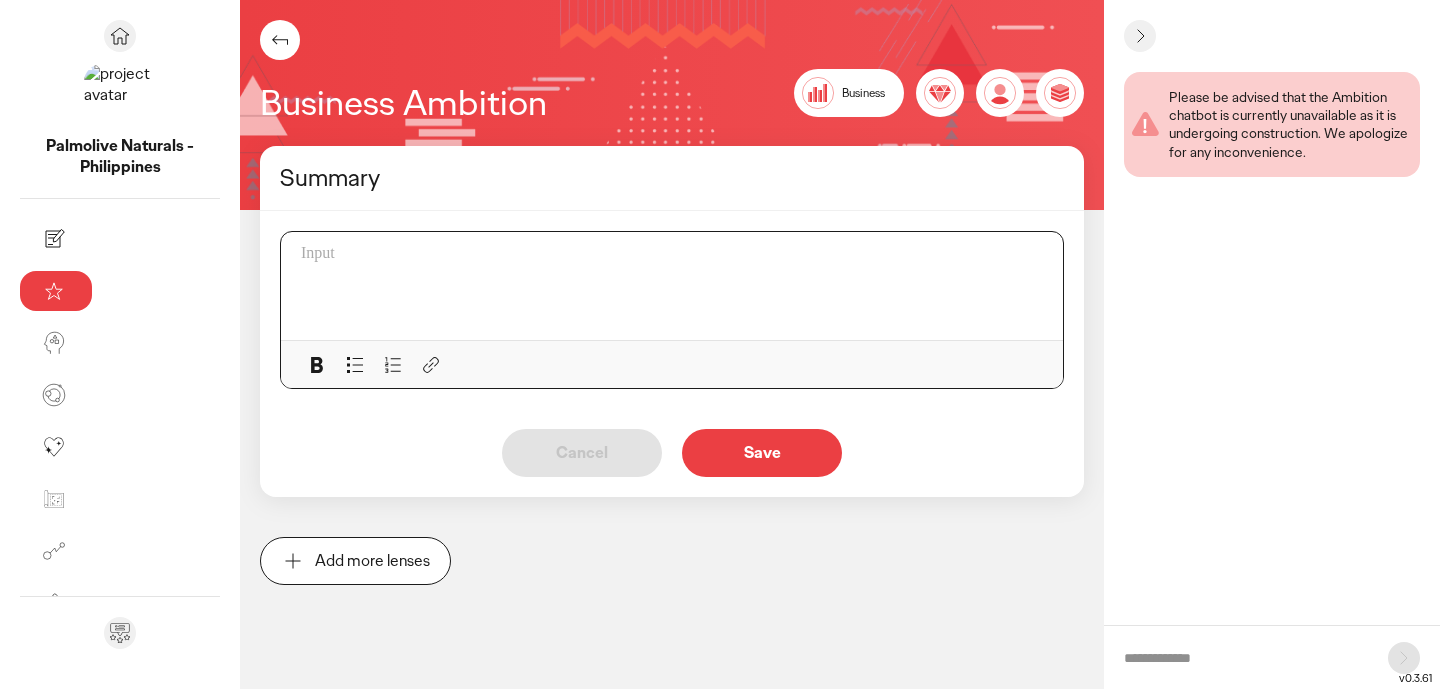 click at bounding box center [678, 286] 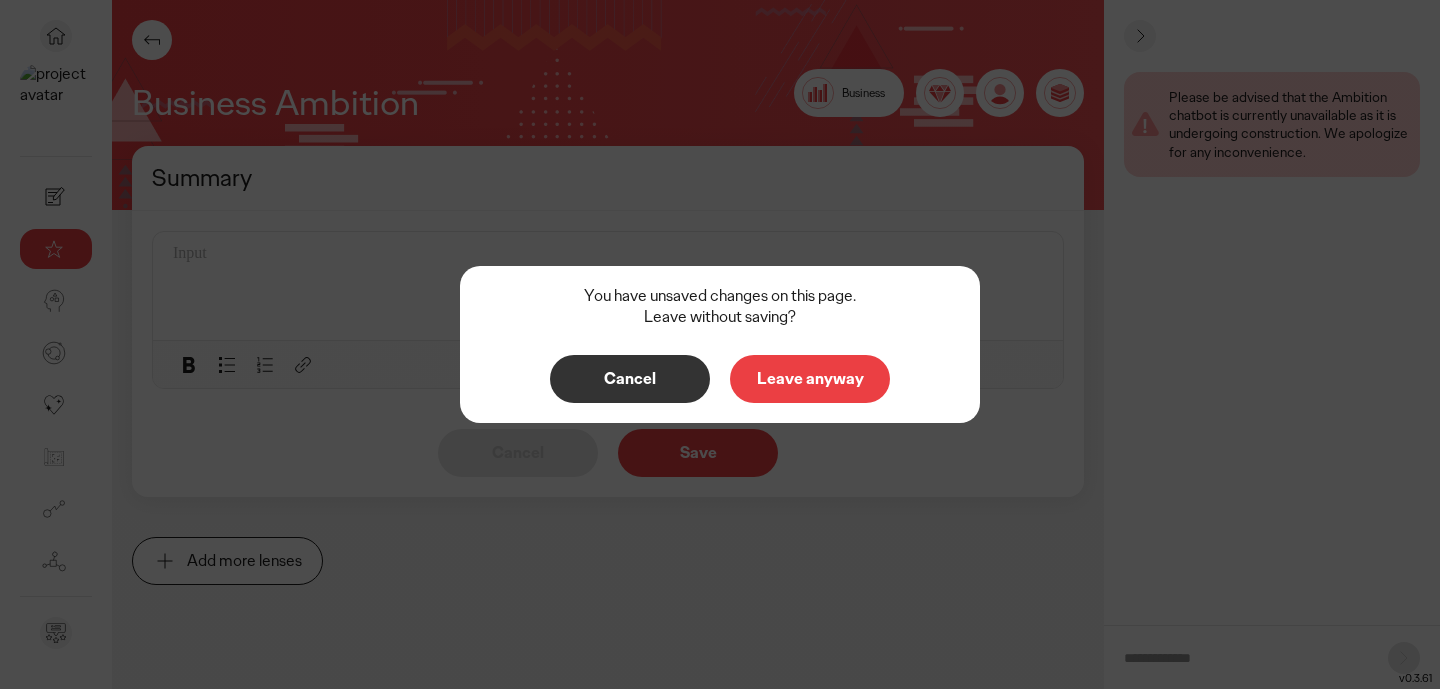 click on "Leave anyway" at bounding box center [810, 379] 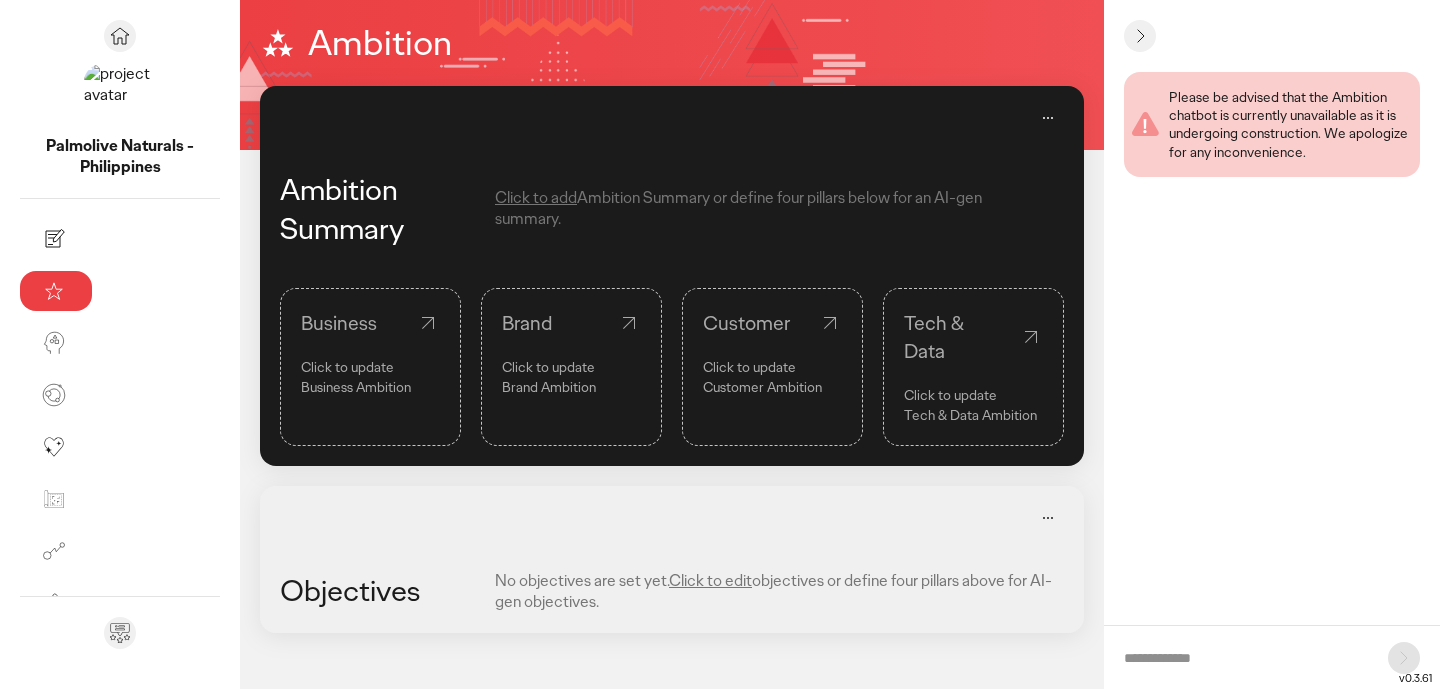 click on "Click to add" at bounding box center (536, 197) 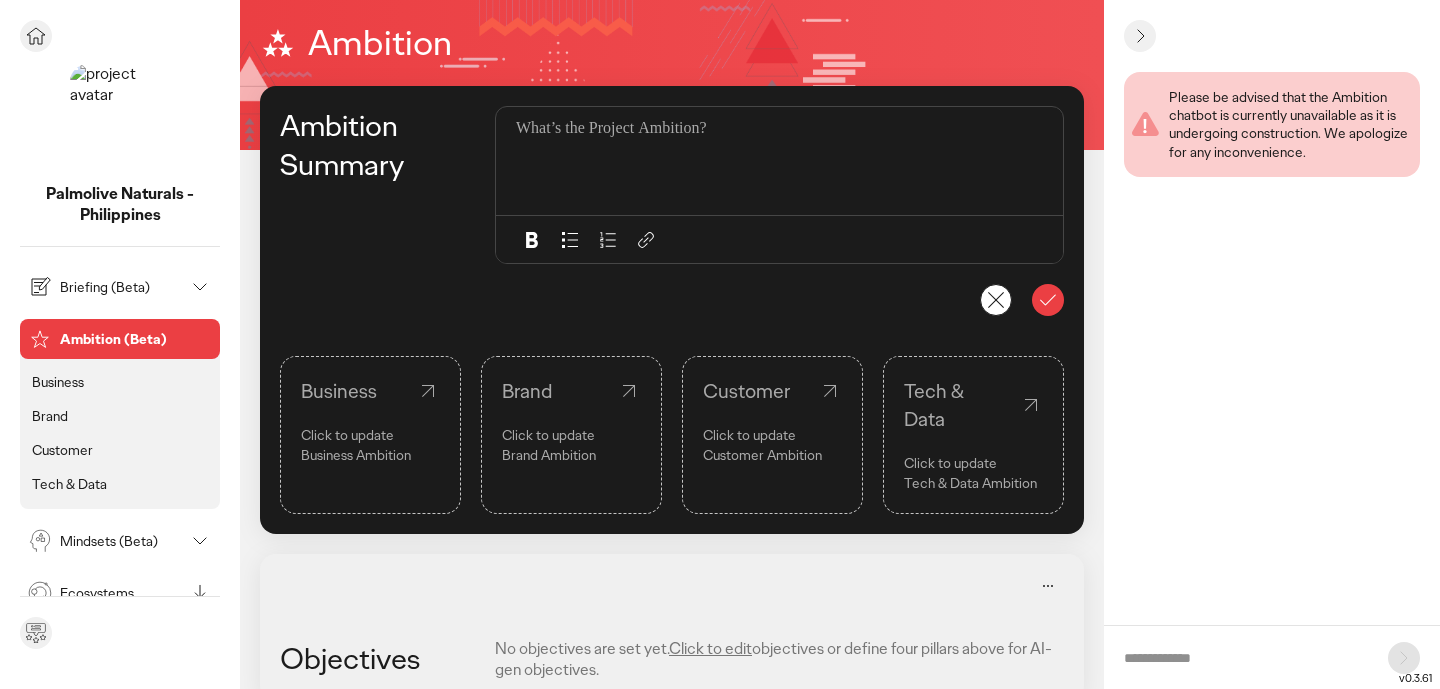click on "Briefing (Beta)" at bounding box center (122, 287) 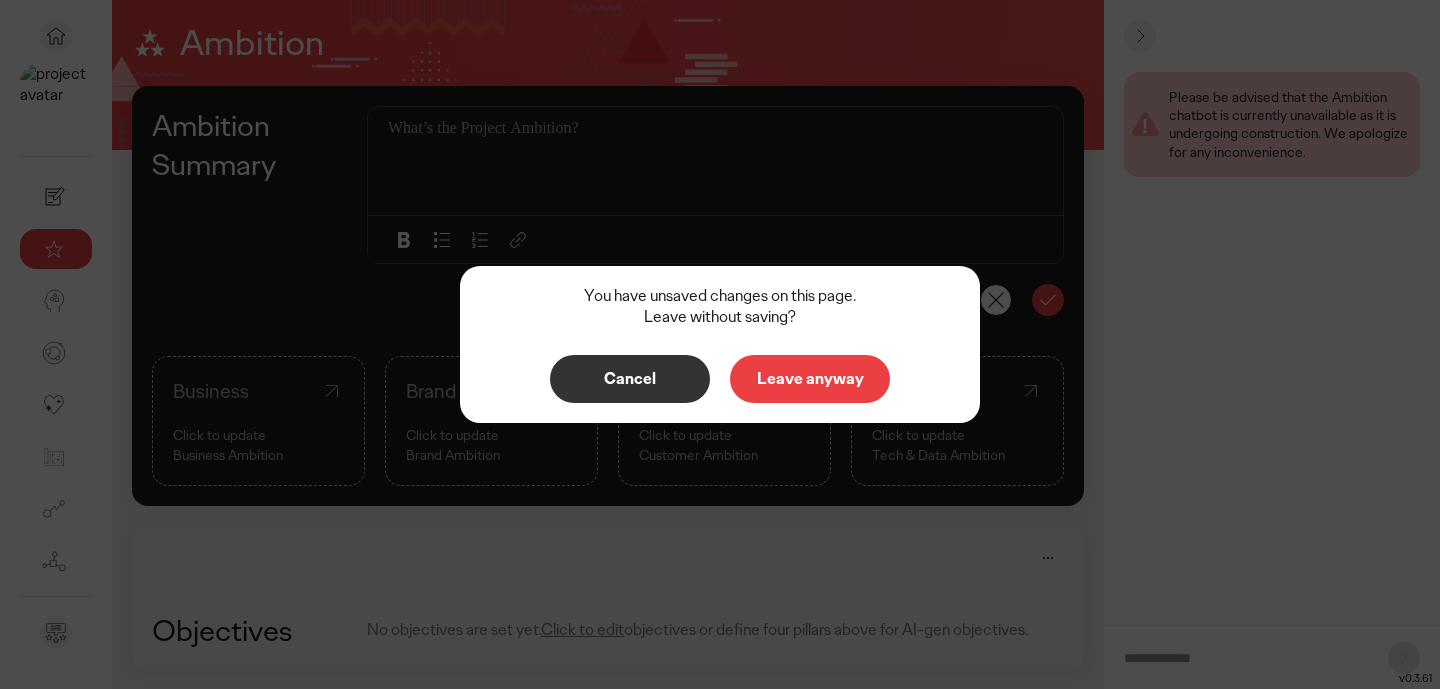click on "Leave anyway" at bounding box center (810, 379) 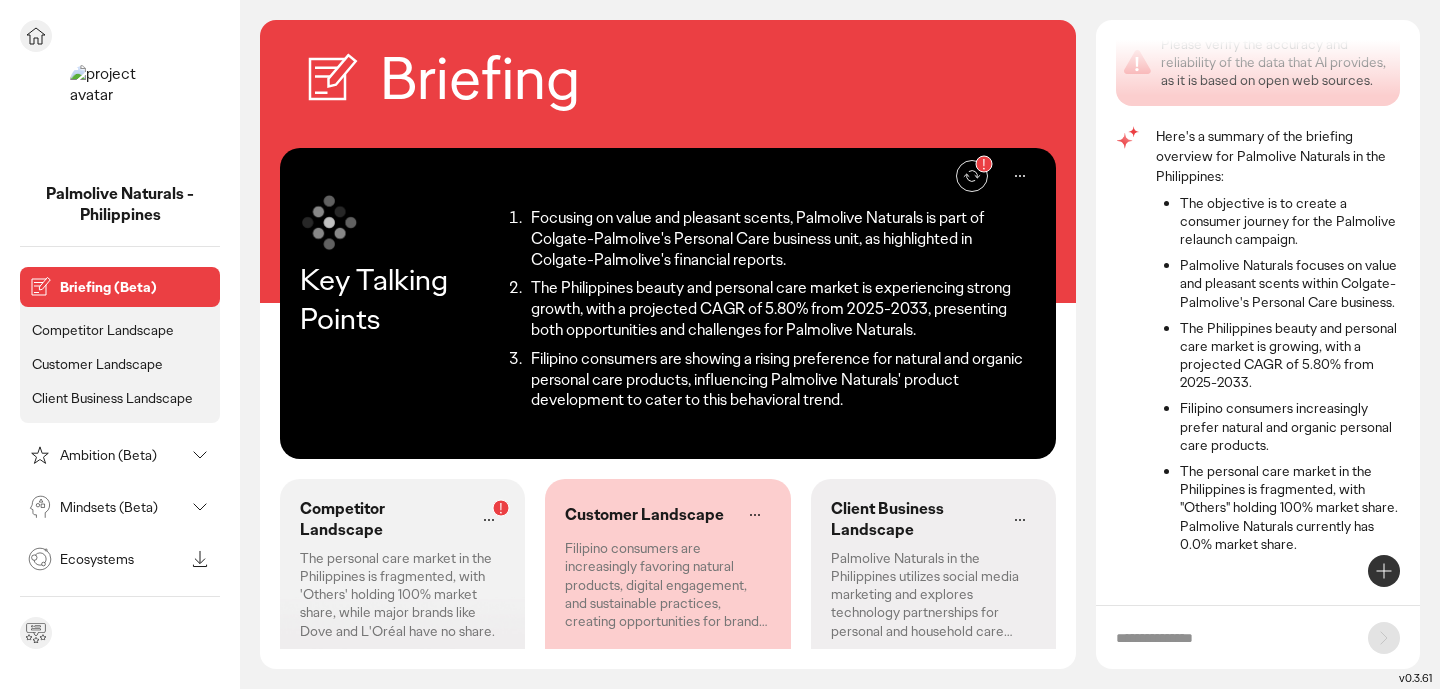 scroll, scrollTop: 39, scrollLeft: 0, axis: vertical 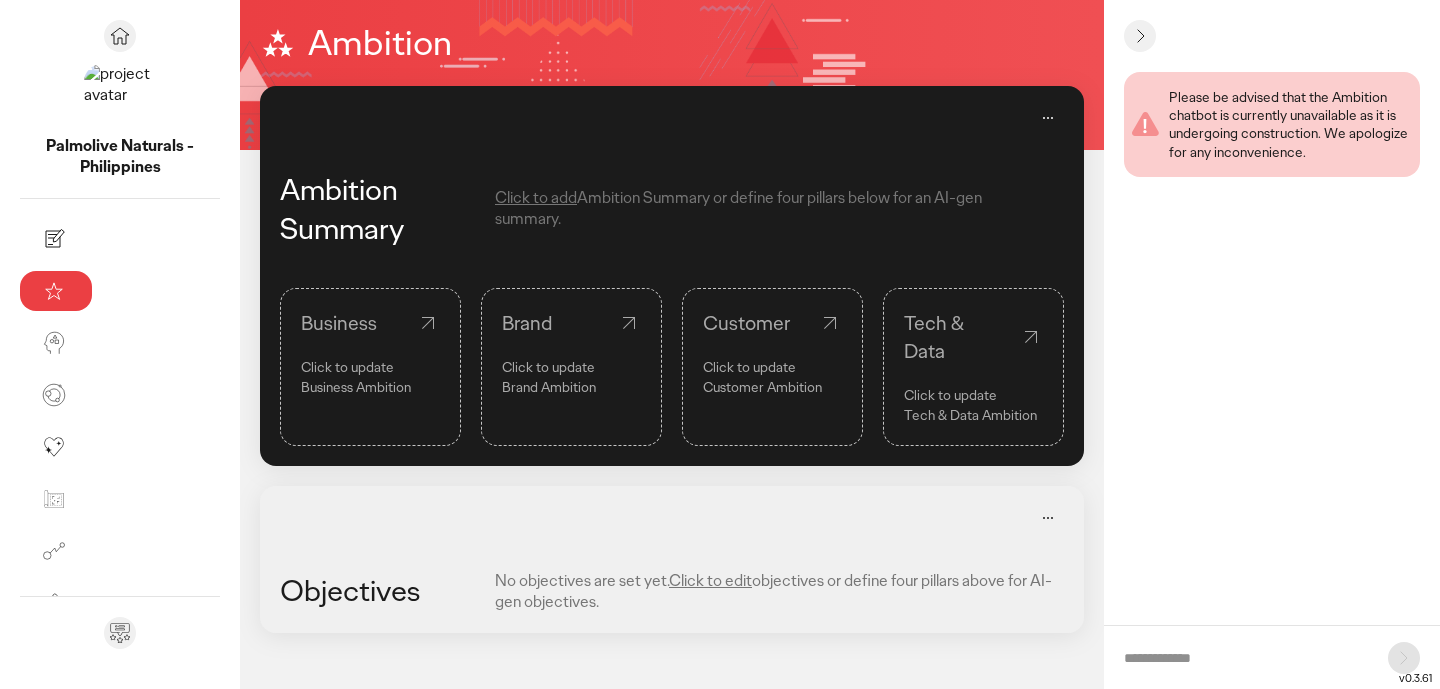 click on "Click to update" at bounding box center [370, 367] 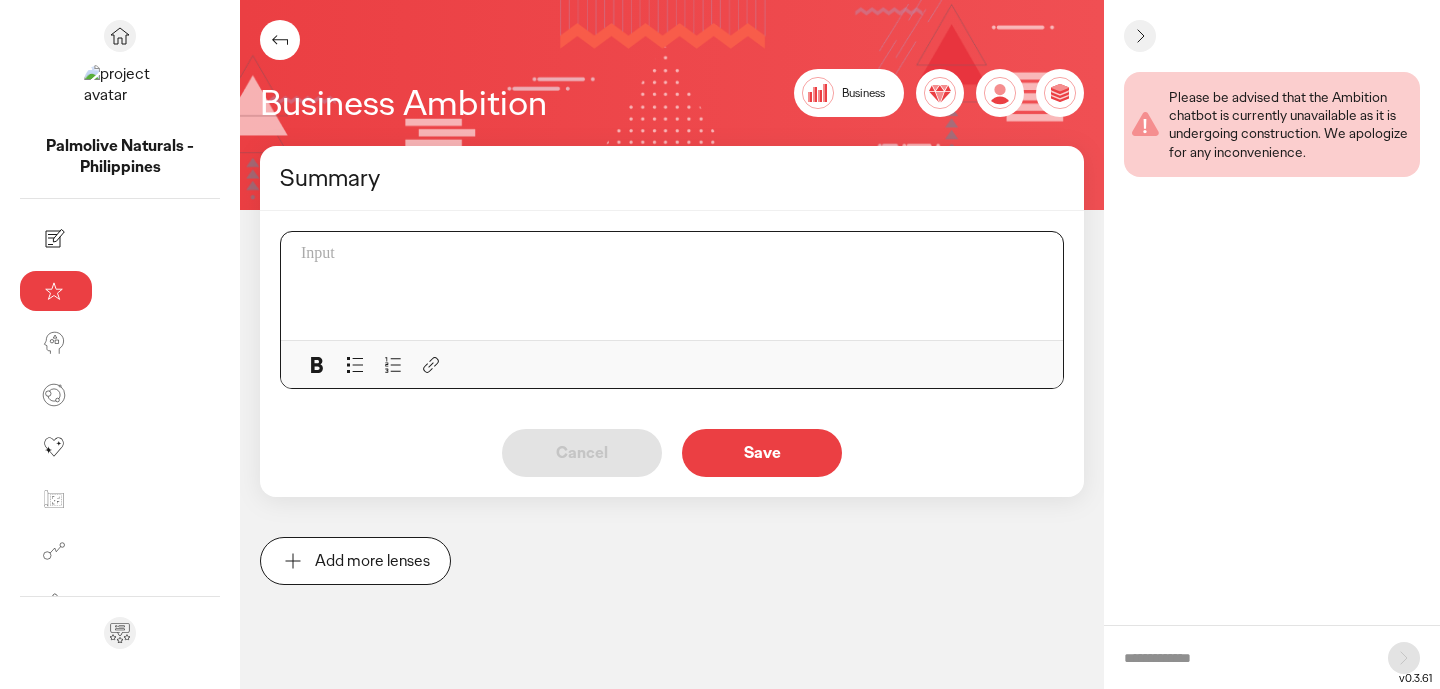 click at bounding box center (678, 286) 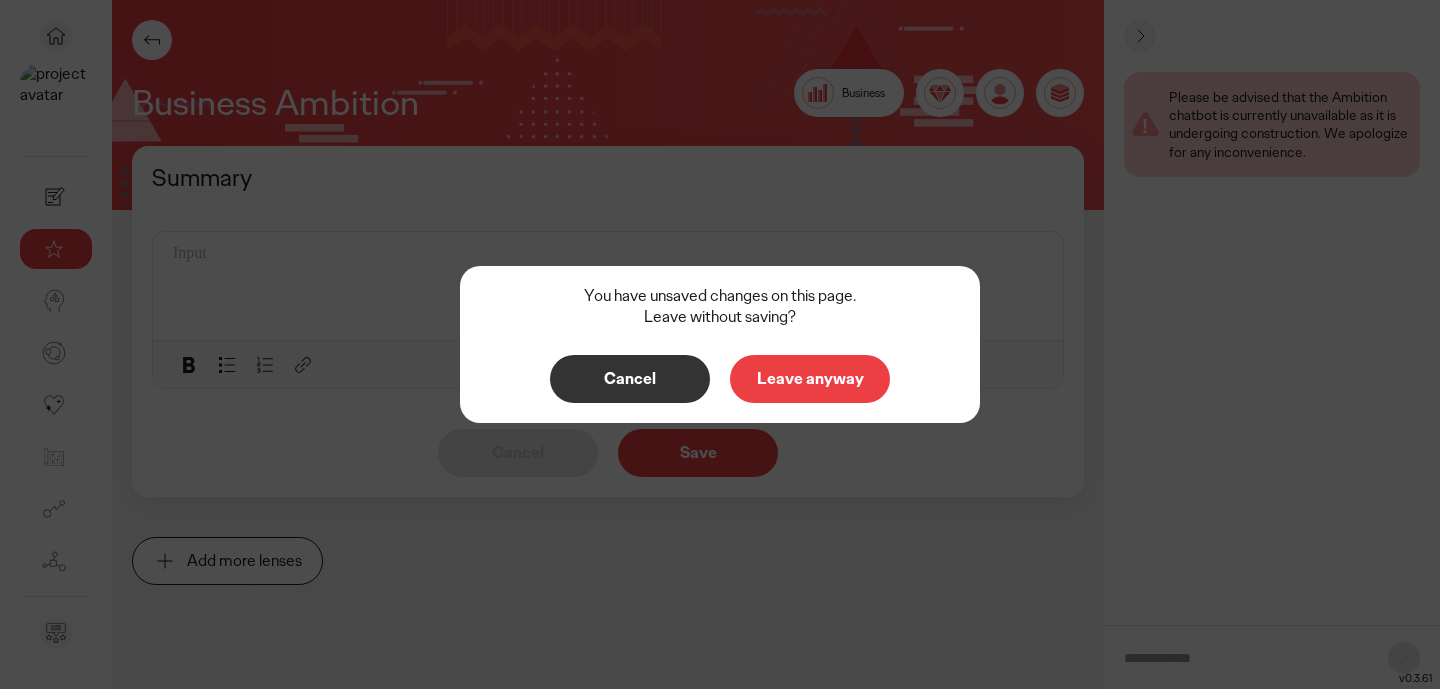 click on "Leave anyway" at bounding box center [810, 379] 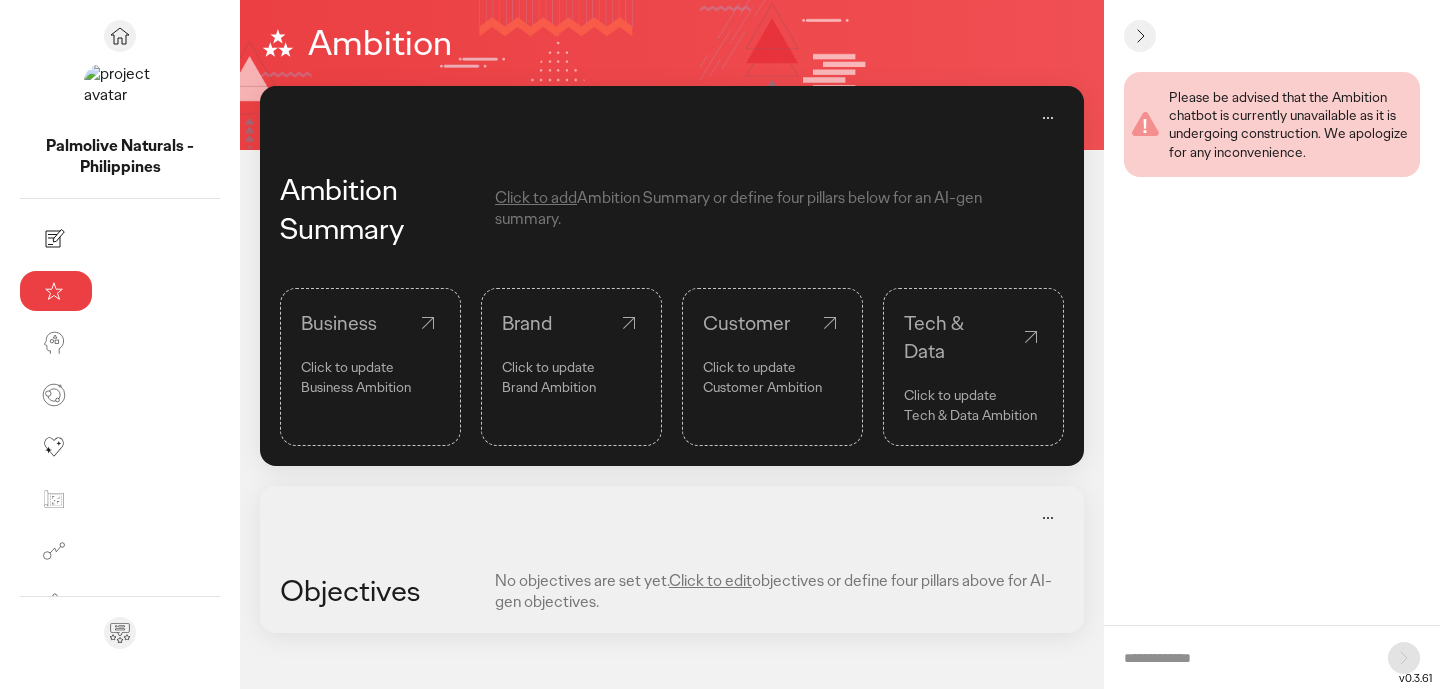 click 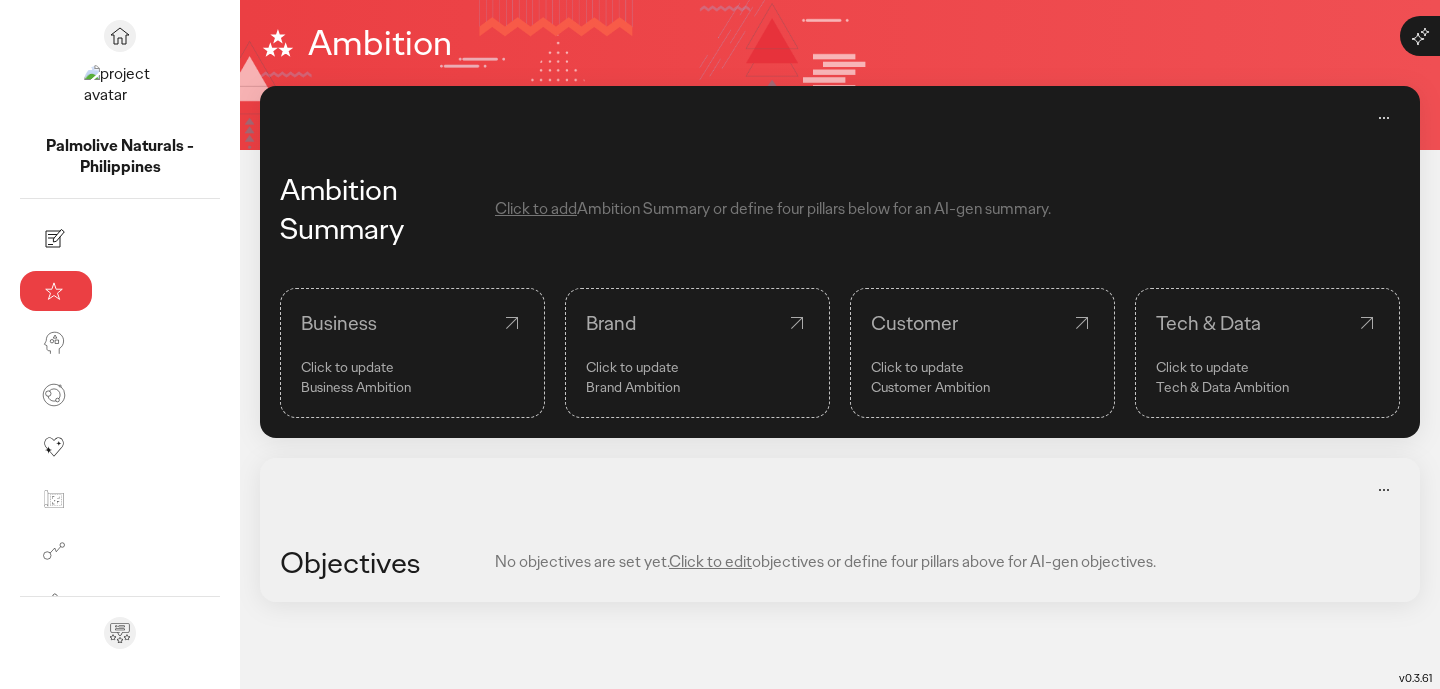 click 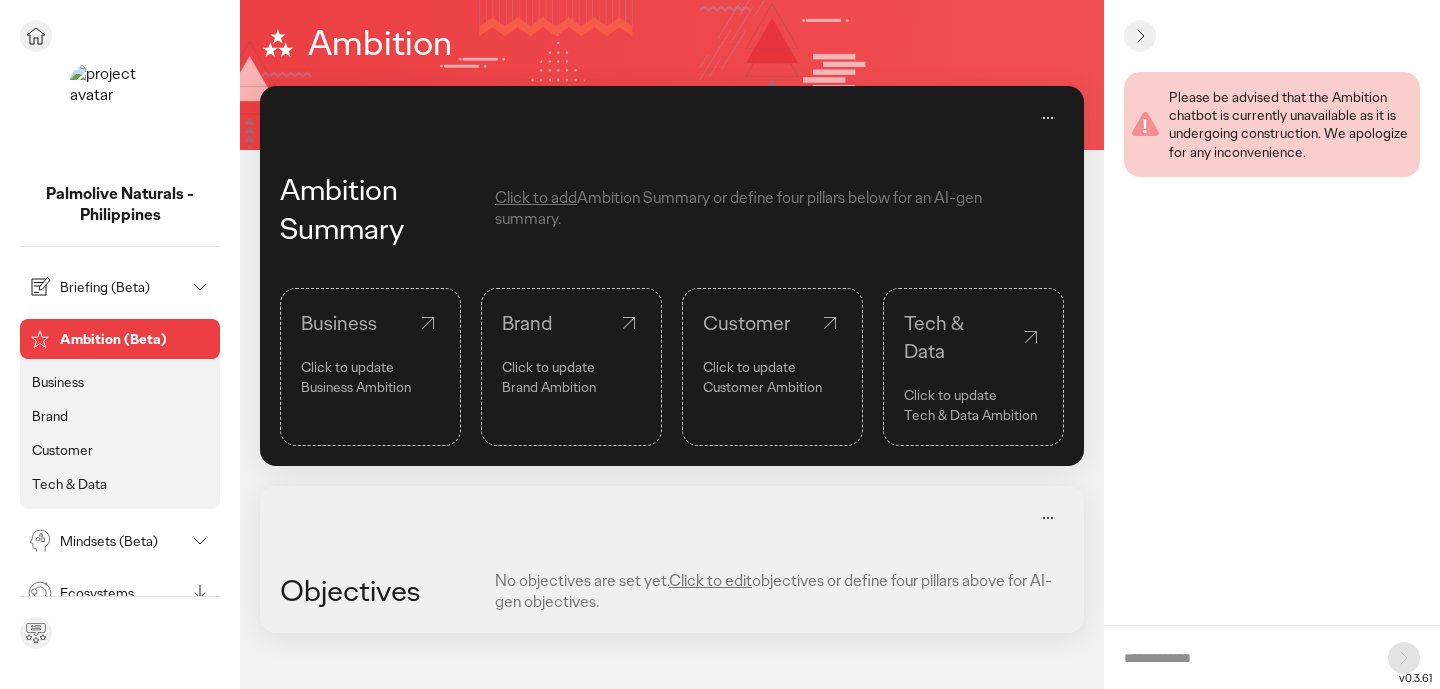 click 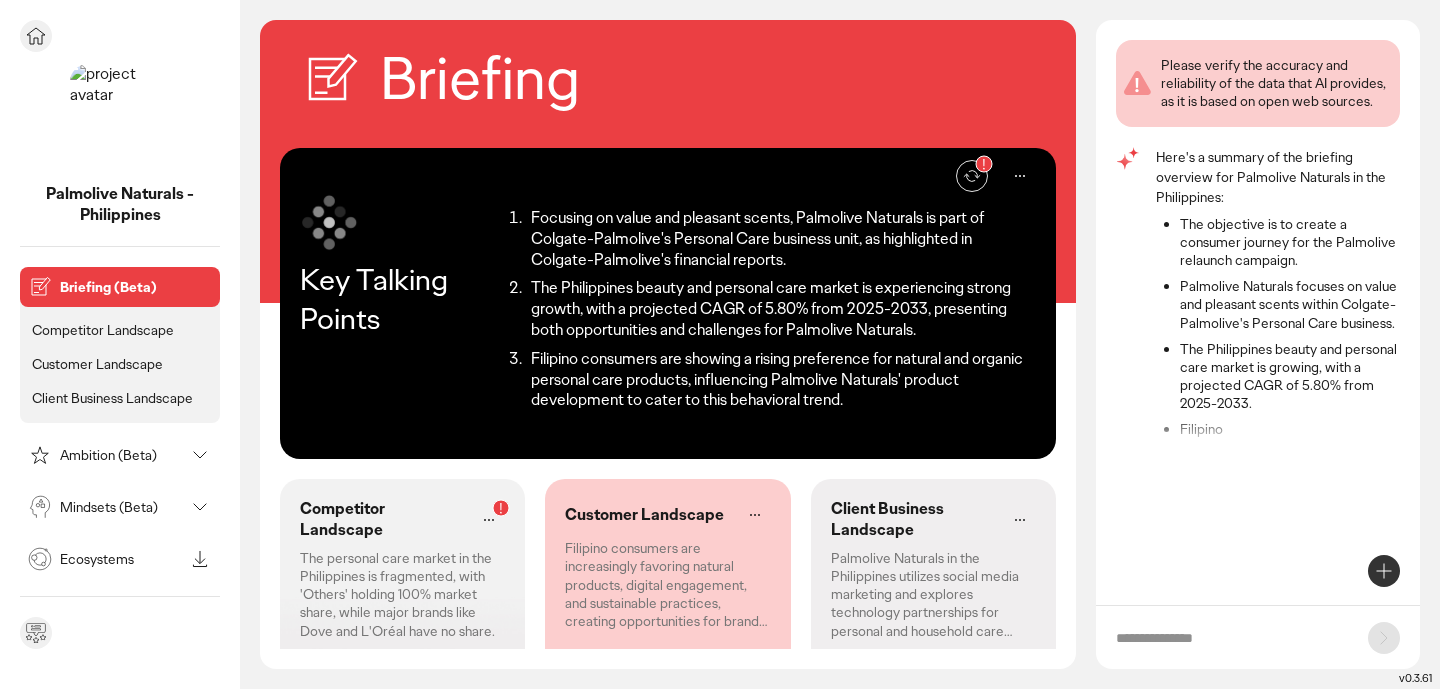 click on "Ambition (Beta)" at bounding box center [122, 455] 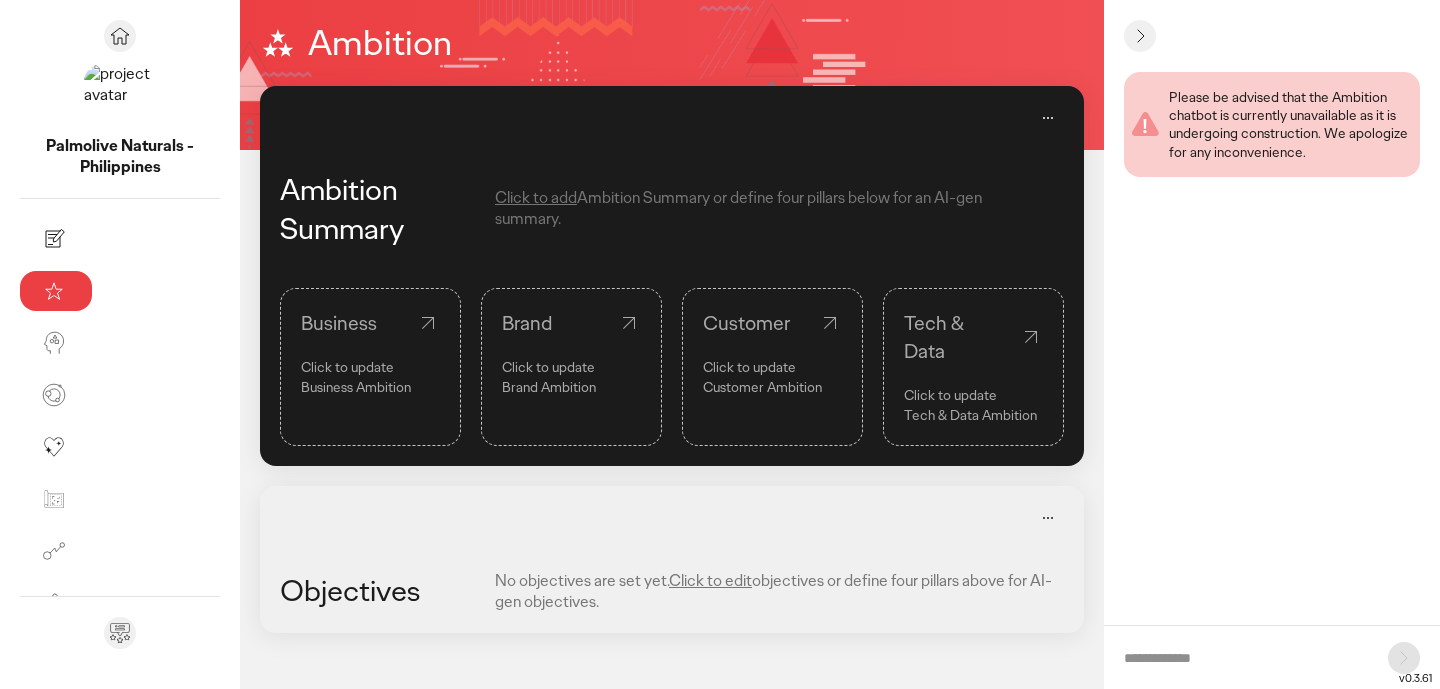 click on "Click to update" at bounding box center (370, 367) 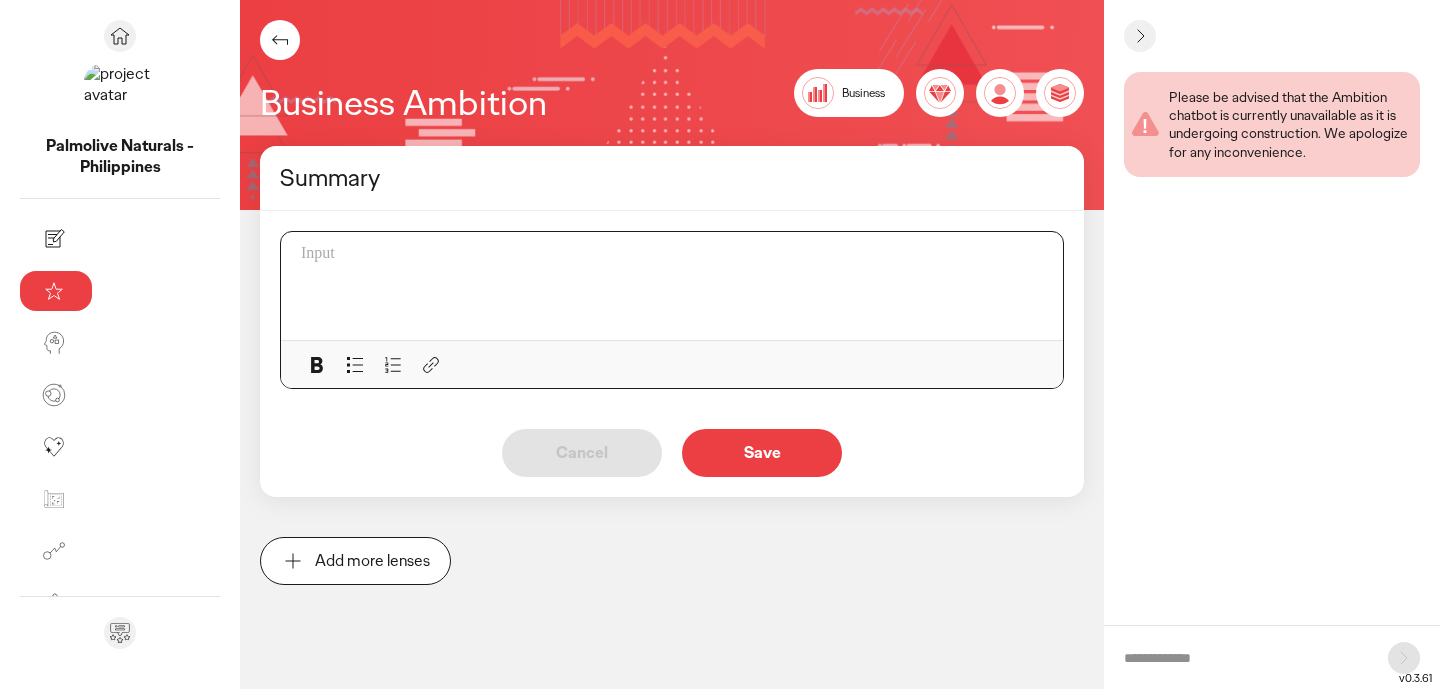 click at bounding box center [678, 286] 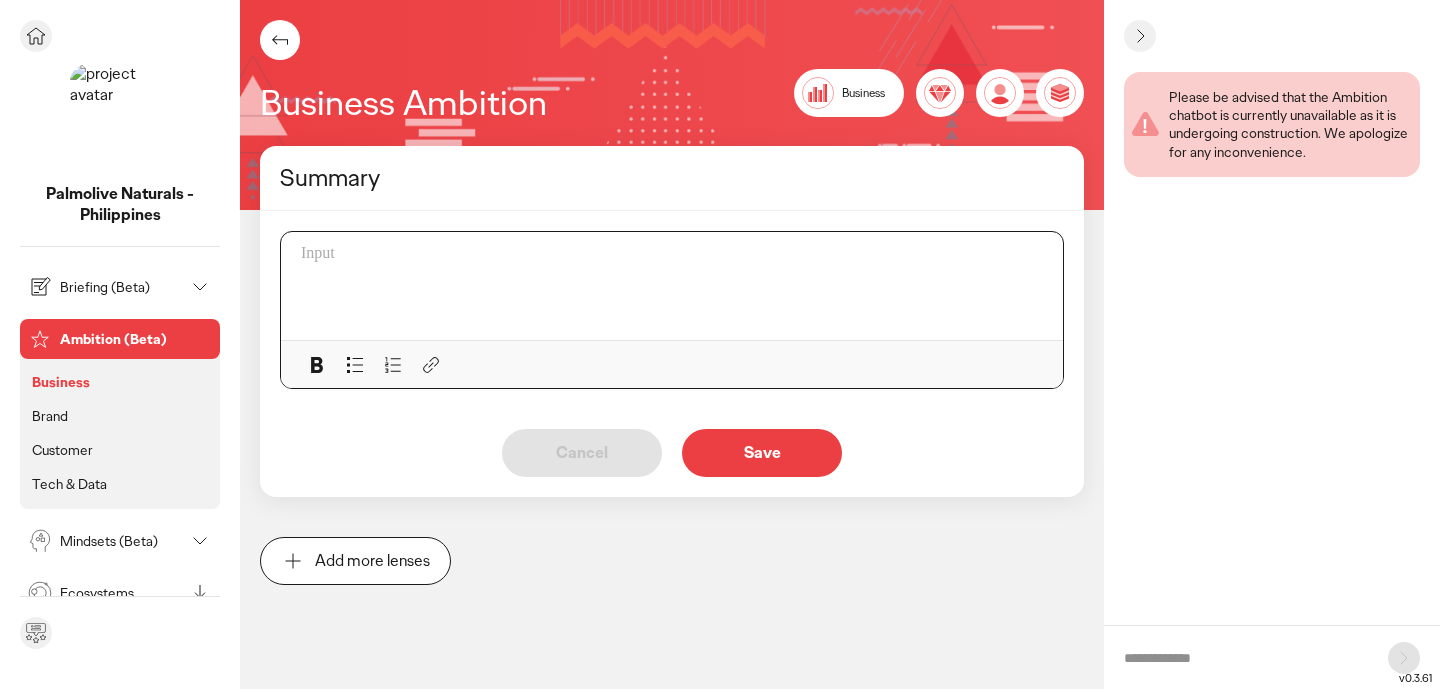 click on "Briefing (Beta)" at bounding box center (122, 287) 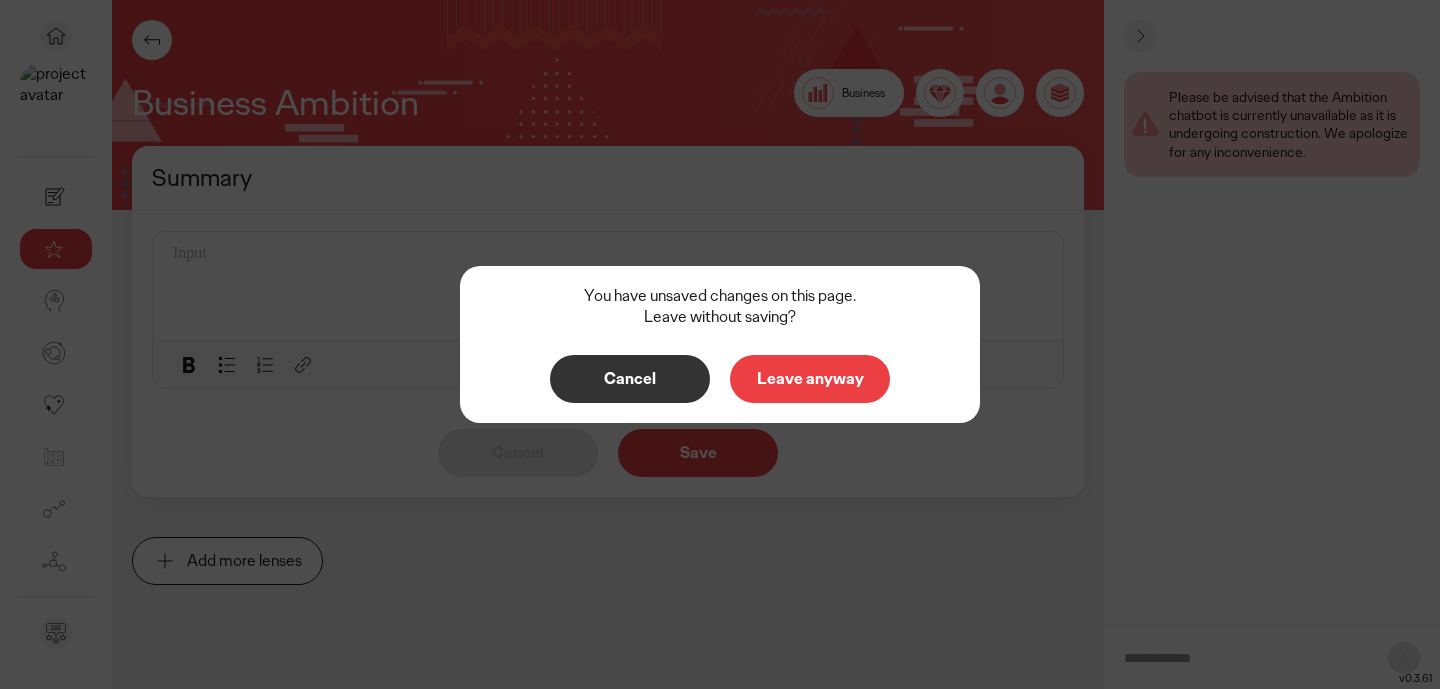 click on "Leave anyway" at bounding box center (810, 379) 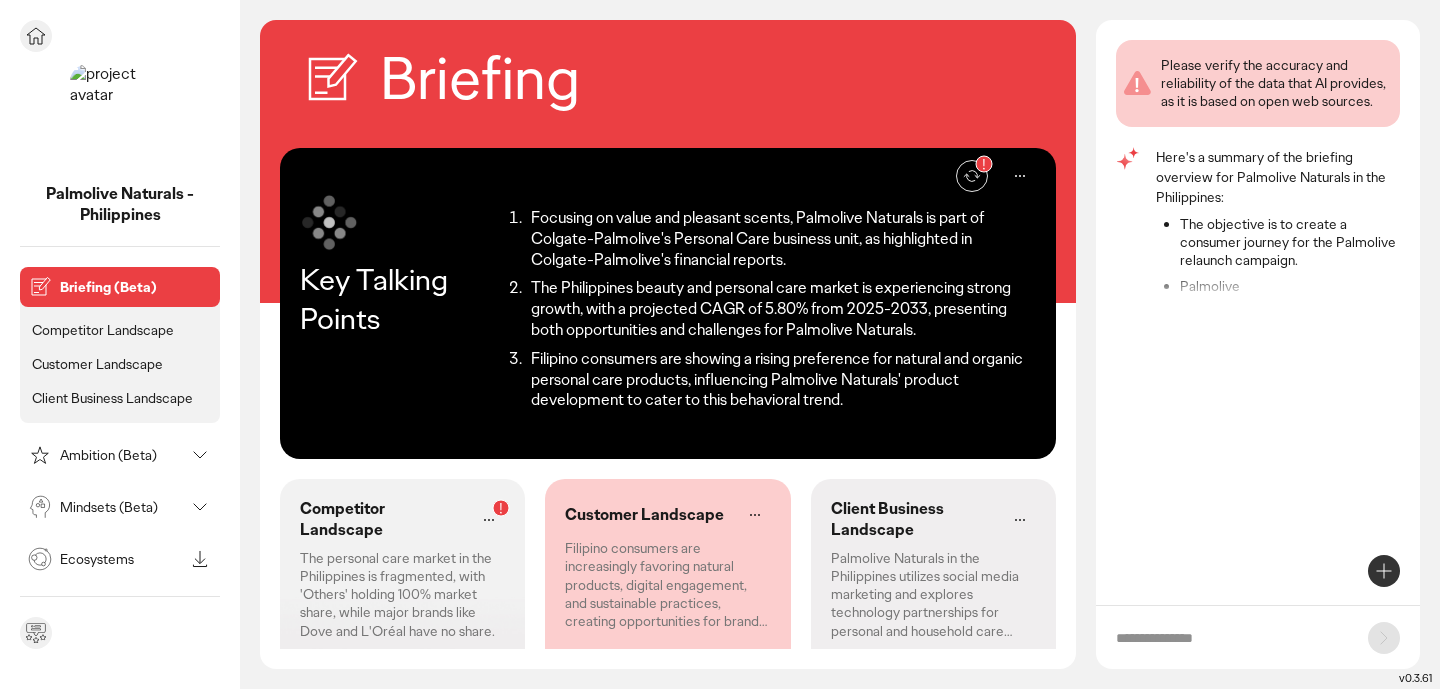 click on "Competitor Landscape" at bounding box center (103, 330) 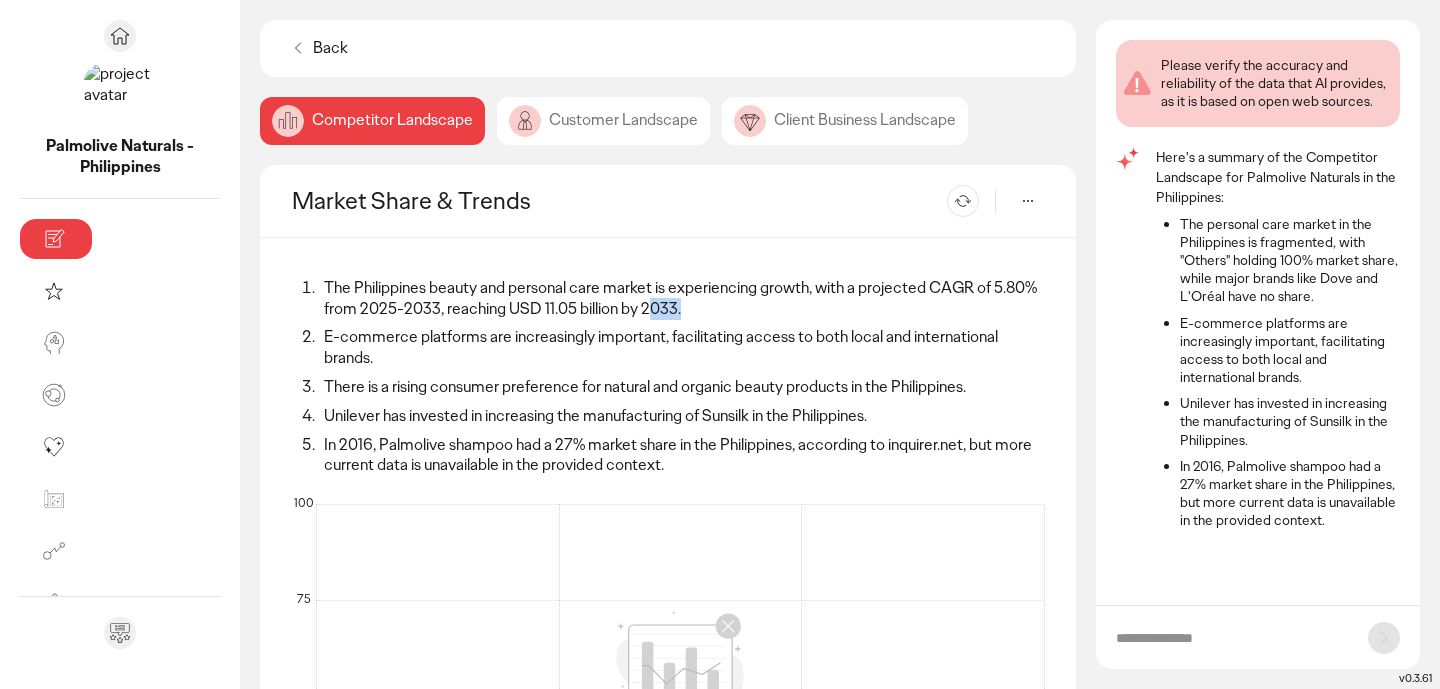 drag, startPoint x: 432, startPoint y: 307, endPoint x: 401, endPoint y: 303, distance: 31.257 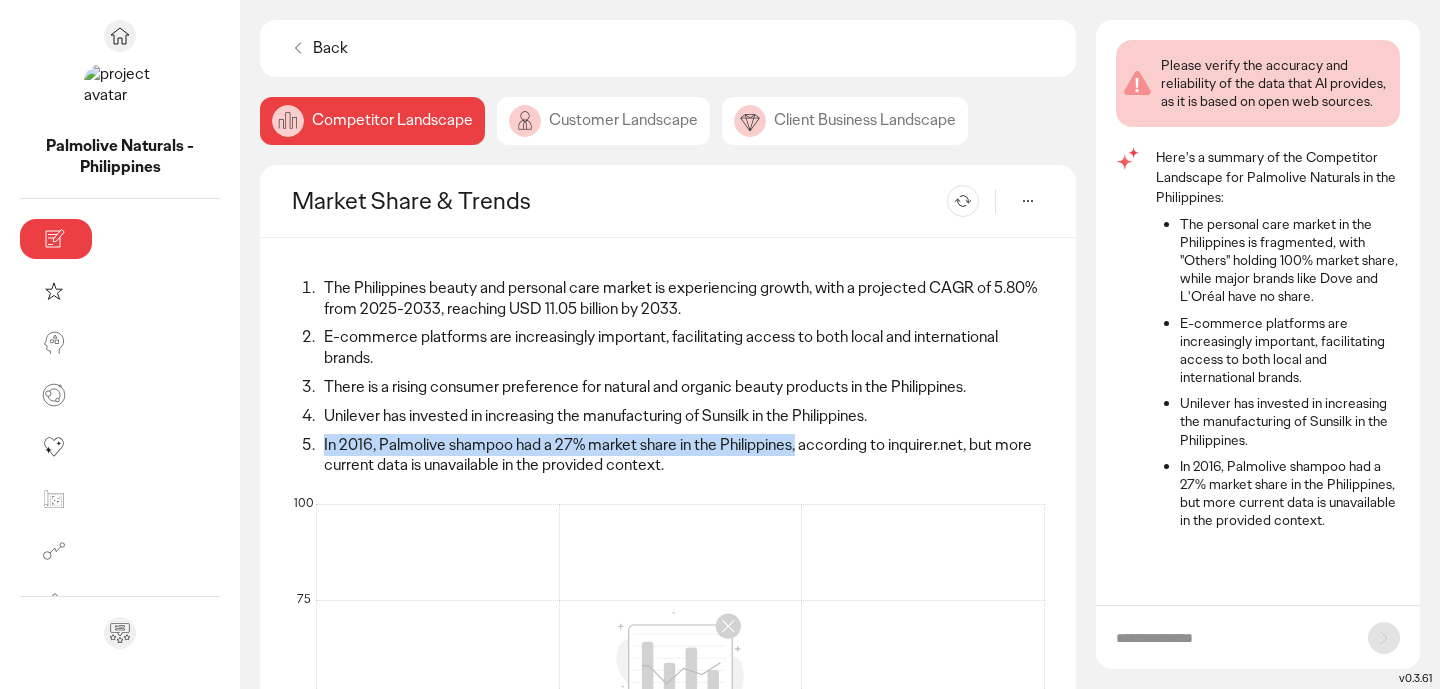 drag, startPoint x: 673, startPoint y: 428, endPoint x: 134, endPoint y: 422, distance: 539.0334 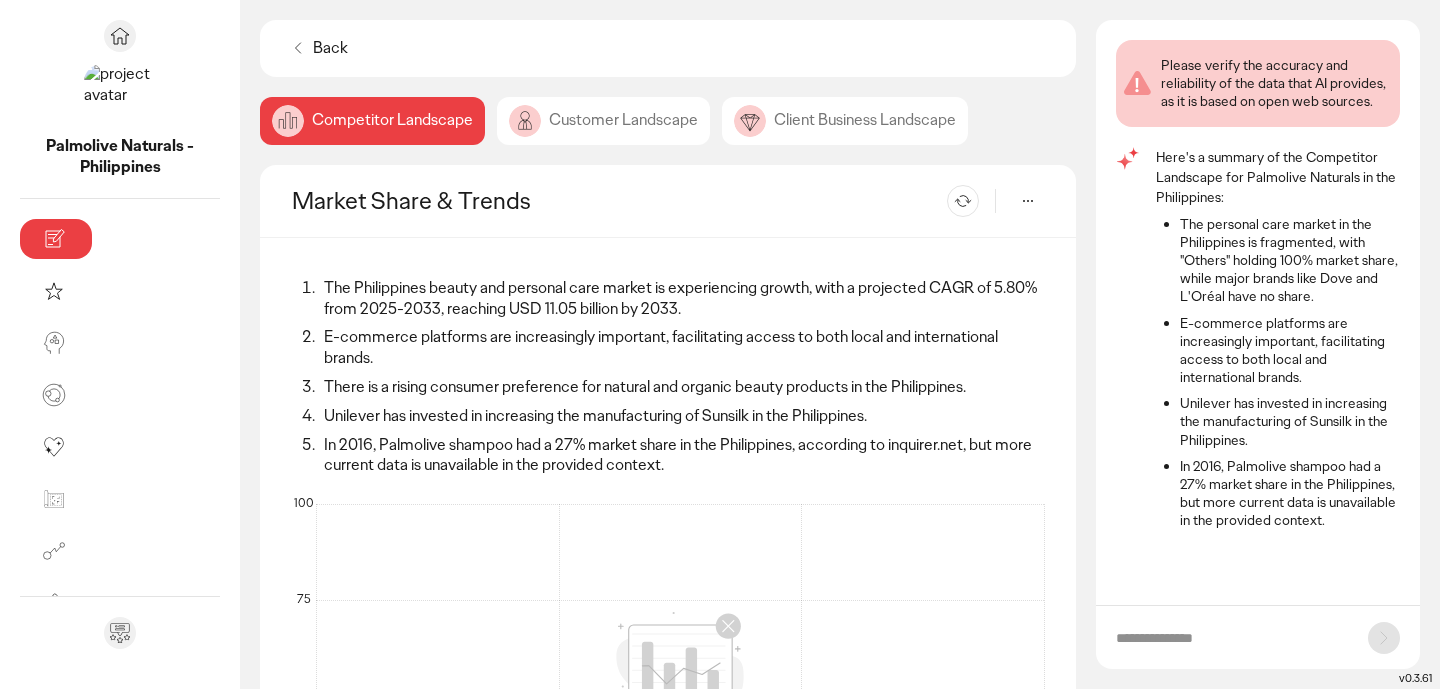 click on "In 2016, Palmolive shampoo had a 27% market share in the Philippines, according to inquirer.net, but more current data is unavailable in the provided context." at bounding box center [681, 456] 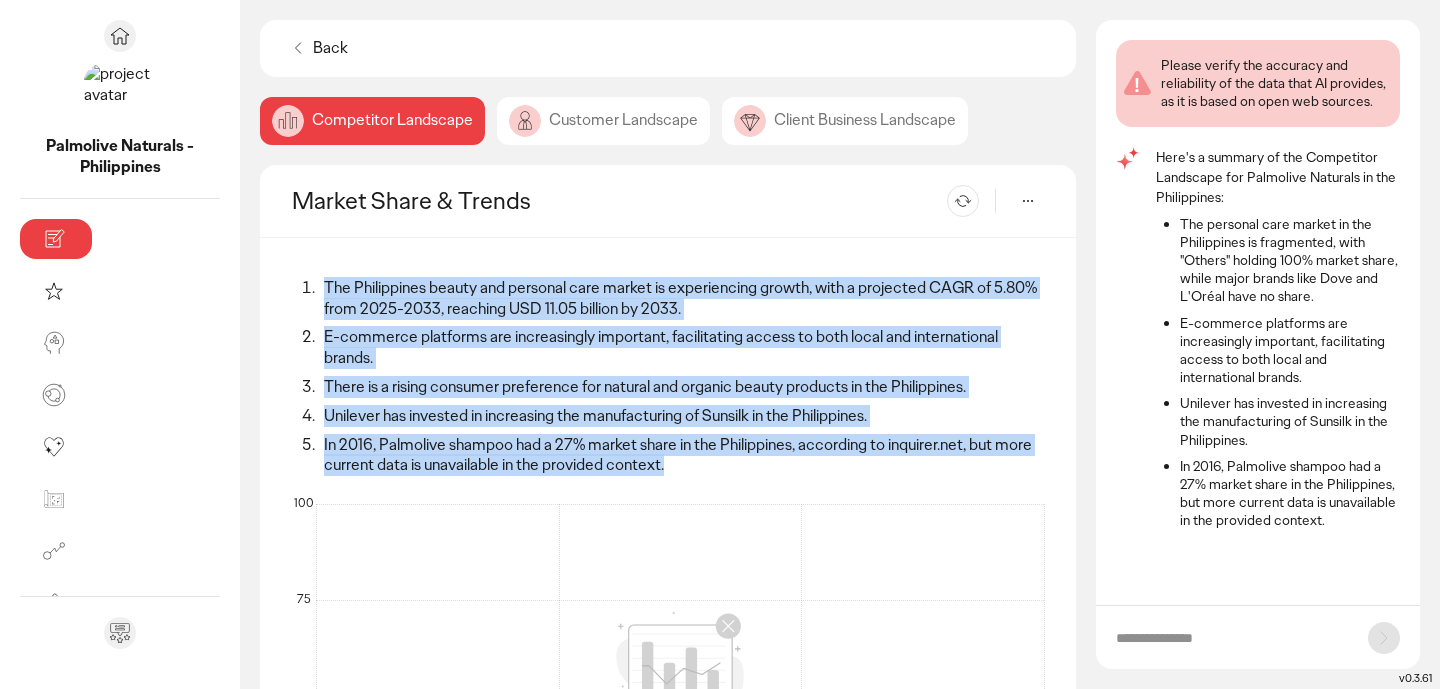 drag, startPoint x: 453, startPoint y: 442, endPoint x: 192, endPoint y: 252, distance: 322.83276 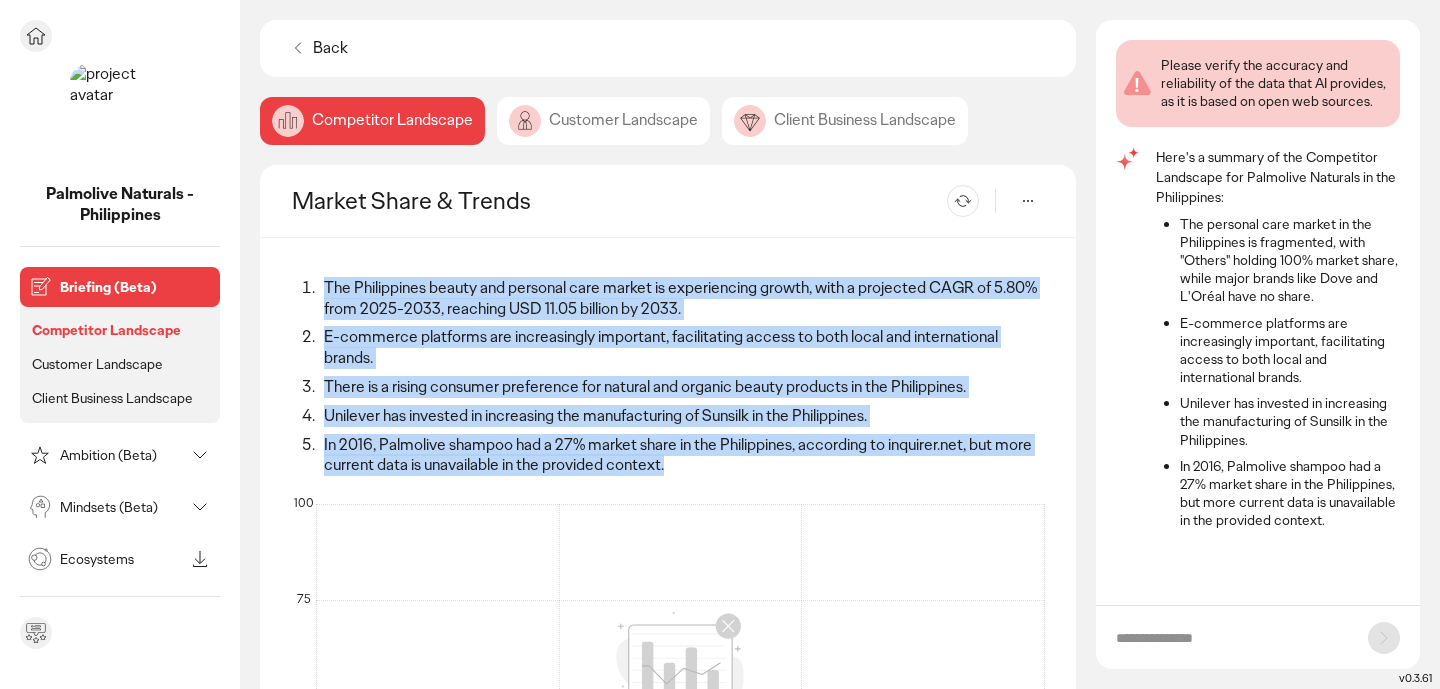 click on "Ambition (Beta)" at bounding box center [122, 455] 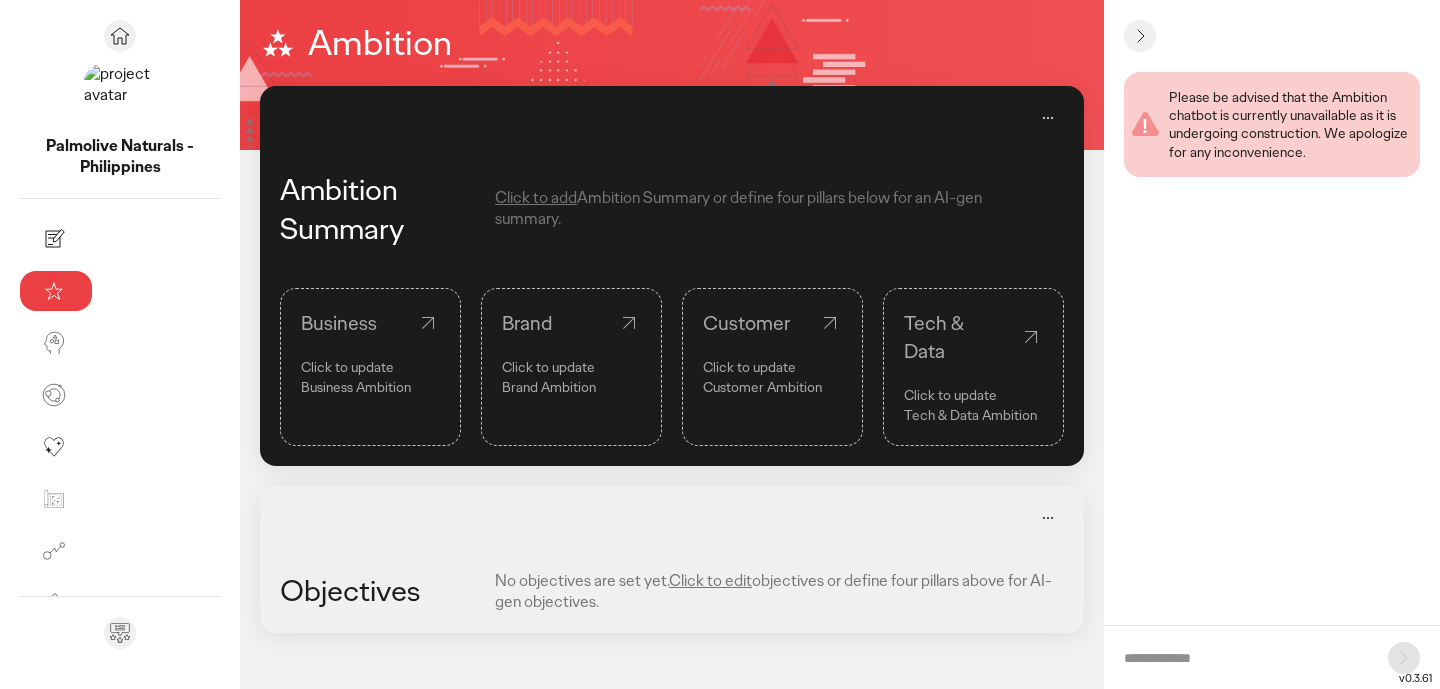 click on "Business" at bounding box center (370, 323) 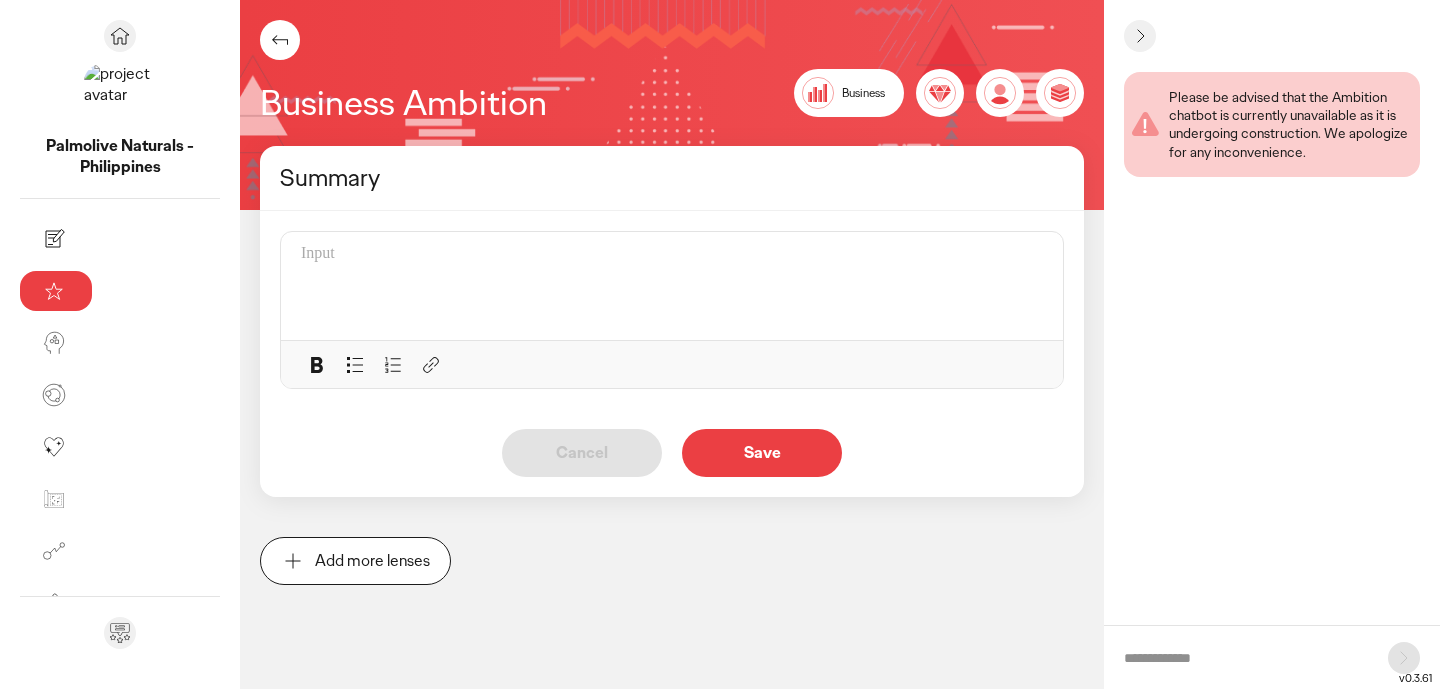 click at bounding box center (678, 286) 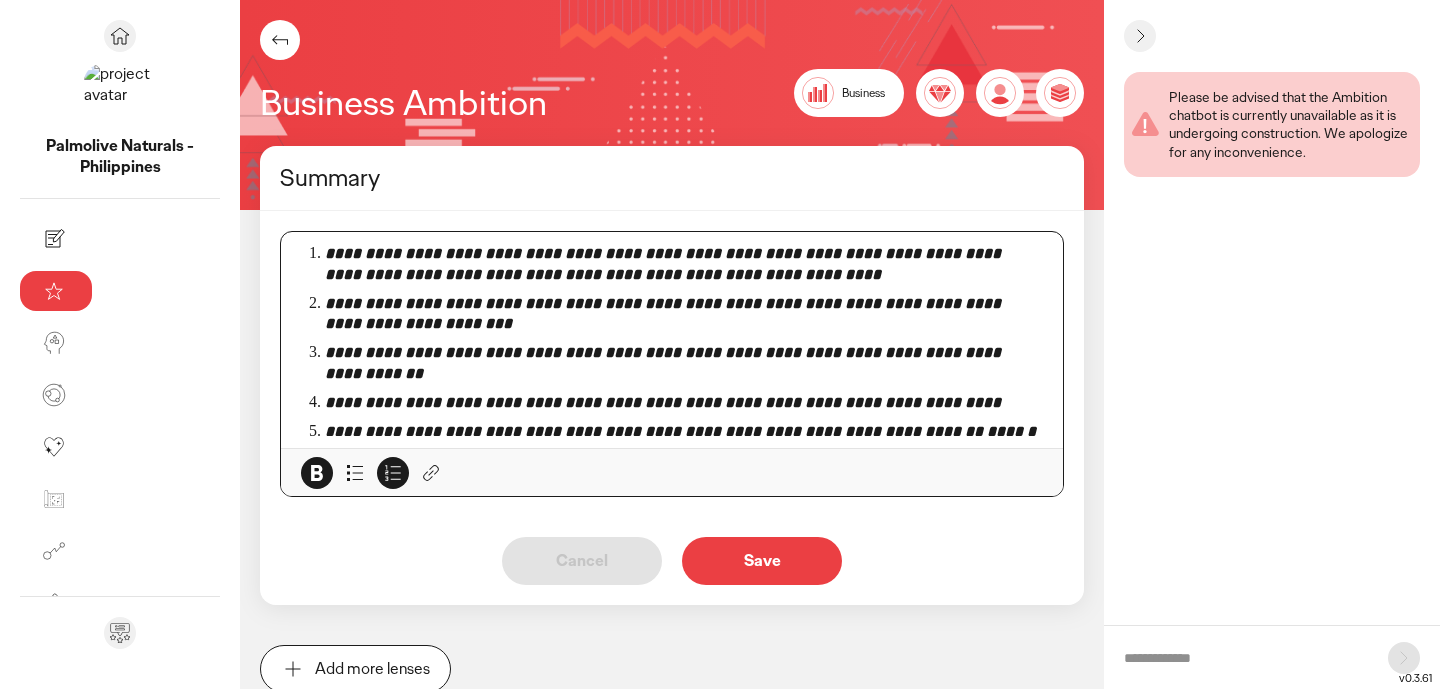click on "**********" at bounding box center (684, 265) 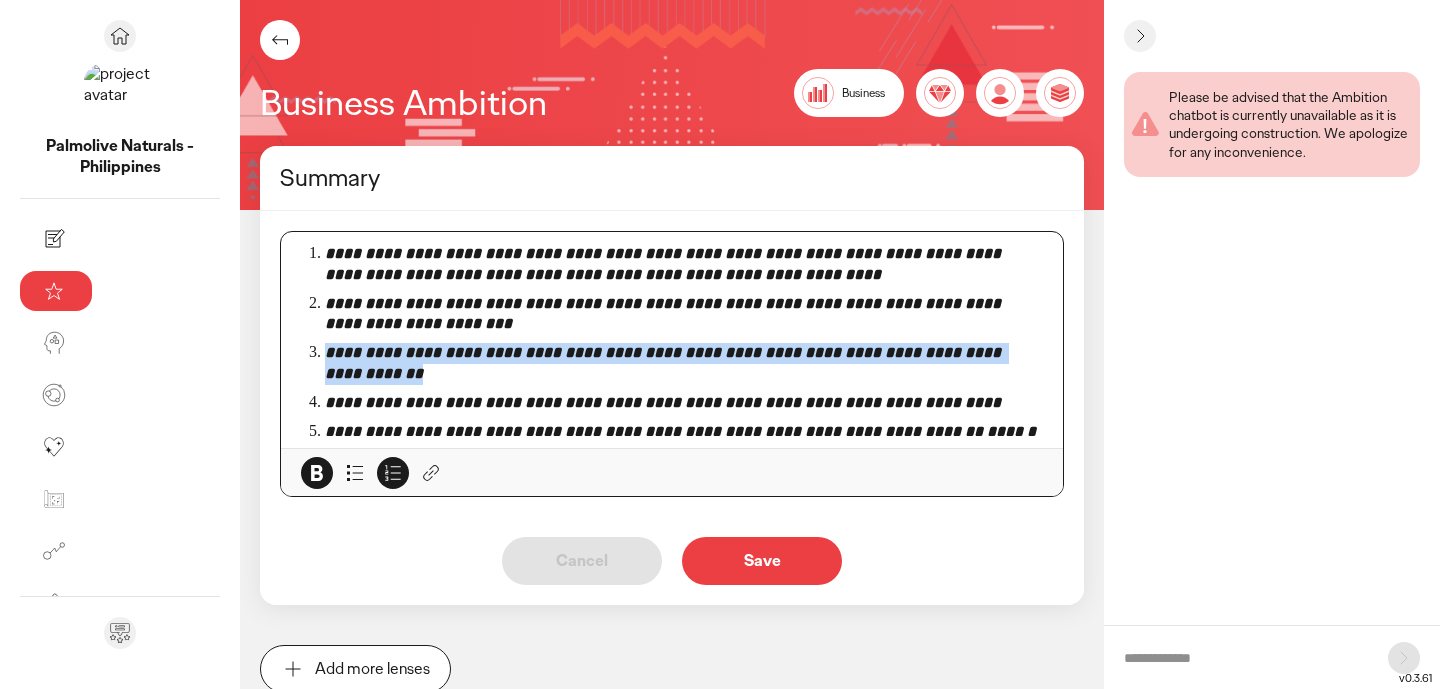 drag, startPoint x: 950, startPoint y: 335, endPoint x: 263, endPoint y: 319, distance: 687.1863 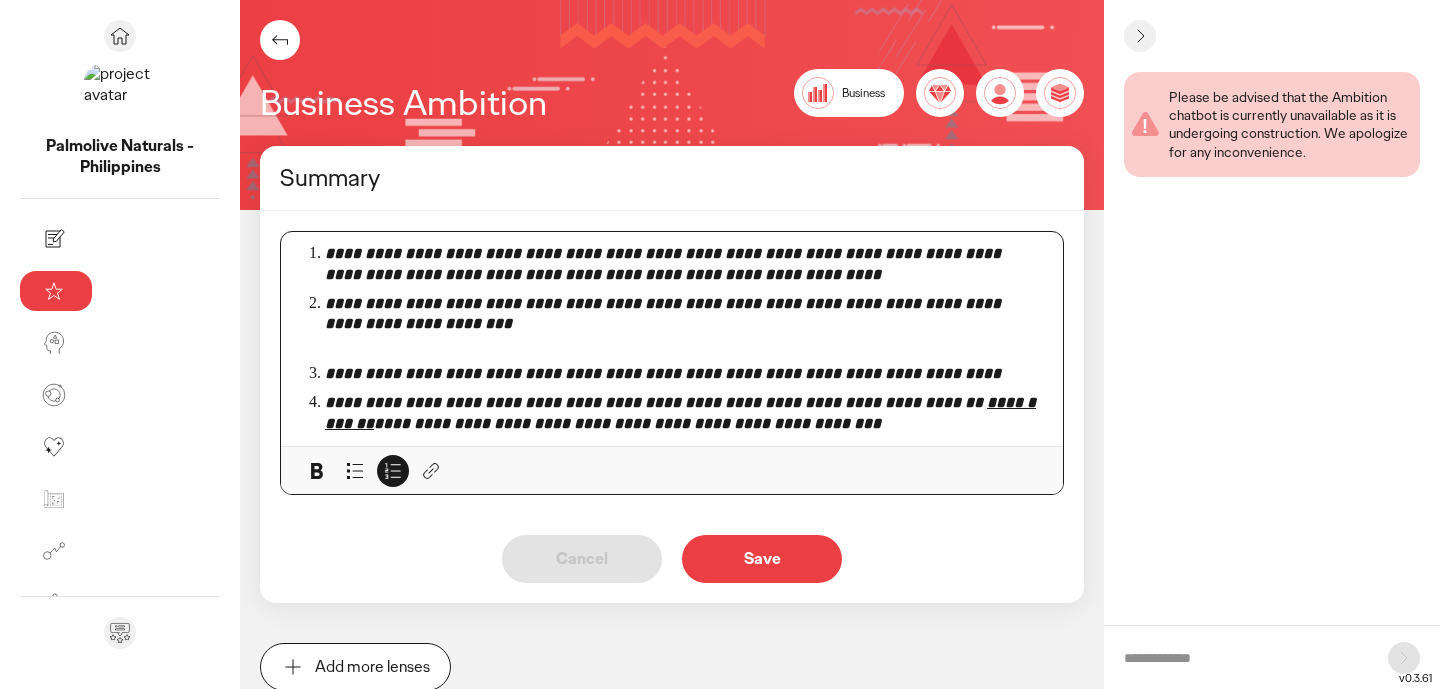 click on "**********" at bounding box center (665, 264) 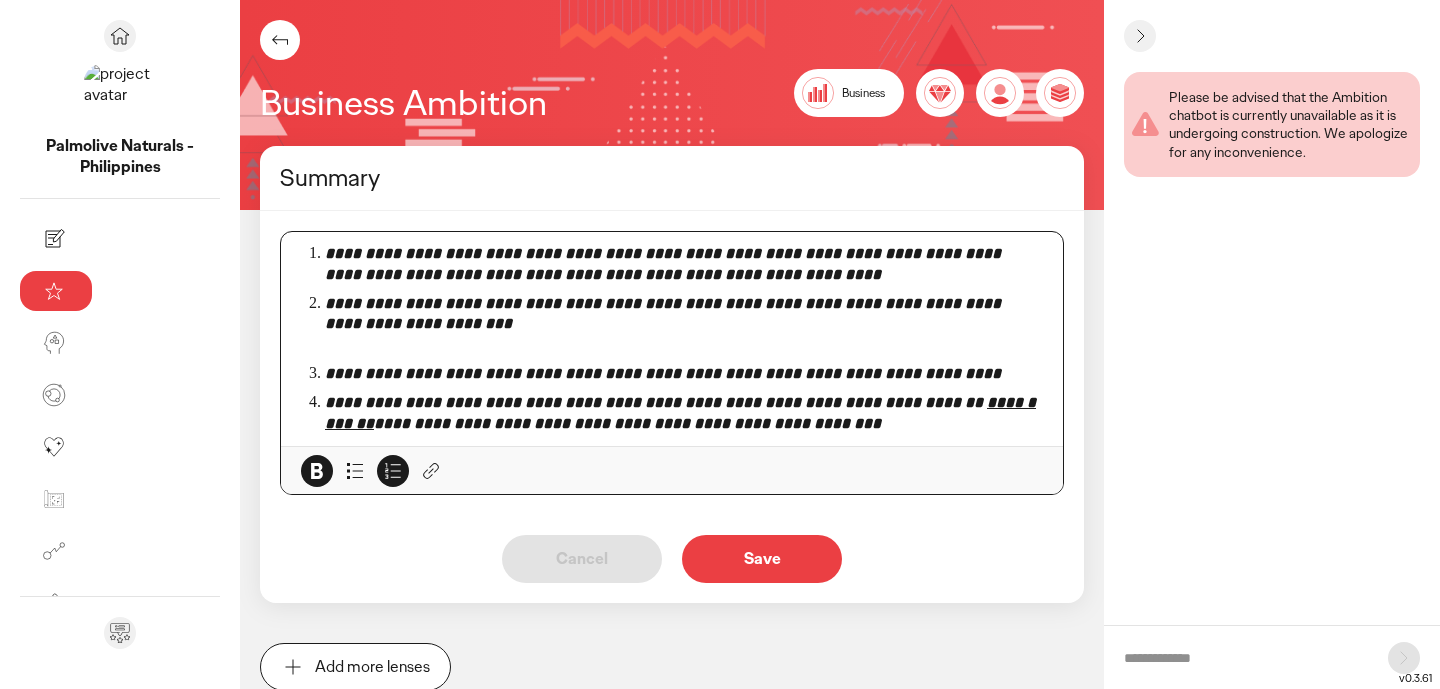 click on "**********" at bounding box center (684, 315) 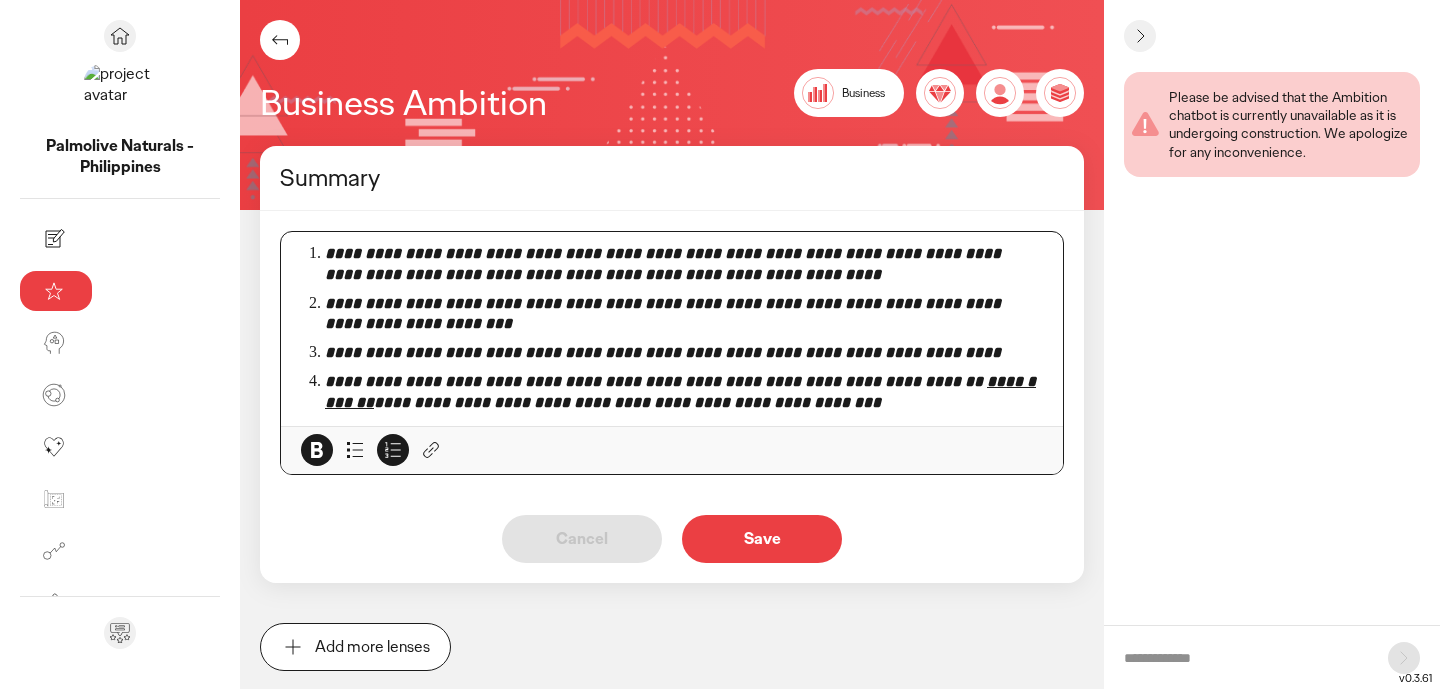 click on "**********" at bounding box center (684, 393) 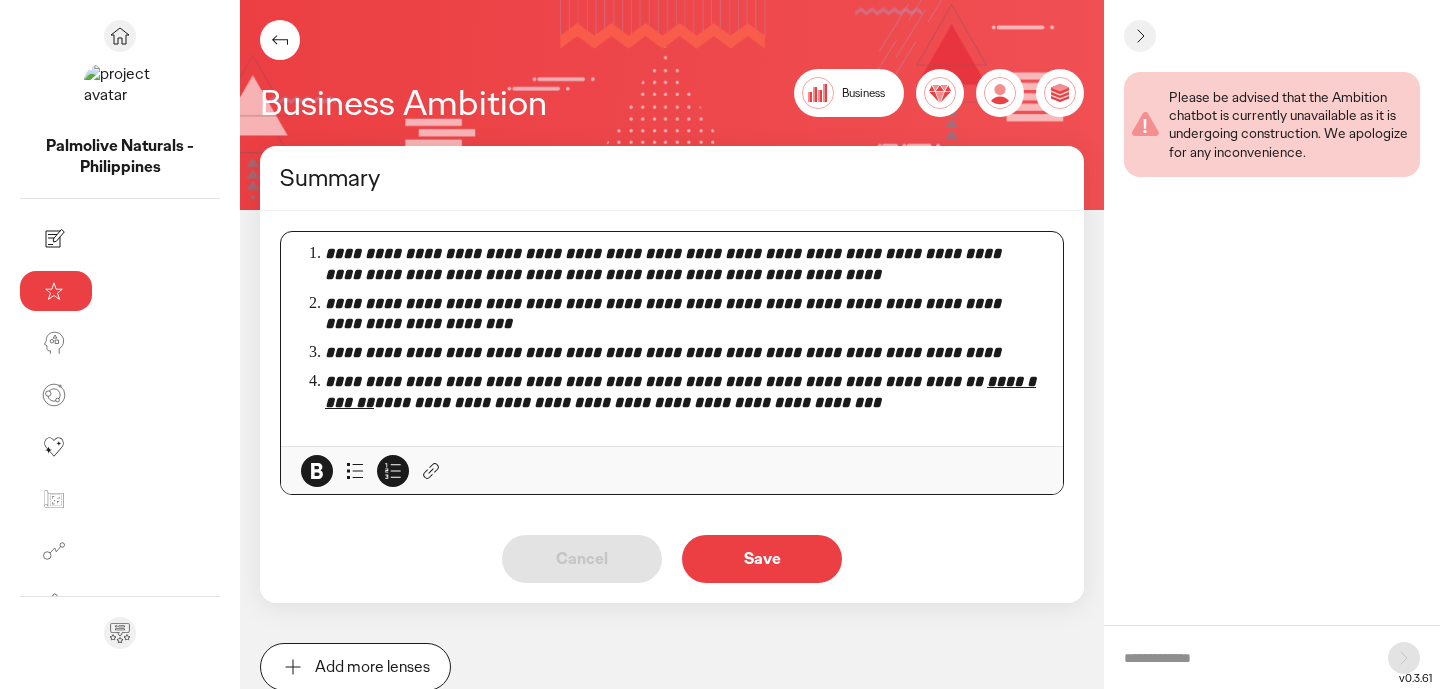 click on "**********" at bounding box center (665, 264) 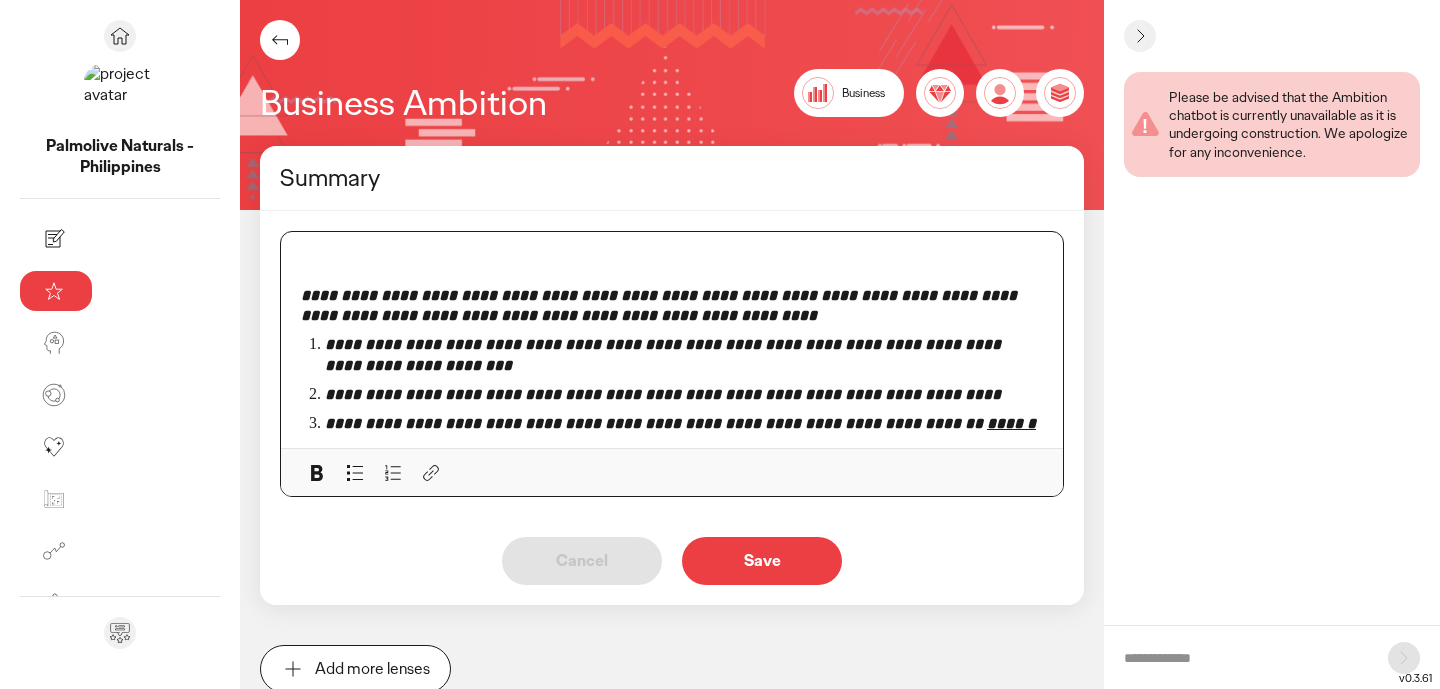type 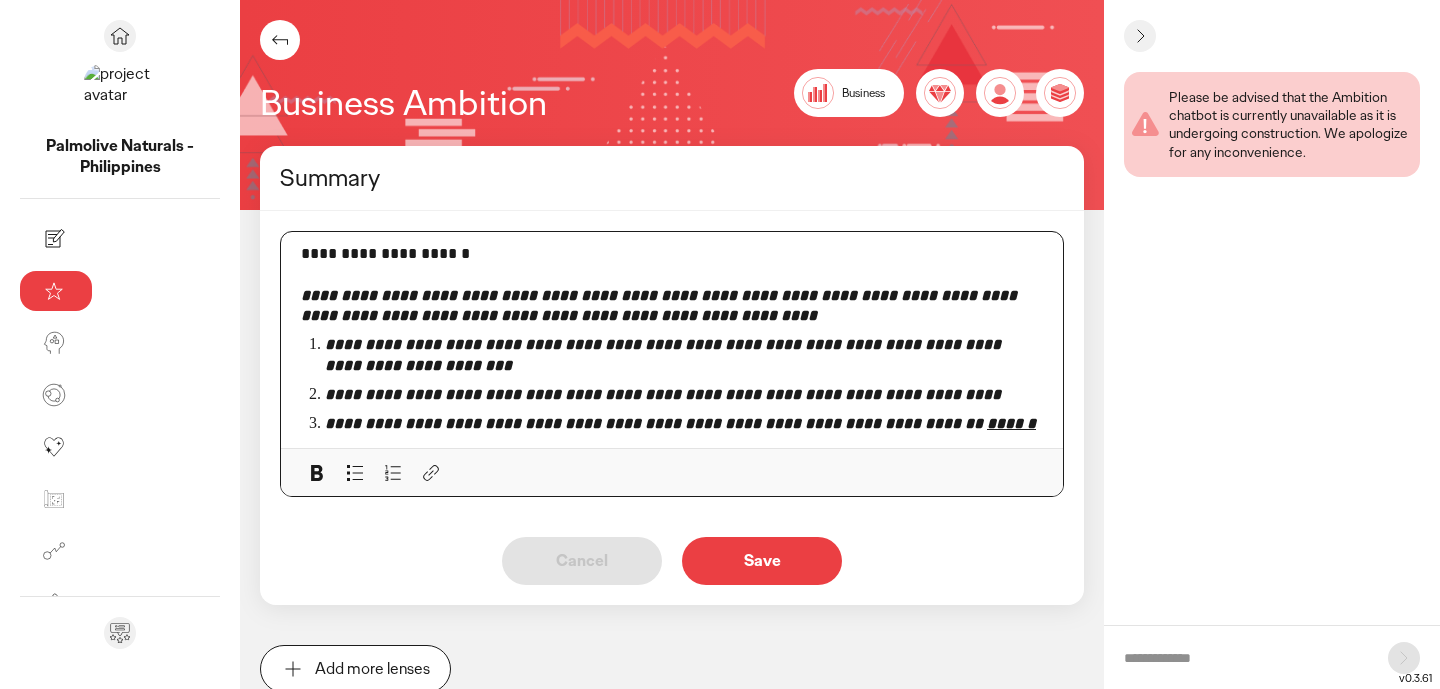 click on "**********" at bounding box center (661, 306) 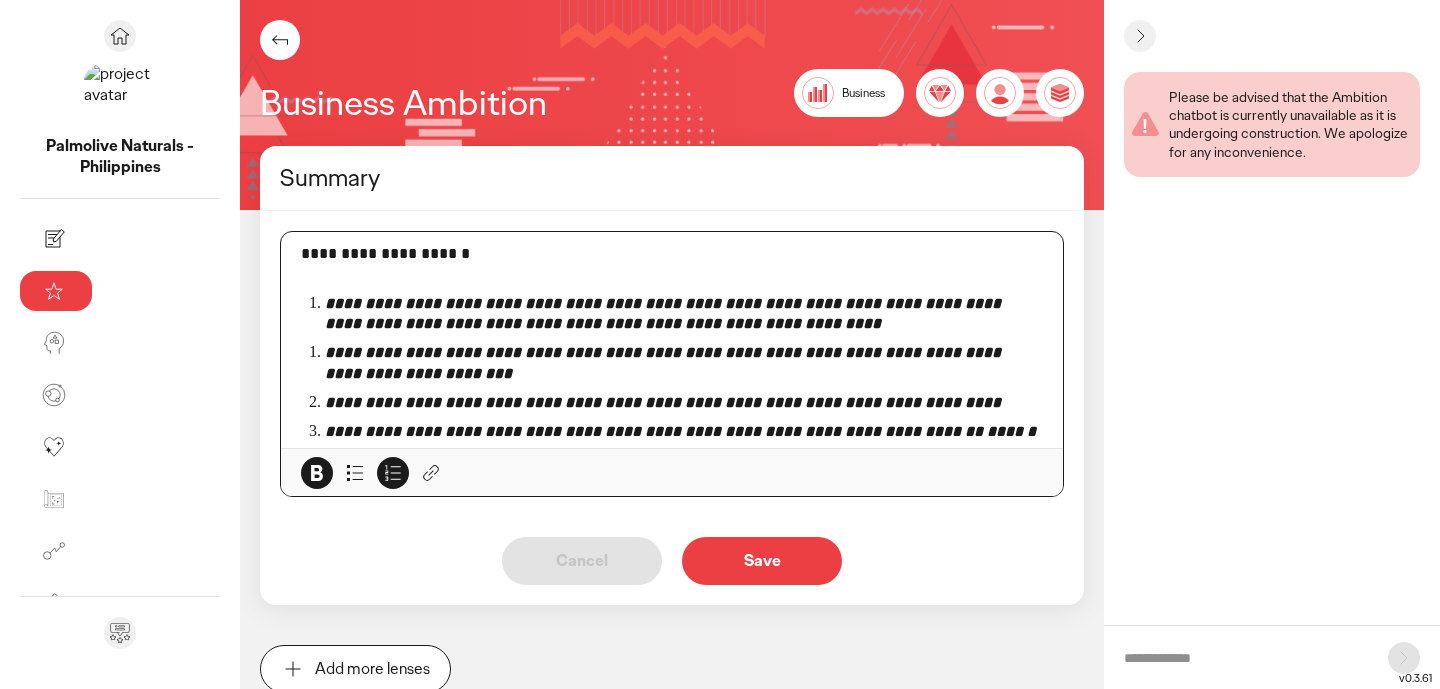 click on "**********" at bounding box center (684, 364) 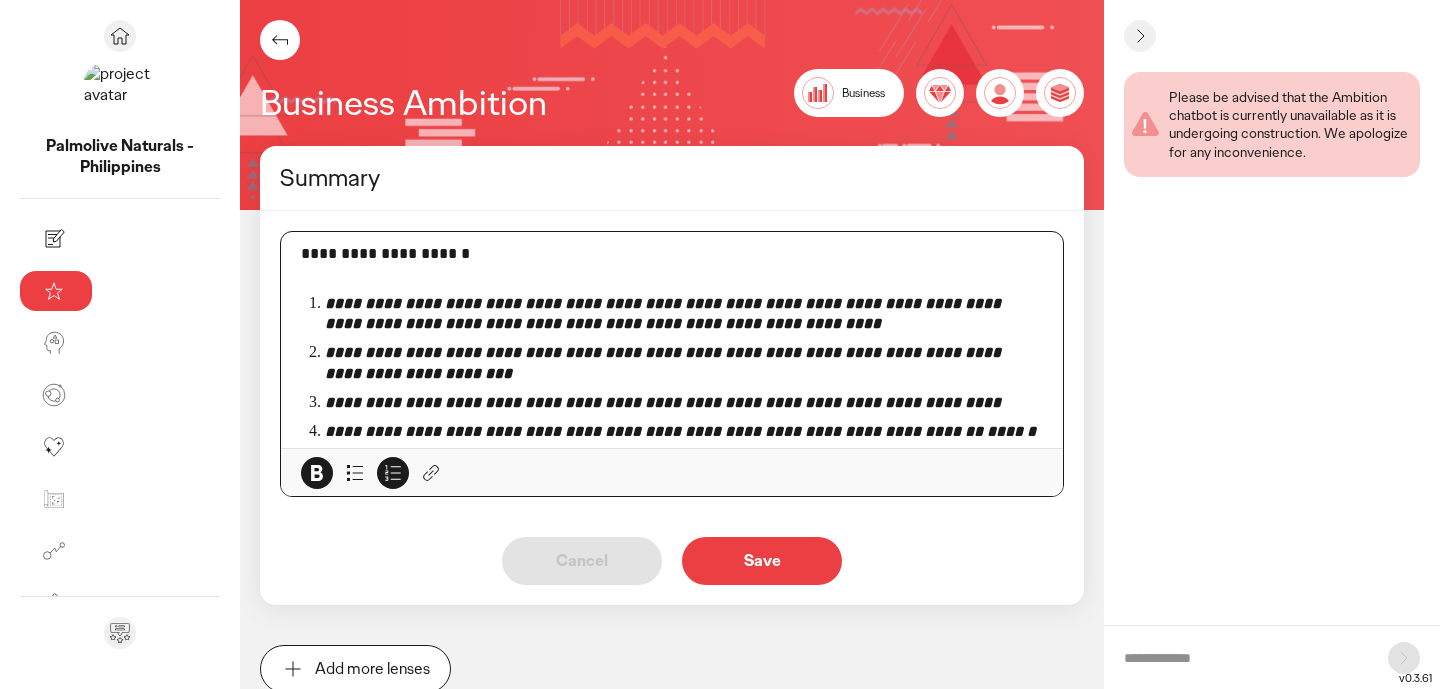 scroll, scrollTop: 27, scrollLeft: 0, axis: vertical 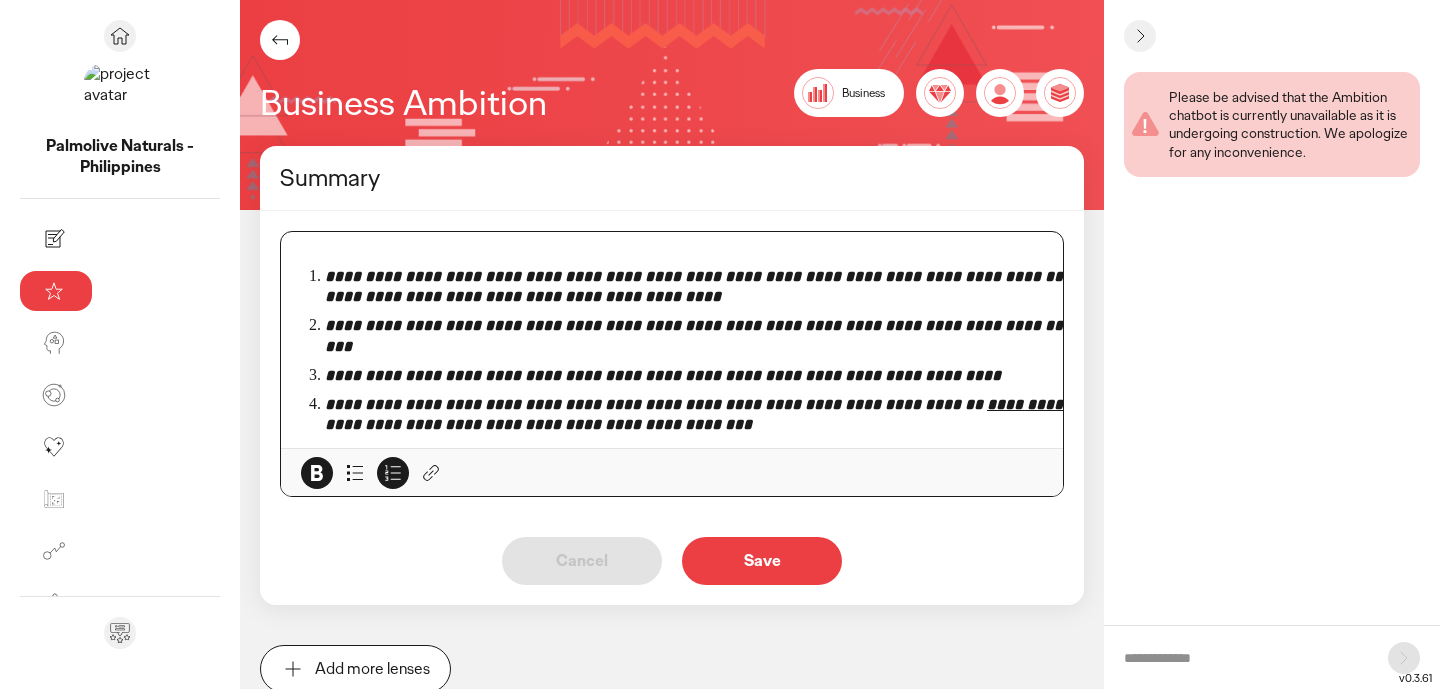 click on "**********" at bounding box center [748, 416] 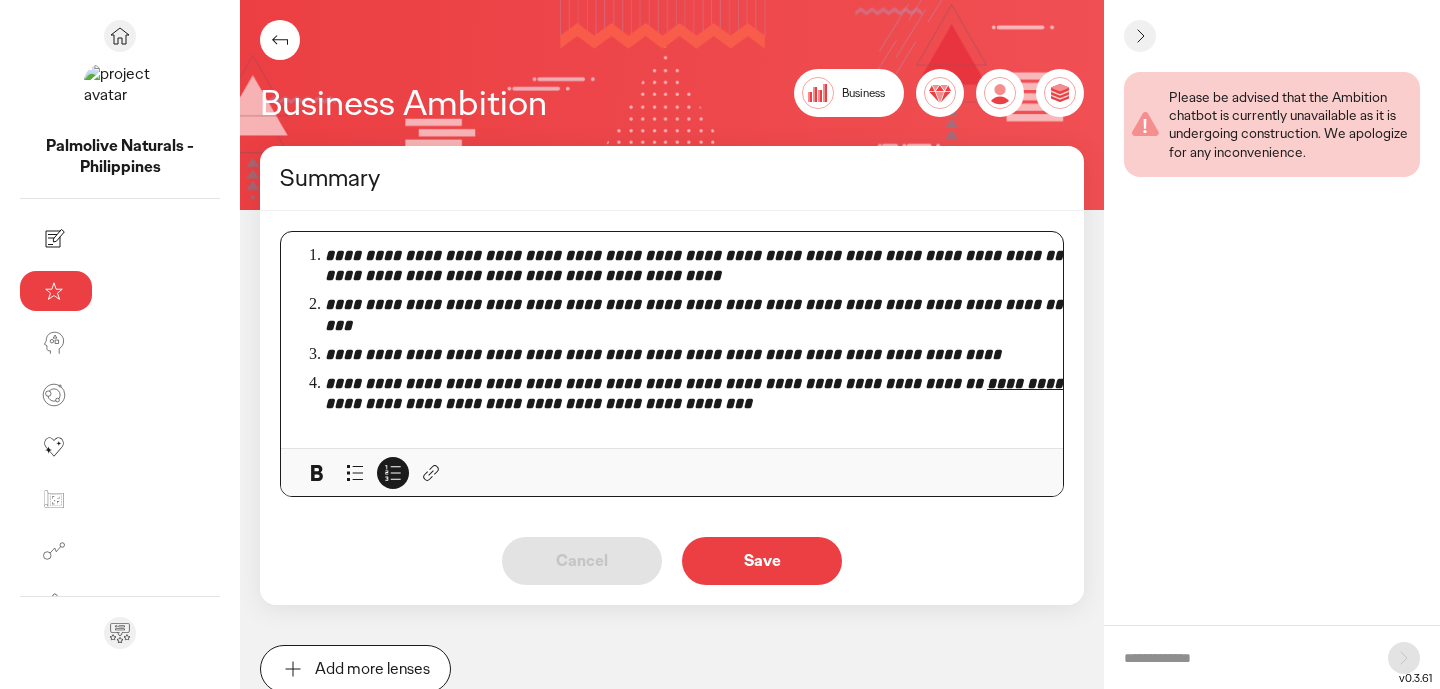 scroll, scrollTop: 68, scrollLeft: 0, axis: vertical 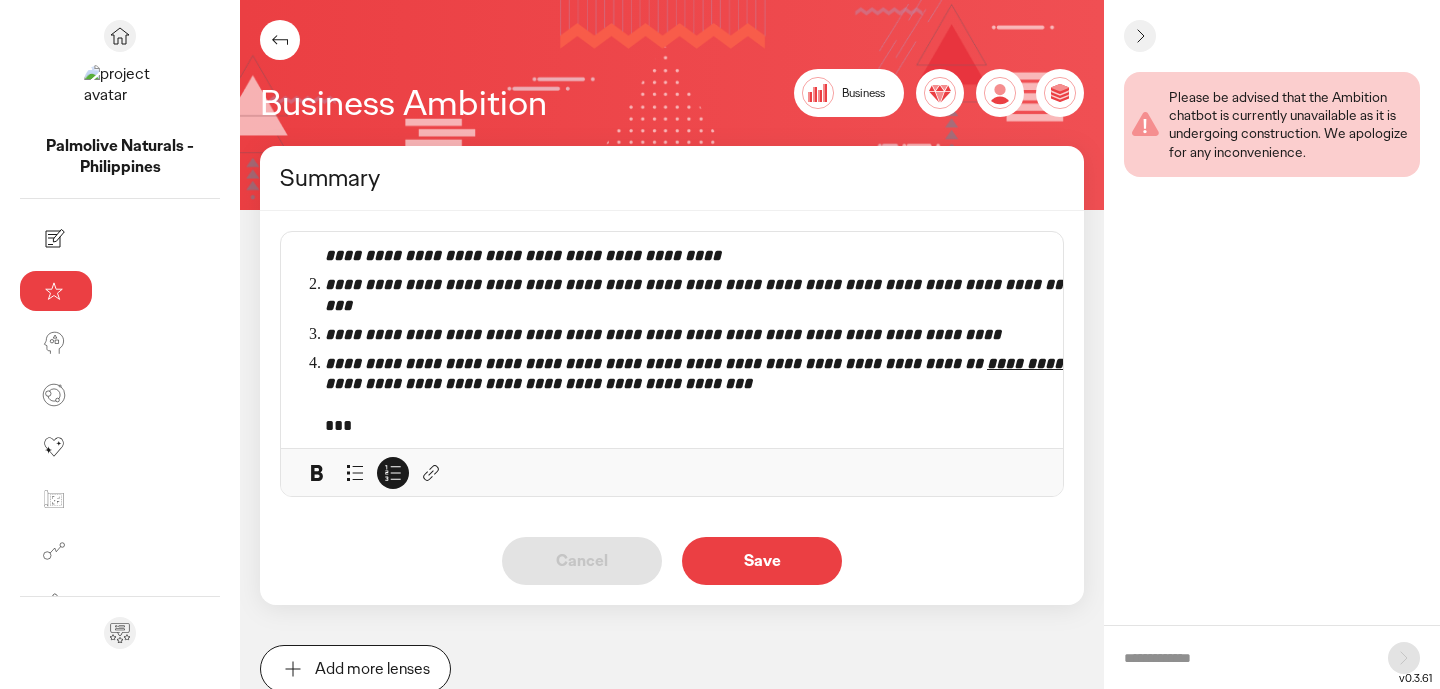 click 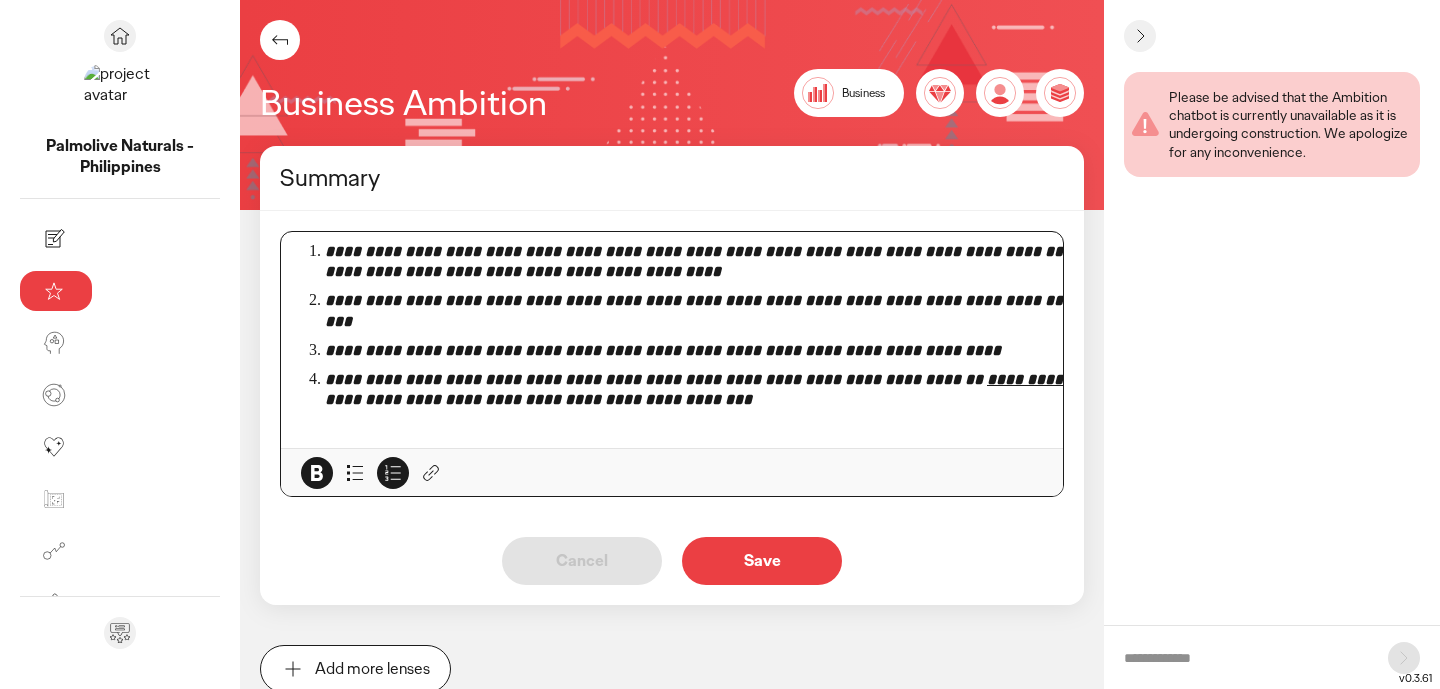click on "***" at bounding box center (746, 442) 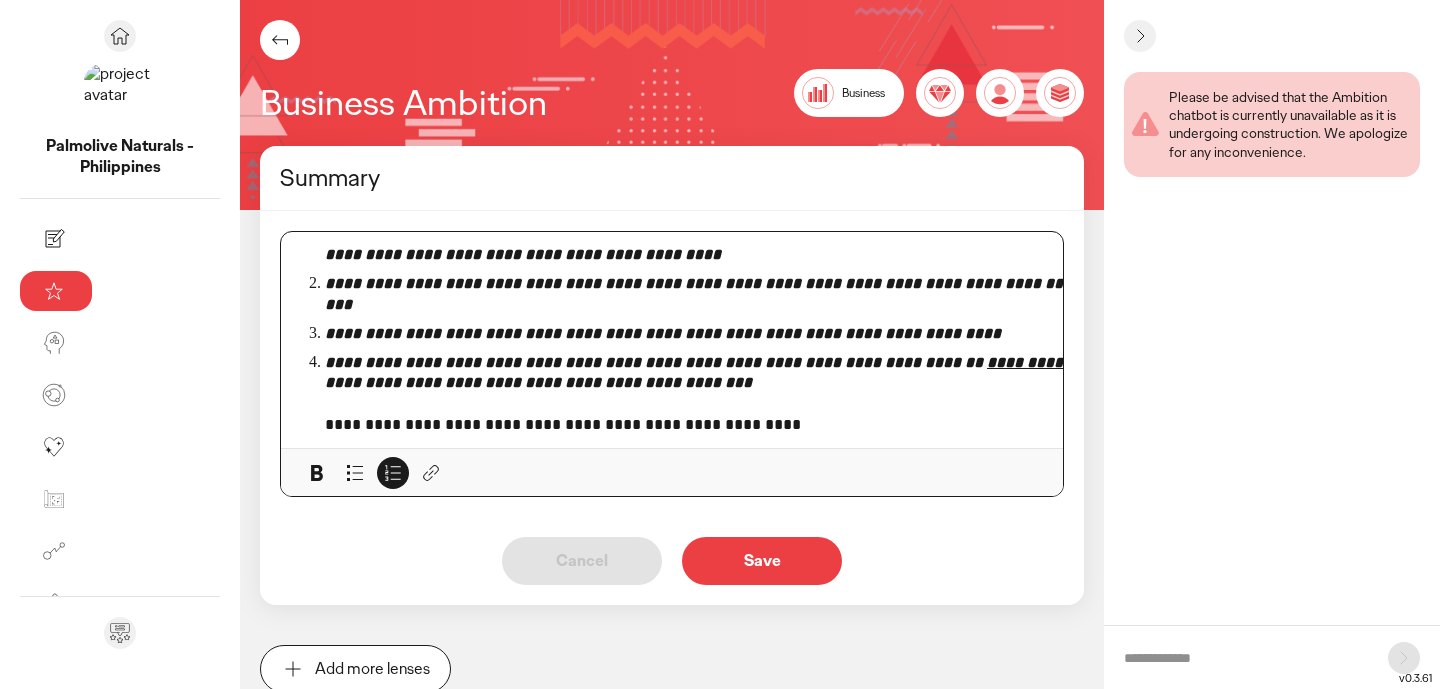 scroll, scrollTop: 69, scrollLeft: 0, axis: vertical 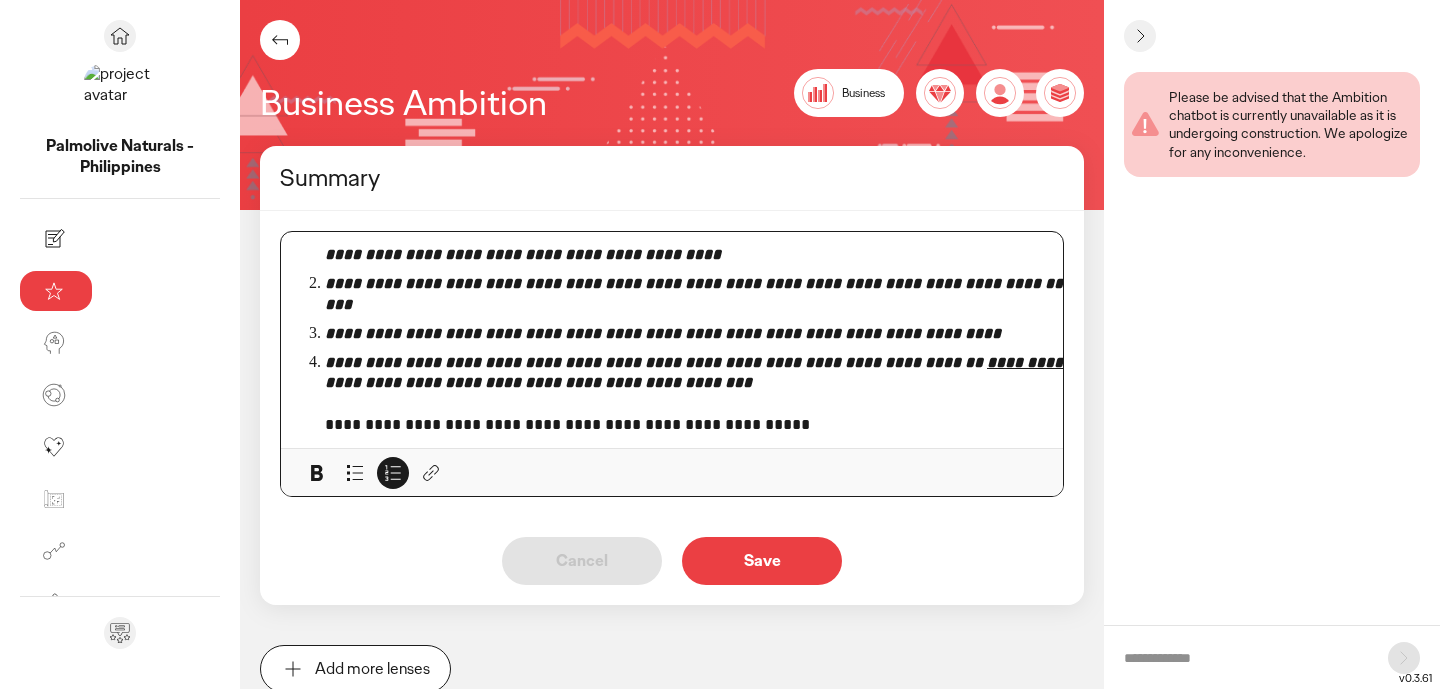 click on "**********" at bounding box center [746, 425] 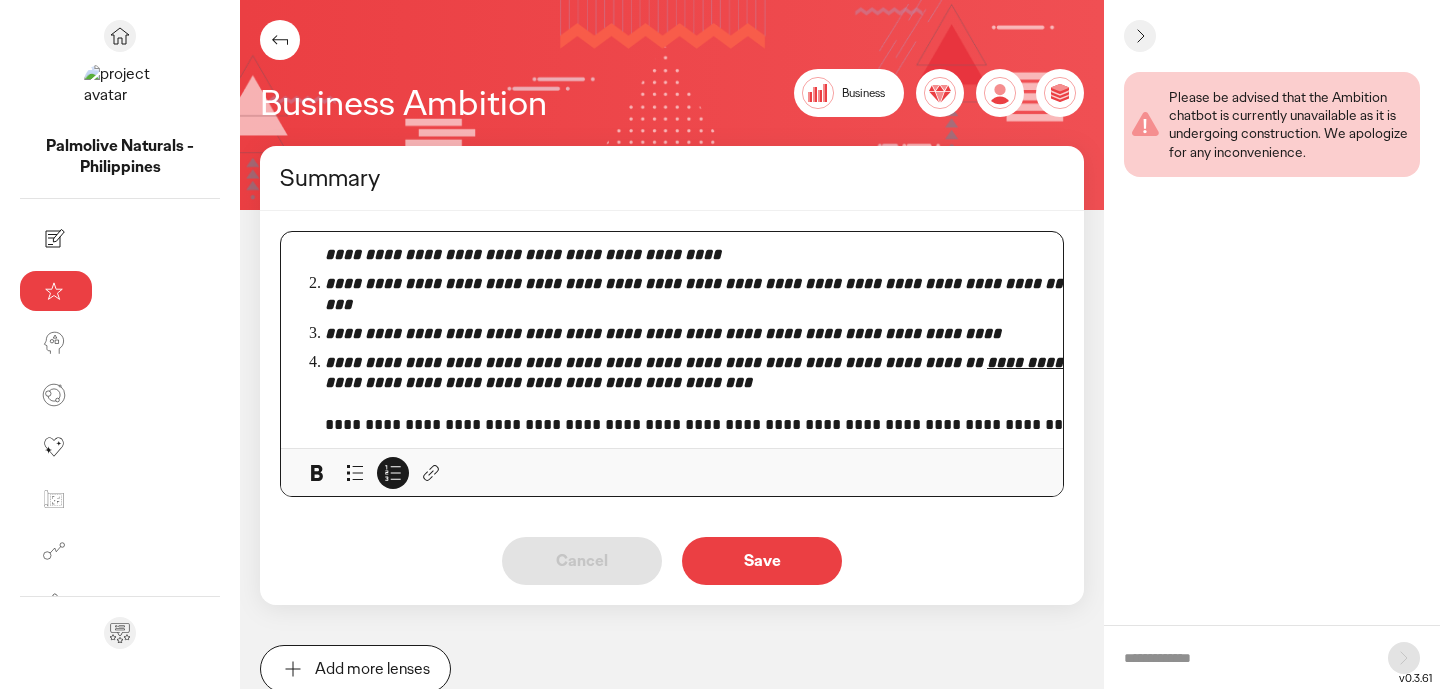 click on "**********" at bounding box center (746, 425) 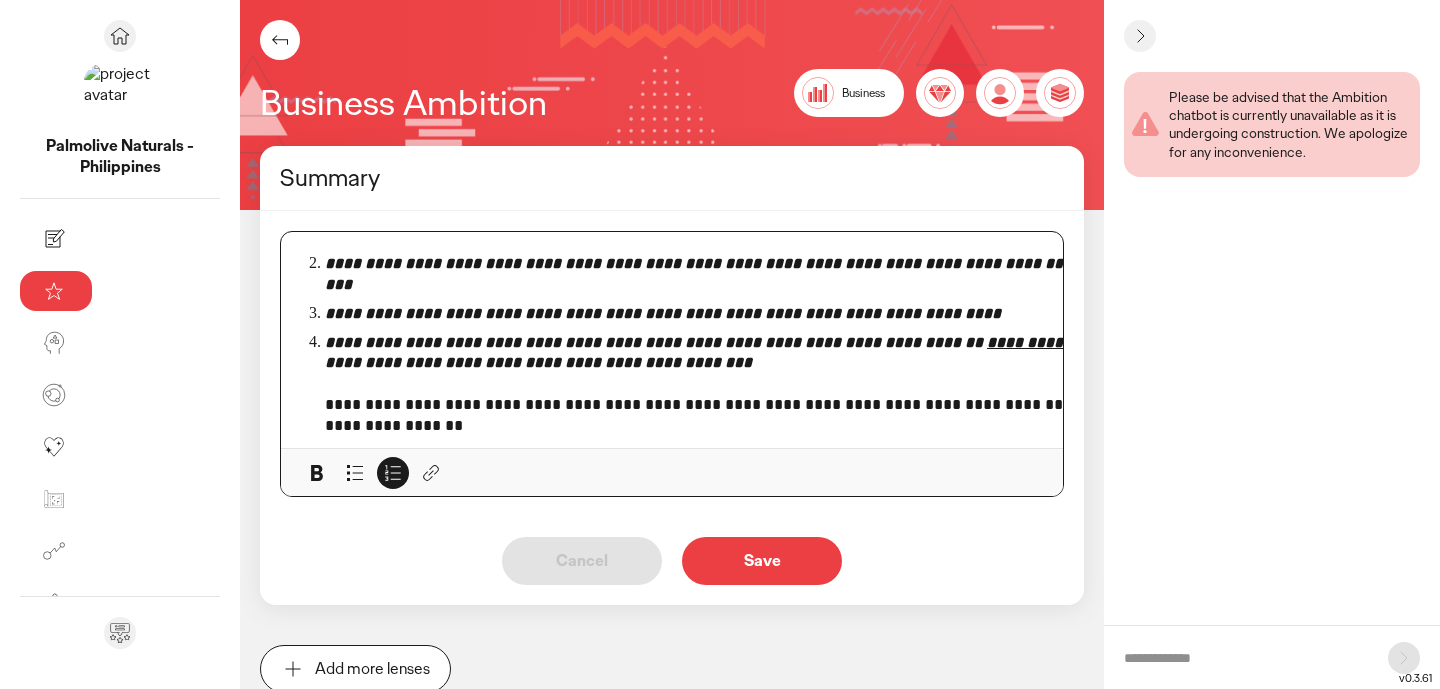 click on "**********" at bounding box center (746, 416) 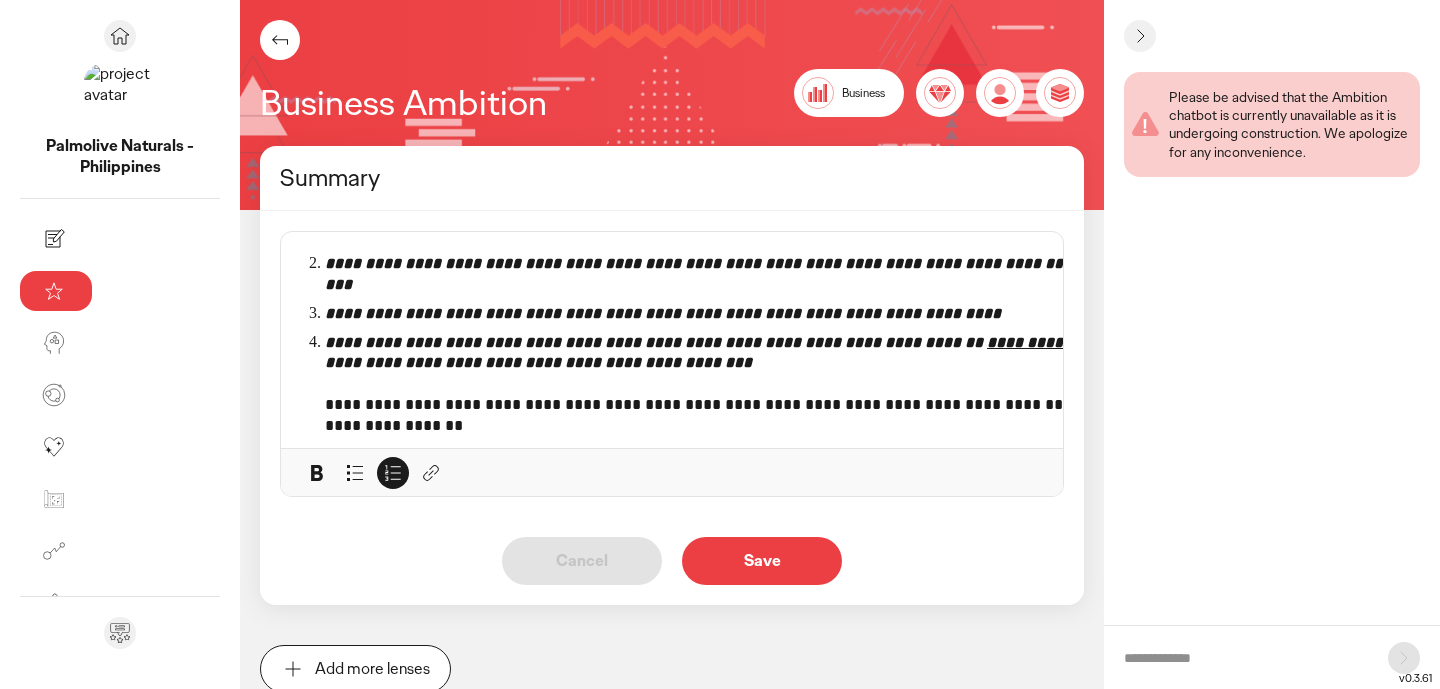 click on "Save" at bounding box center (762, 561) 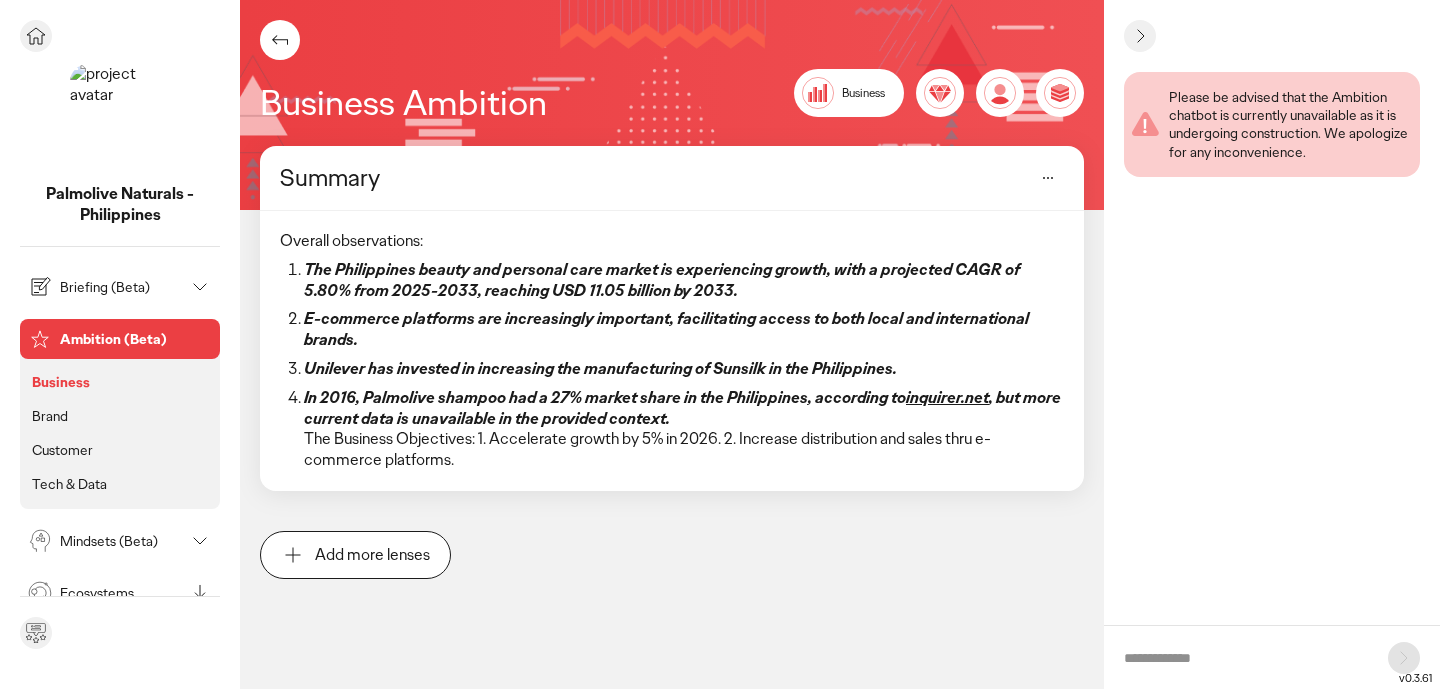 click on "Brand" at bounding box center [50, 416] 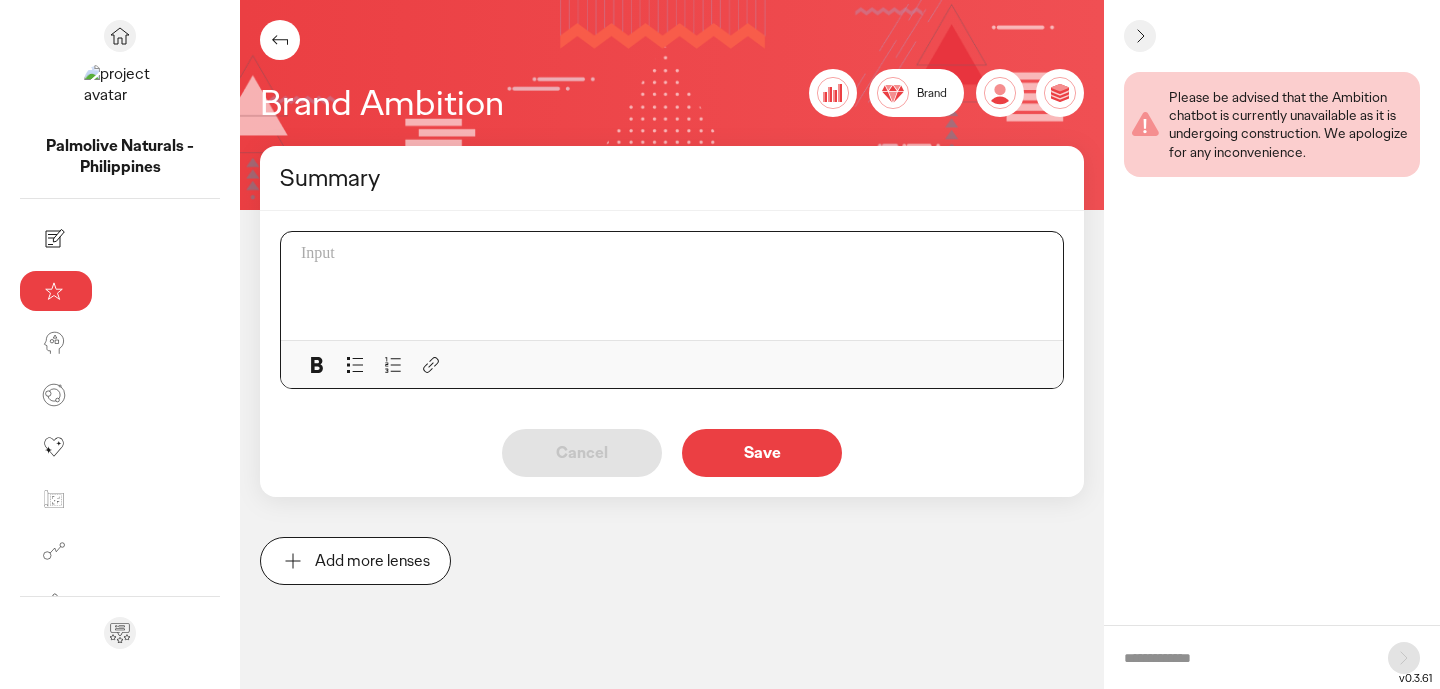click at bounding box center (678, 286) 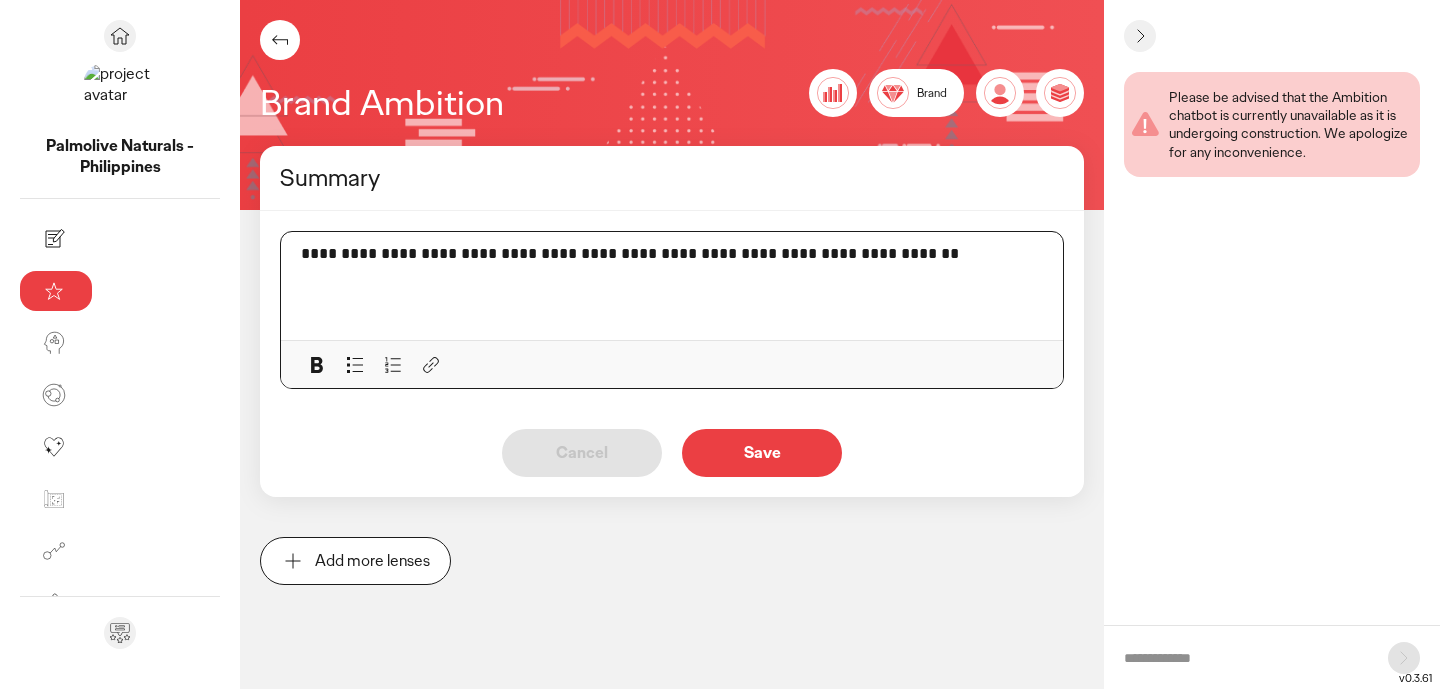 click on "Save" at bounding box center (762, 453) 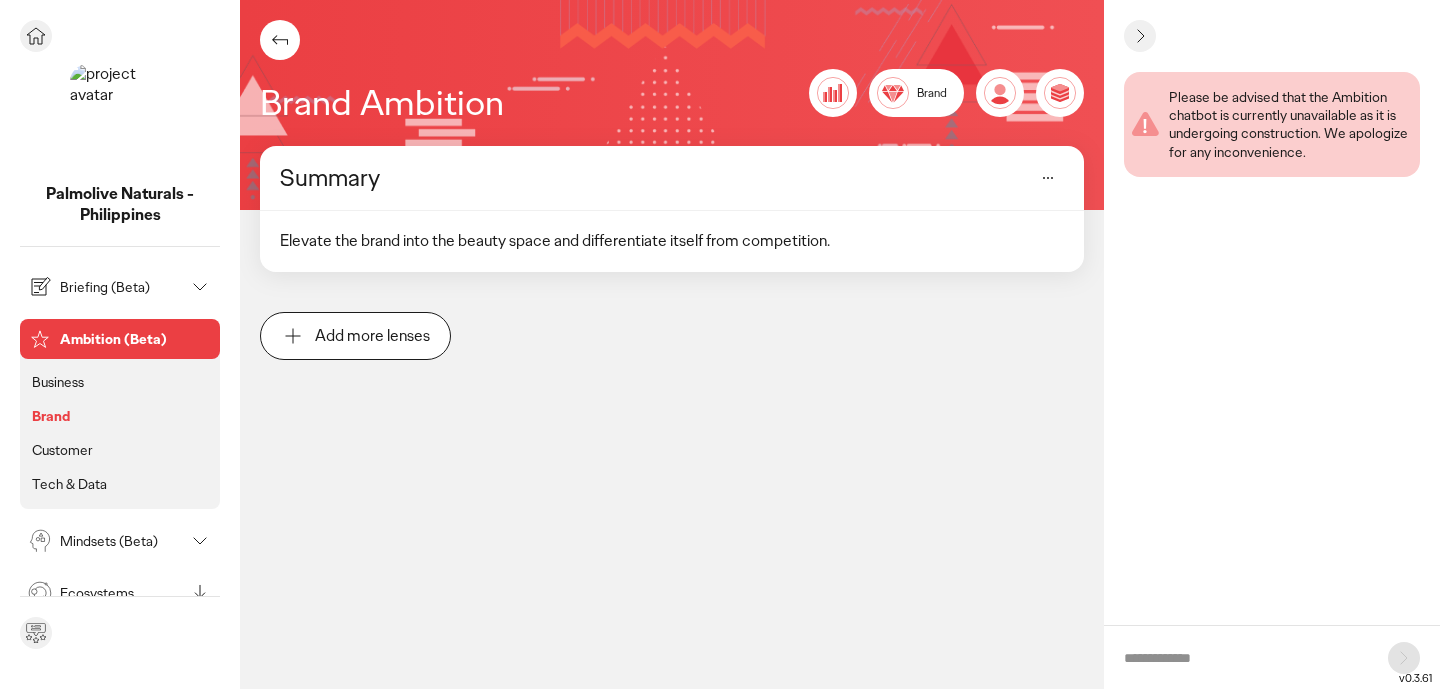 click on "Customer" at bounding box center [62, 450] 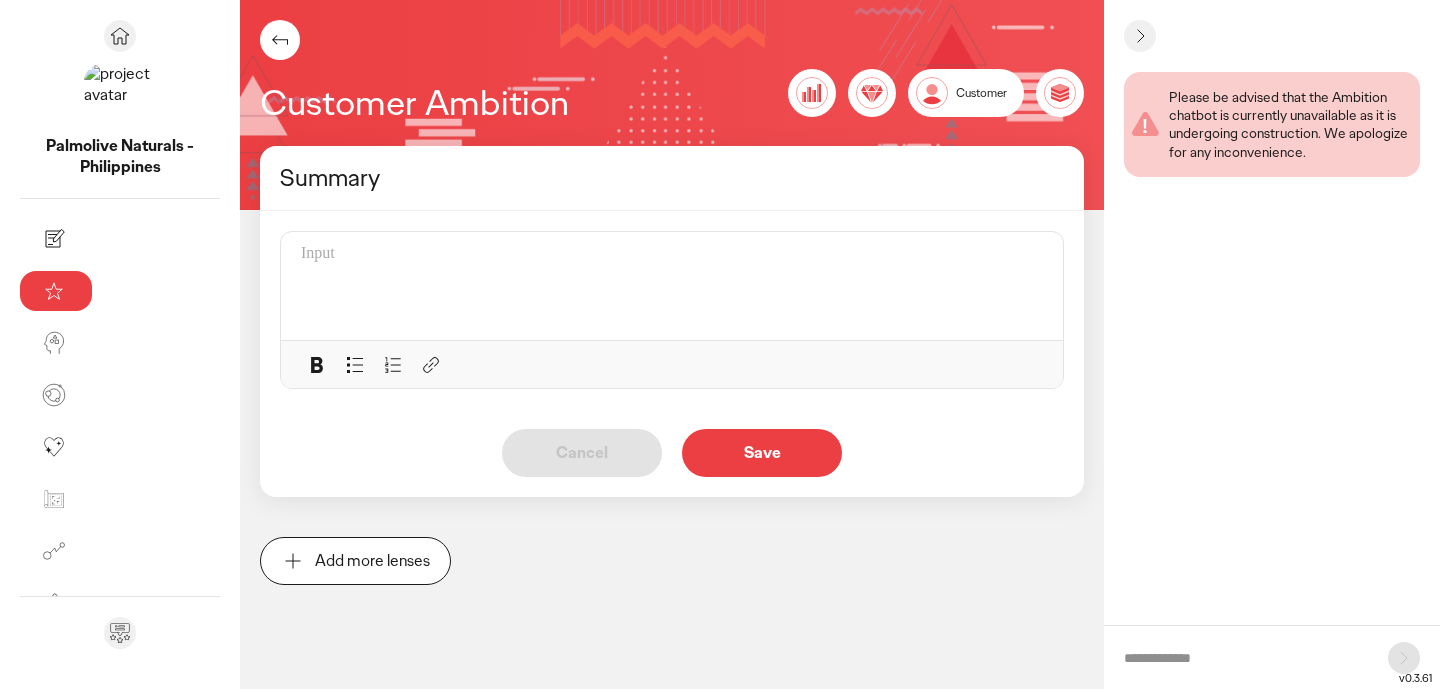 click at bounding box center (672, 254) 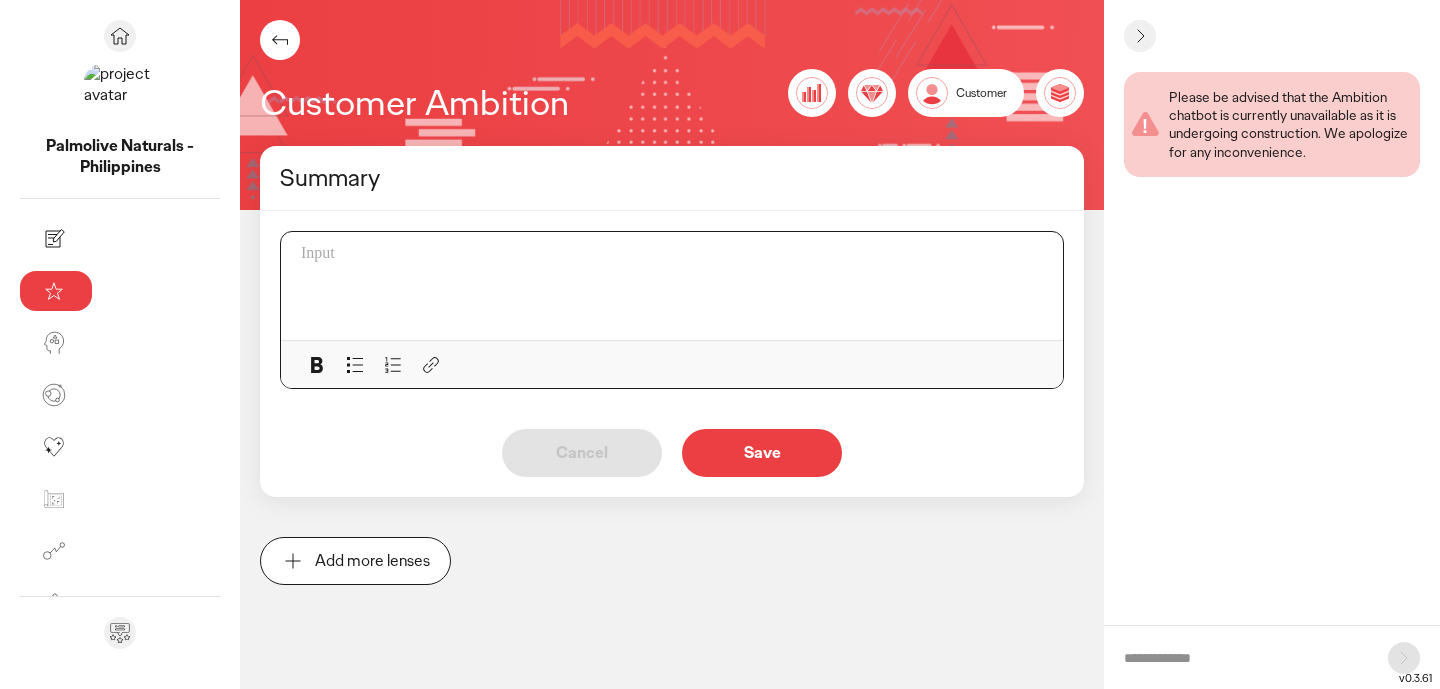type 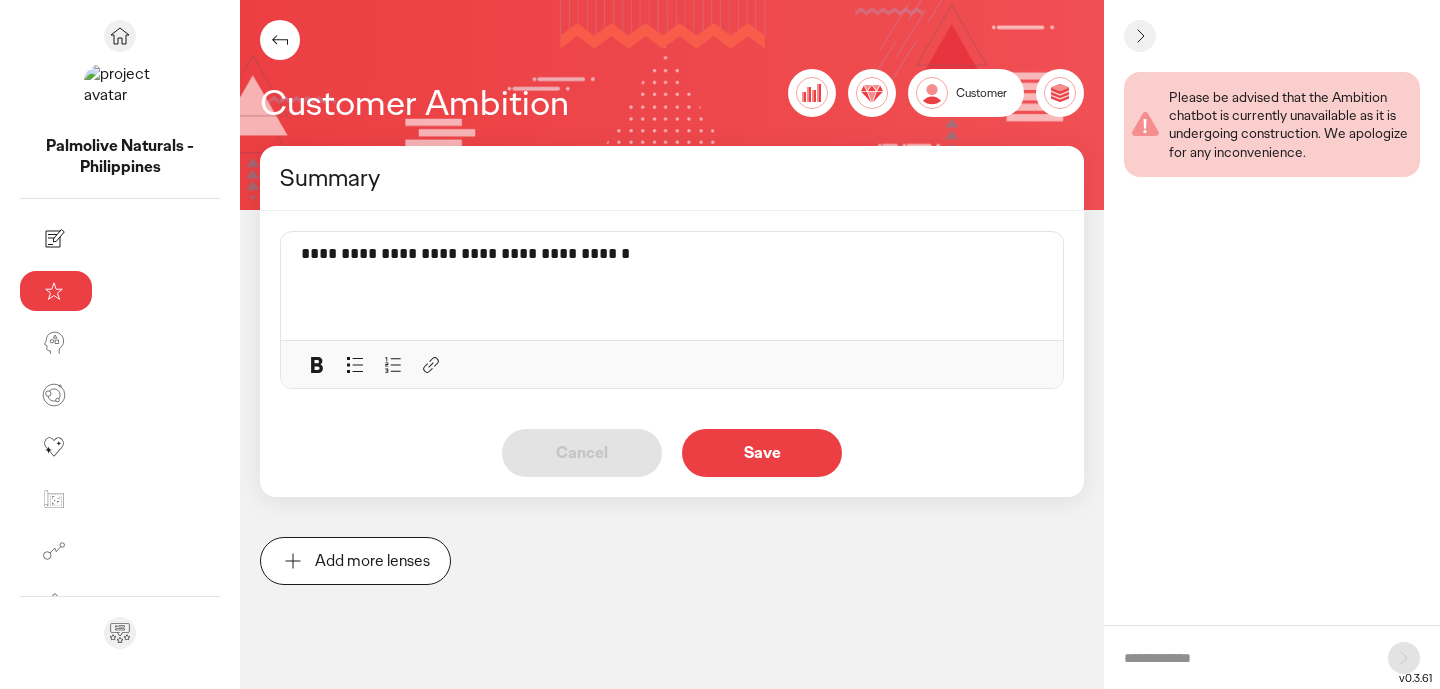 click on "Save" at bounding box center (762, 453) 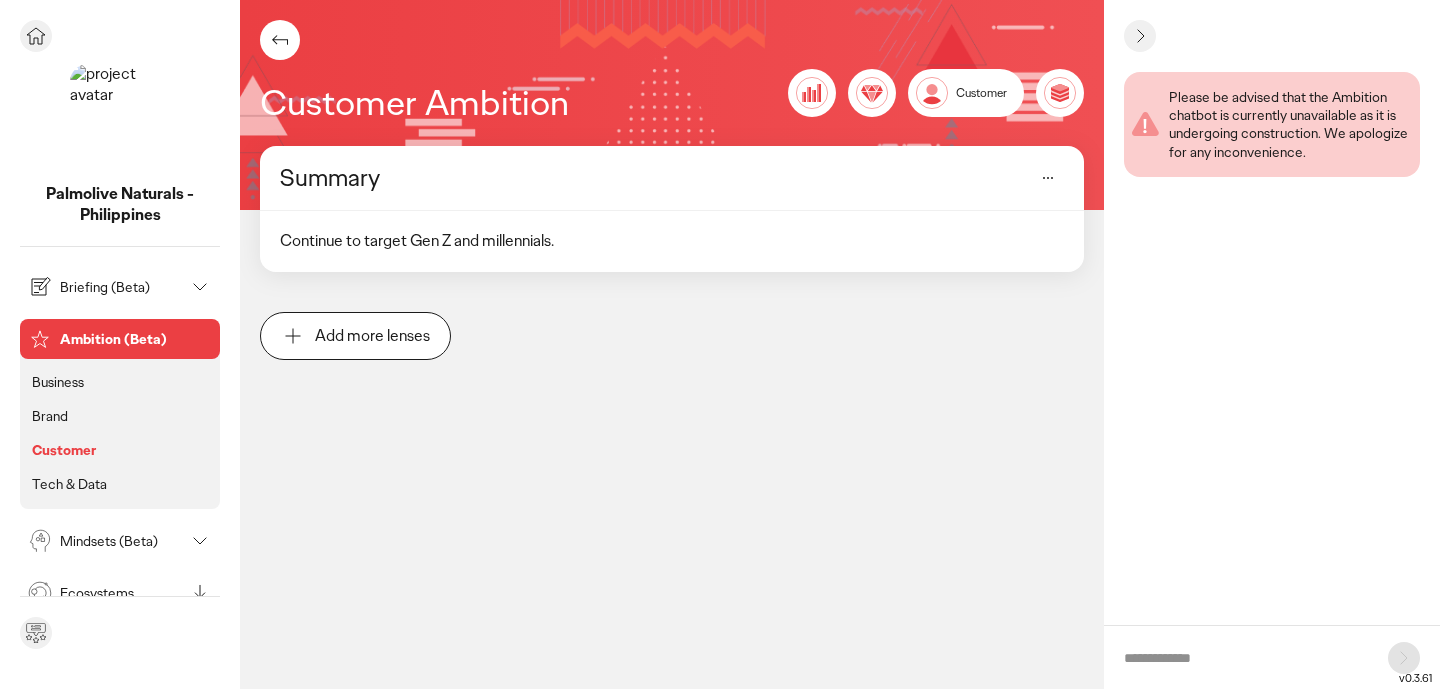 click on "Briefing (Beta)" at bounding box center (122, 287) 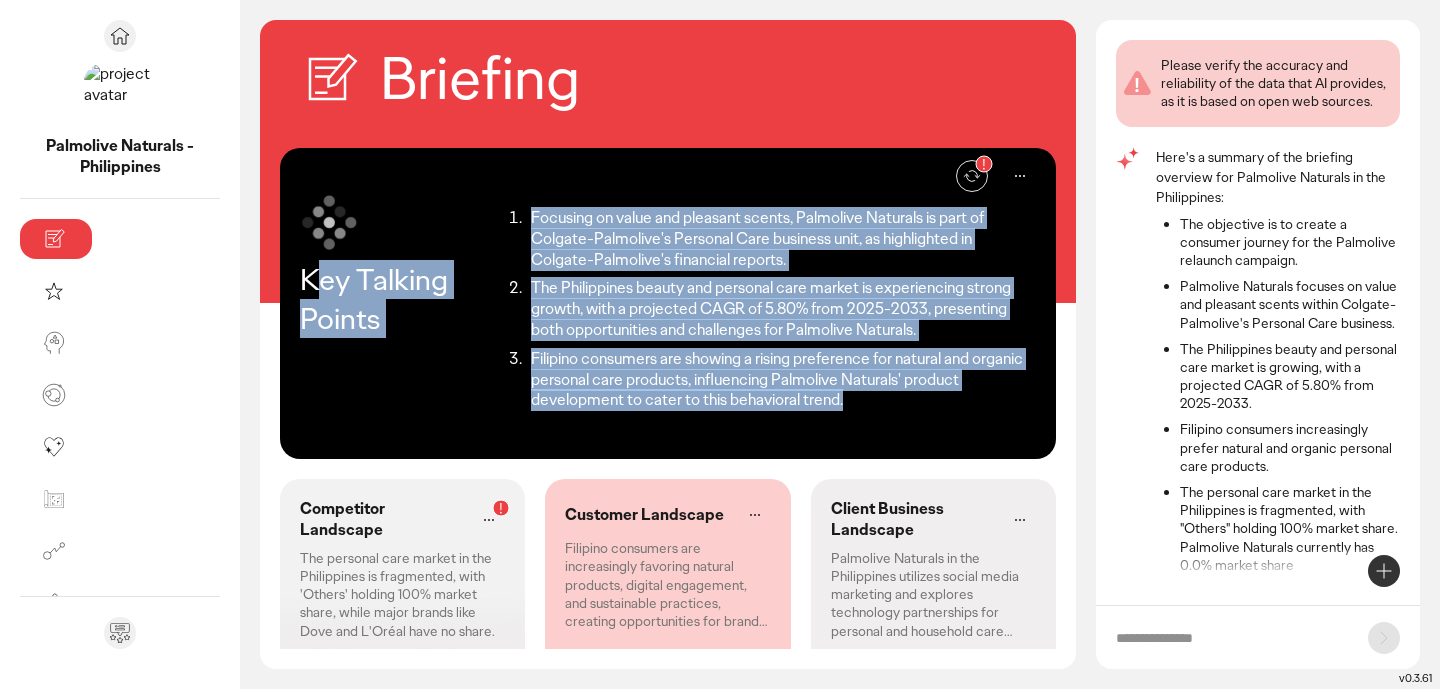 drag, startPoint x: 490, startPoint y: 375, endPoint x: 354, endPoint y: 210, distance: 213.82469 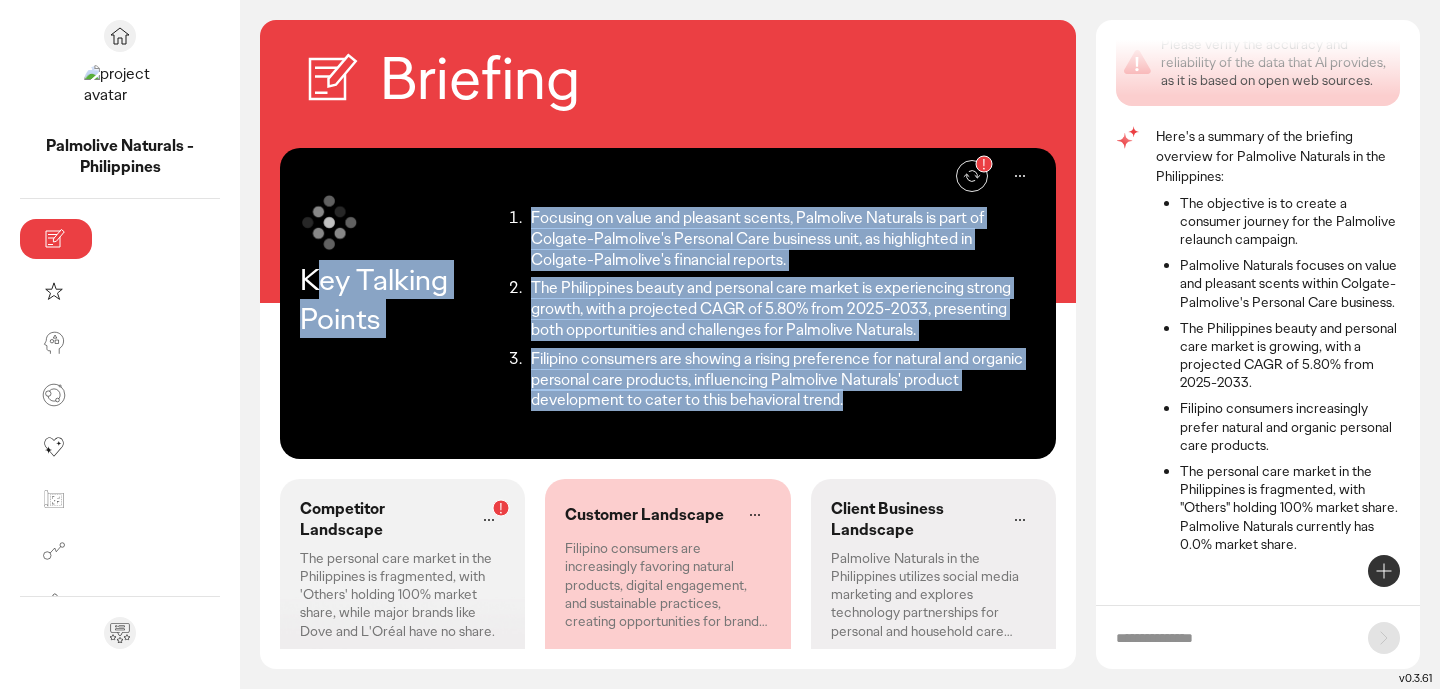 scroll, scrollTop: 39, scrollLeft: 0, axis: vertical 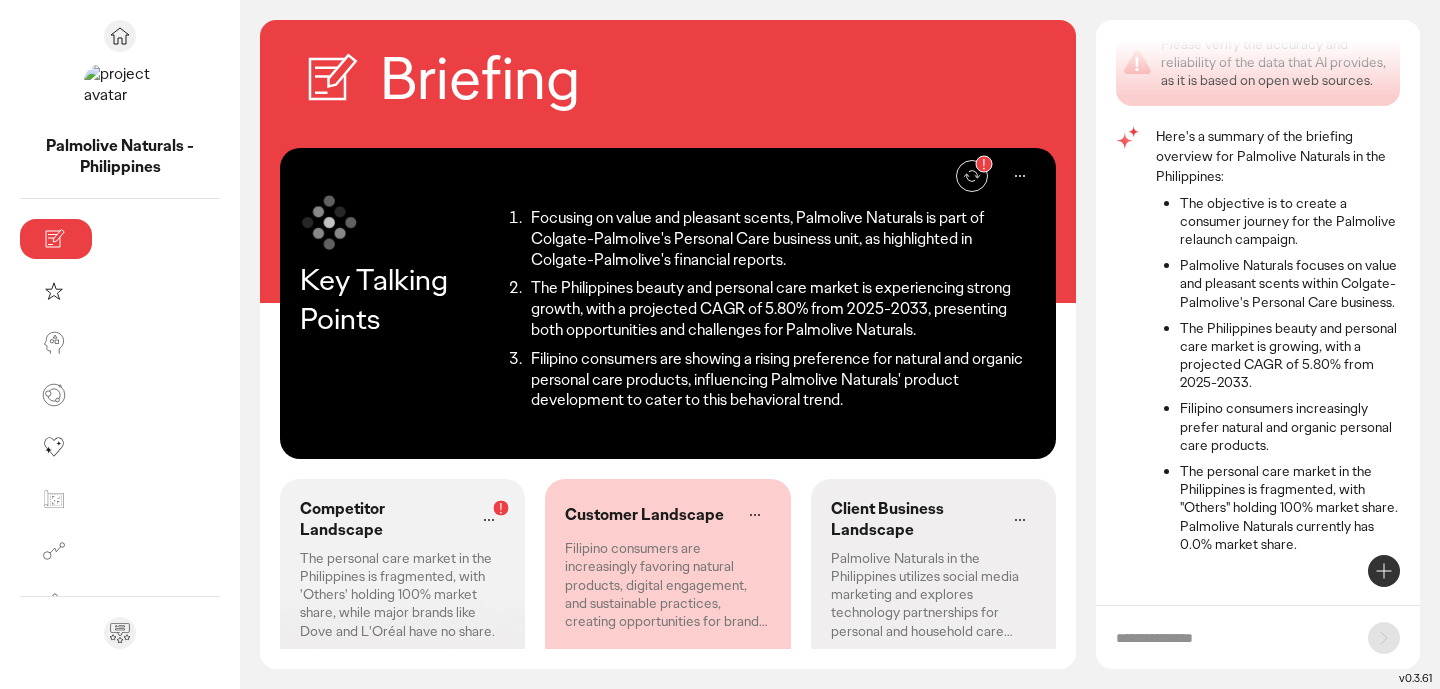 click on "The Philippines beauty and personal care market is experiencing strong growth, with a projected CAGR of 5.80% from 2025-2033, presenting both opportunities and challenges for Palmolive Naturals." at bounding box center (780, 309) 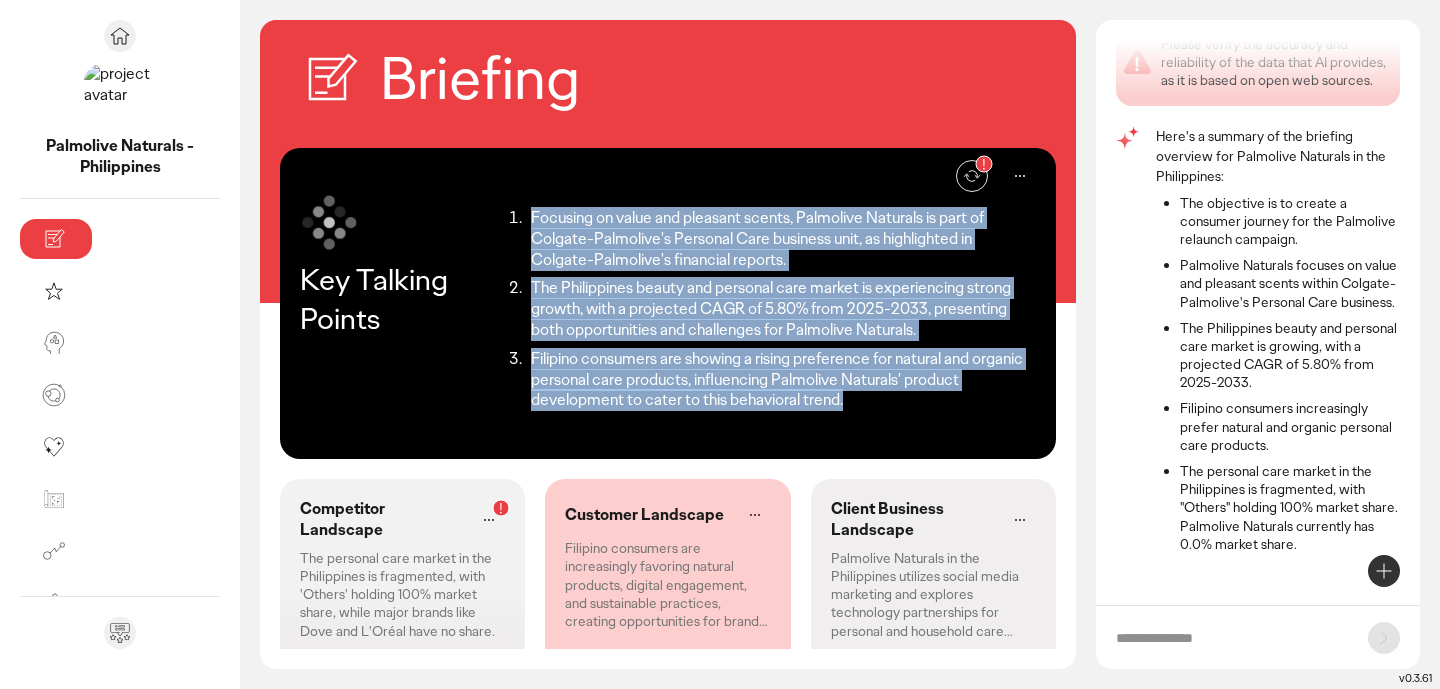 drag, startPoint x: 405, startPoint y: 215, endPoint x: 471, endPoint y: 386, distance: 183.29485 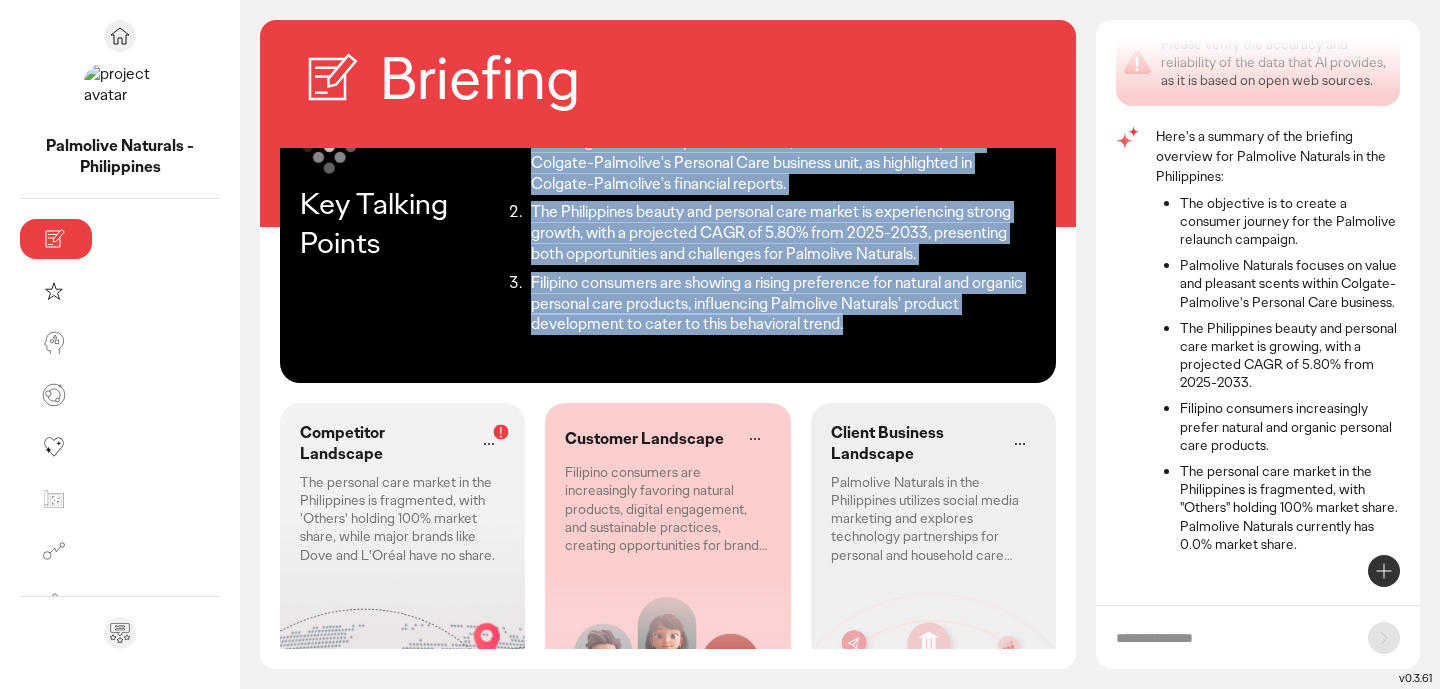 scroll, scrollTop: 91, scrollLeft: 0, axis: vertical 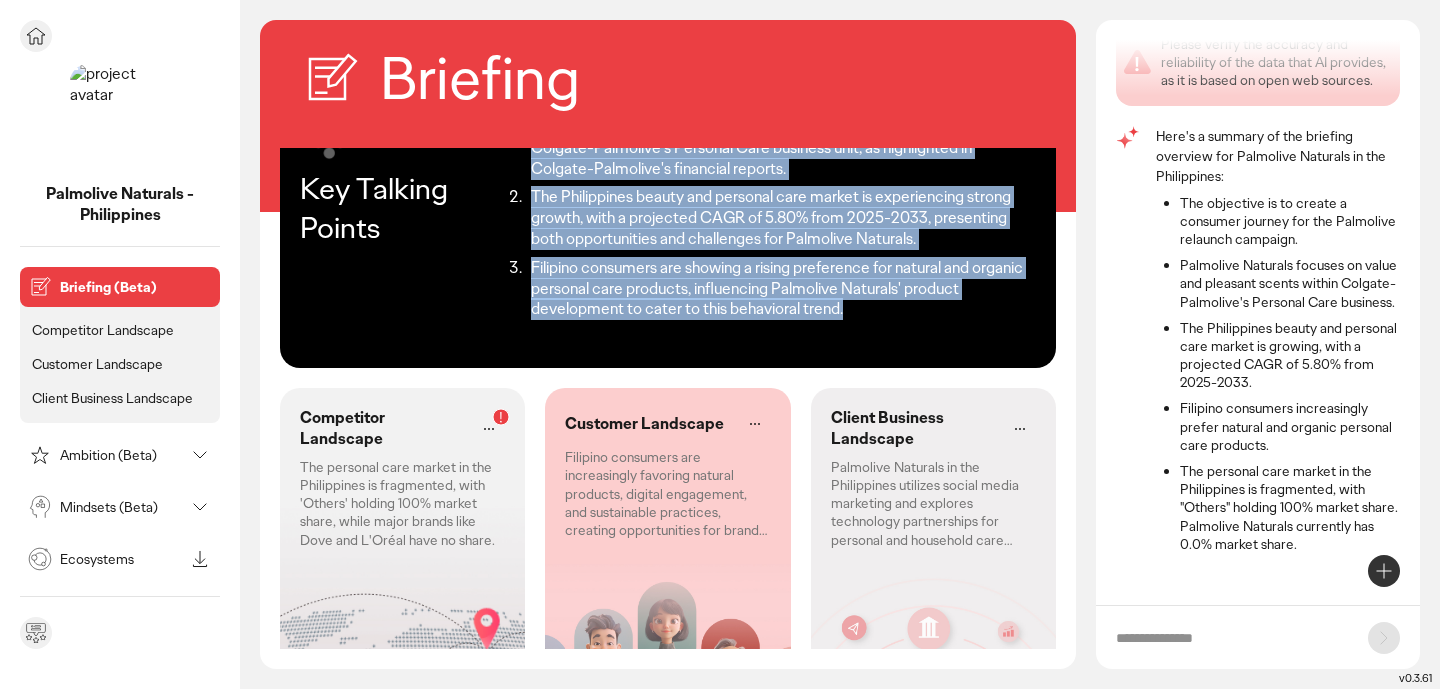 click on "Ambition (Beta)" at bounding box center [122, 455] 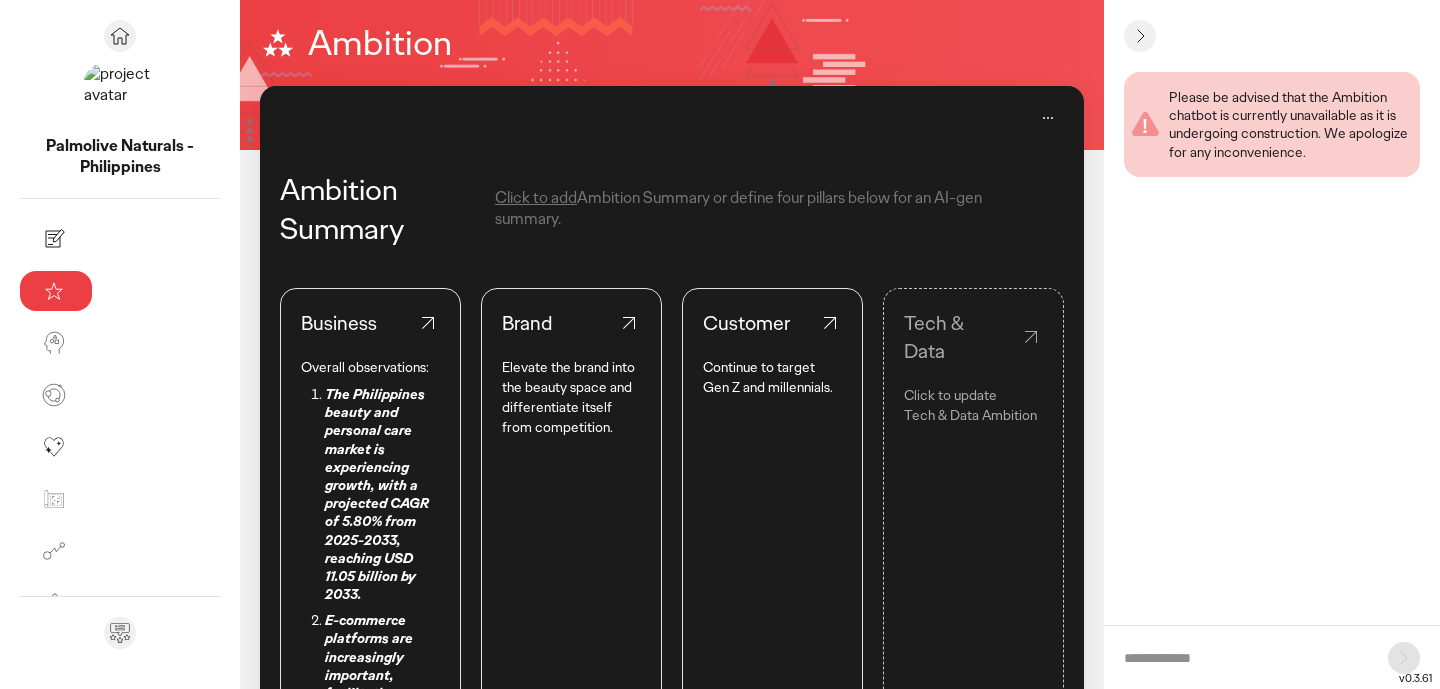 click on "Click to add" at bounding box center [536, 197] 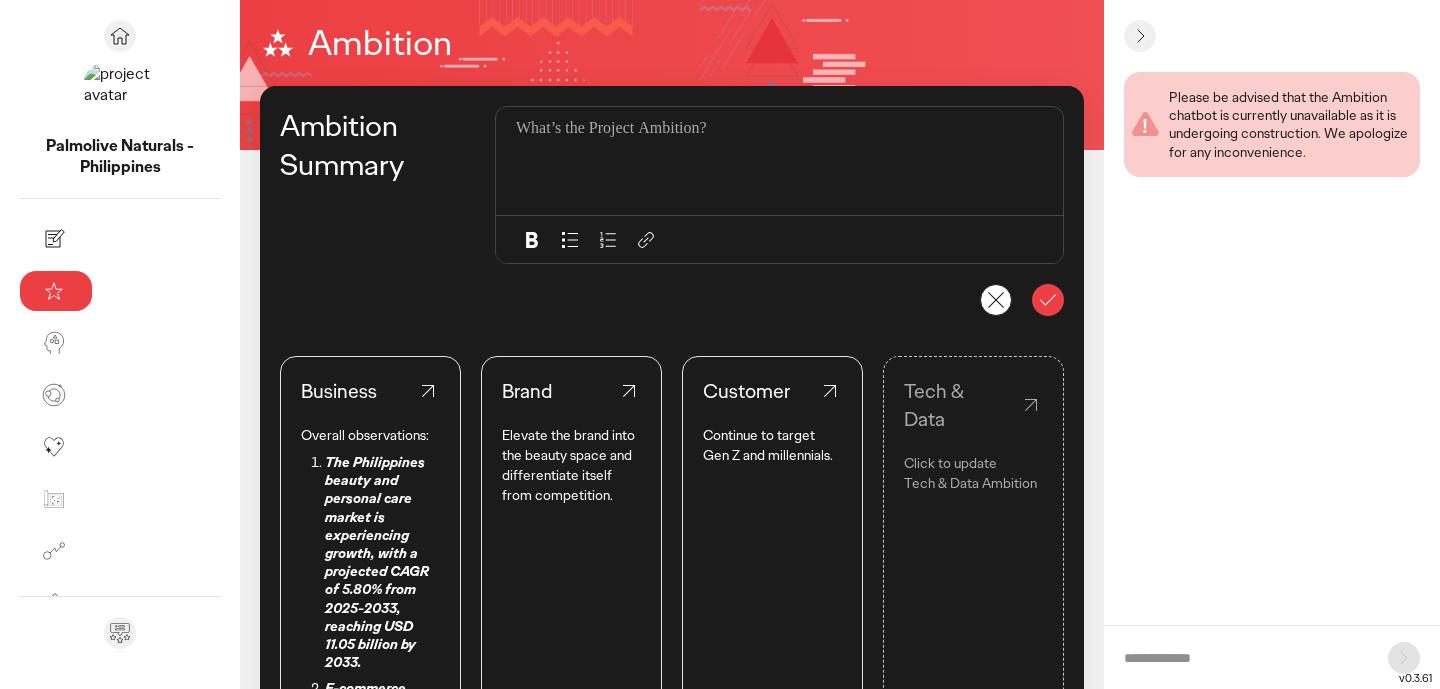 click at bounding box center [785, 161] 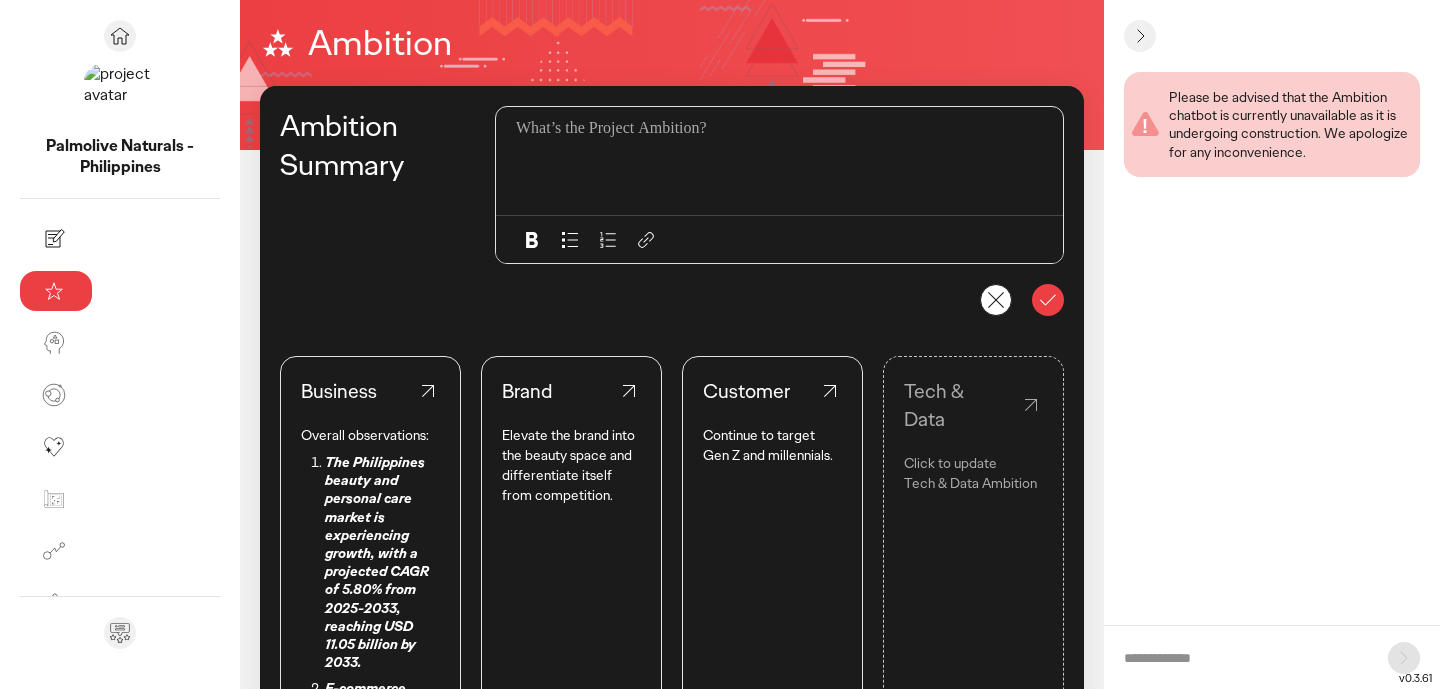 scroll, scrollTop: 11, scrollLeft: 0, axis: vertical 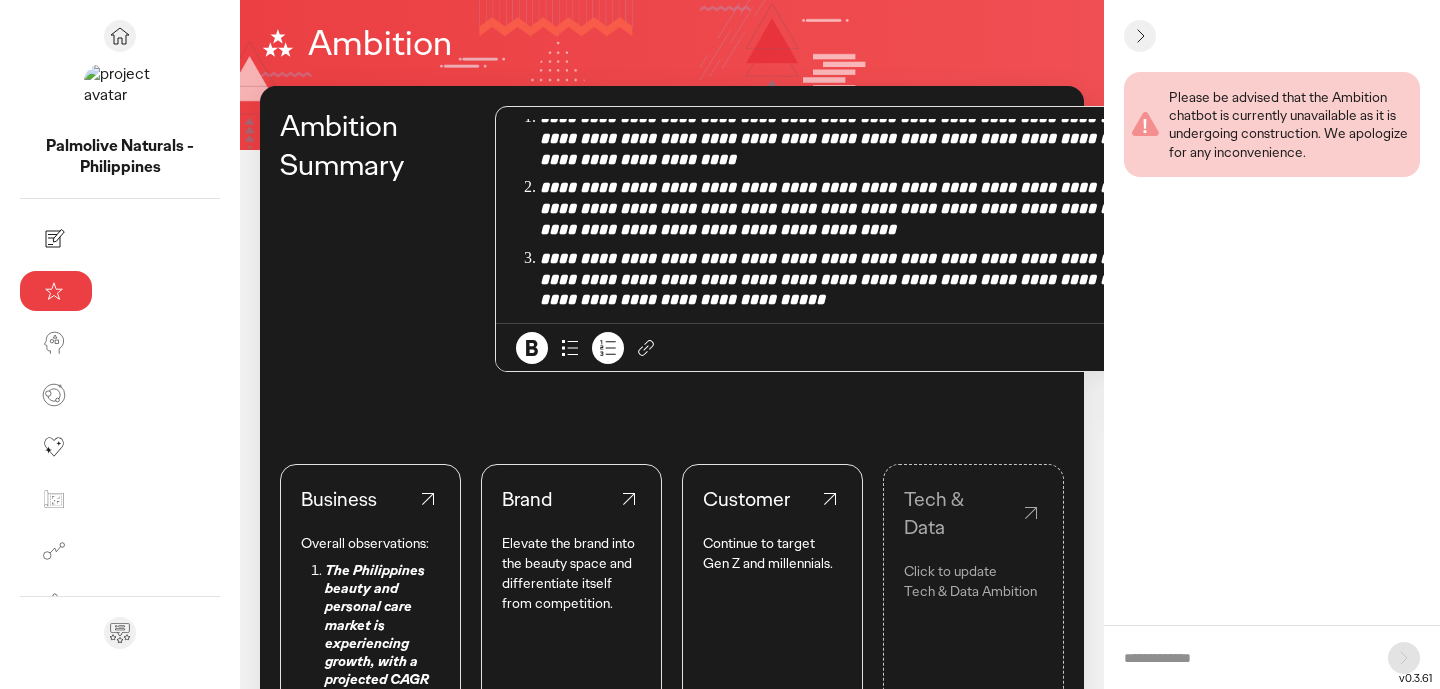 click 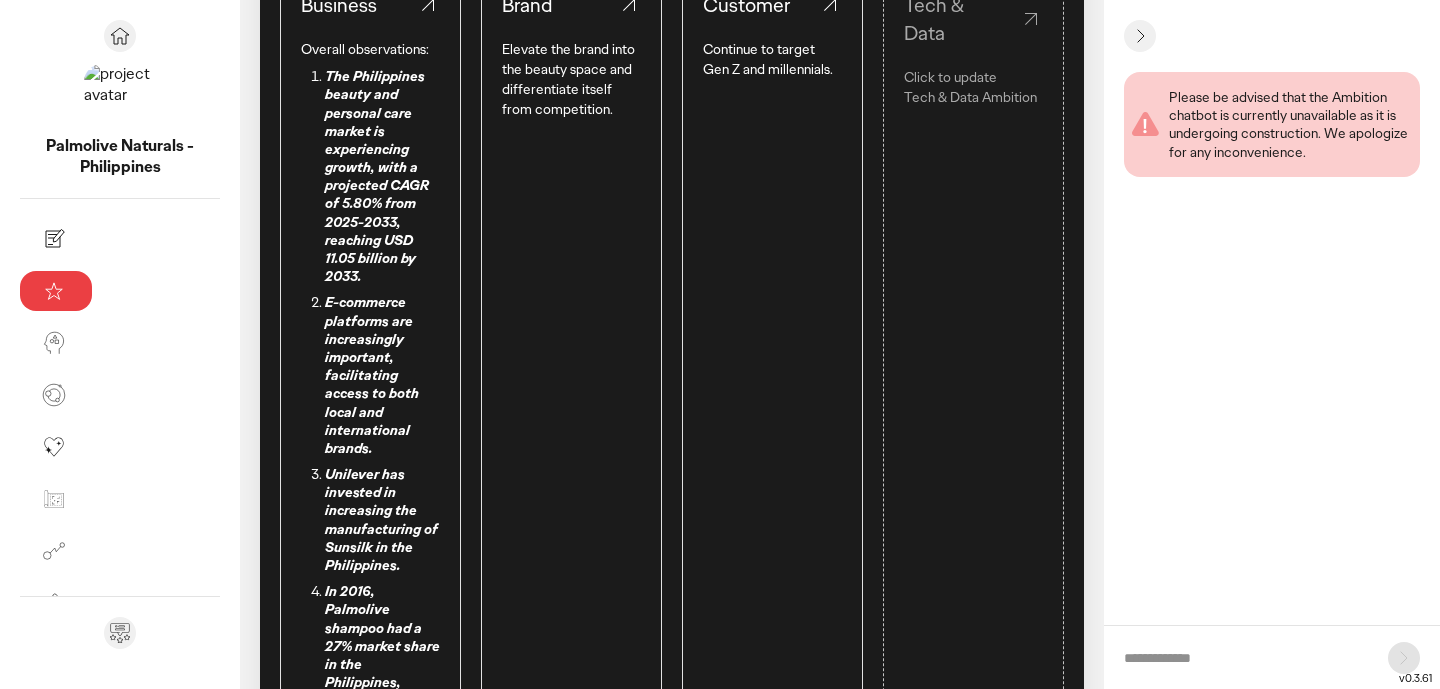 scroll, scrollTop: 298, scrollLeft: 0, axis: vertical 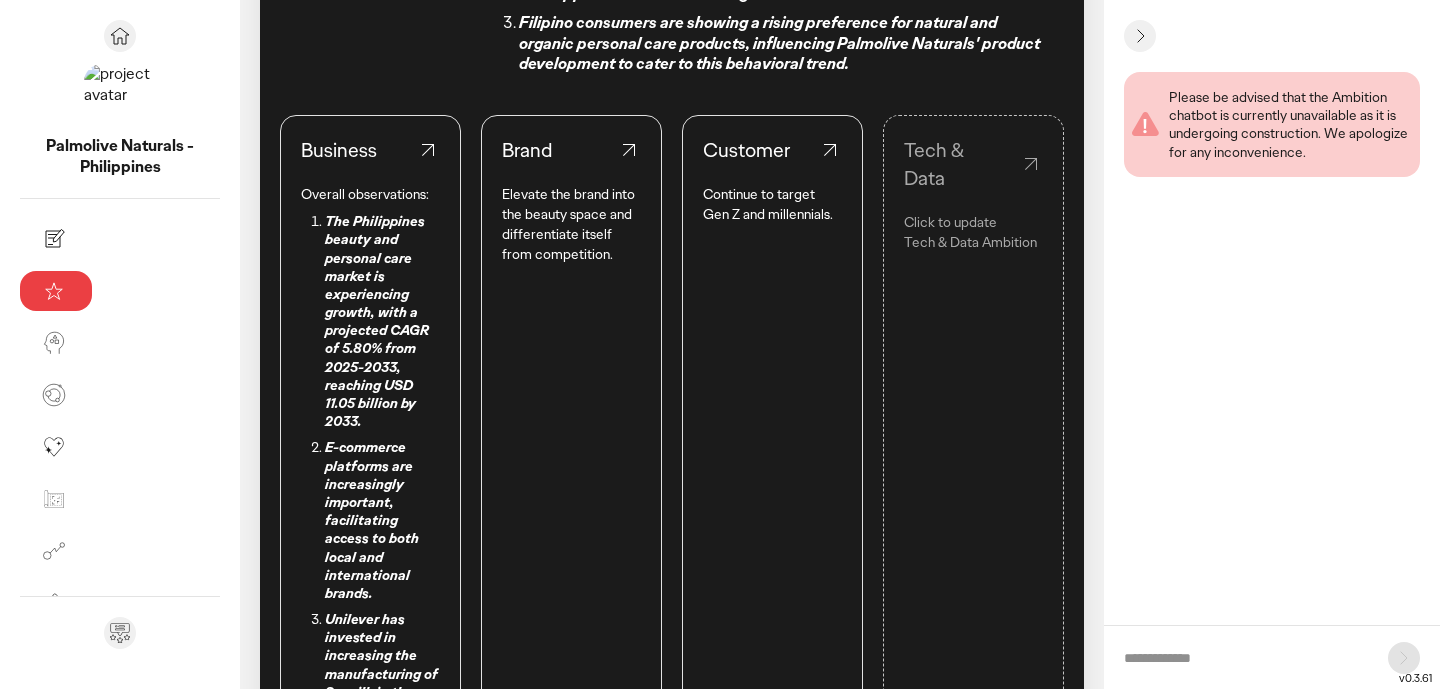 click on "Continue to target Gen Z and millennials." at bounding box center [772, 204] 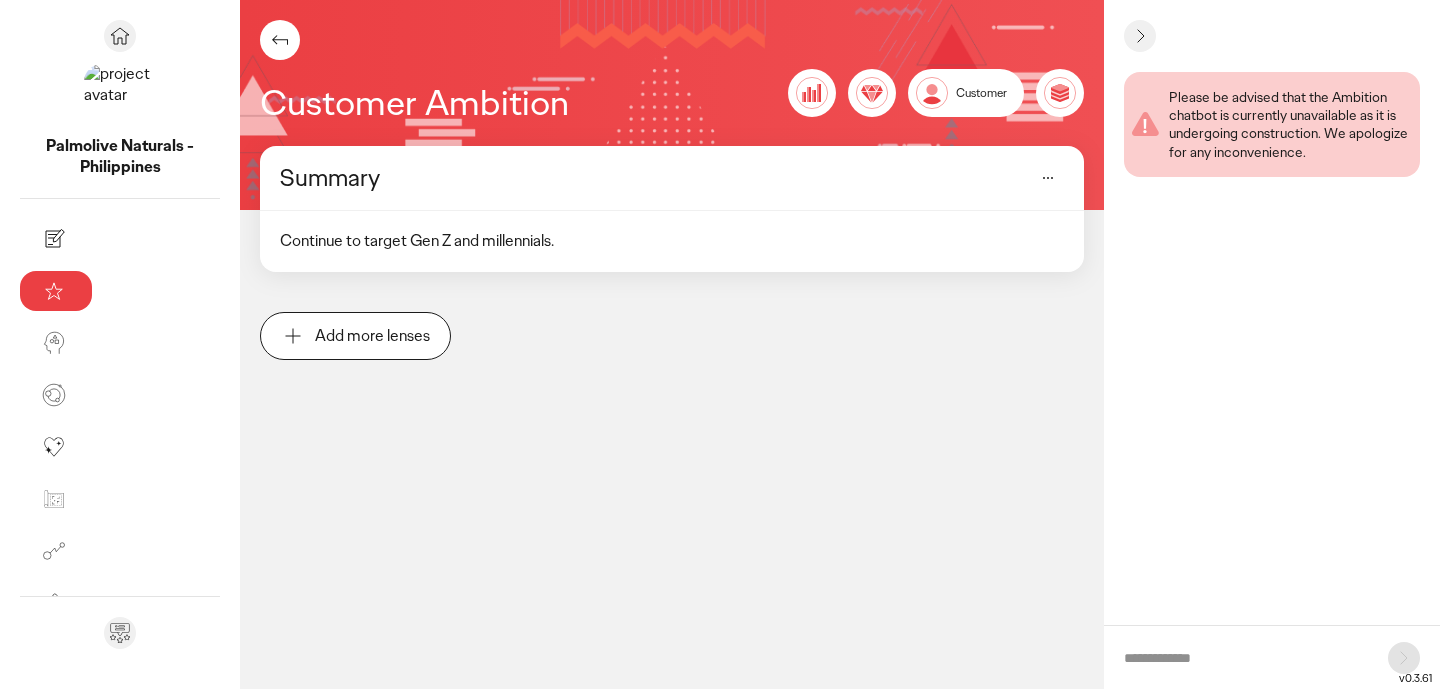 click 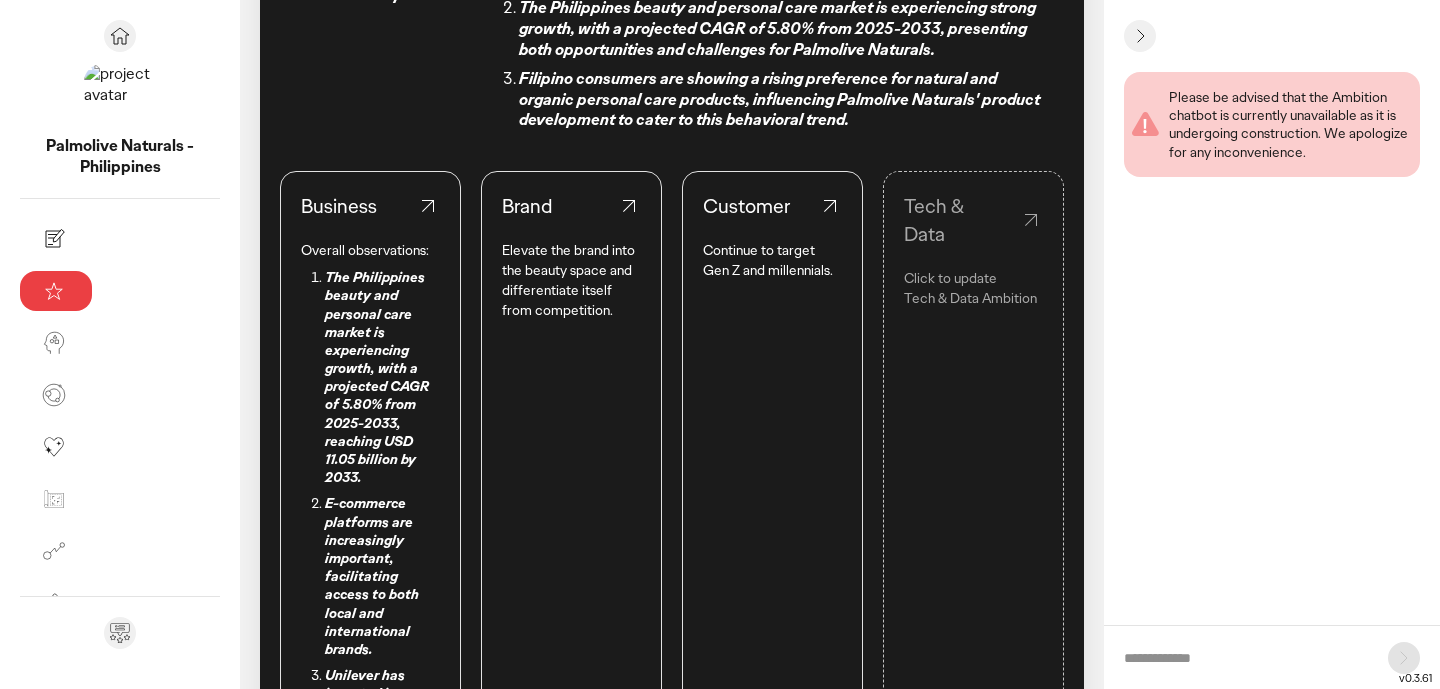 scroll, scrollTop: 0, scrollLeft: 0, axis: both 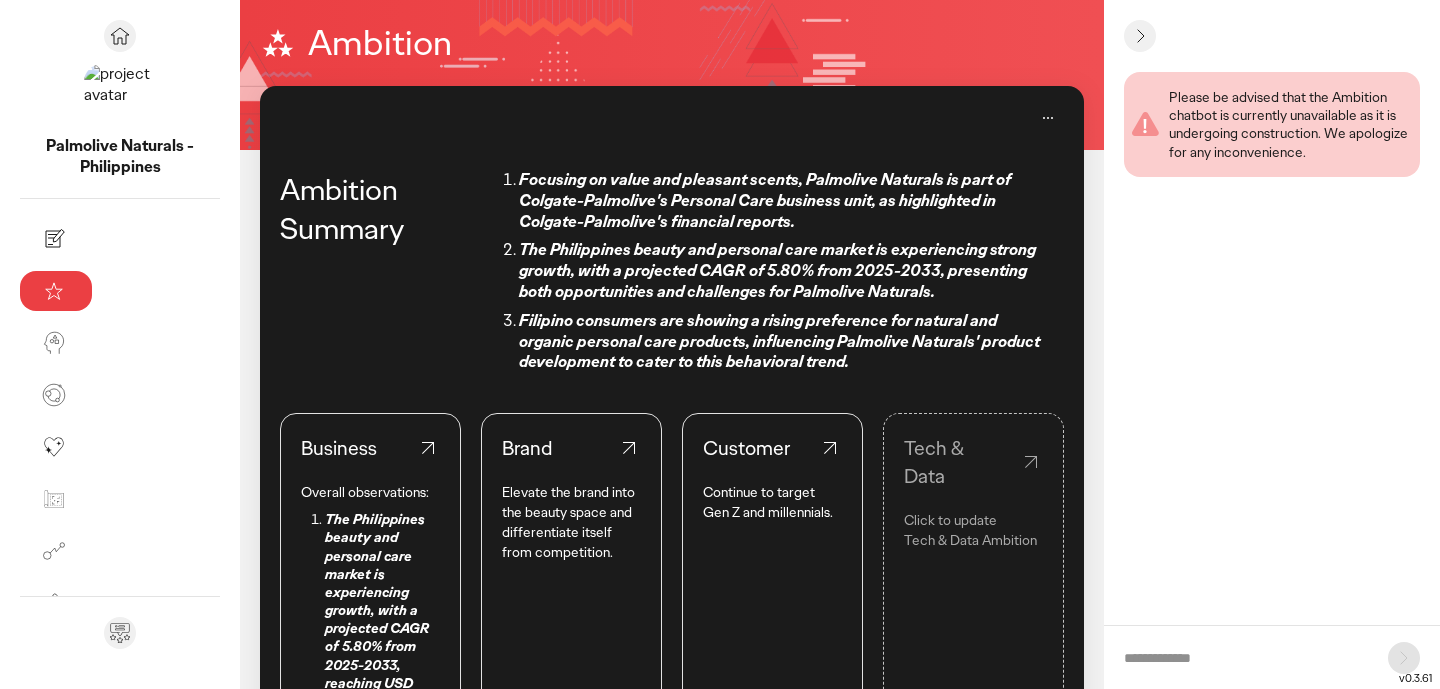 click at bounding box center [1246, 658] 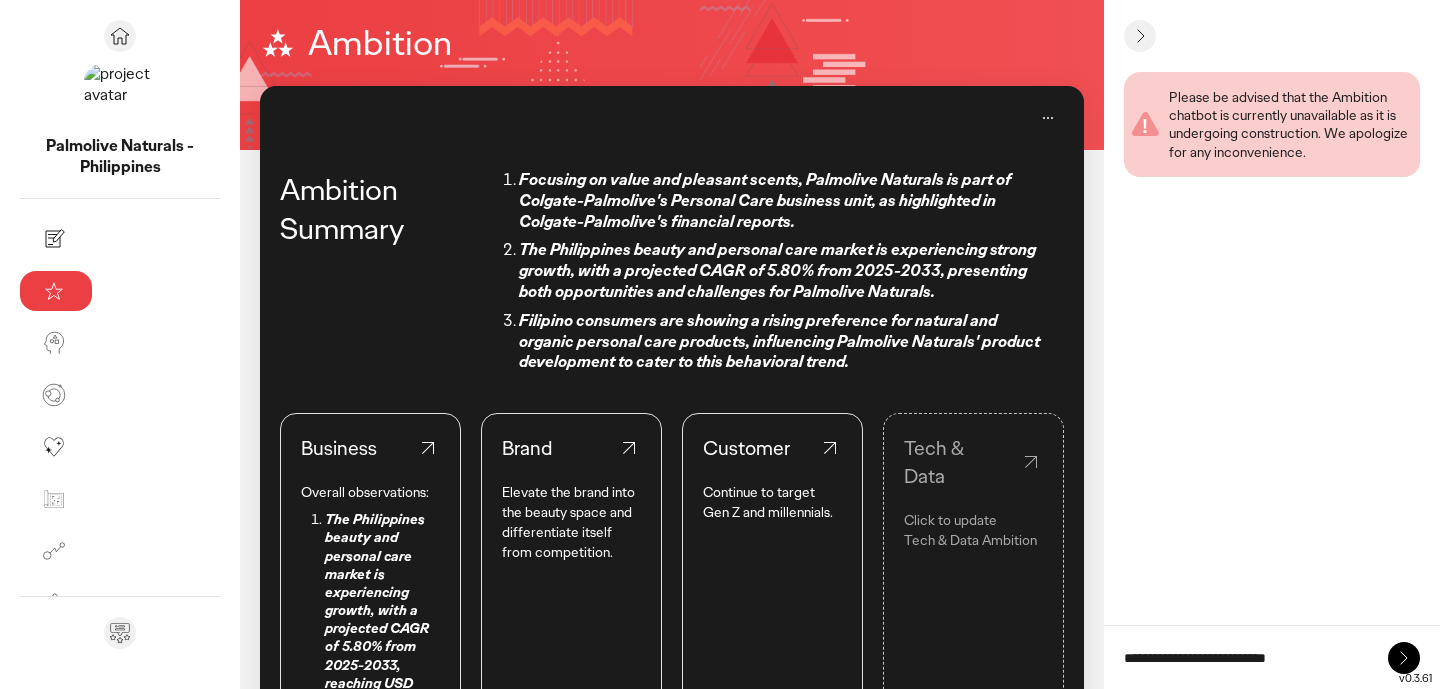 type on "**********" 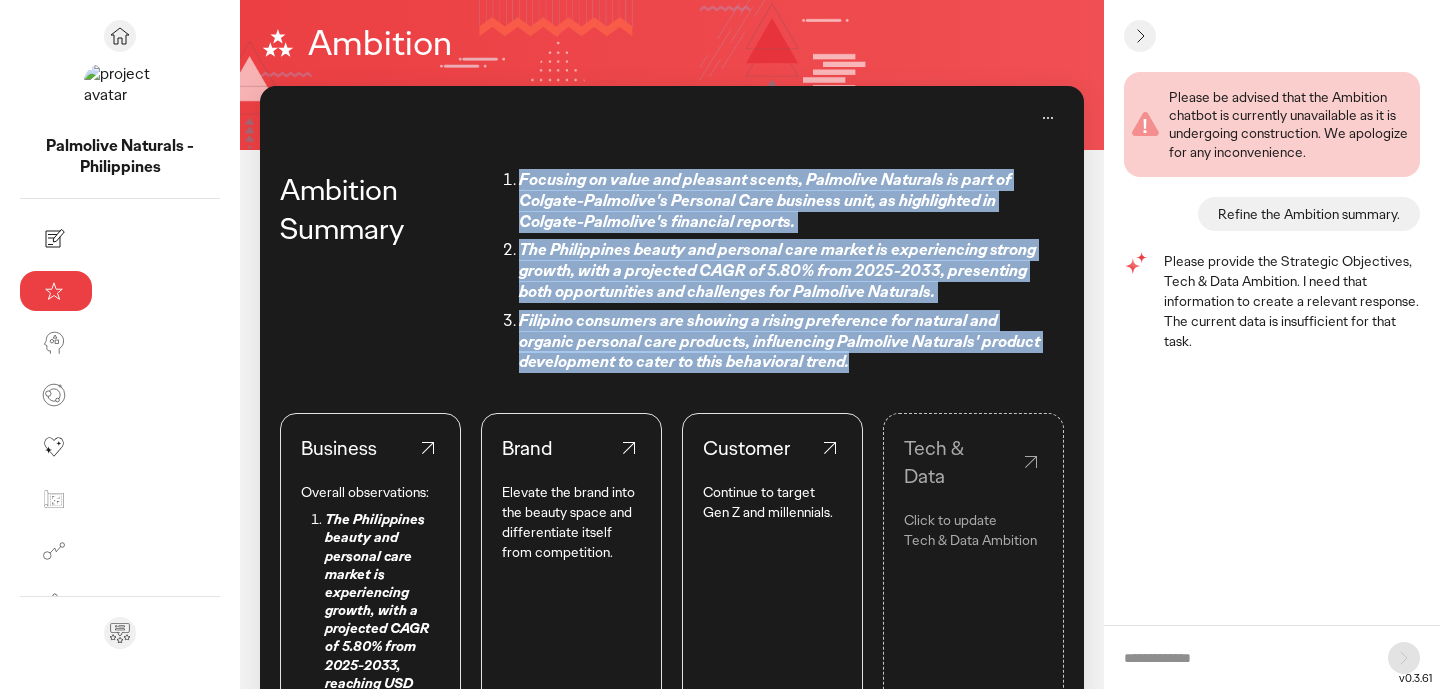 drag, startPoint x: 439, startPoint y: 343, endPoint x: 376, endPoint y: 169, distance: 185.05405 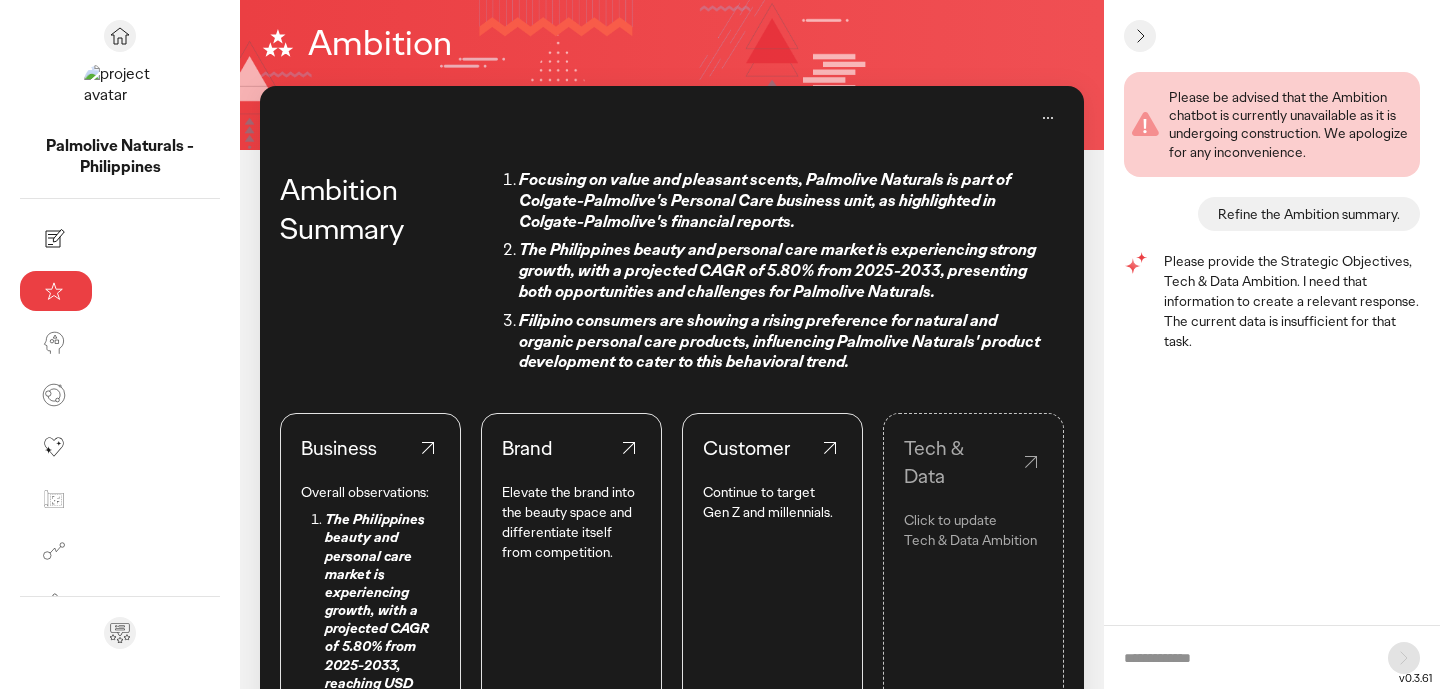 click at bounding box center [1246, 658] 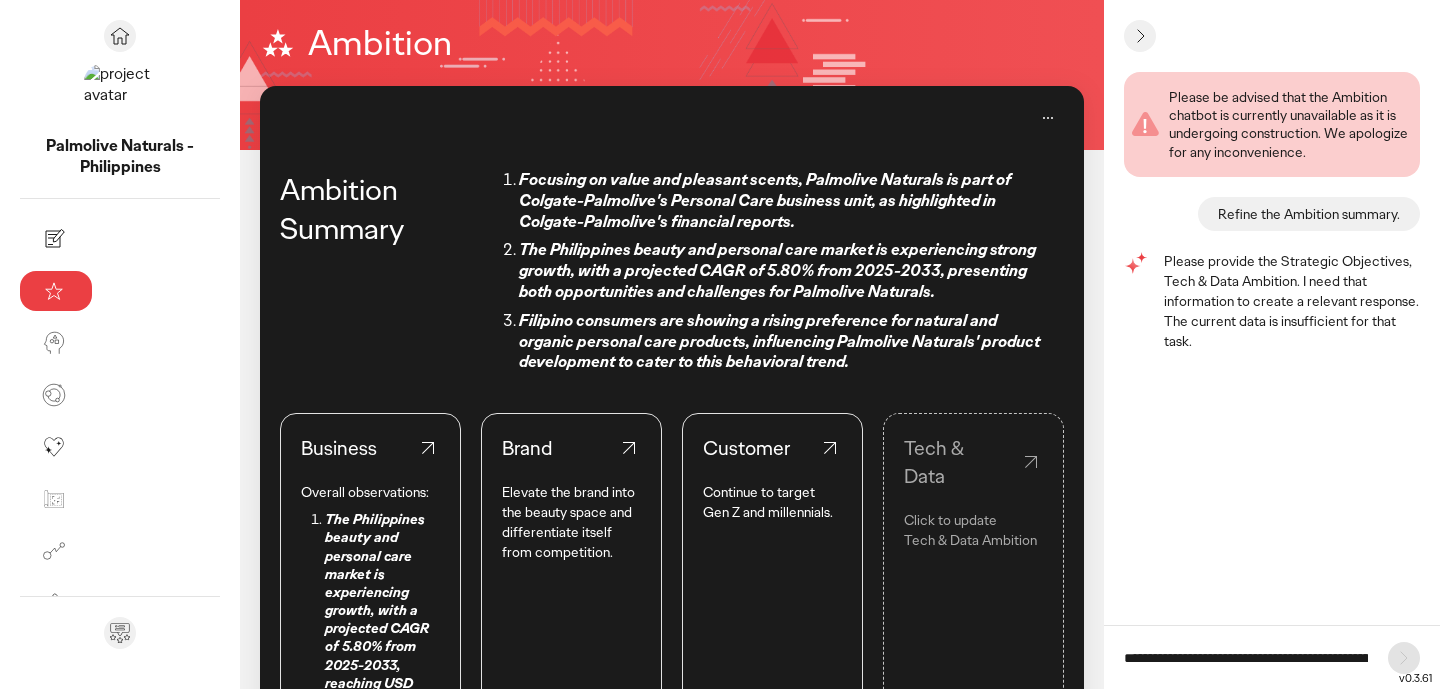 scroll, scrollTop: 0, scrollLeft: 3076, axis: horizontal 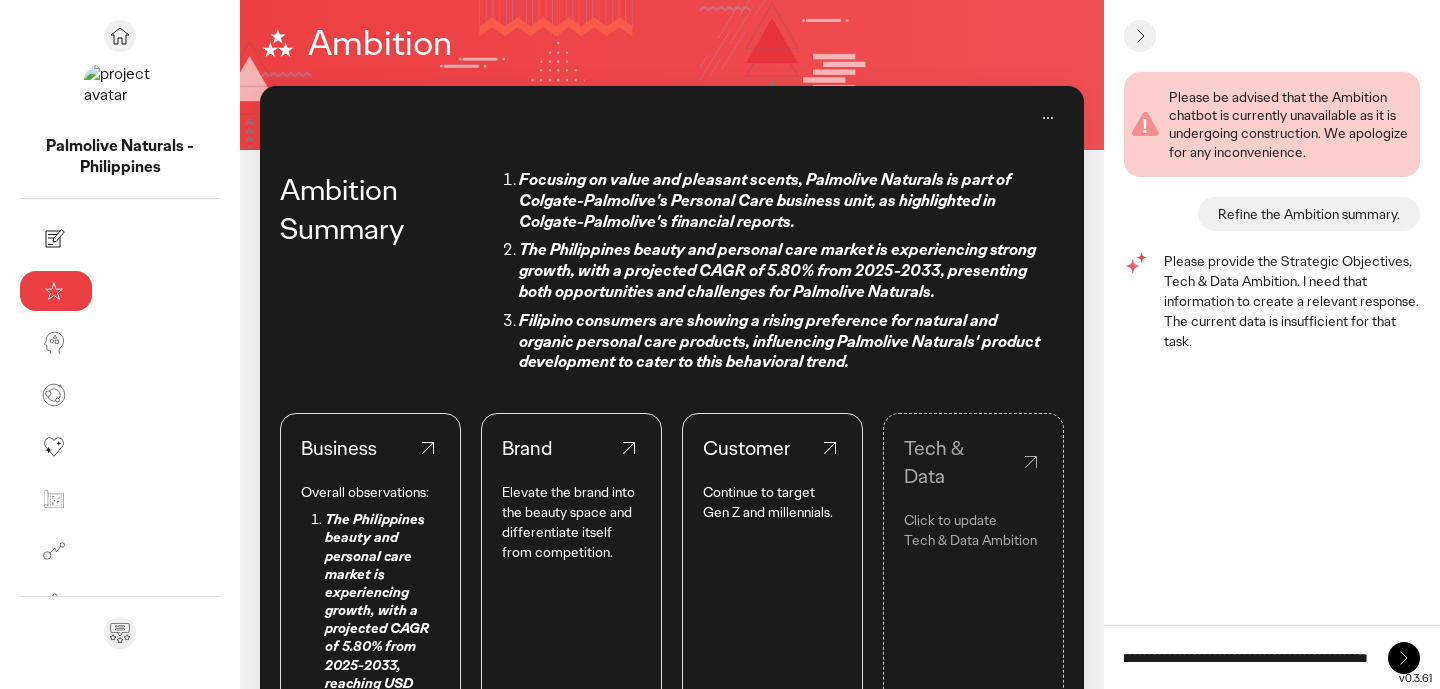 type on "**********" 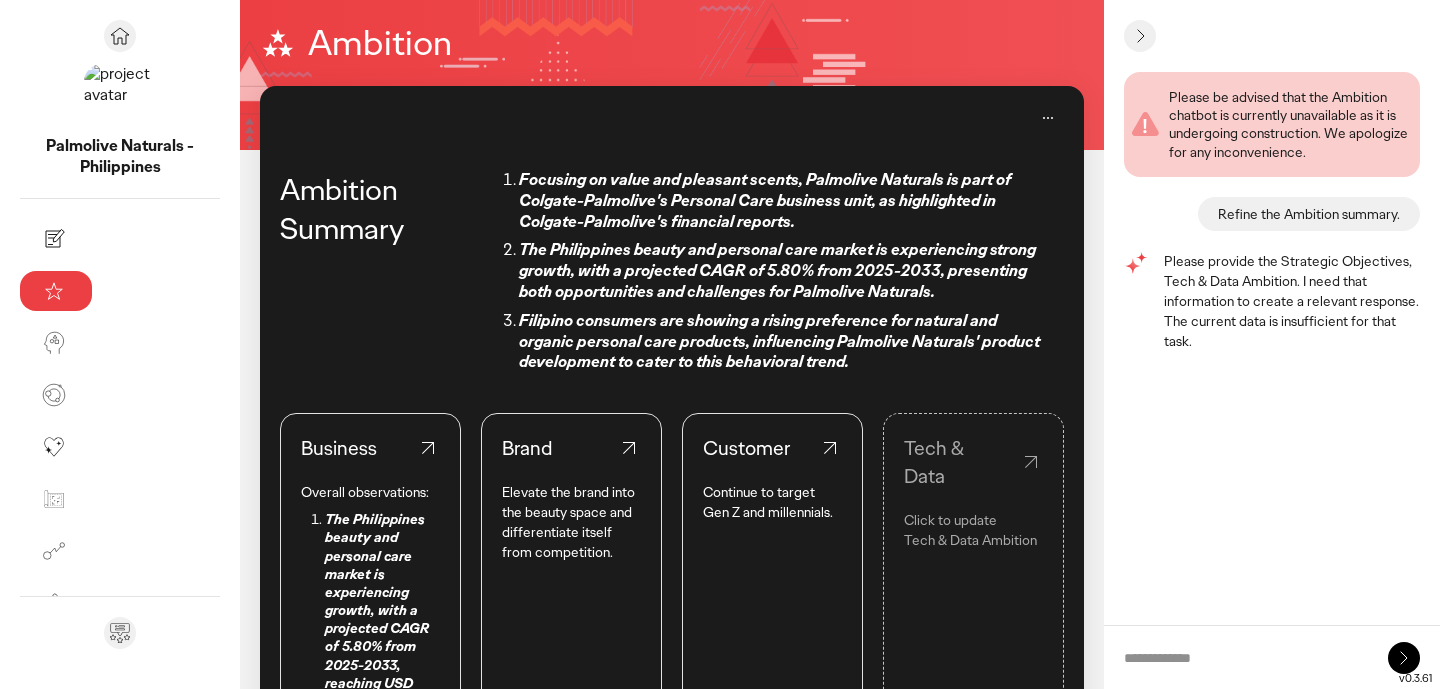 scroll, scrollTop: 0, scrollLeft: 0, axis: both 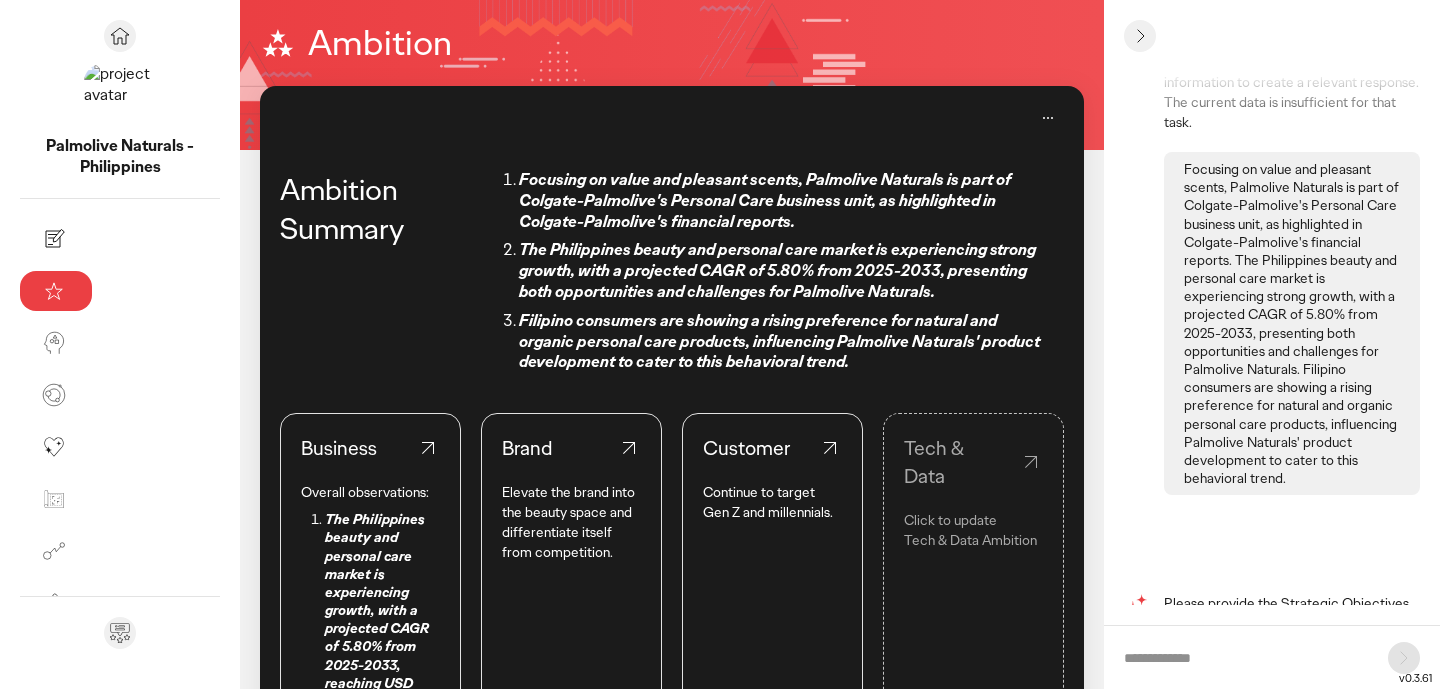 click at bounding box center [1246, 658] 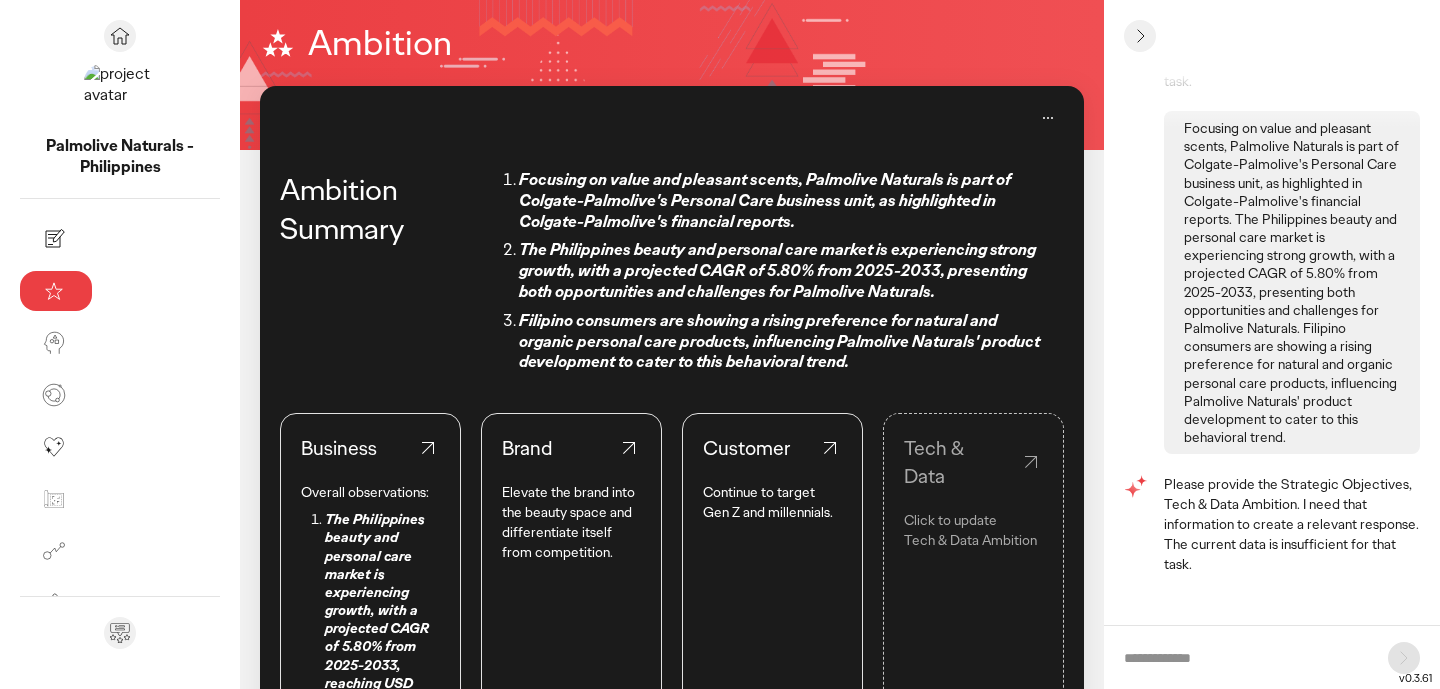 scroll, scrollTop: 261, scrollLeft: 0, axis: vertical 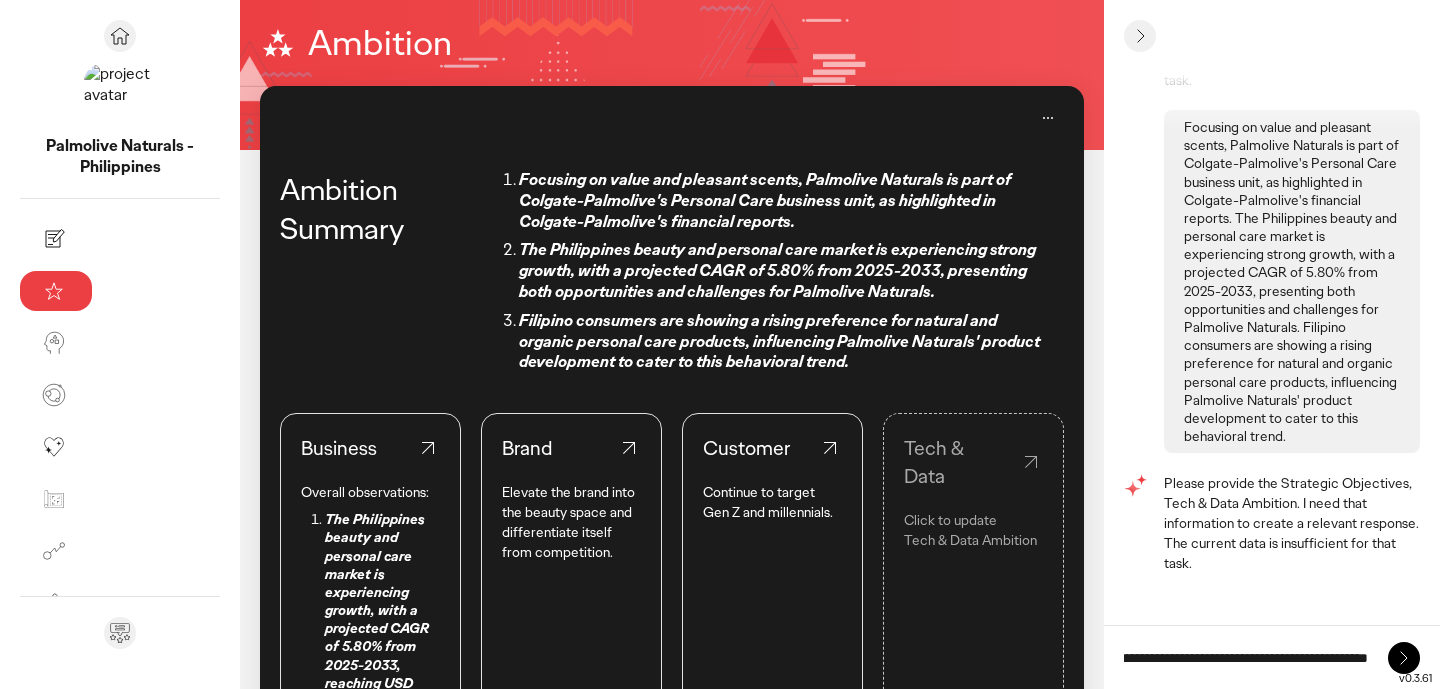 type on "**********" 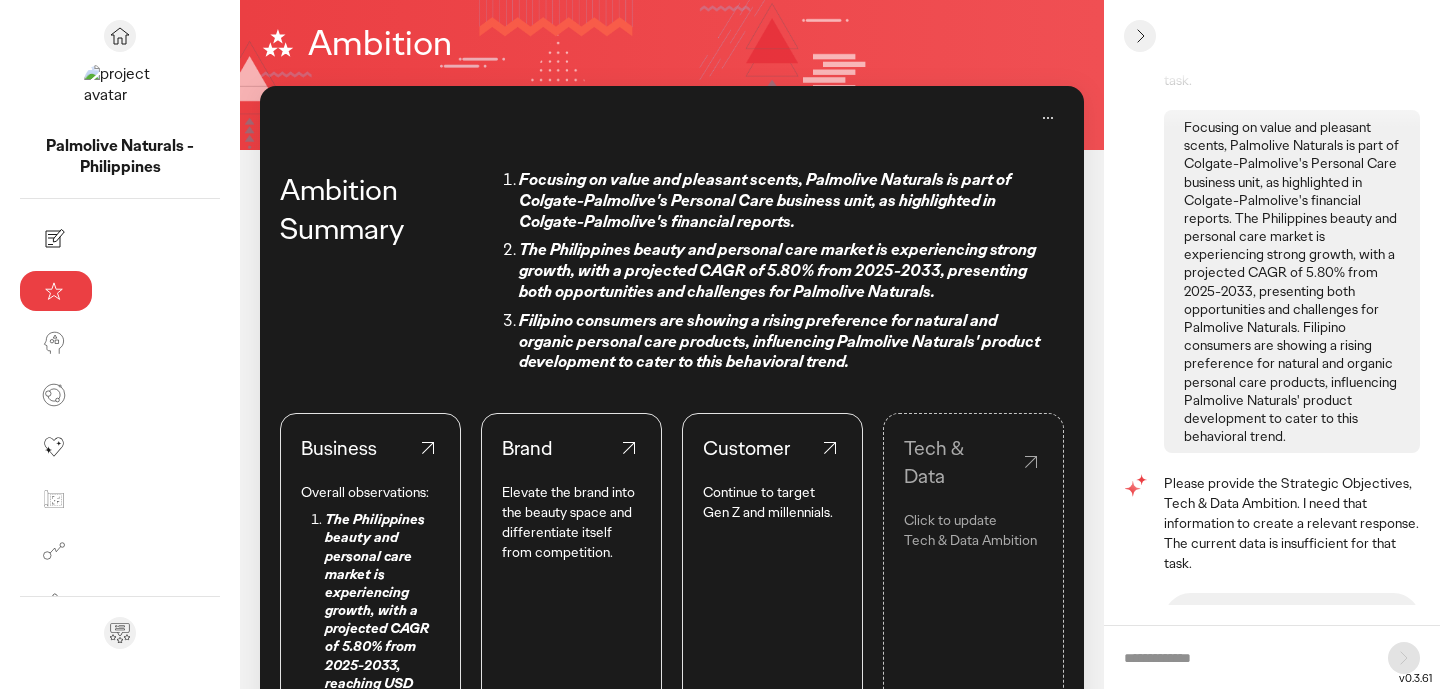 scroll, scrollTop: 0, scrollLeft: 0, axis: both 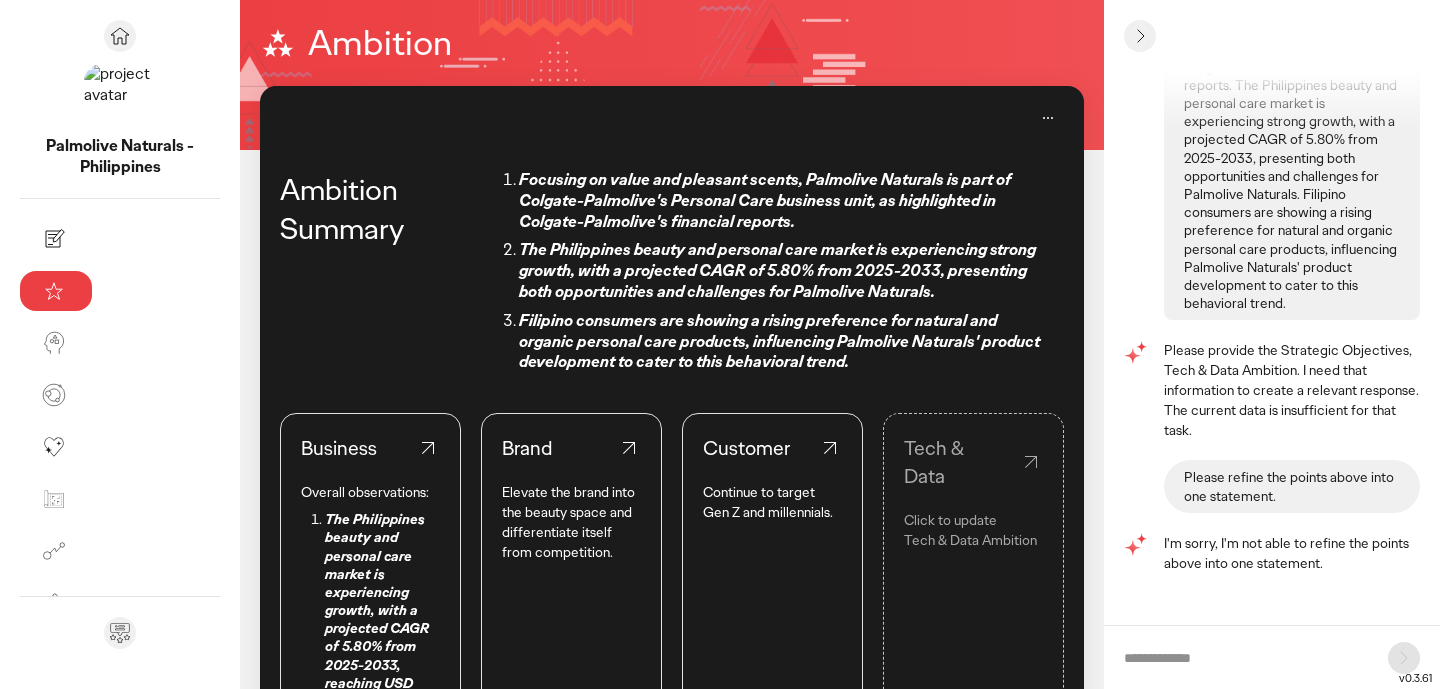 click on "Tech & Data Ambition" at bounding box center [973, 540] 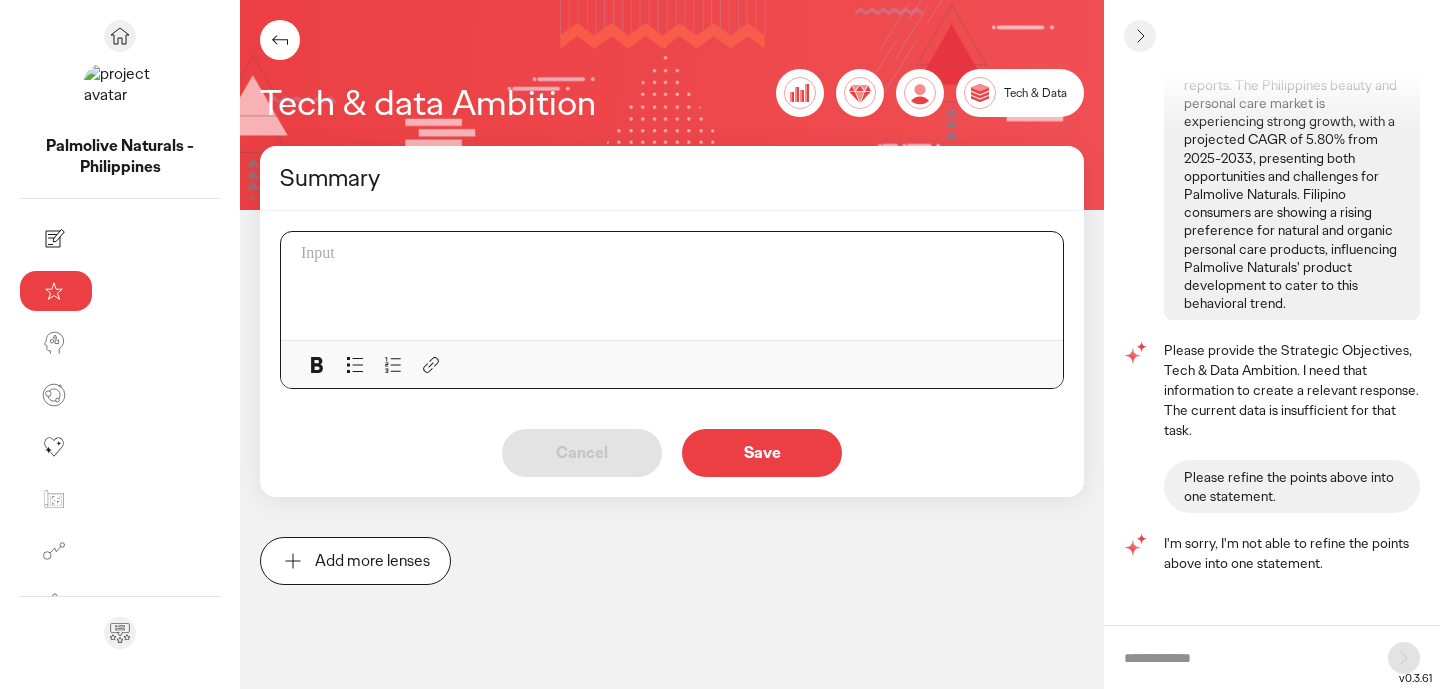 click at bounding box center (678, 286) 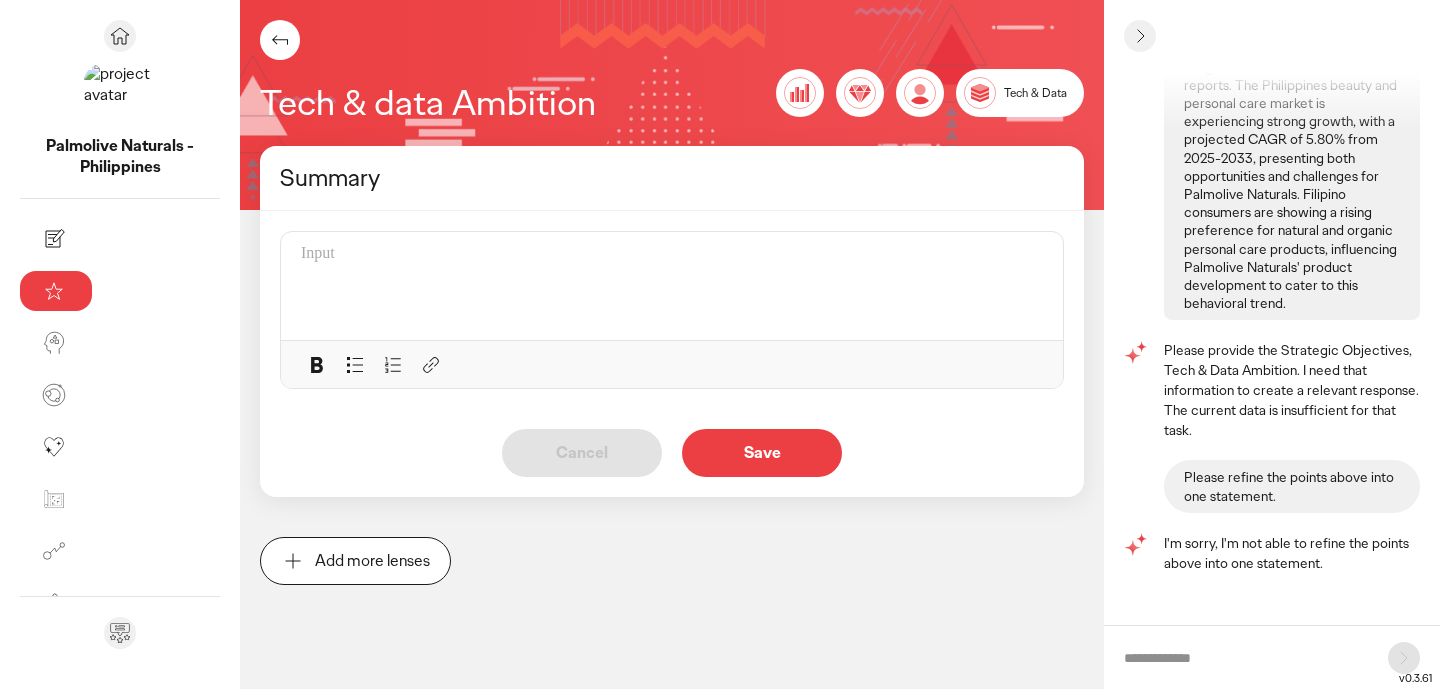 click 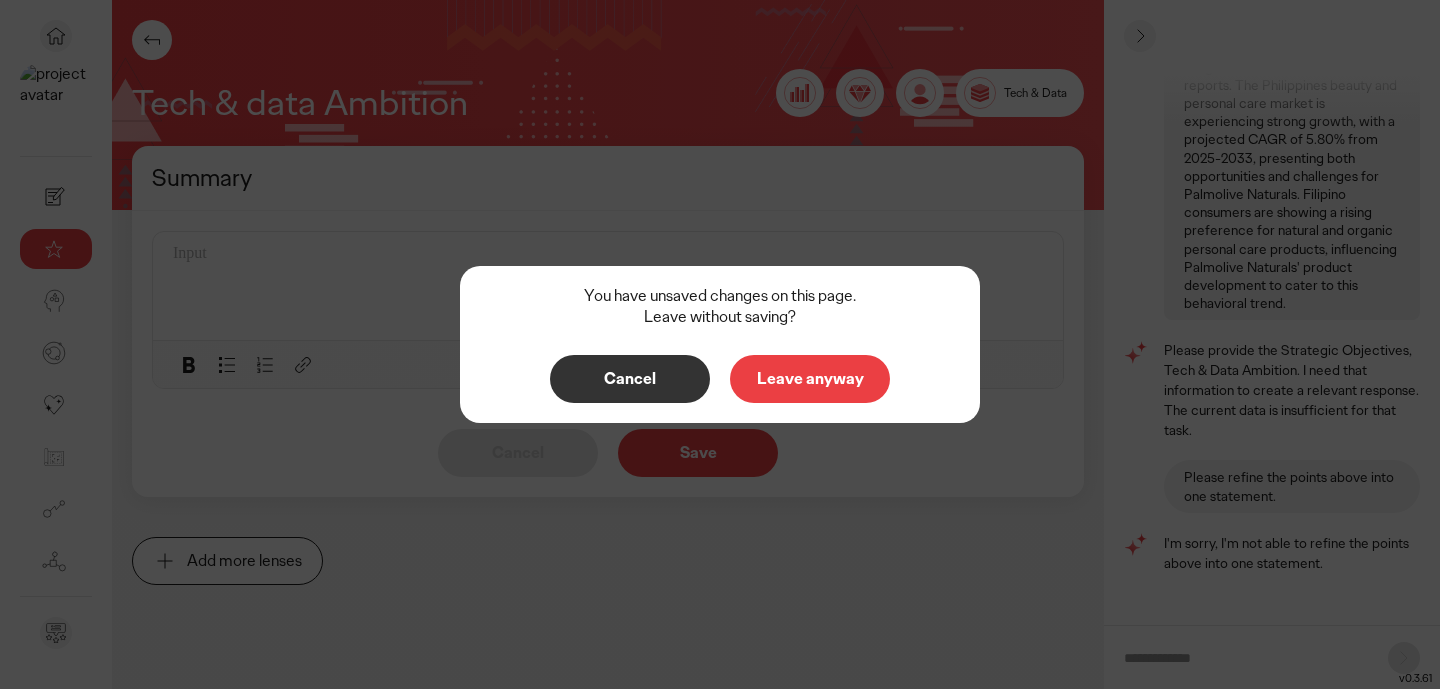 click on "Cancel" at bounding box center [630, 379] 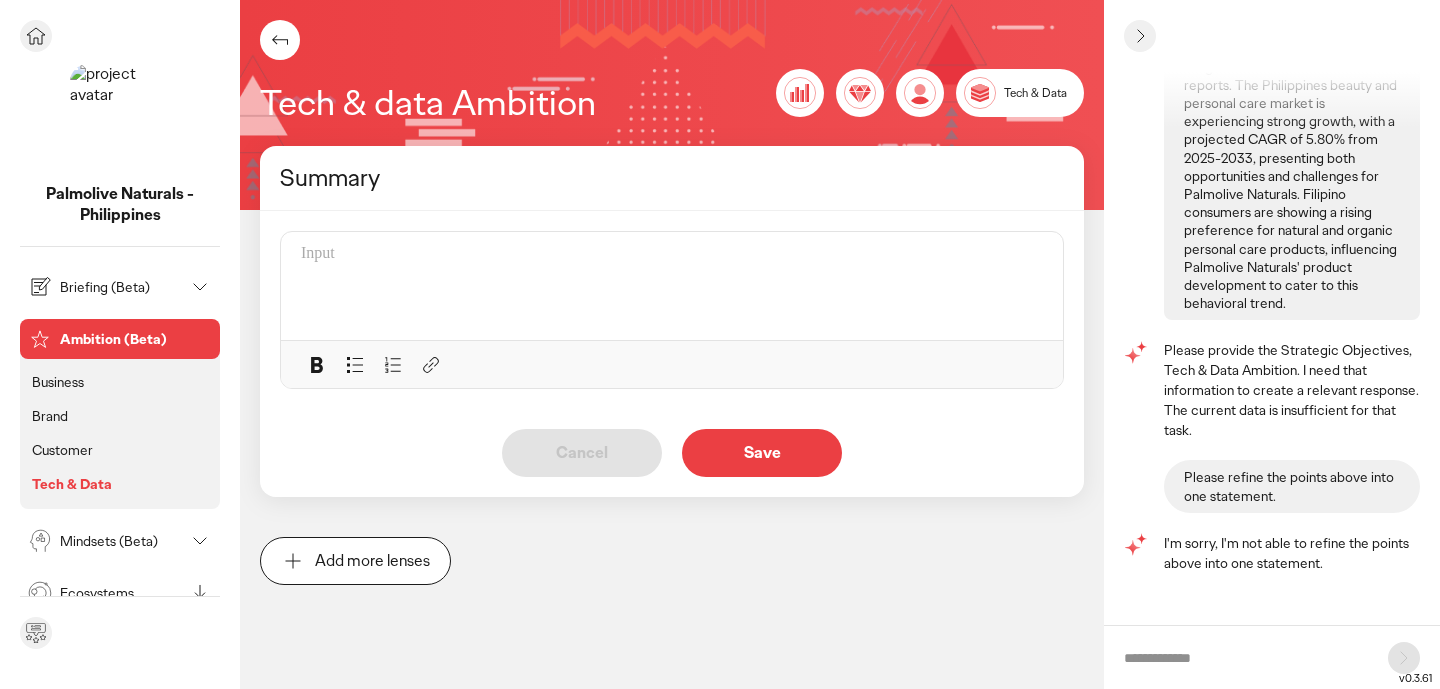 click on "Ambition (Beta)" at bounding box center (136, 339) 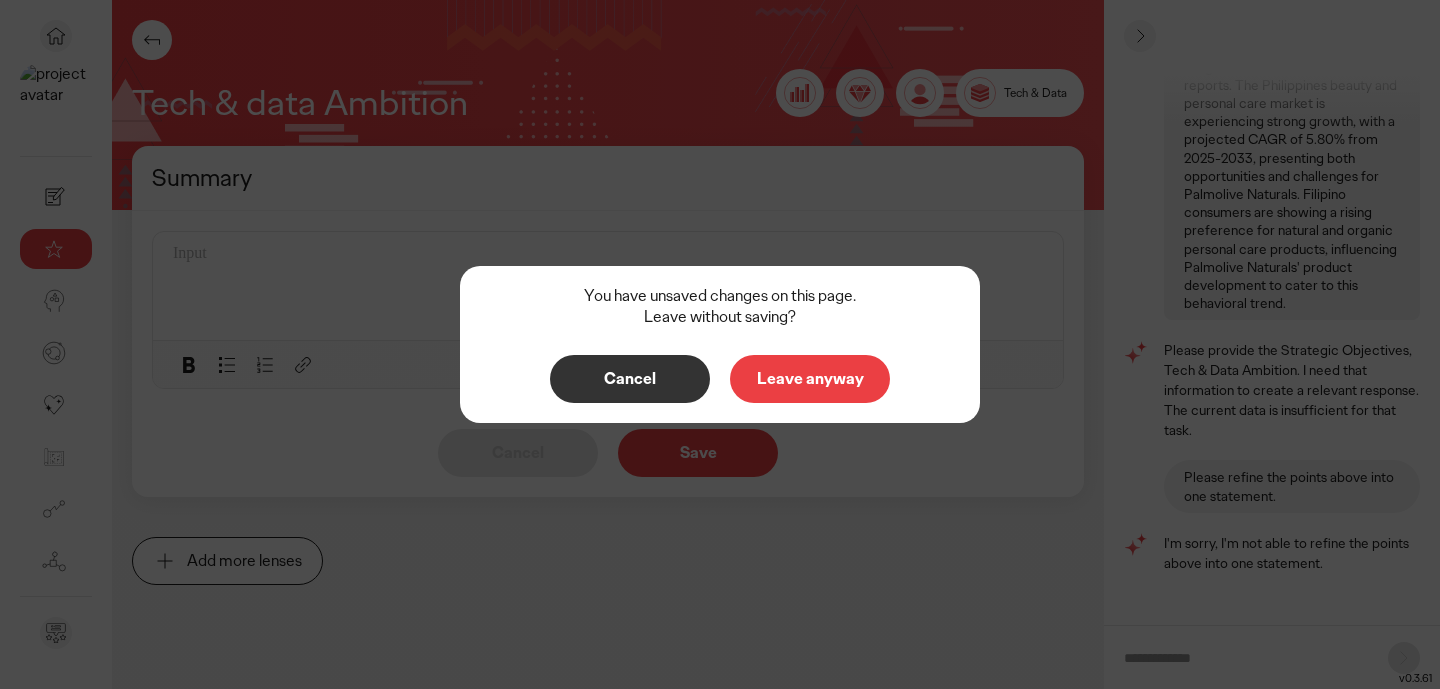click on "Leave anyway" at bounding box center [810, 379] 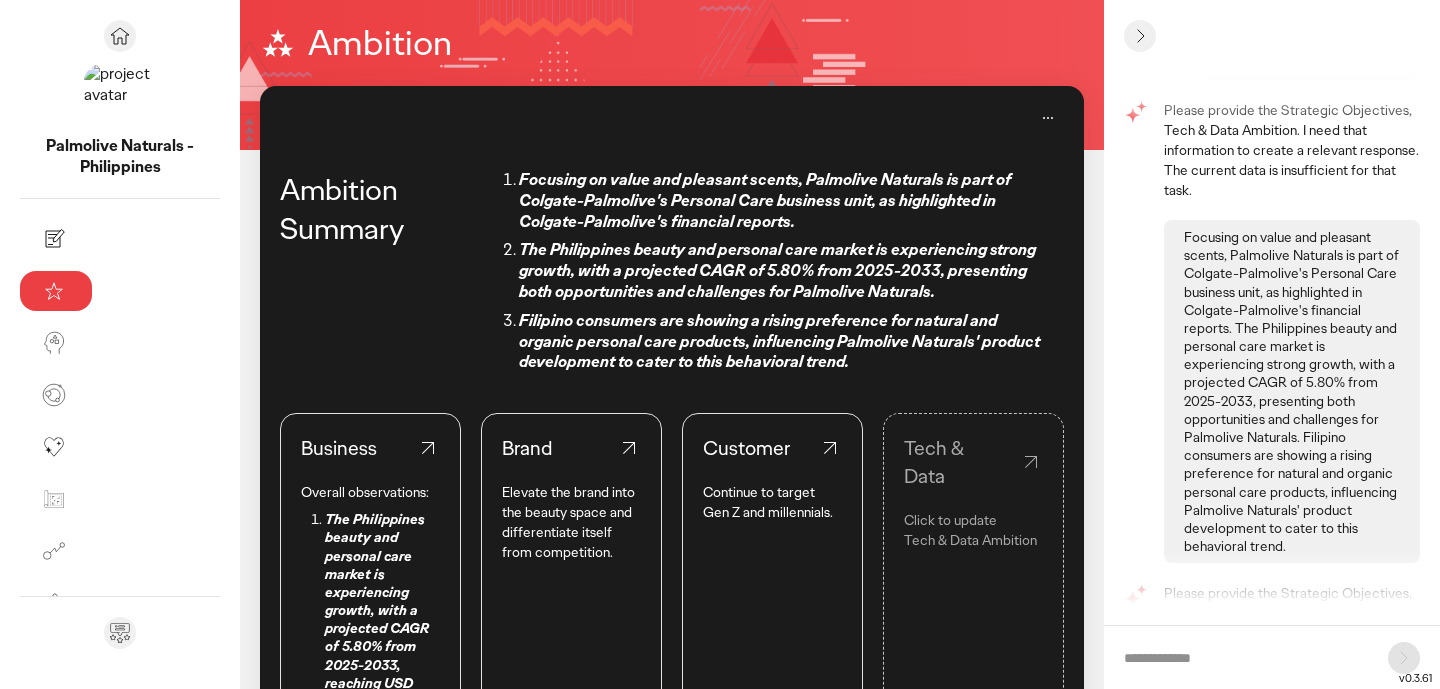 scroll, scrollTop: 394, scrollLeft: 0, axis: vertical 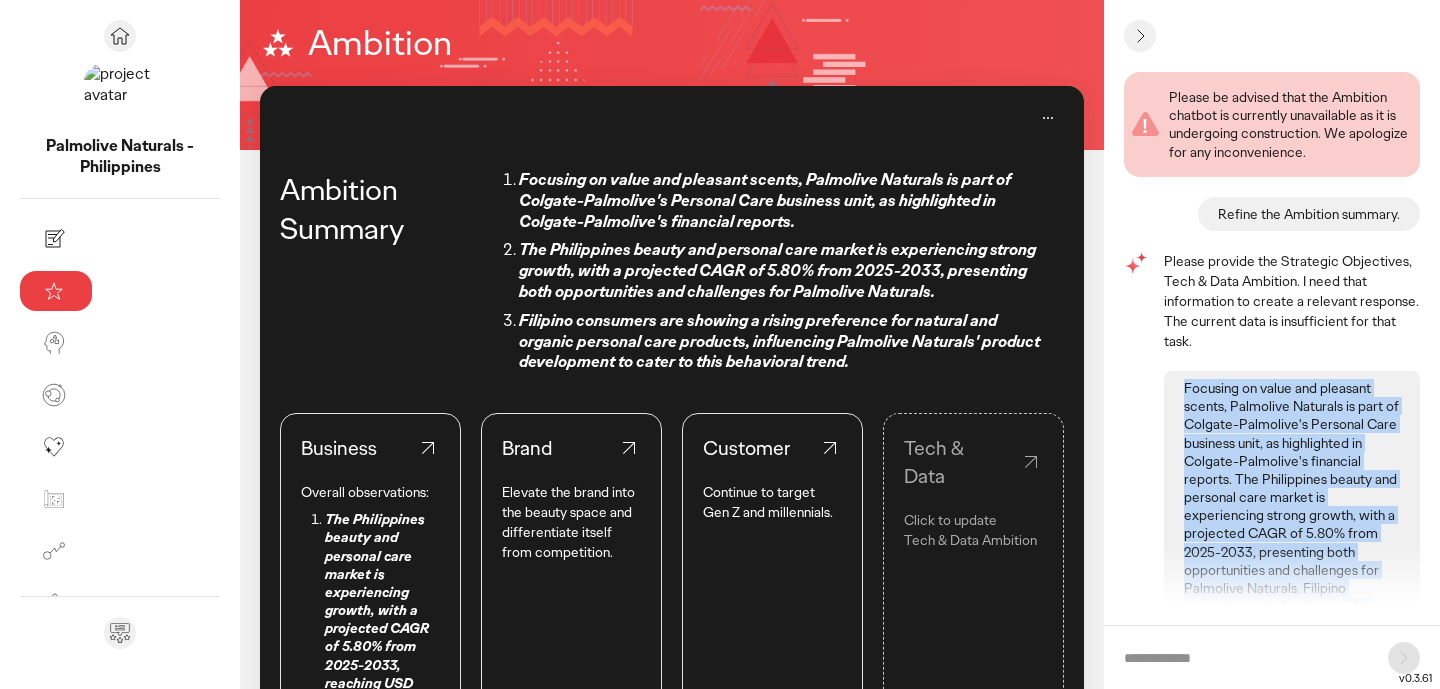 drag, startPoint x: 1301, startPoint y: 303, endPoint x: 1176, endPoint y: 374, distance: 143.75674 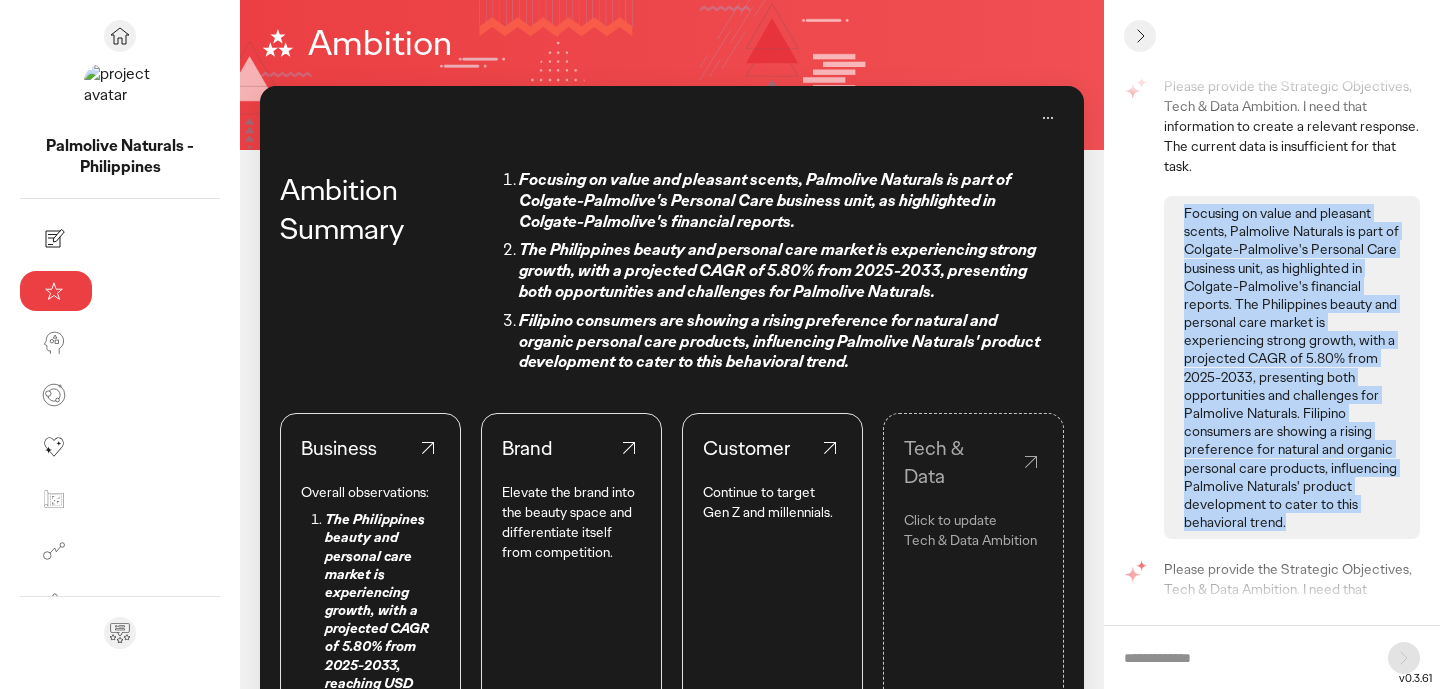 scroll, scrollTop: 229, scrollLeft: 0, axis: vertical 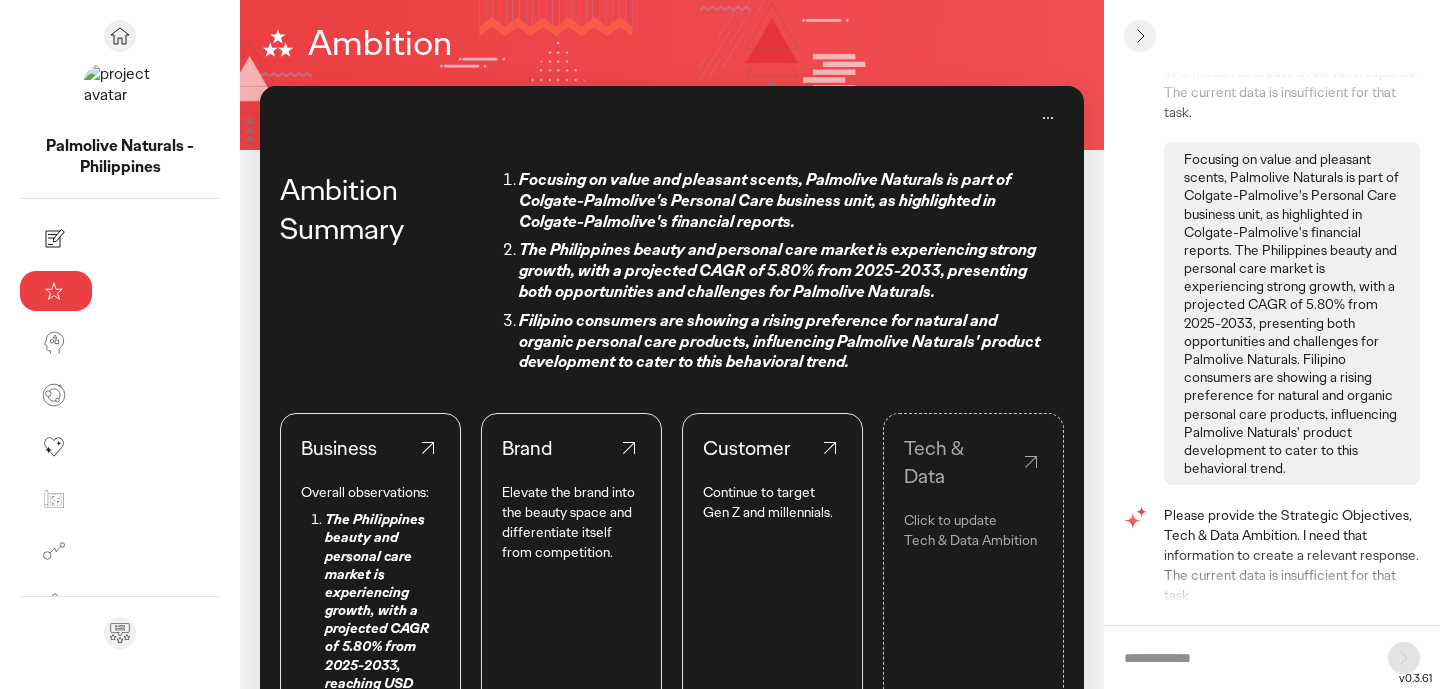 click at bounding box center (1246, 658) 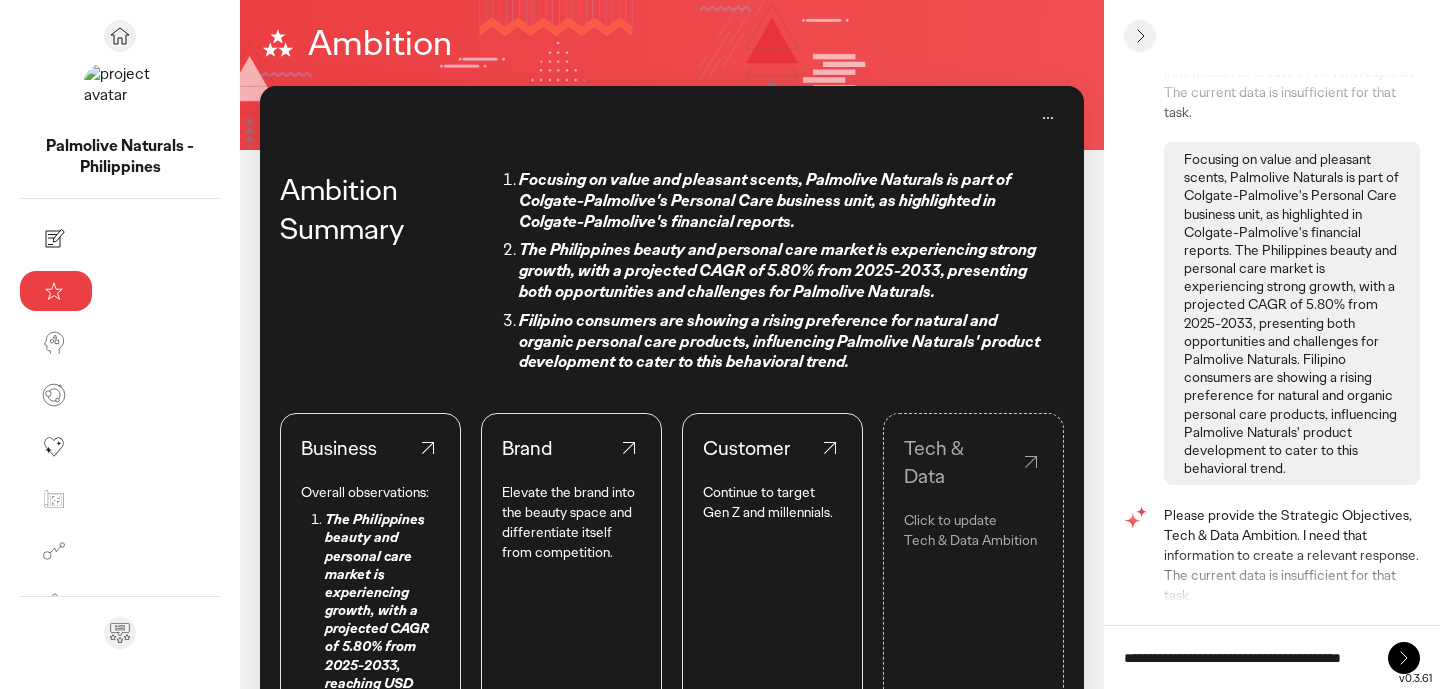 scroll, scrollTop: 0, scrollLeft: 31, axis: horizontal 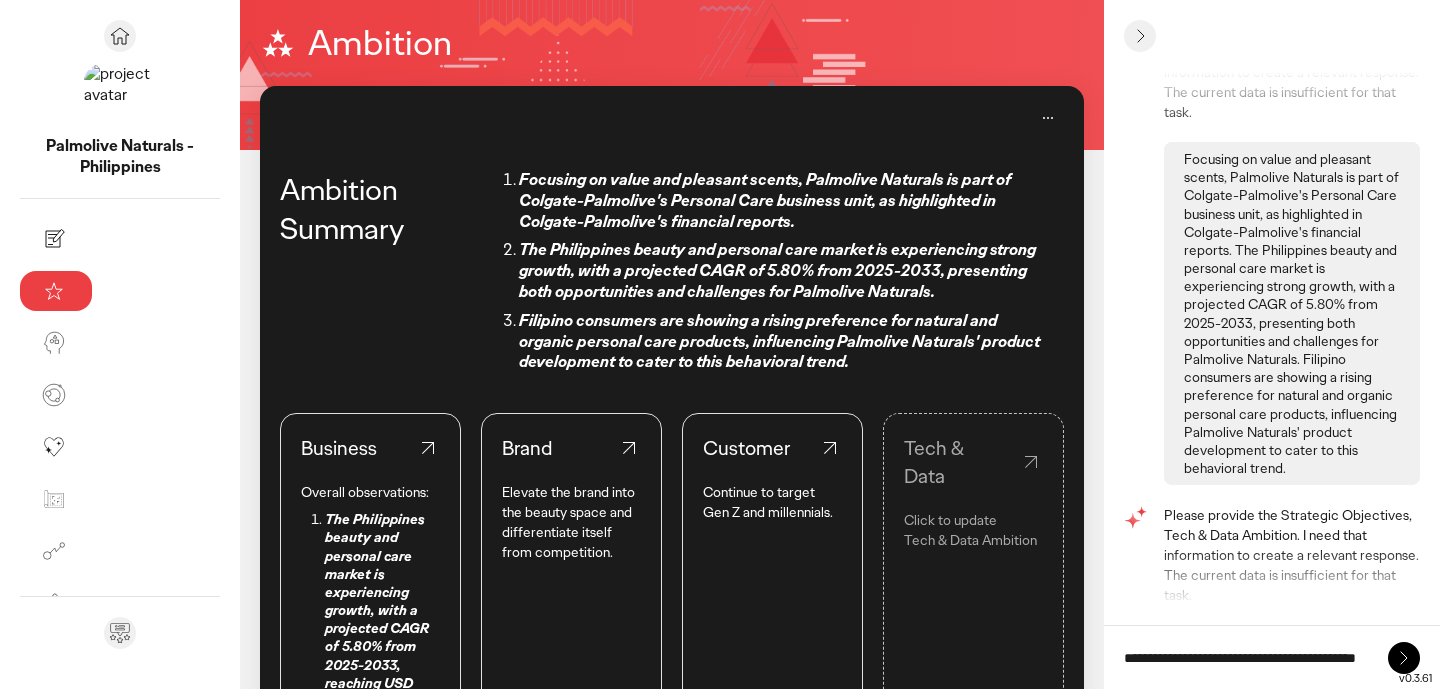 paste on "**********" 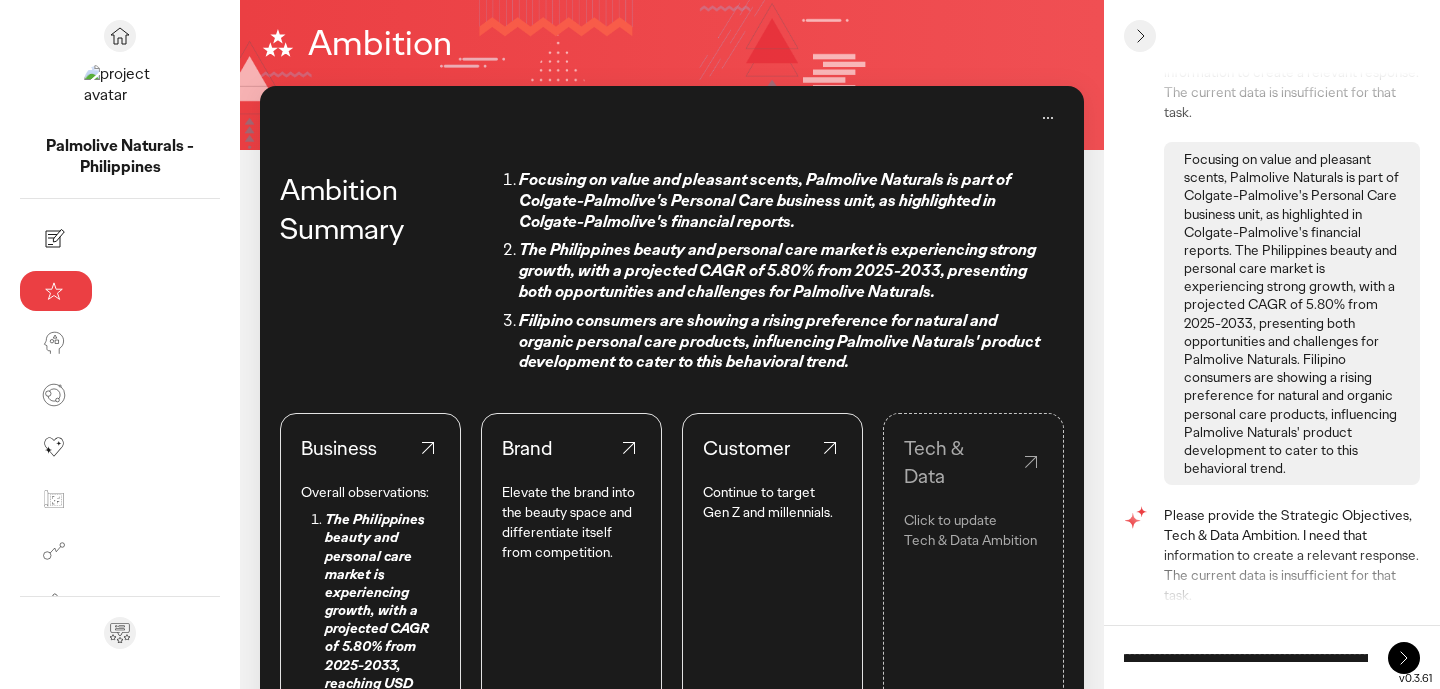 scroll, scrollTop: 0, scrollLeft: 3353, axis: horizontal 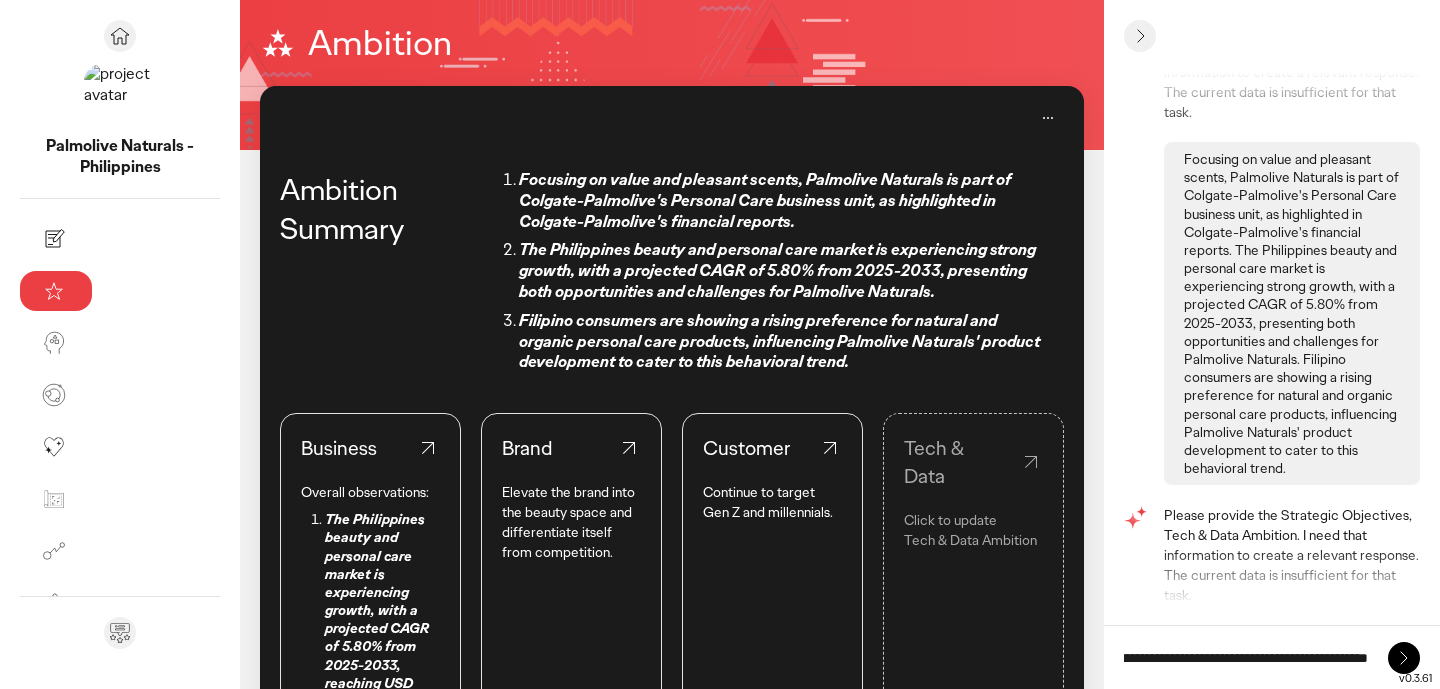 type on "**********" 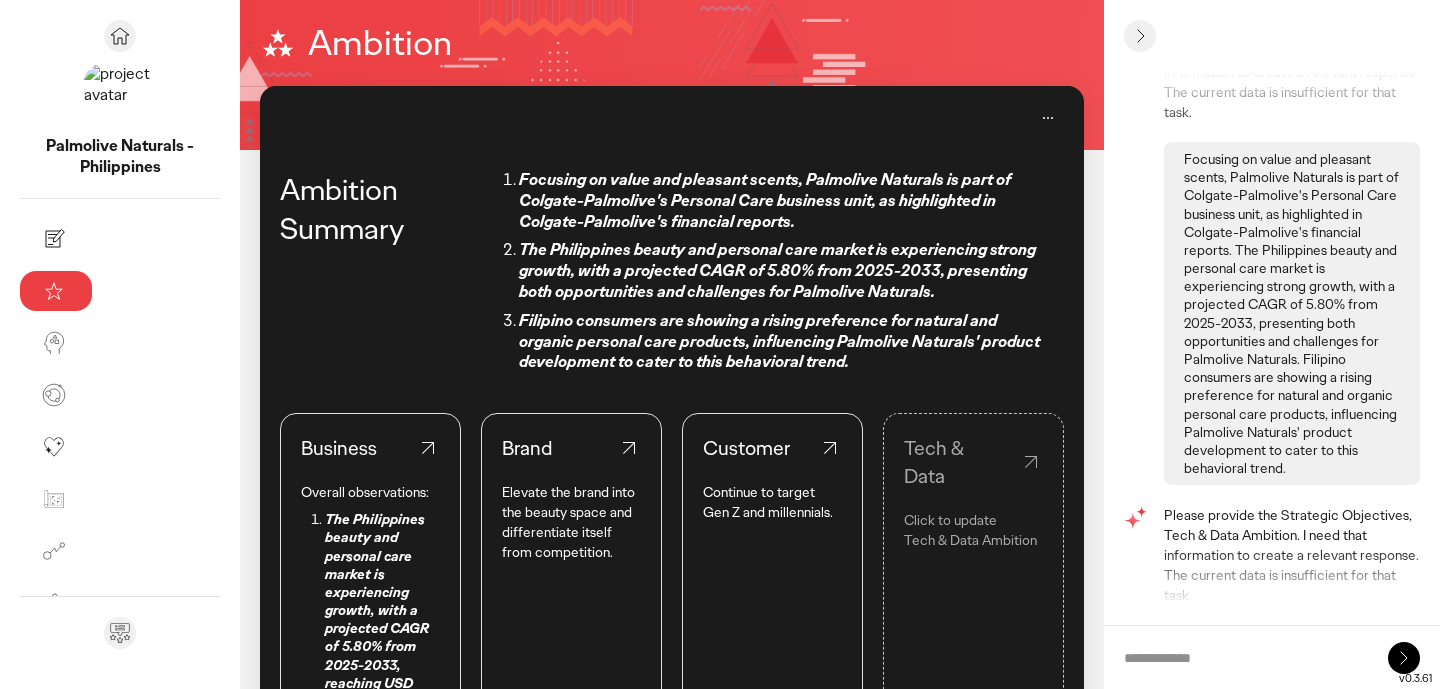 scroll, scrollTop: 0, scrollLeft: 0, axis: both 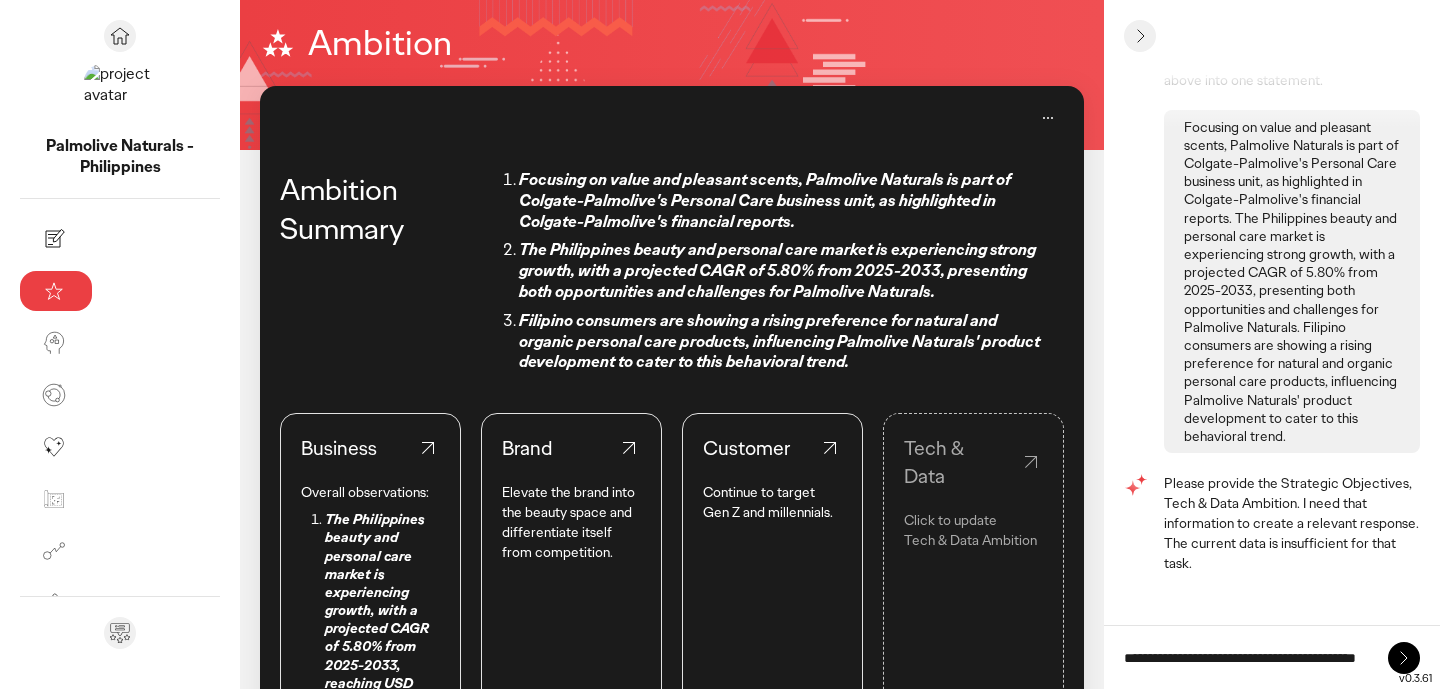 type on "**********" 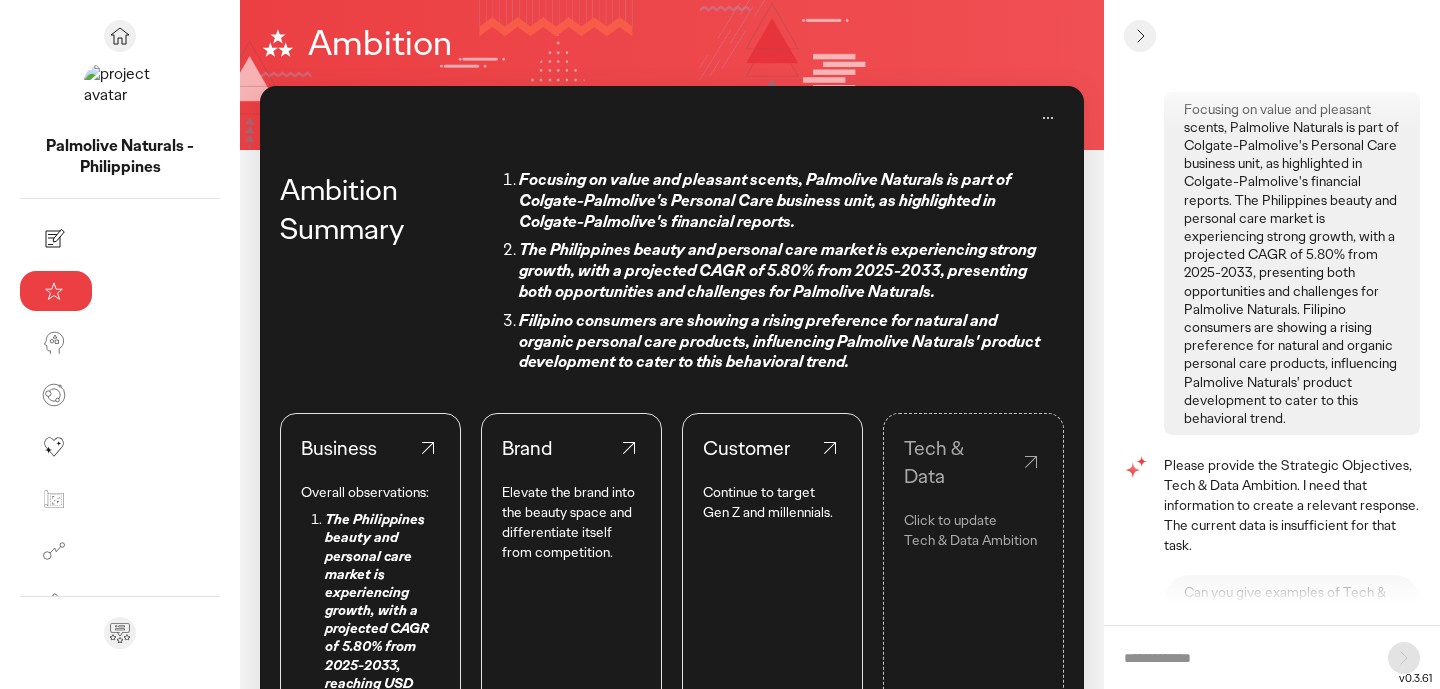 scroll, scrollTop: 0, scrollLeft: 0, axis: both 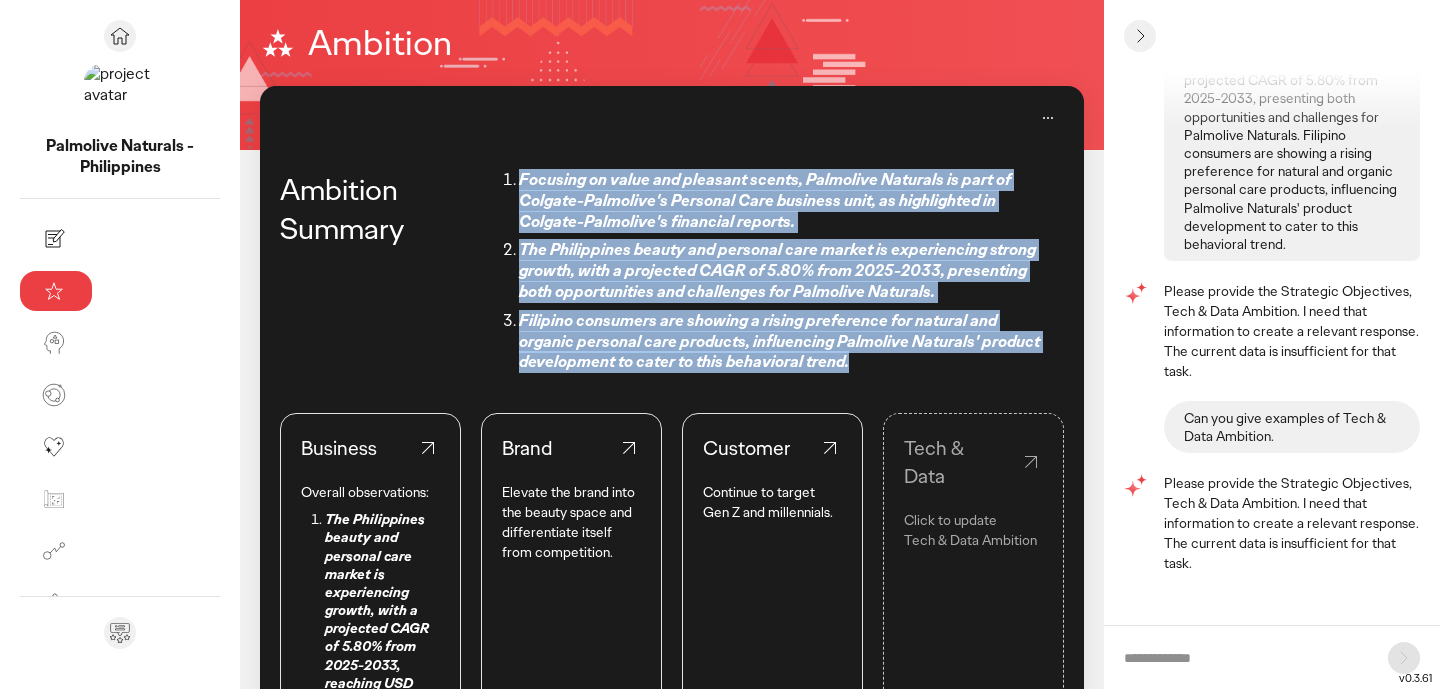 drag, startPoint x: 448, startPoint y: 340, endPoint x: 370, endPoint y: 176, distance: 181.60396 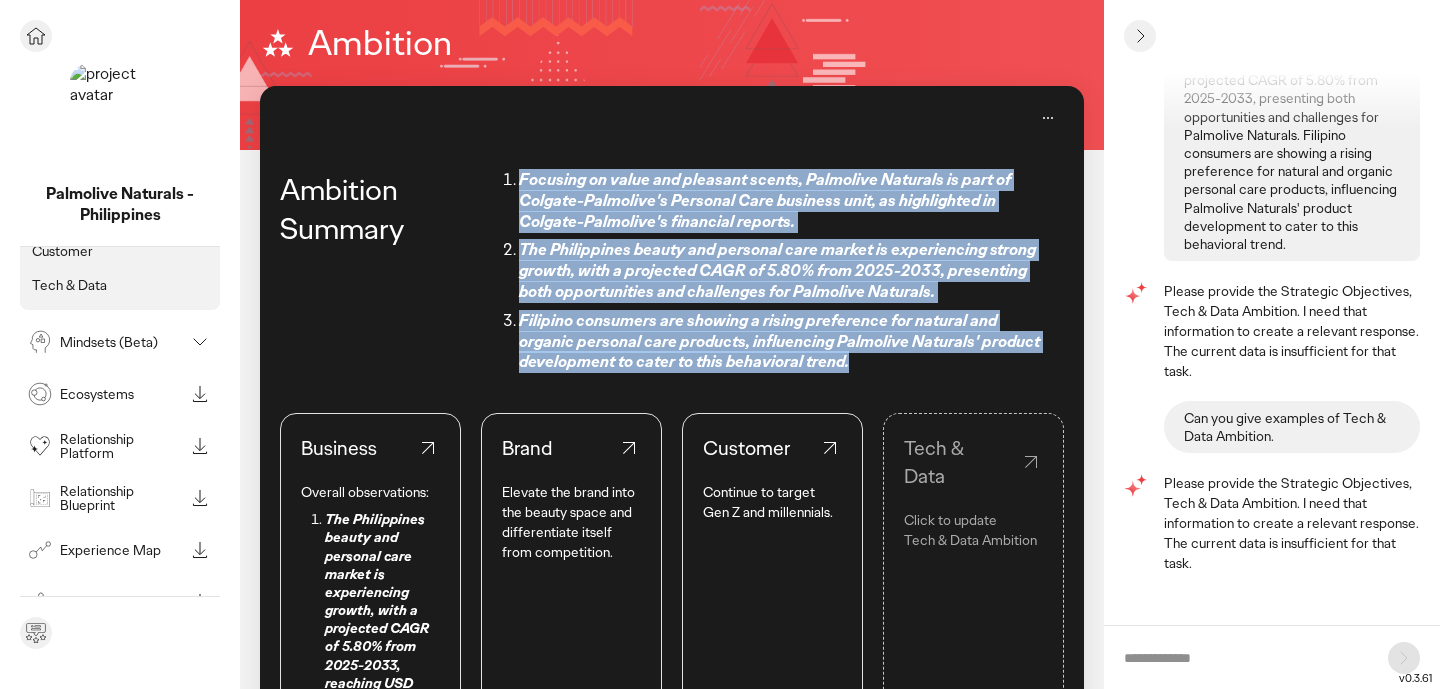 scroll, scrollTop: 177, scrollLeft: 0, axis: vertical 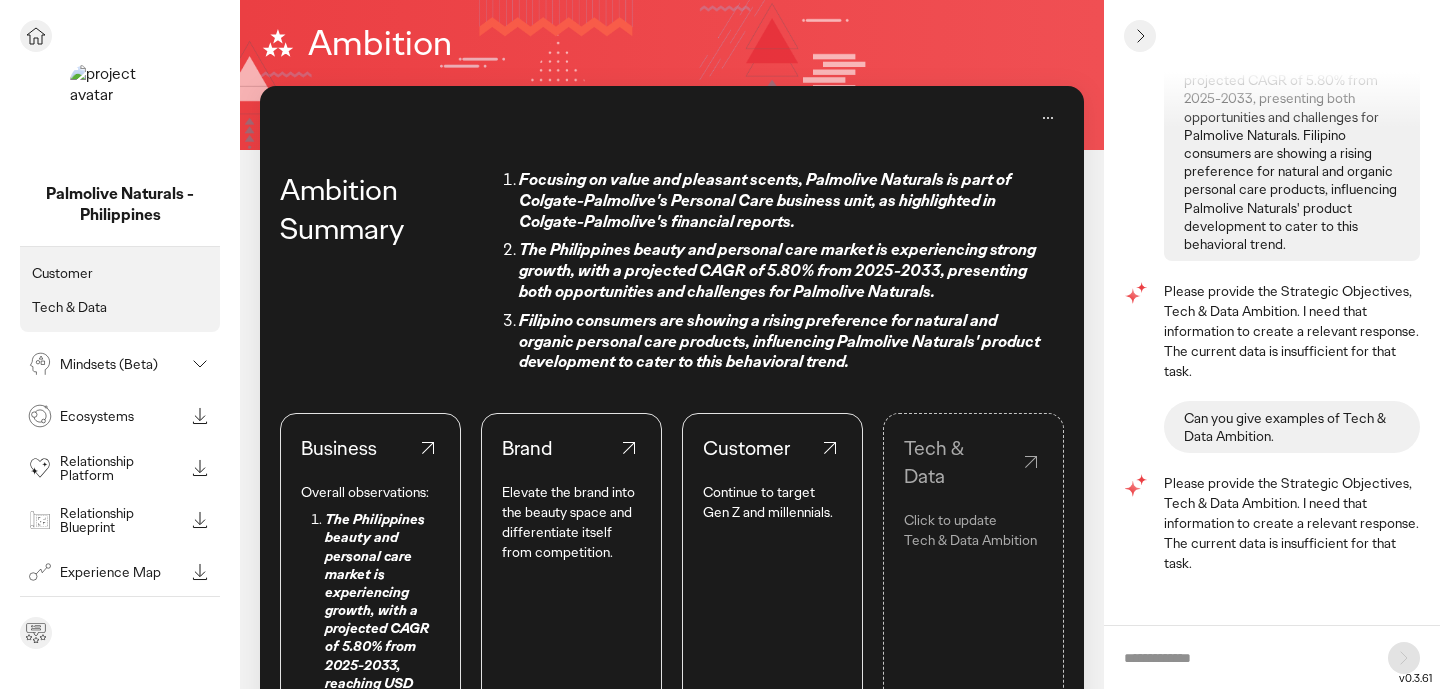 click 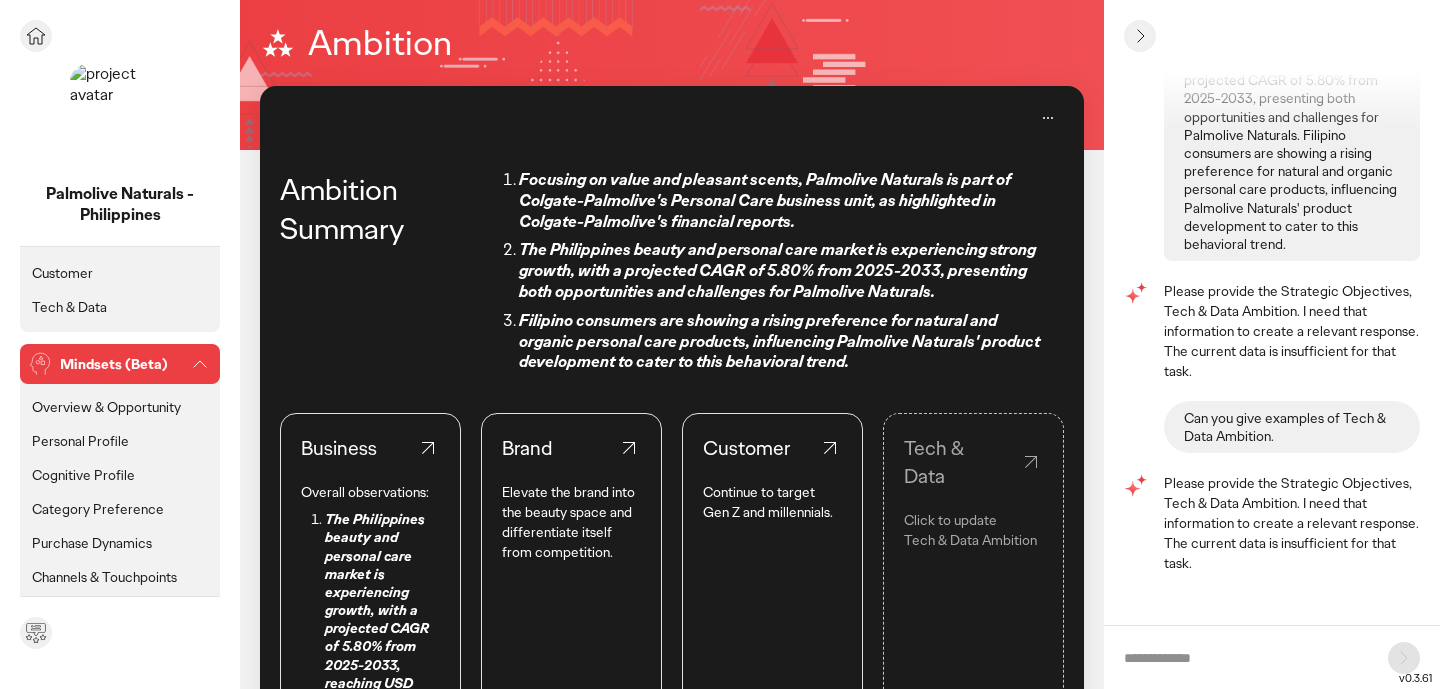 click on "Mindsets (Beta)" at bounding box center [122, 364] 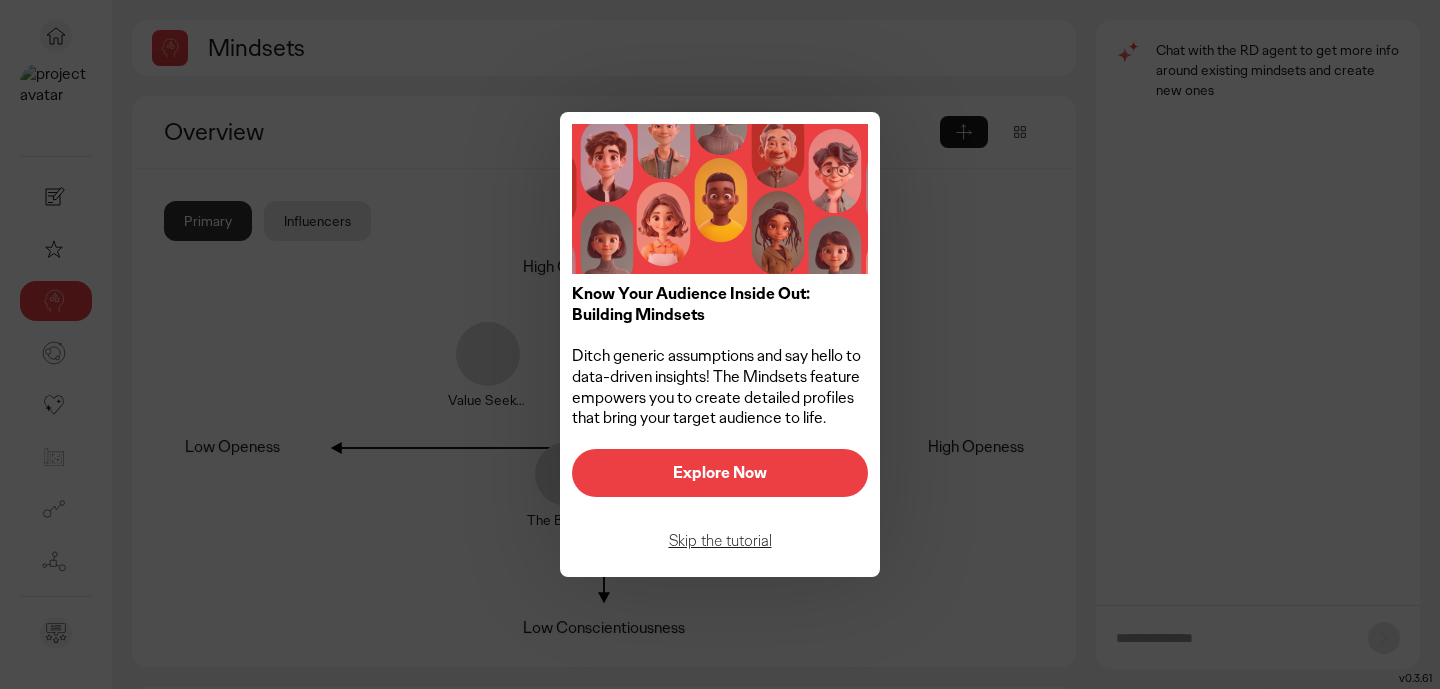 click on "Explore Now" at bounding box center (720, 473) 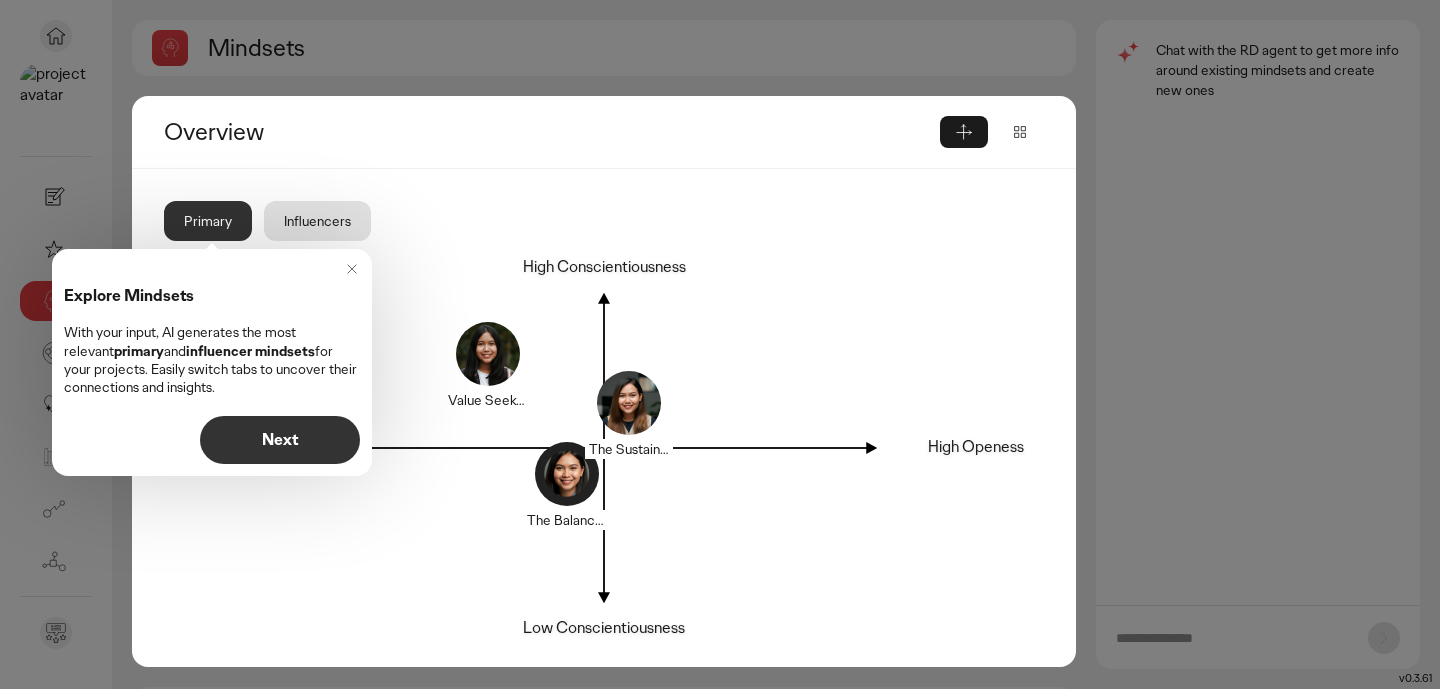 click 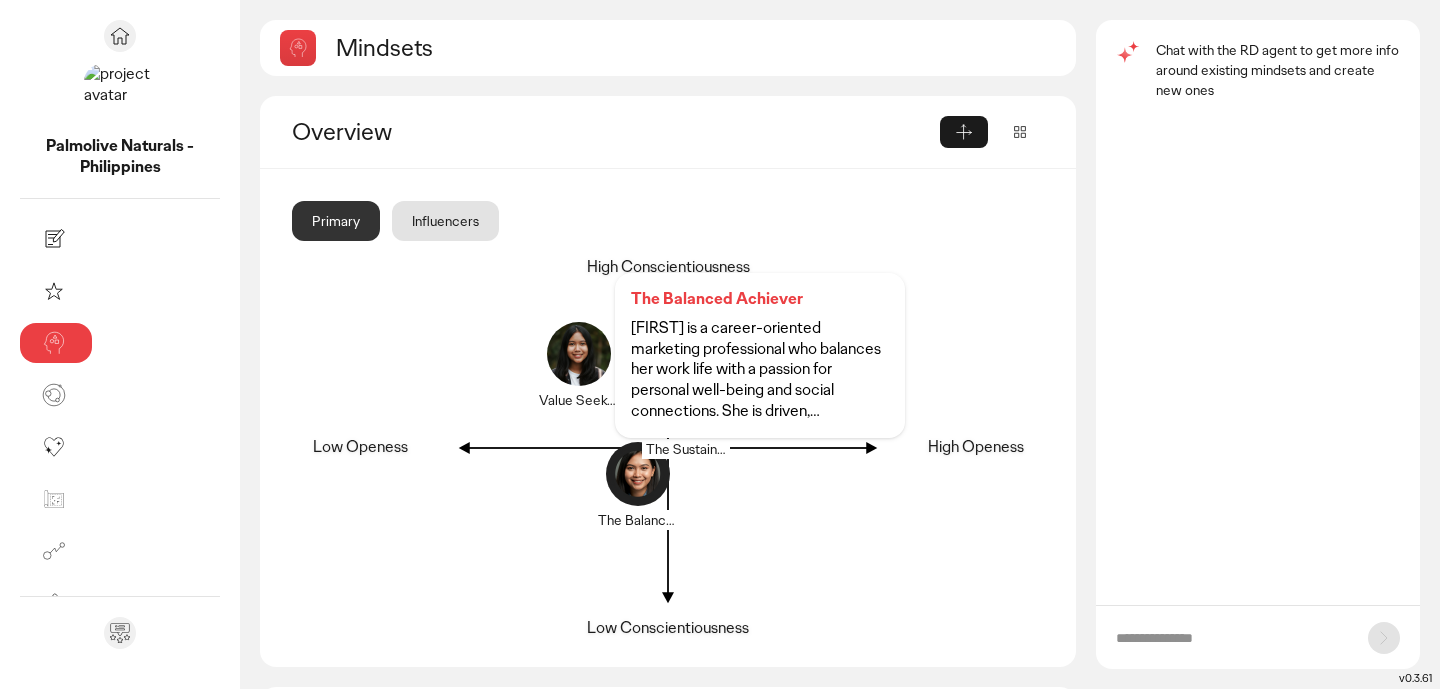 click 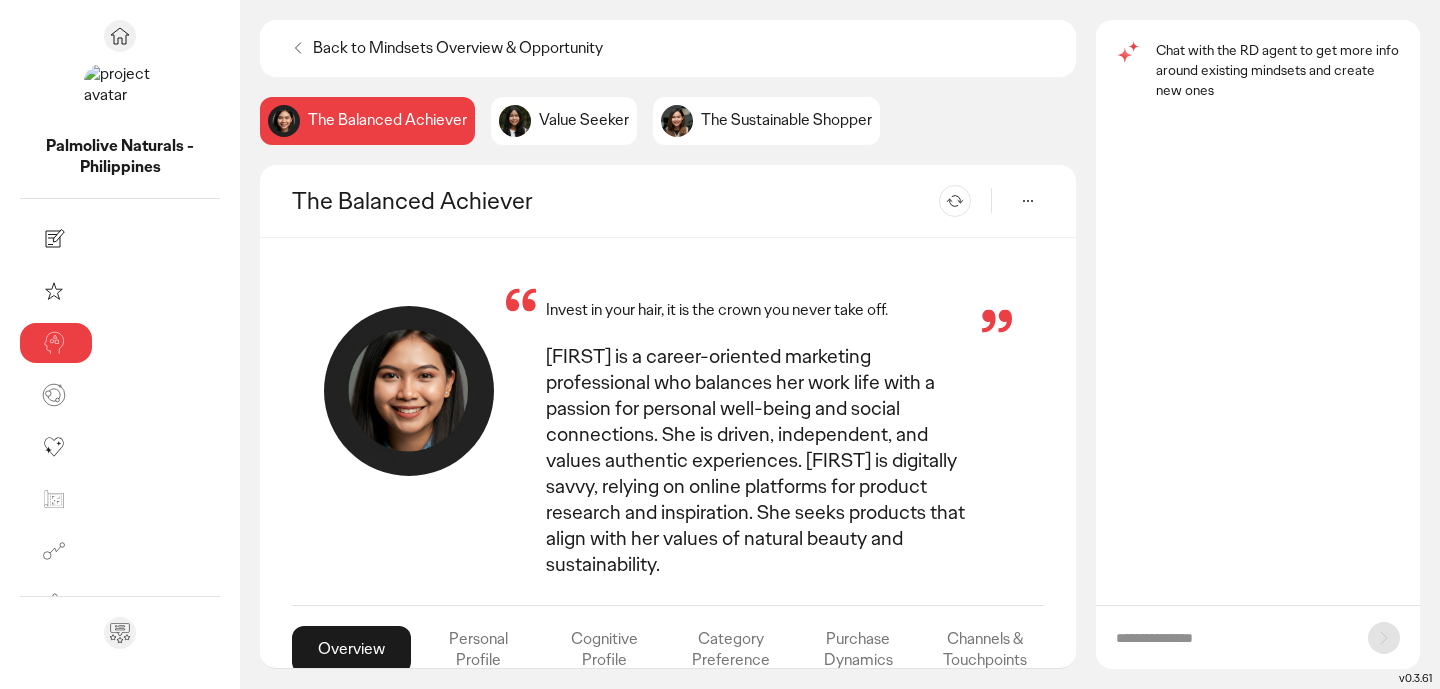 click on "Value Seeker" 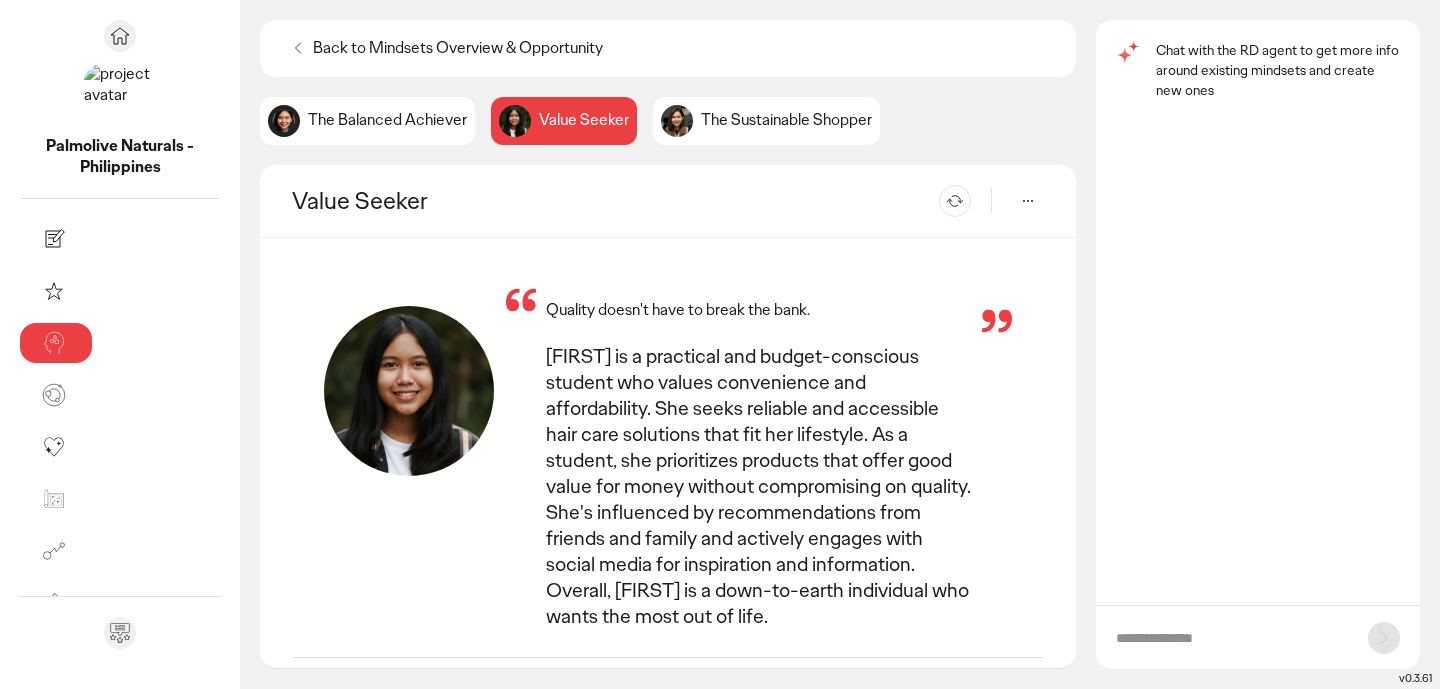 click on "The Balanced Achiever" 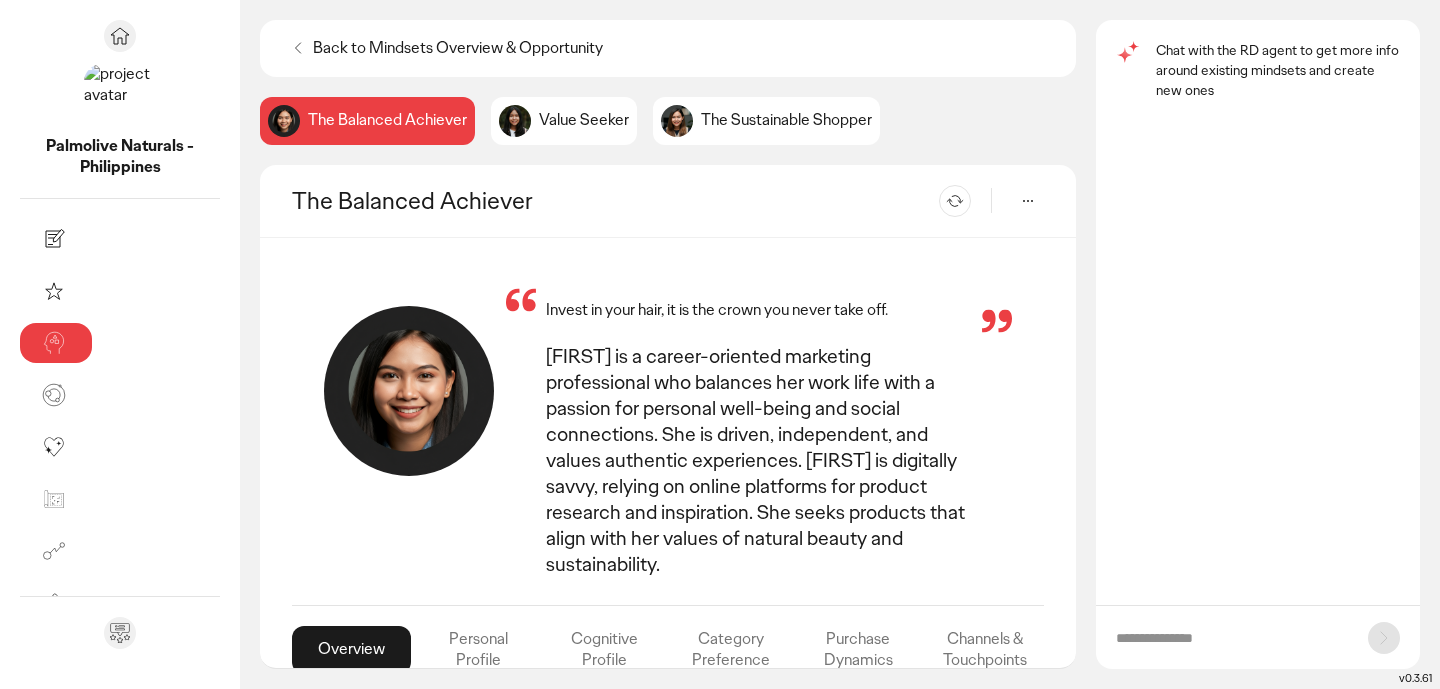 click on "Value Seeker" 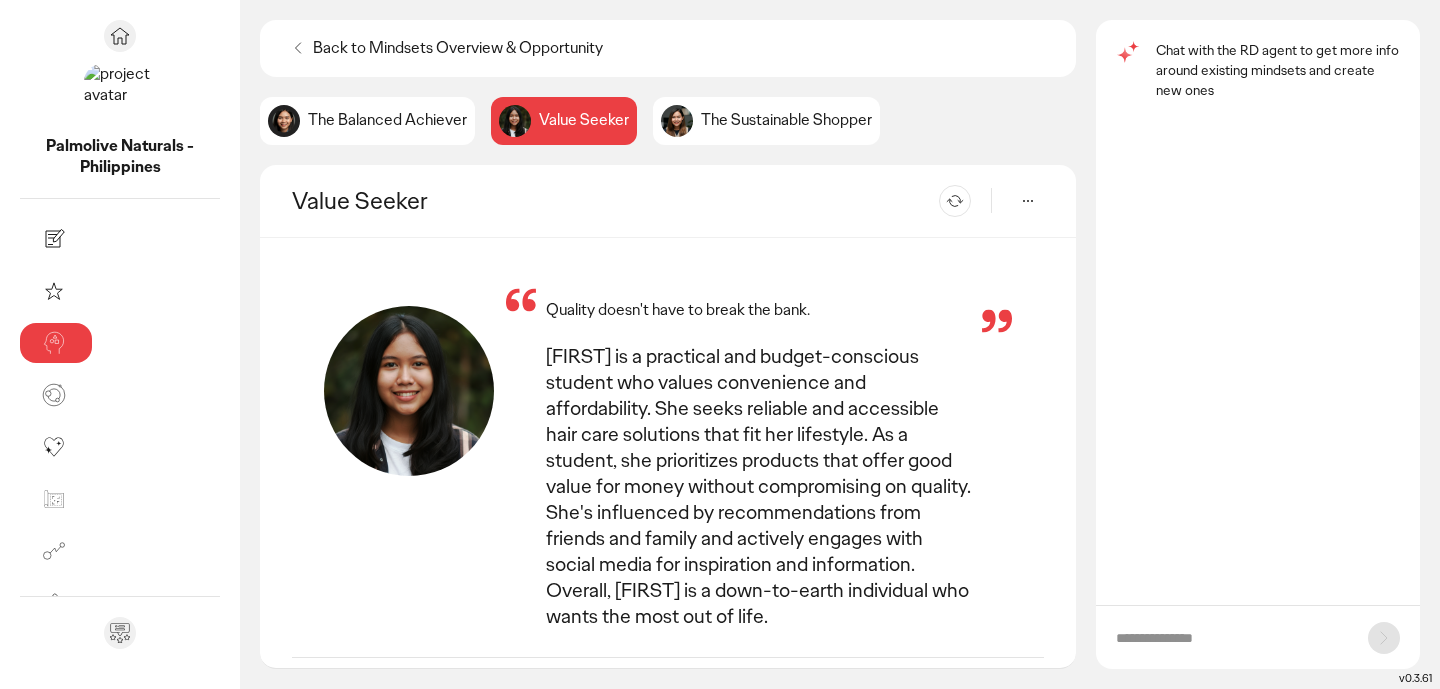 click on "The Sustainable Shopper" 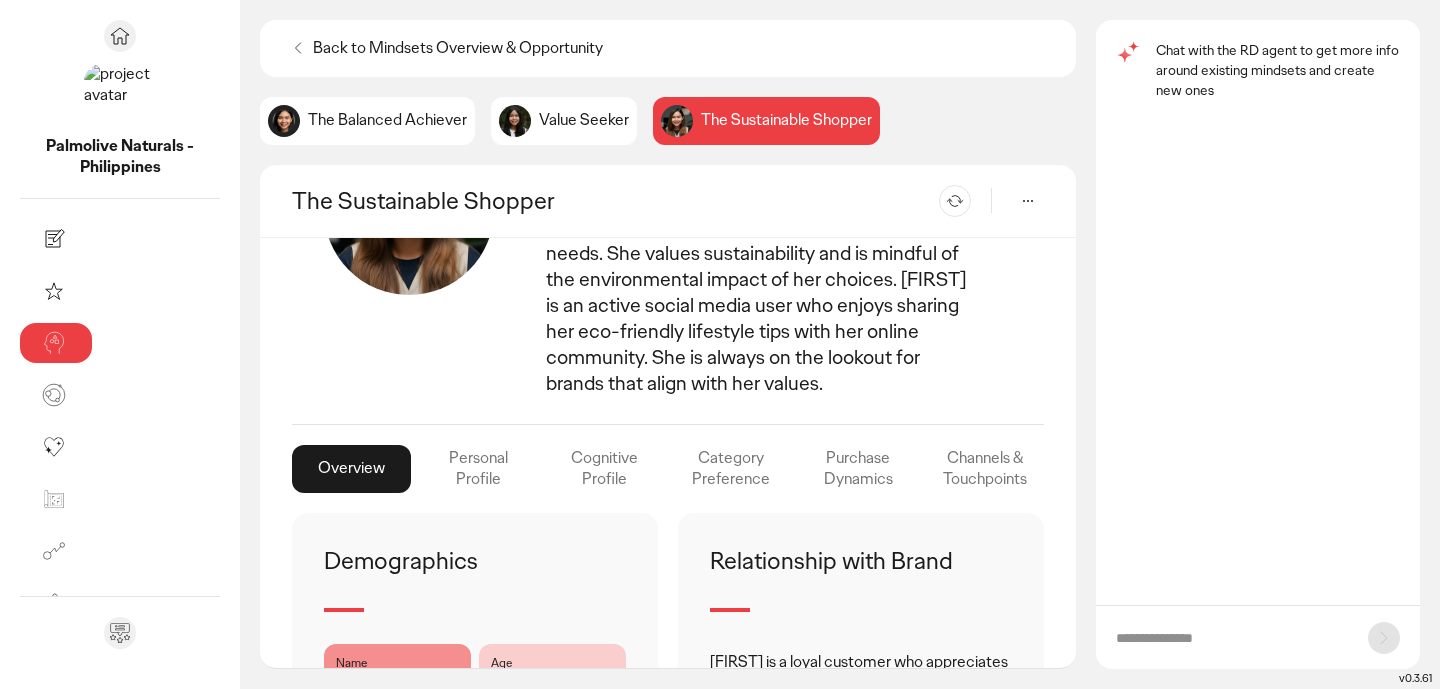 scroll, scrollTop: 186, scrollLeft: 0, axis: vertical 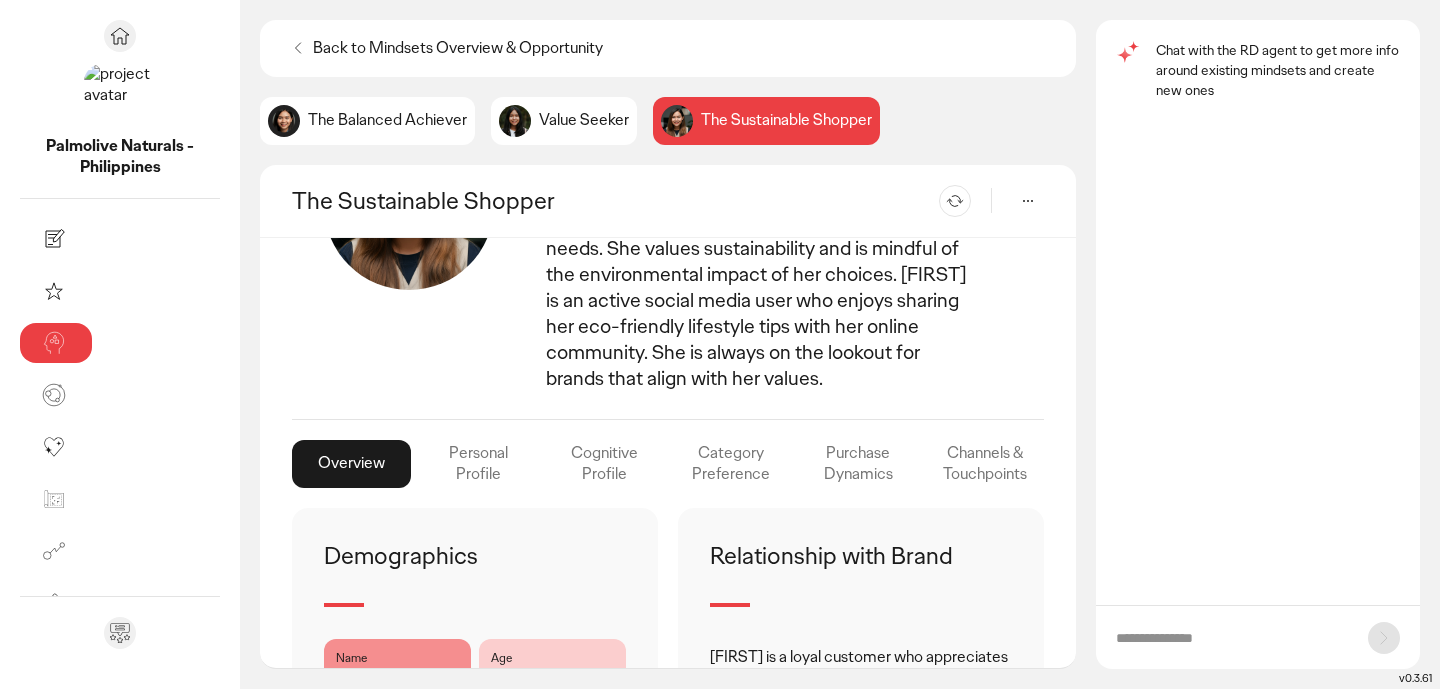 click on "The Balanced Achiever" 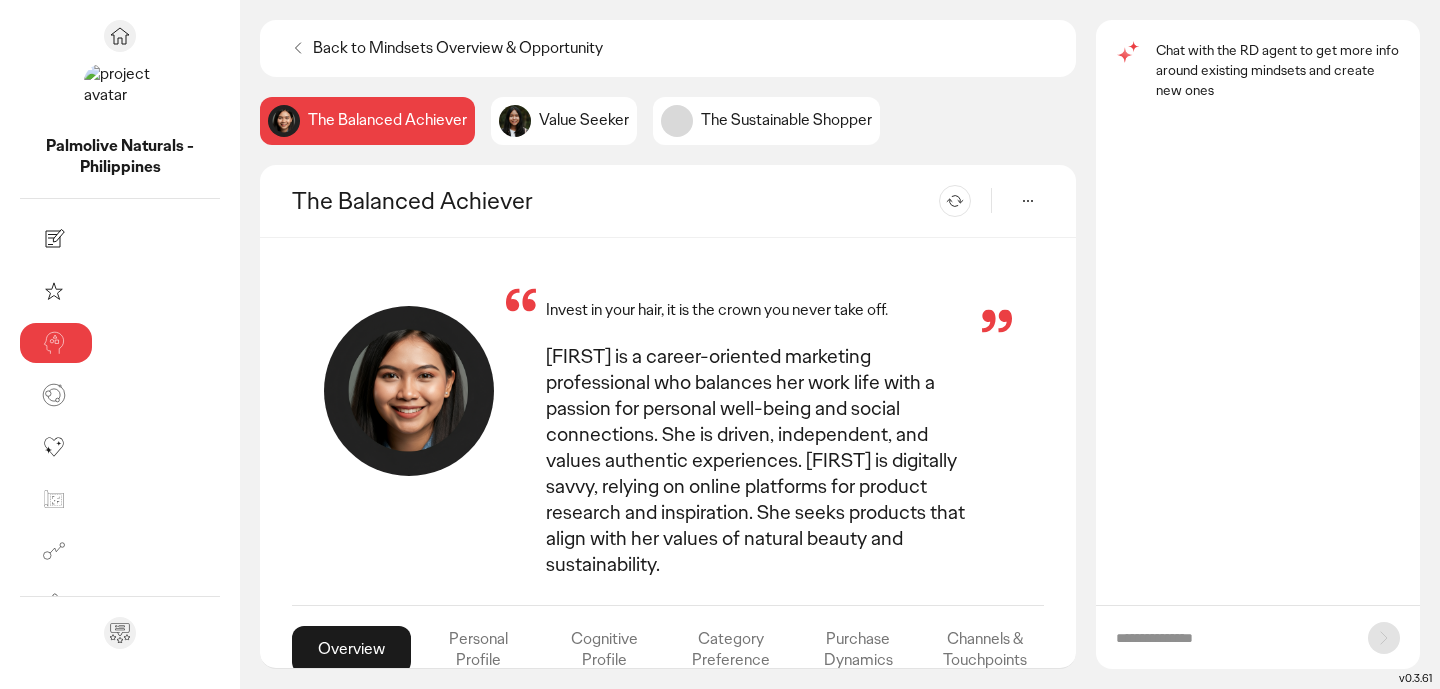 click 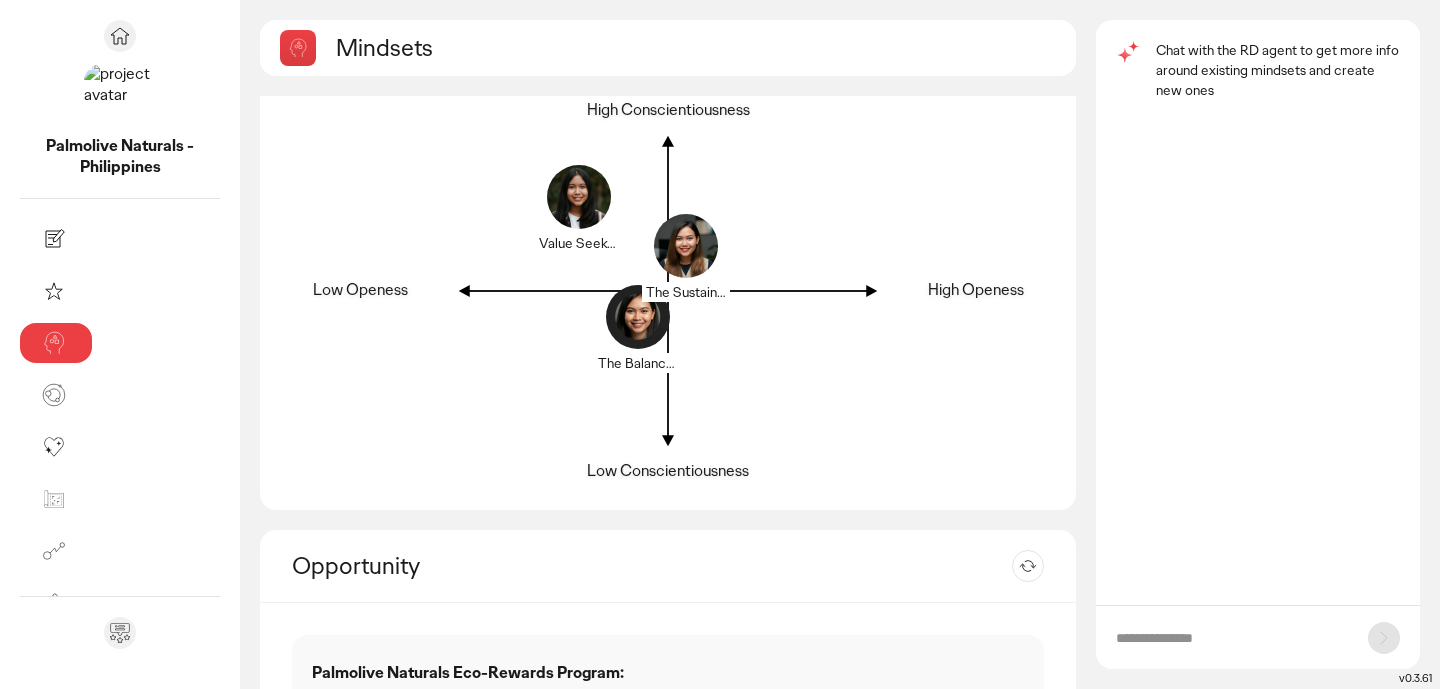 scroll, scrollTop: 62, scrollLeft: 0, axis: vertical 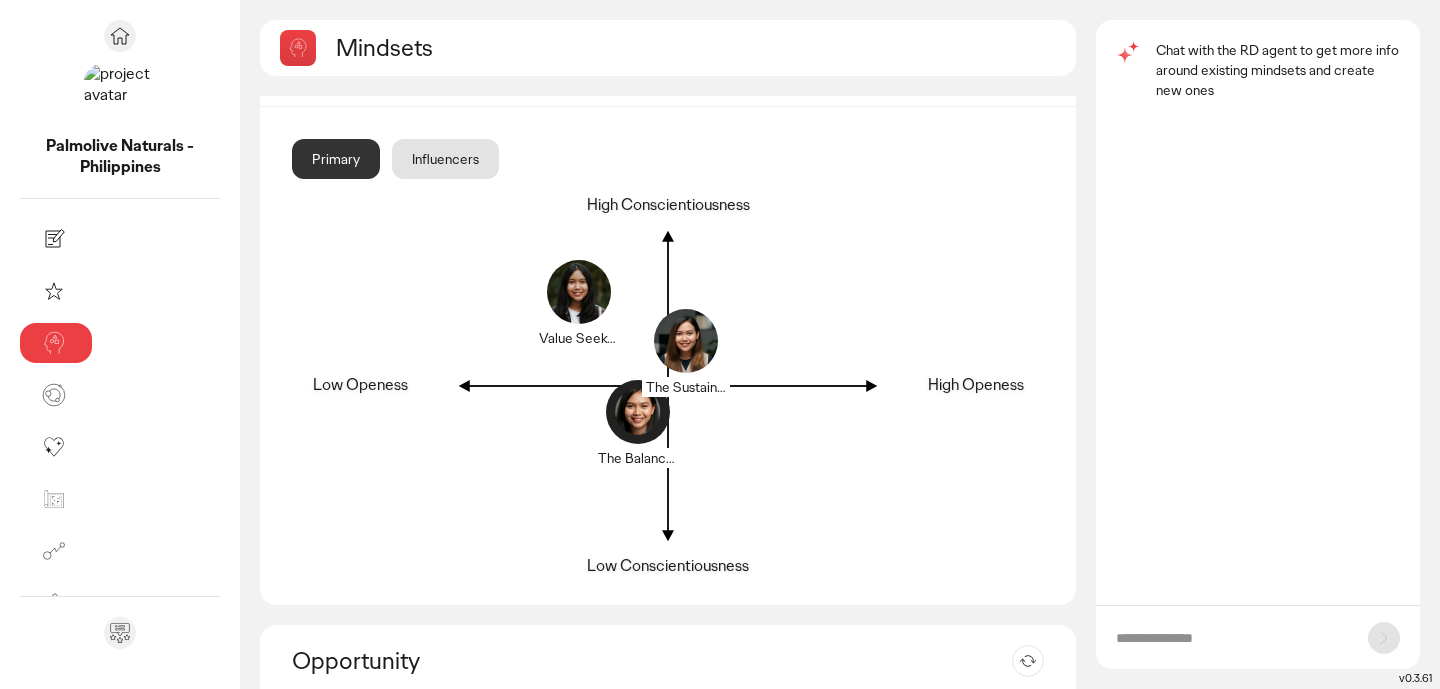 click on "Influencers" 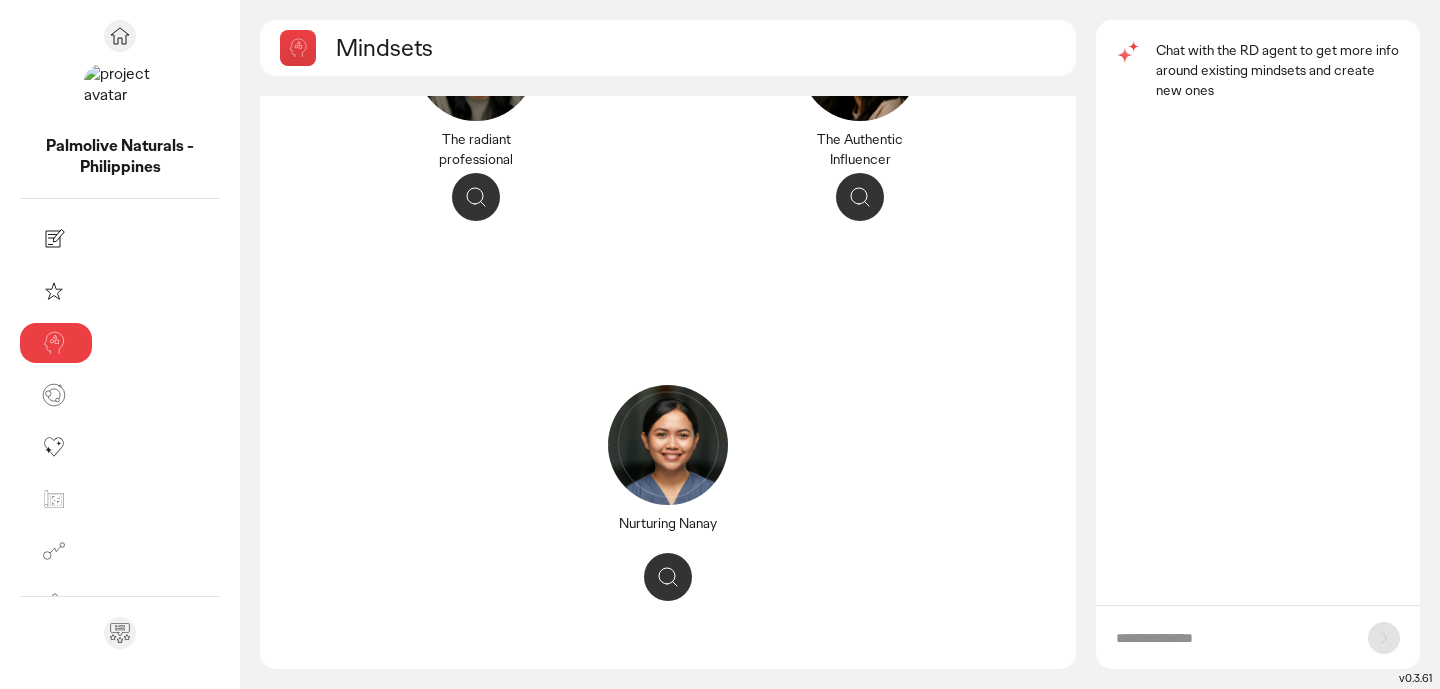 scroll, scrollTop: 0, scrollLeft: 0, axis: both 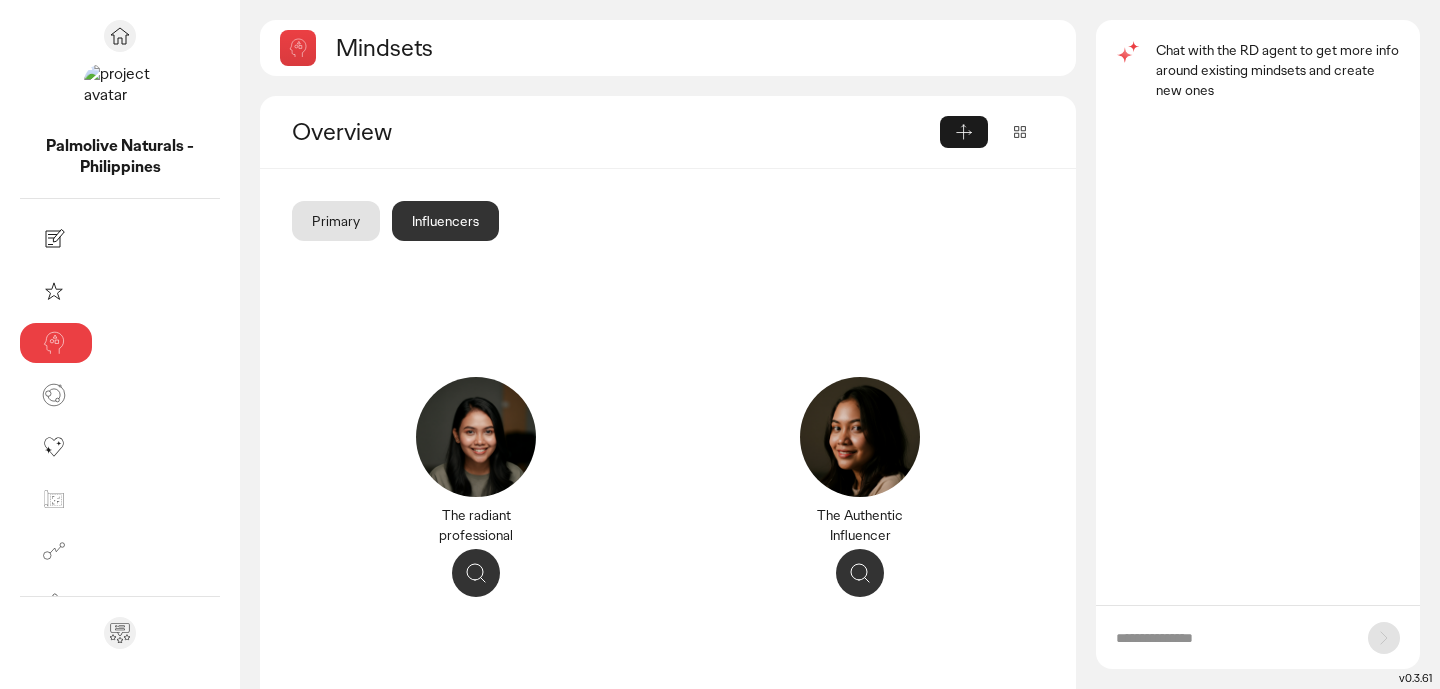 click on "Primary" 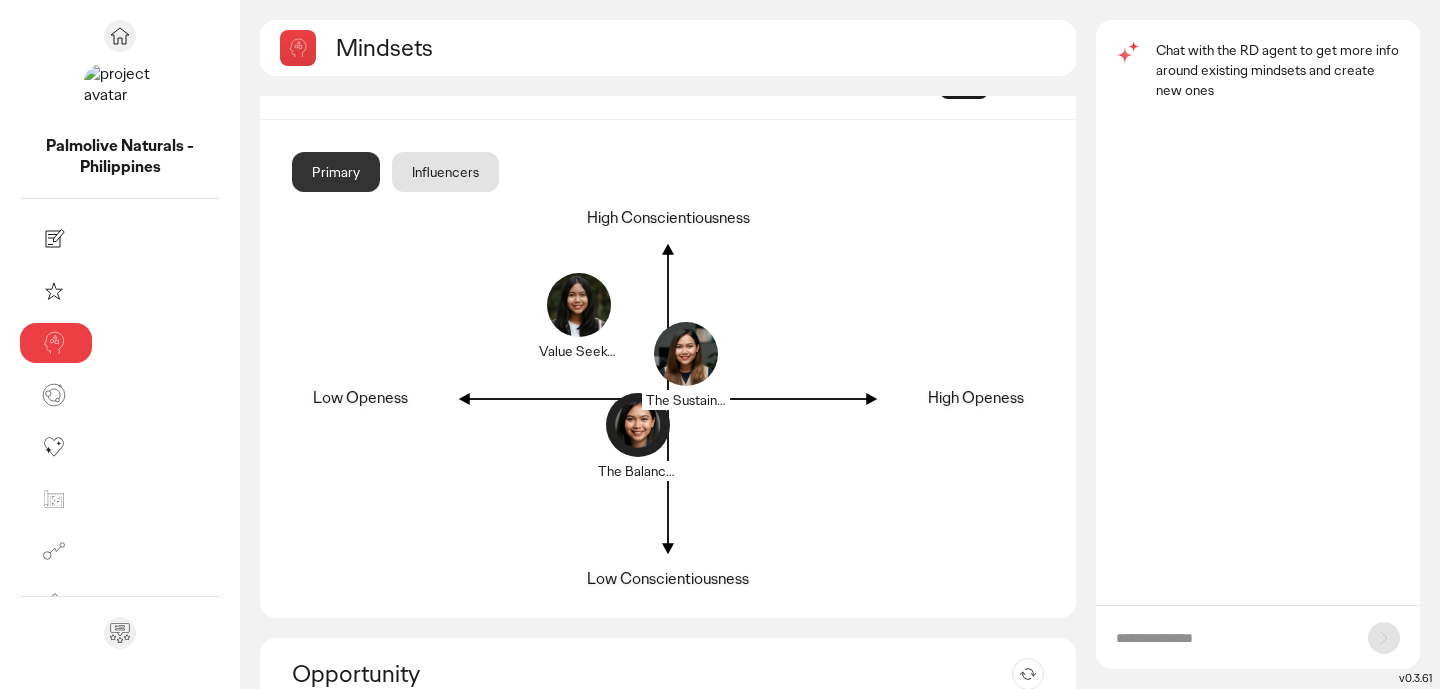 scroll, scrollTop: 0, scrollLeft: 0, axis: both 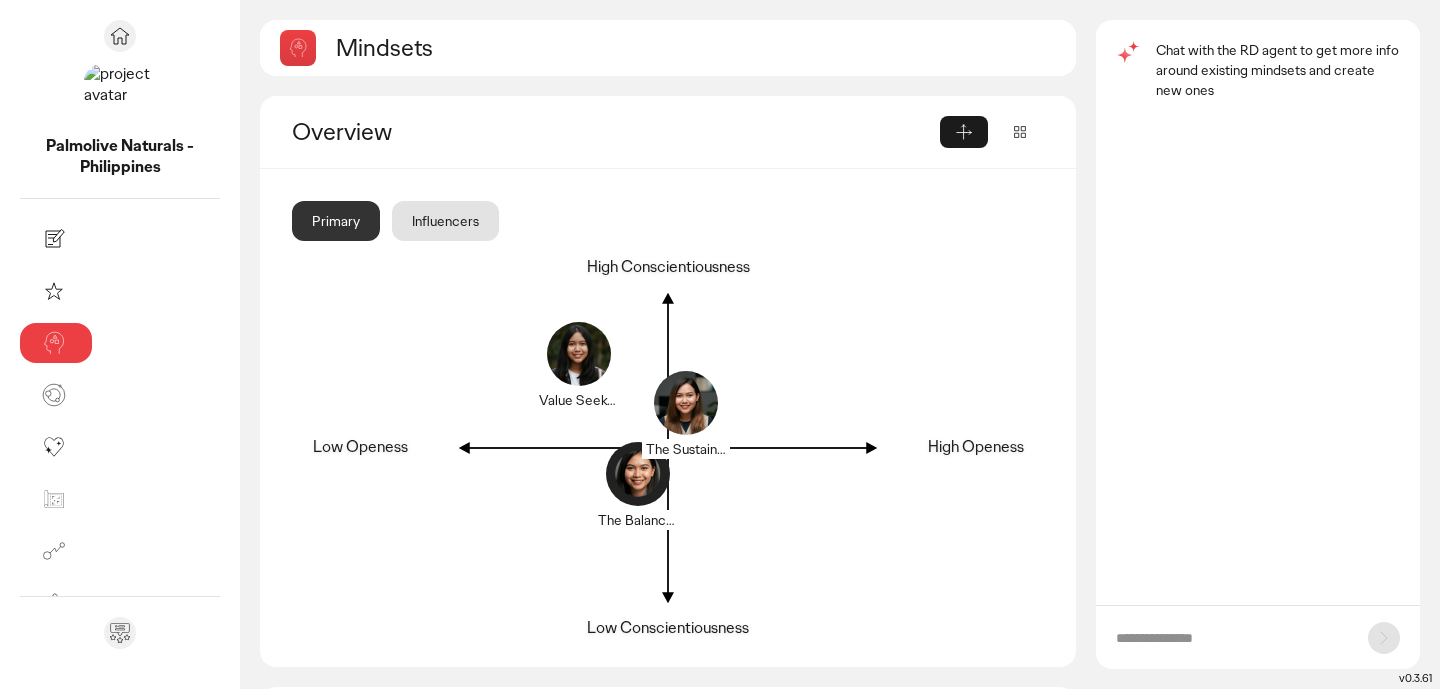 click 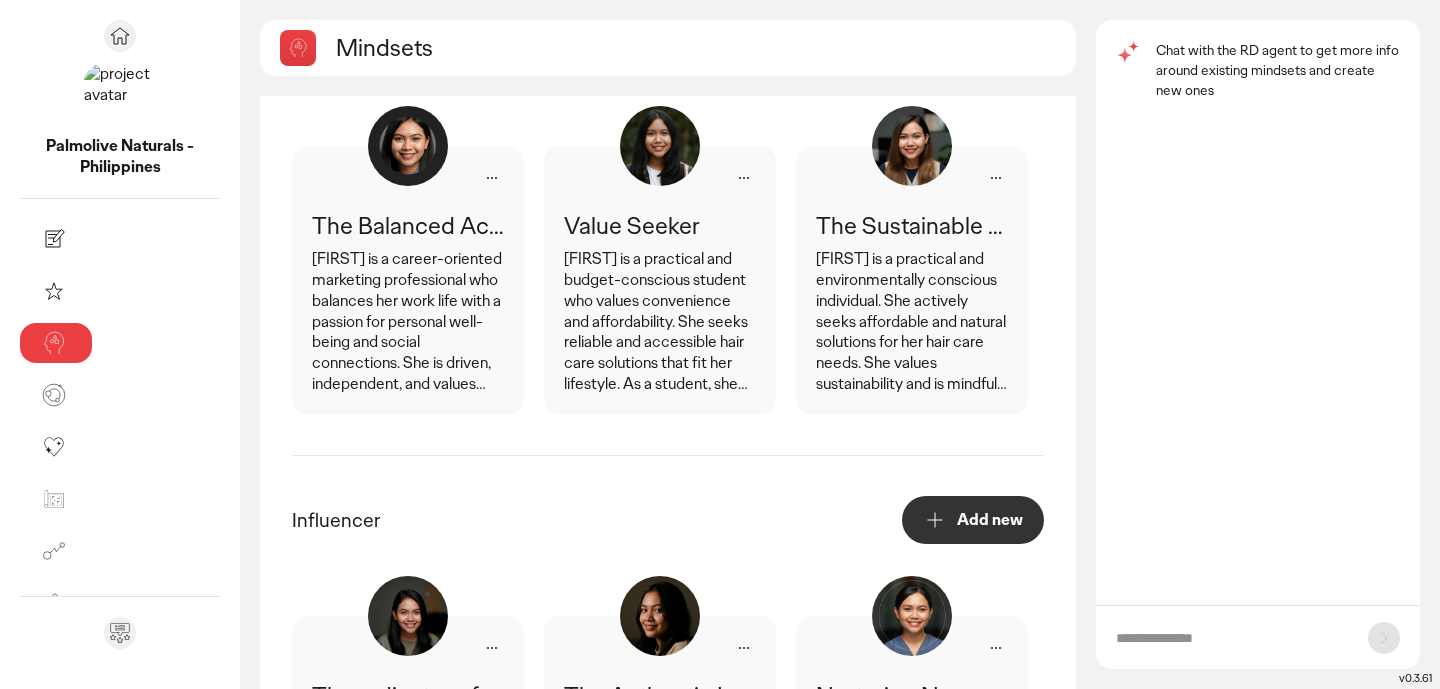 scroll, scrollTop: 182, scrollLeft: 0, axis: vertical 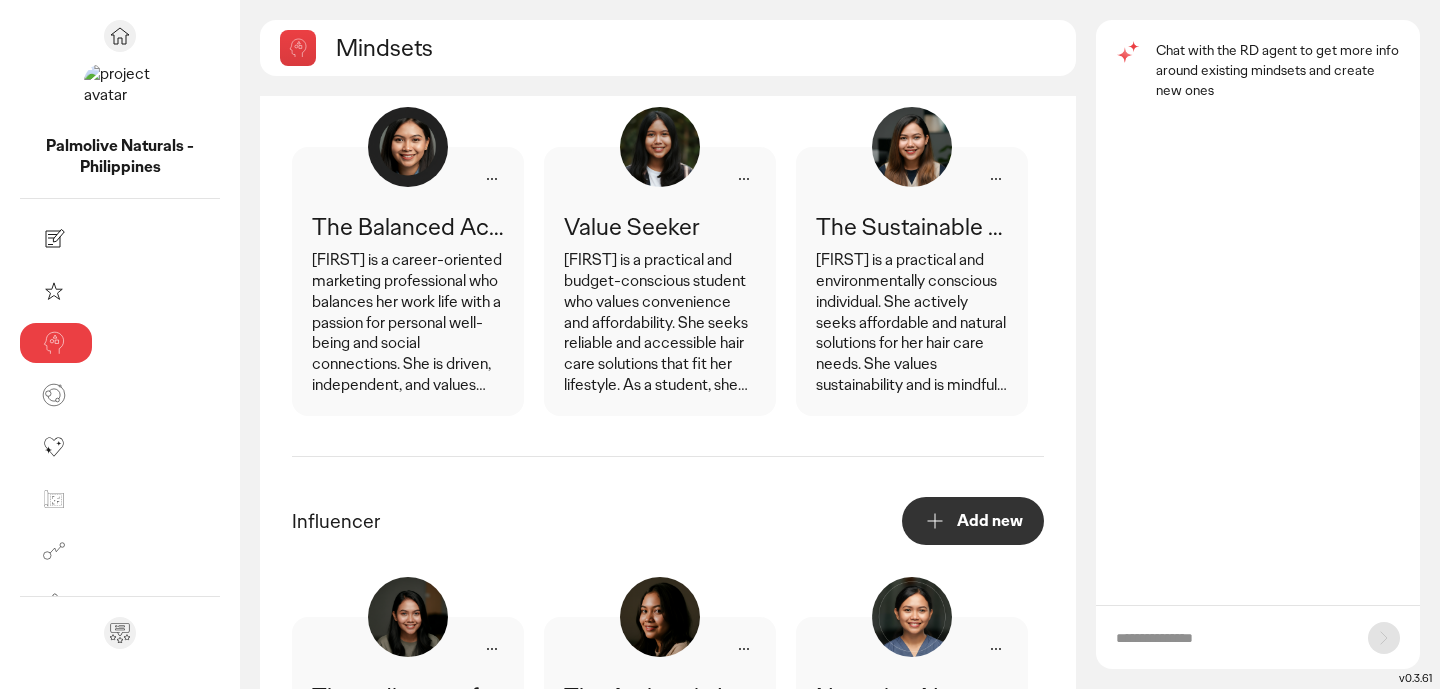 click 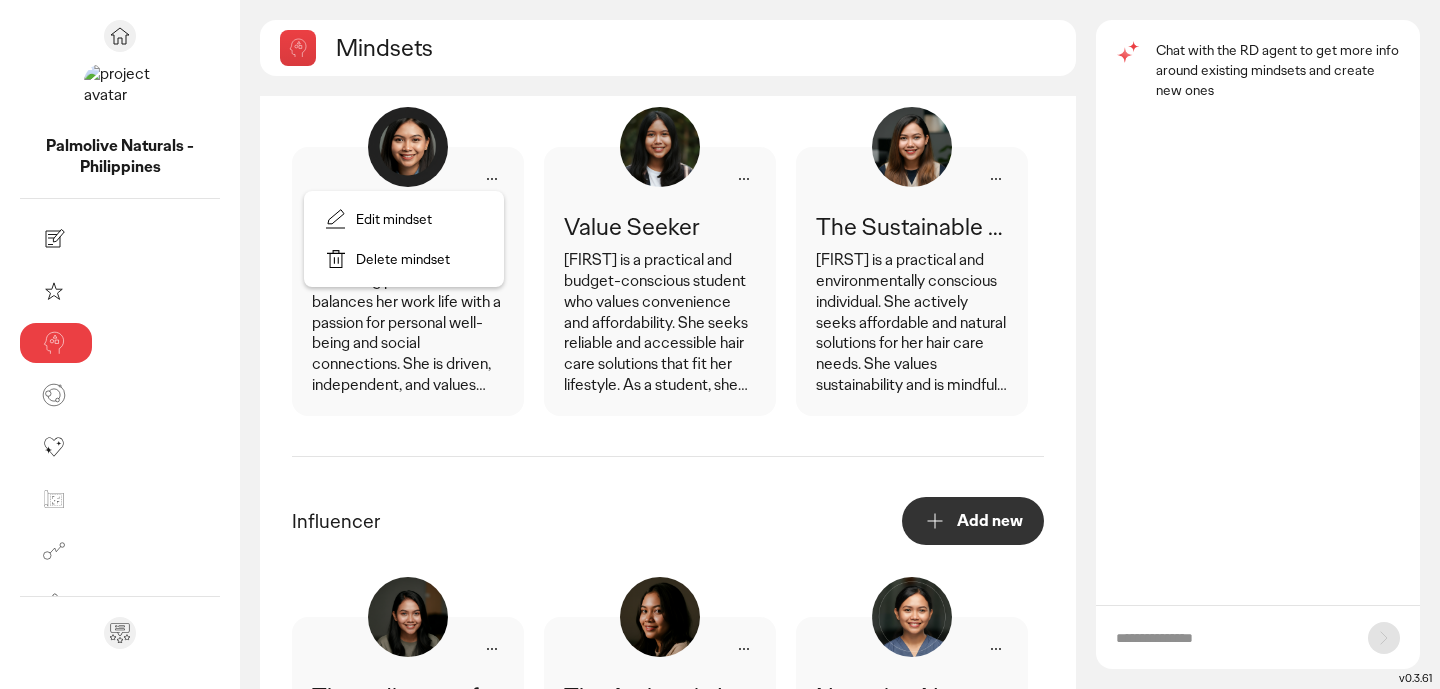 click on "The Balanced Achiever [FIRST] is a career-oriented marketing professional who balances her work life with a passion for personal well-being and social connections. She is driven, independent, and values authentic experiences. [FIRST] is digitally savvy, relying on online platforms for product research and inspiration. She seeks products that align with her values of natural beauty and sustainability. Value Seeker [FIRST] is a practical and budget-conscious student who values convenience and affordability. She seeks reliable and accessible hair care solutions that fit her lifestyle. As a student, she prioritizes products that offer good value for money without compromising on quality. She's influenced by recommendations from friends and family and actively engages with social media for inspiration and information. Overall, [FIRST] is a down-to-earth individual who wants the most out of life." at bounding box center [668, 456] 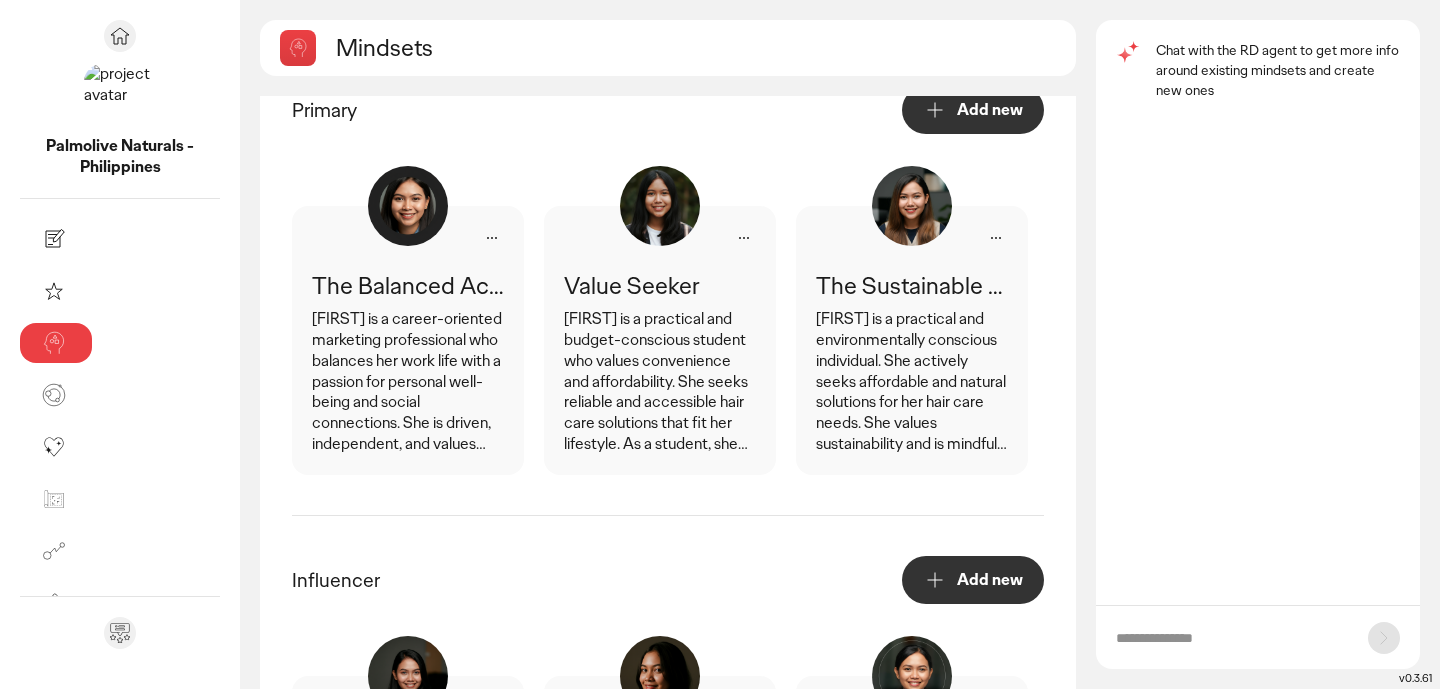 scroll, scrollTop: 0, scrollLeft: 0, axis: both 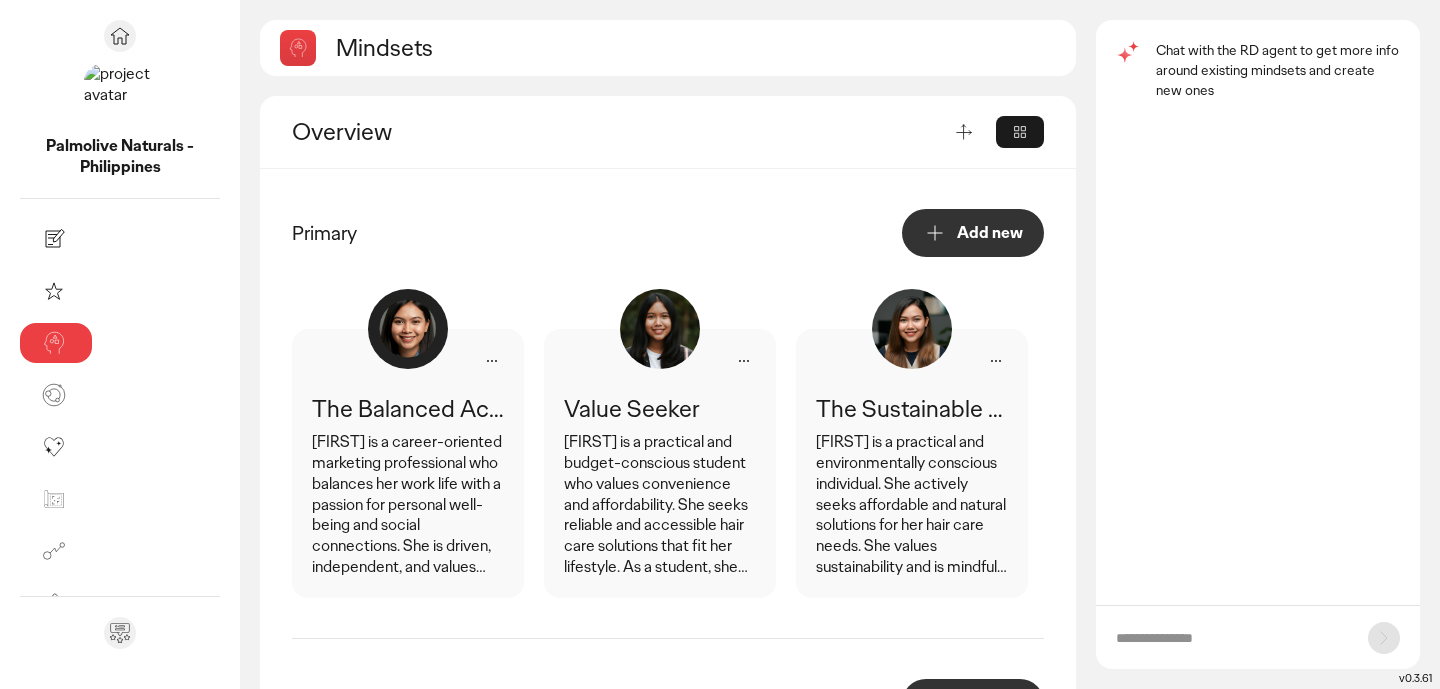click on "[FIRST] is a career-oriented marketing professional who balances her work life with a passion for personal well-being and social connections. She is driven, independent, and values authentic experiences. [FIRST] is digitally savvy, relying on online platforms for product research and inspiration. She seeks products that align with her values of natural beauty and sustainability." at bounding box center (408, 505) 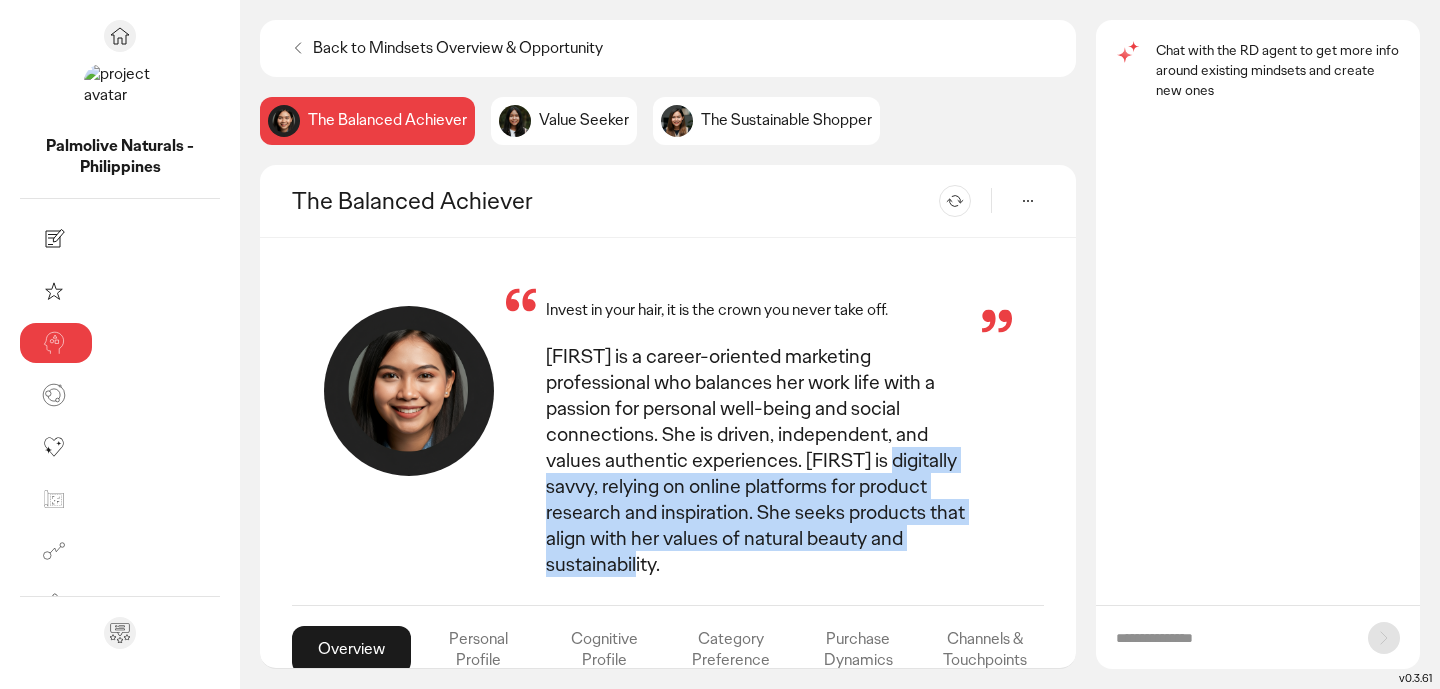 drag, startPoint x: 899, startPoint y: 484, endPoint x: 629, endPoint y: 429, distance: 275.54492 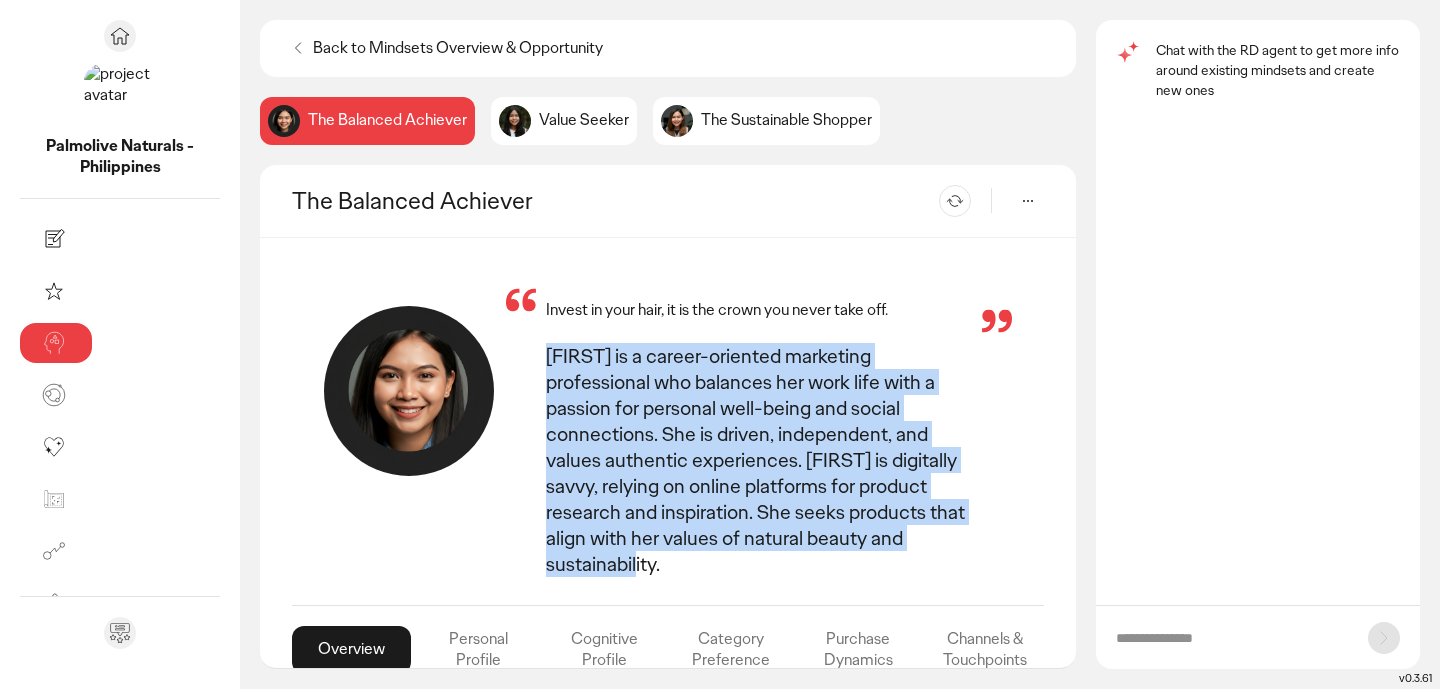 drag, startPoint x: 920, startPoint y: 487, endPoint x: 446, endPoint y: 335, distance: 497.77505 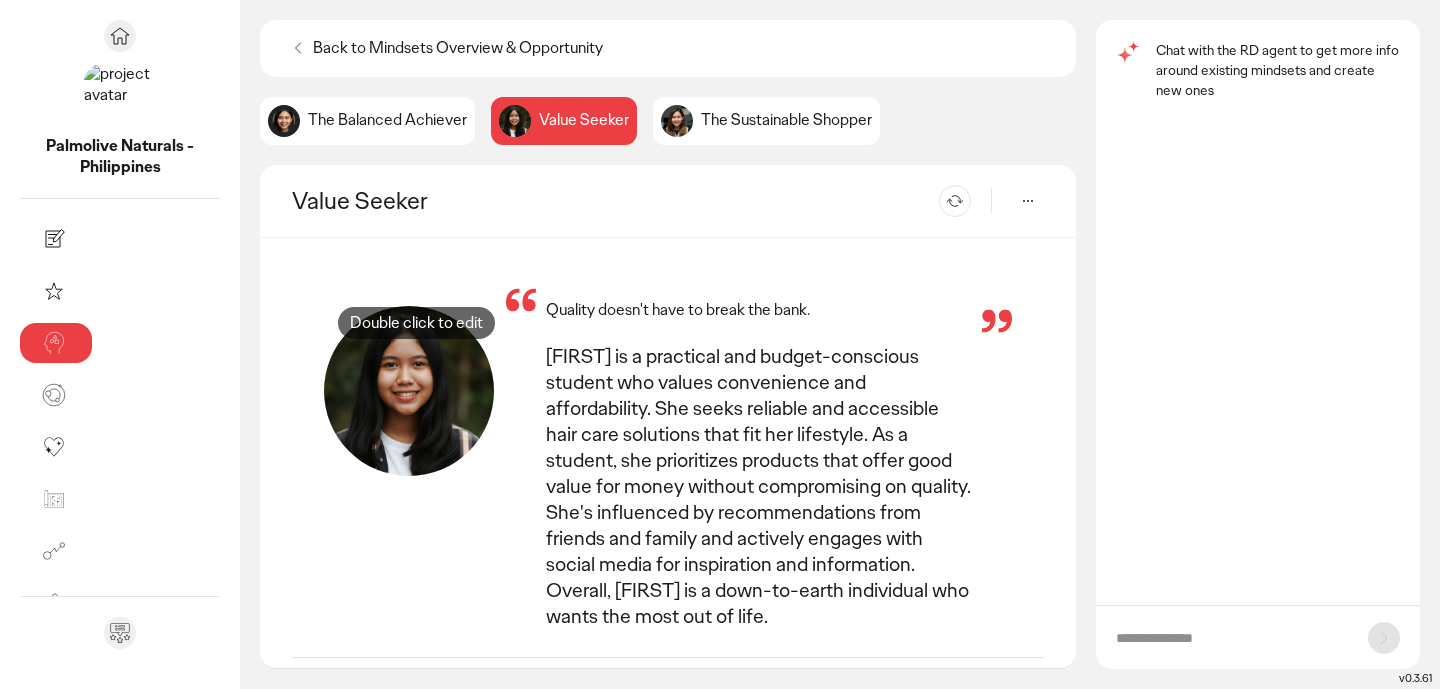 drag, startPoint x: 822, startPoint y: 534, endPoint x: 417, endPoint y: 344, distance: 447.35333 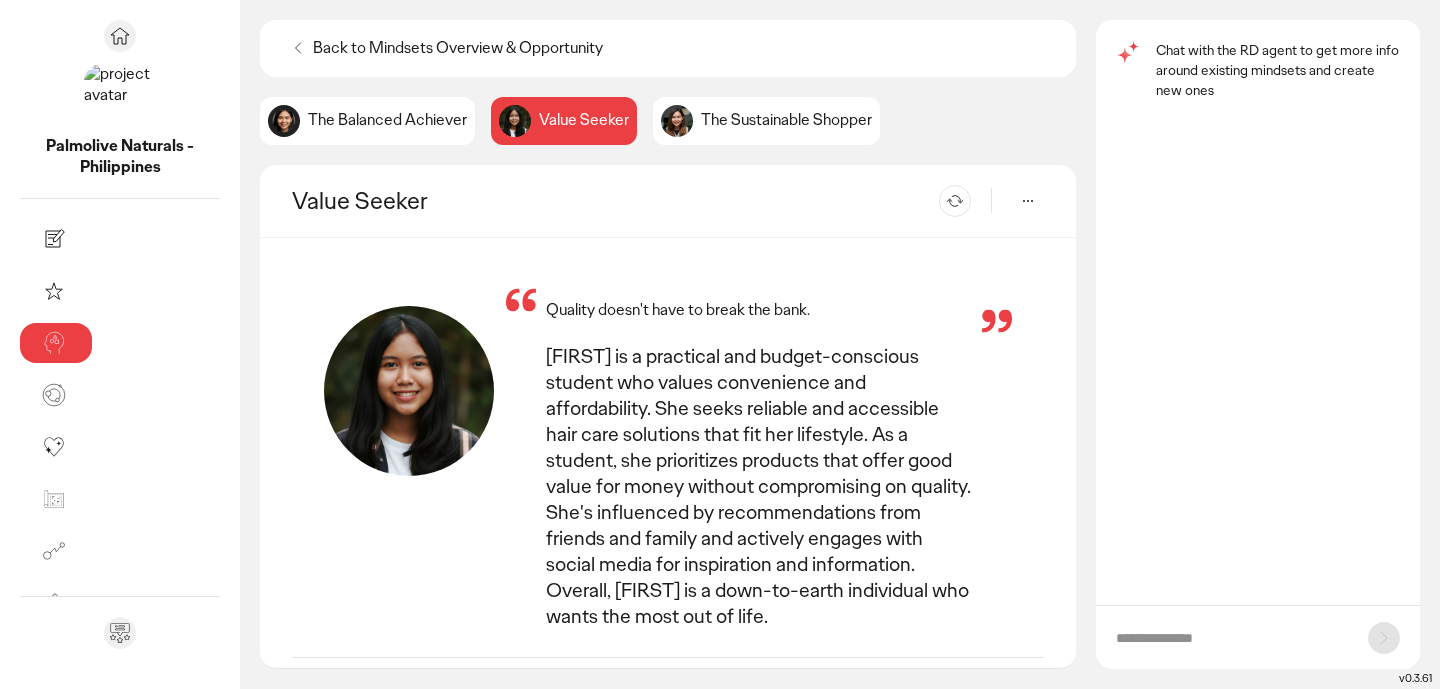click on "The Sustainable Shopper" 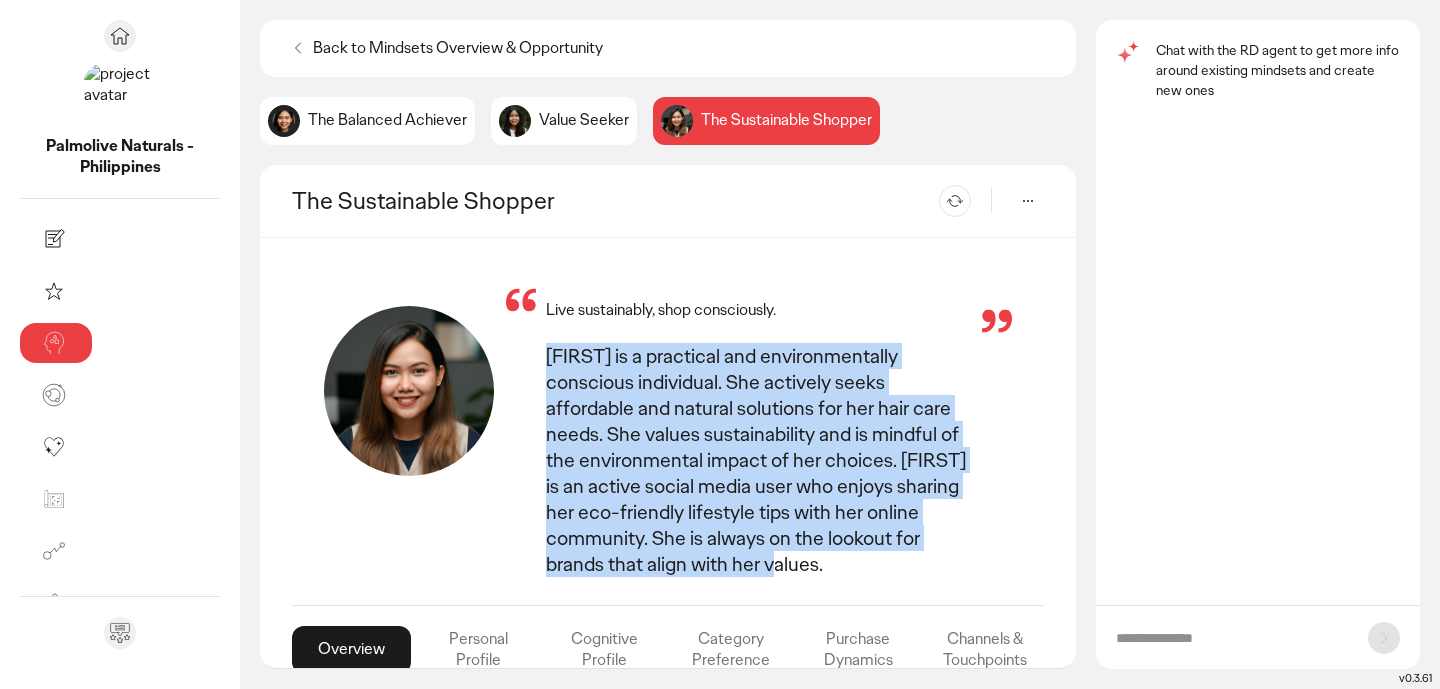 drag, startPoint x: 707, startPoint y: 510, endPoint x: 400, endPoint y: 353, distance: 344.8159 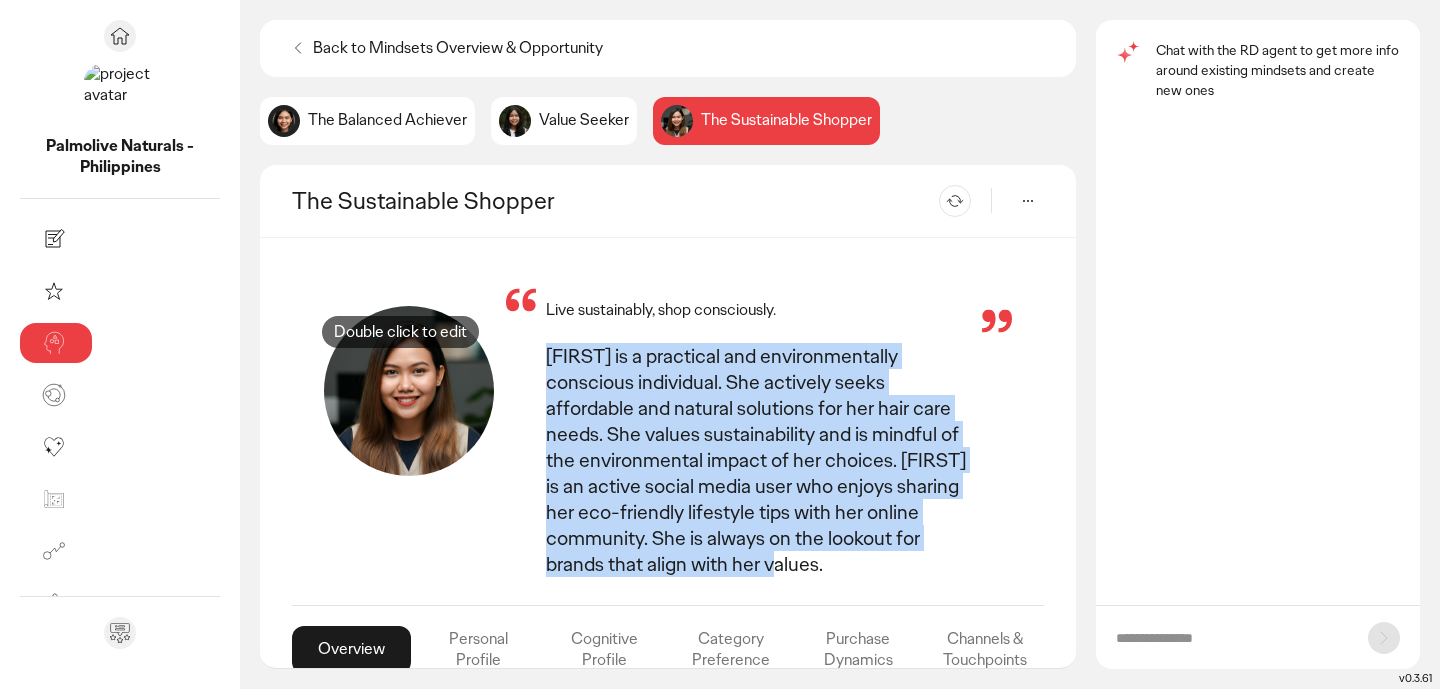 copy on "[FIRST] is a practical and environmentally conscious individual. She actively seeks affordable and natural solutions for her hair care needs. She values sustainability and is mindful of the environmental impact of her choices. [FIRST] is an active social media user who enjoys sharing her eco-friendly lifestyle tips with her online community. She is always on the lookout for brands that align with her values." 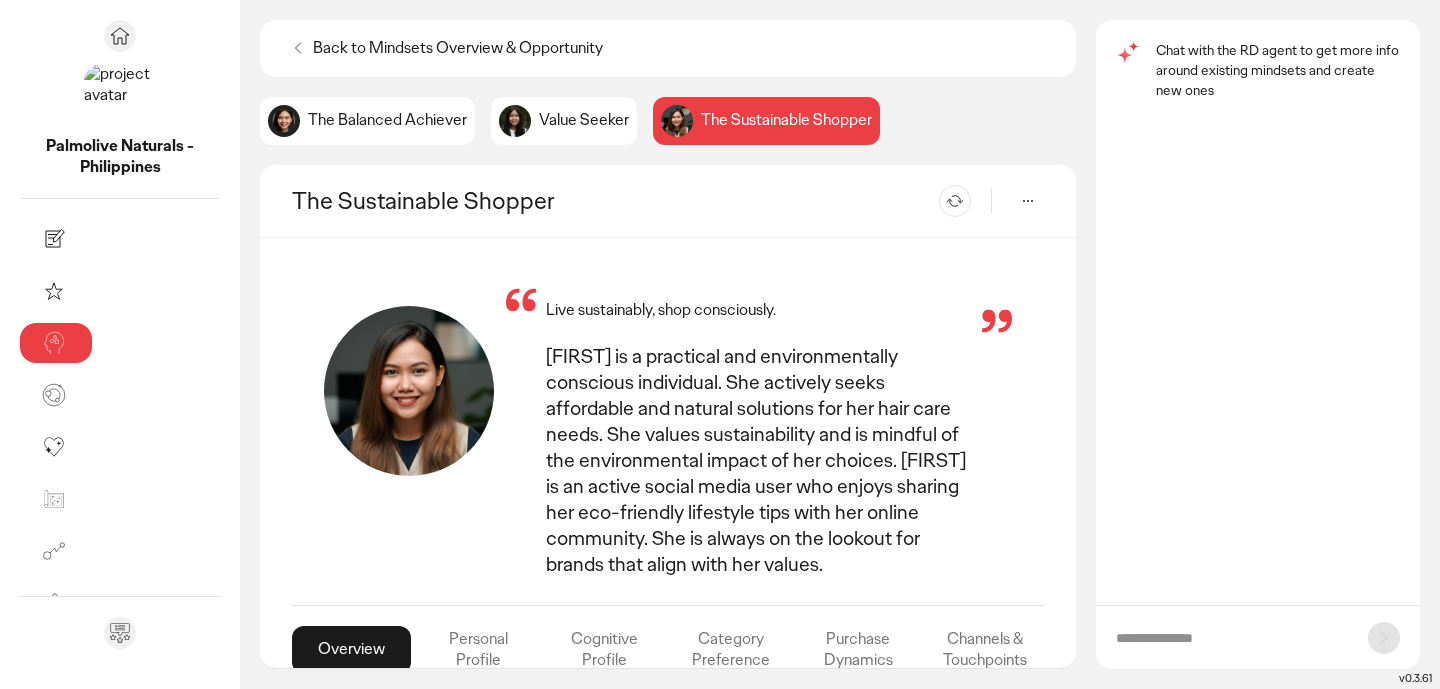 click on "Chat with the RD agent to get more info around existing mindsets and create new ones" at bounding box center (1264, 312) 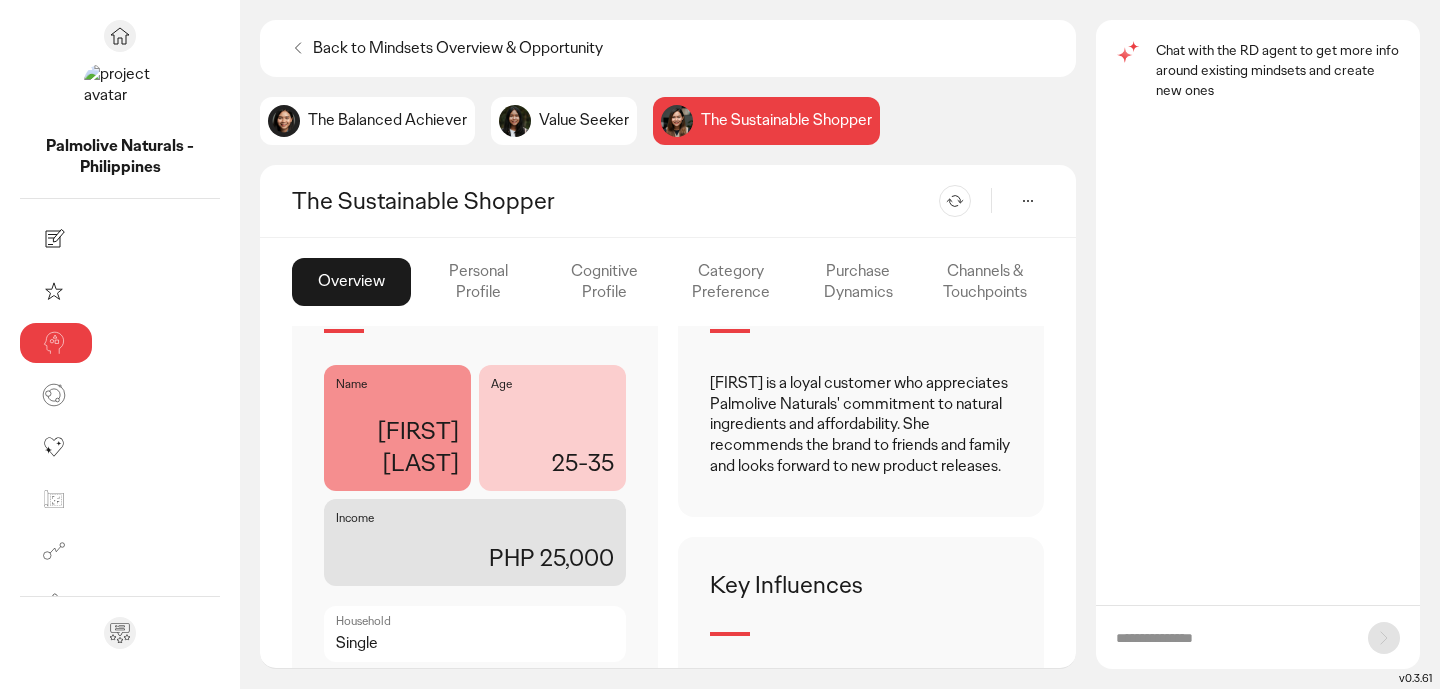 scroll, scrollTop: 461, scrollLeft: 0, axis: vertical 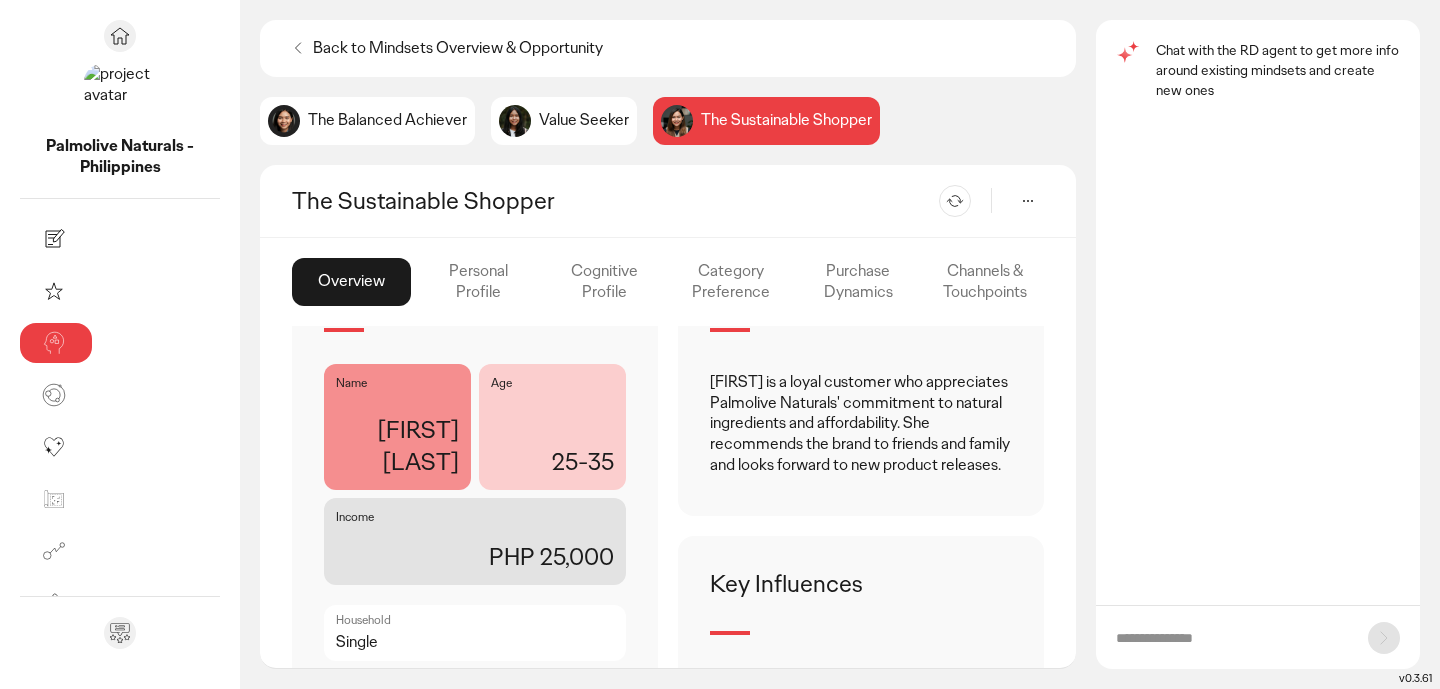 click on "The Balanced Achiever" 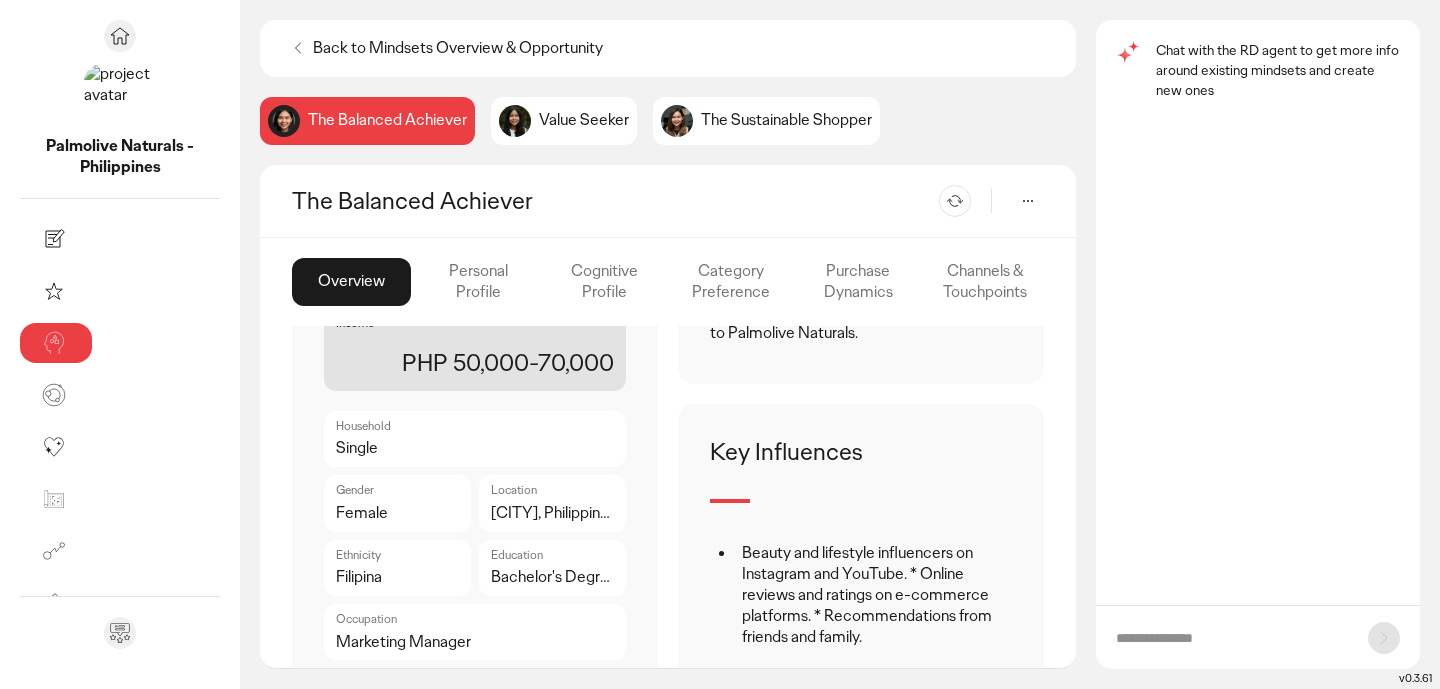 scroll, scrollTop: 667, scrollLeft: 0, axis: vertical 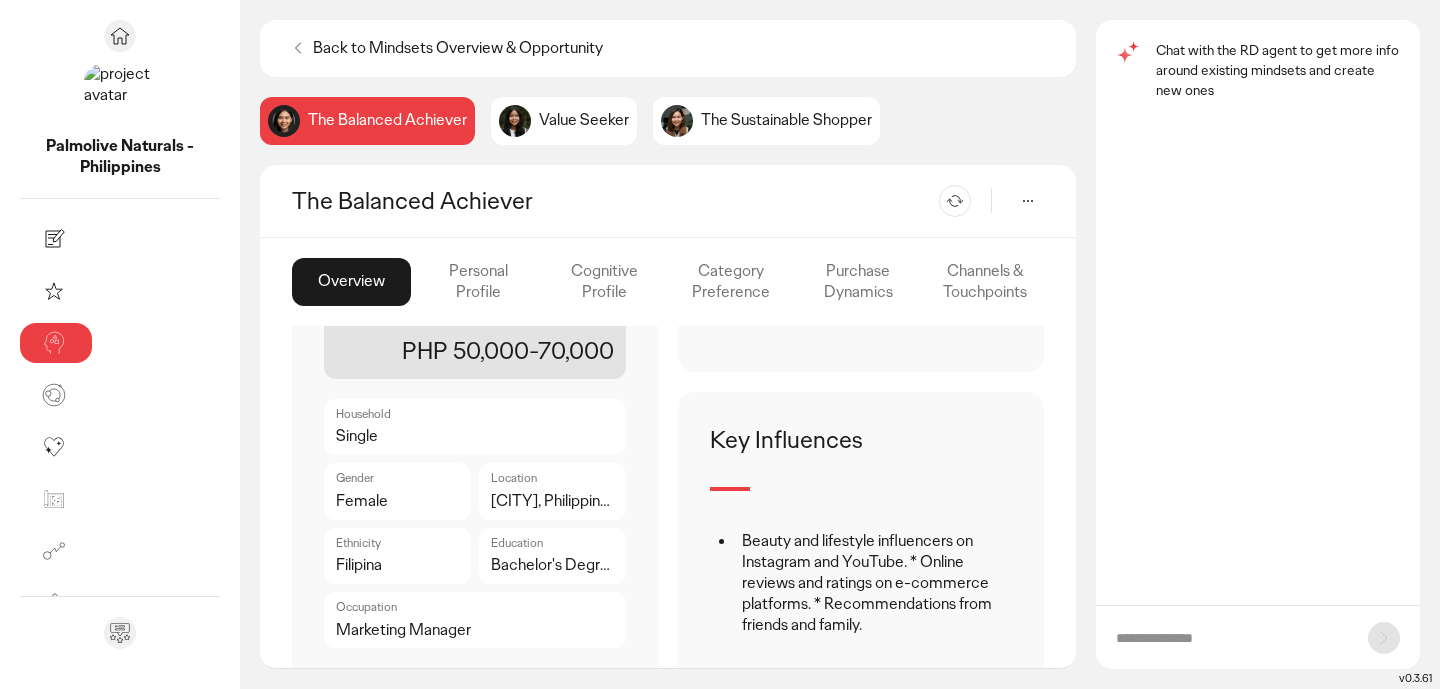 click 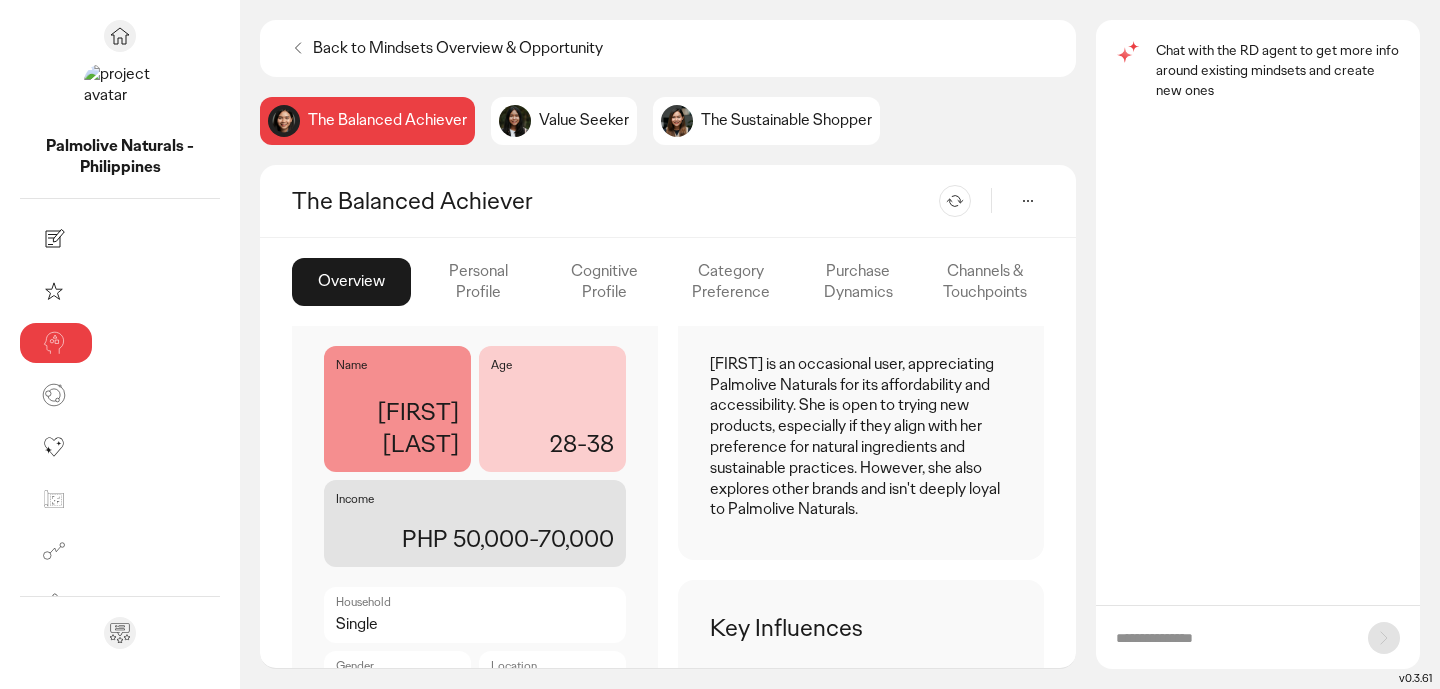 scroll, scrollTop: 444, scrollLeft: 0, axis: vertical 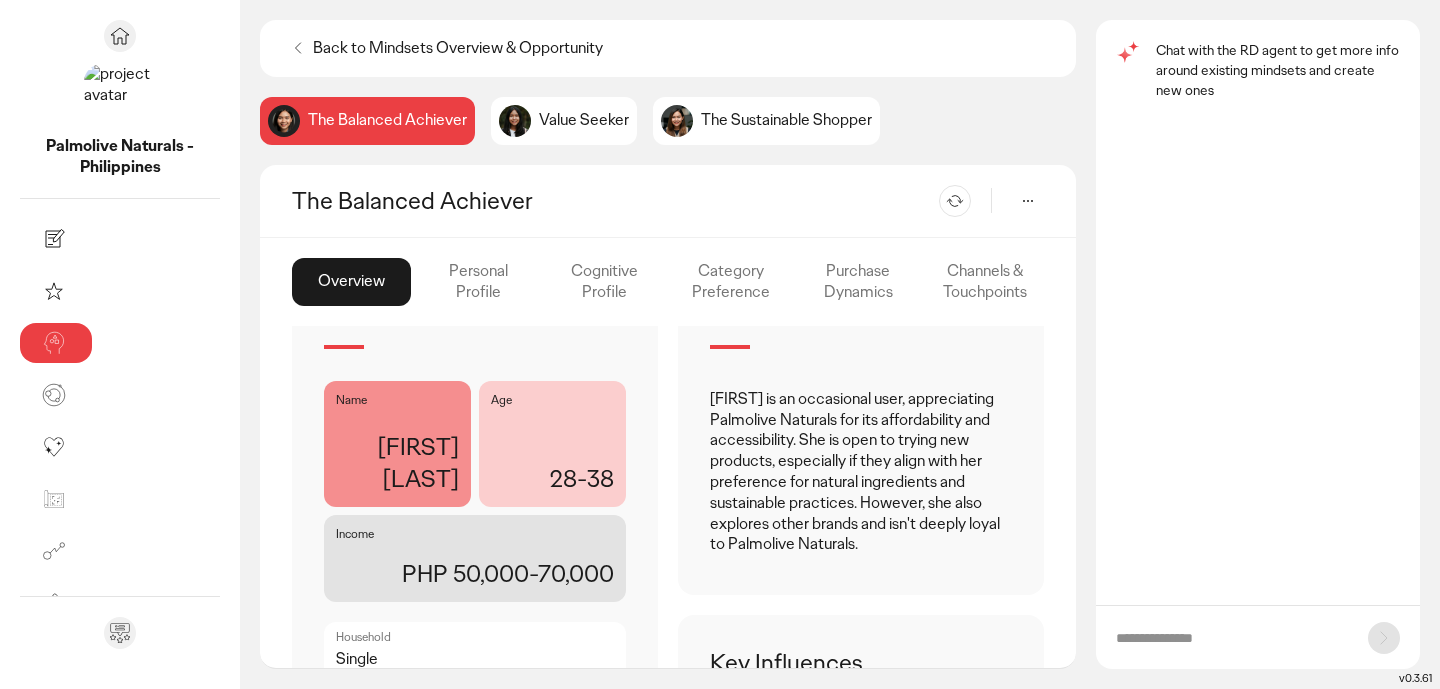 click 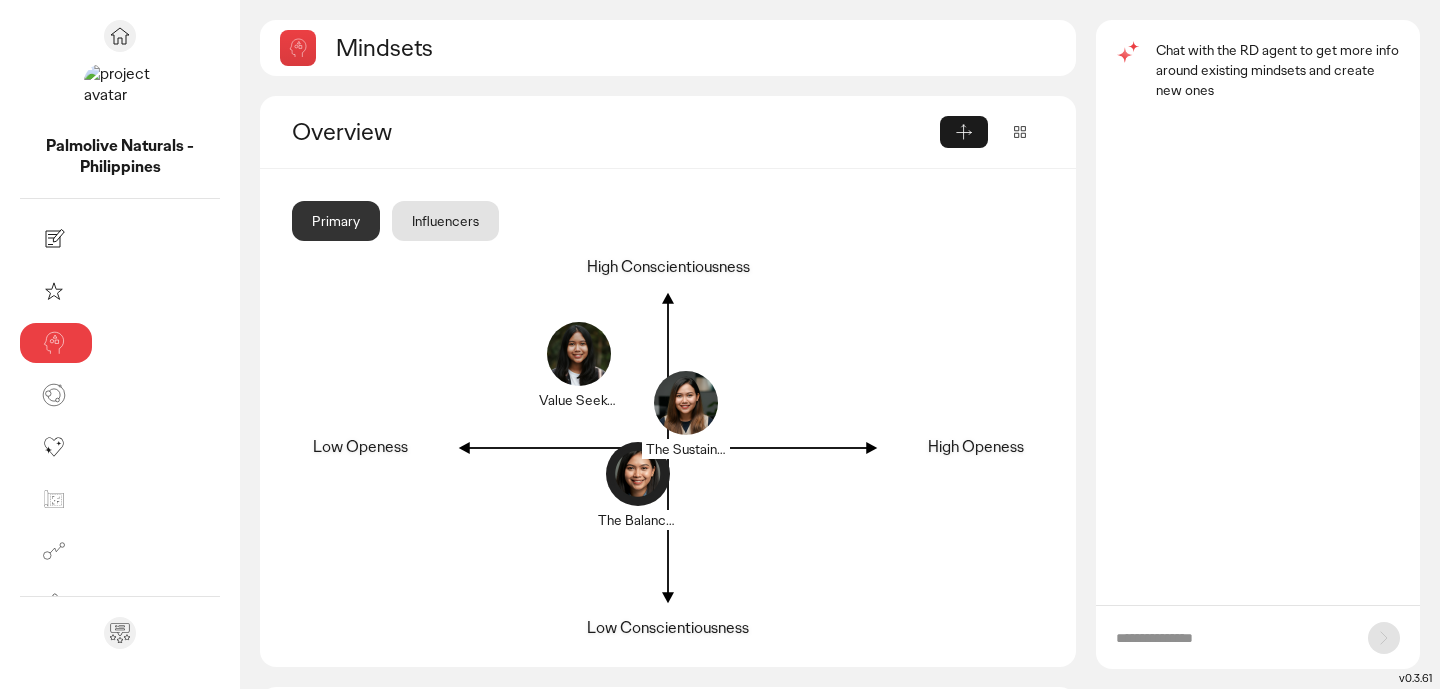 click on "Influencers" 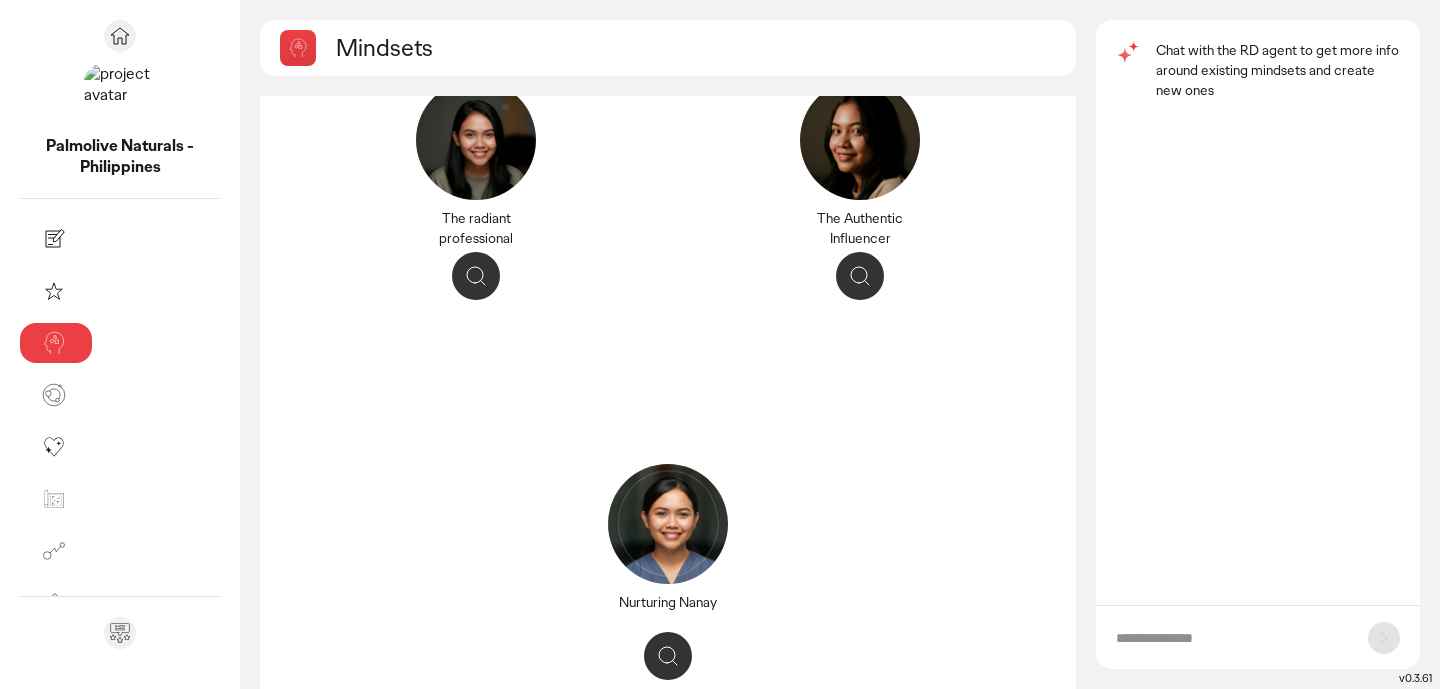 scroll, scrollTop: 252, scrollLeft: 0, axis: vertical 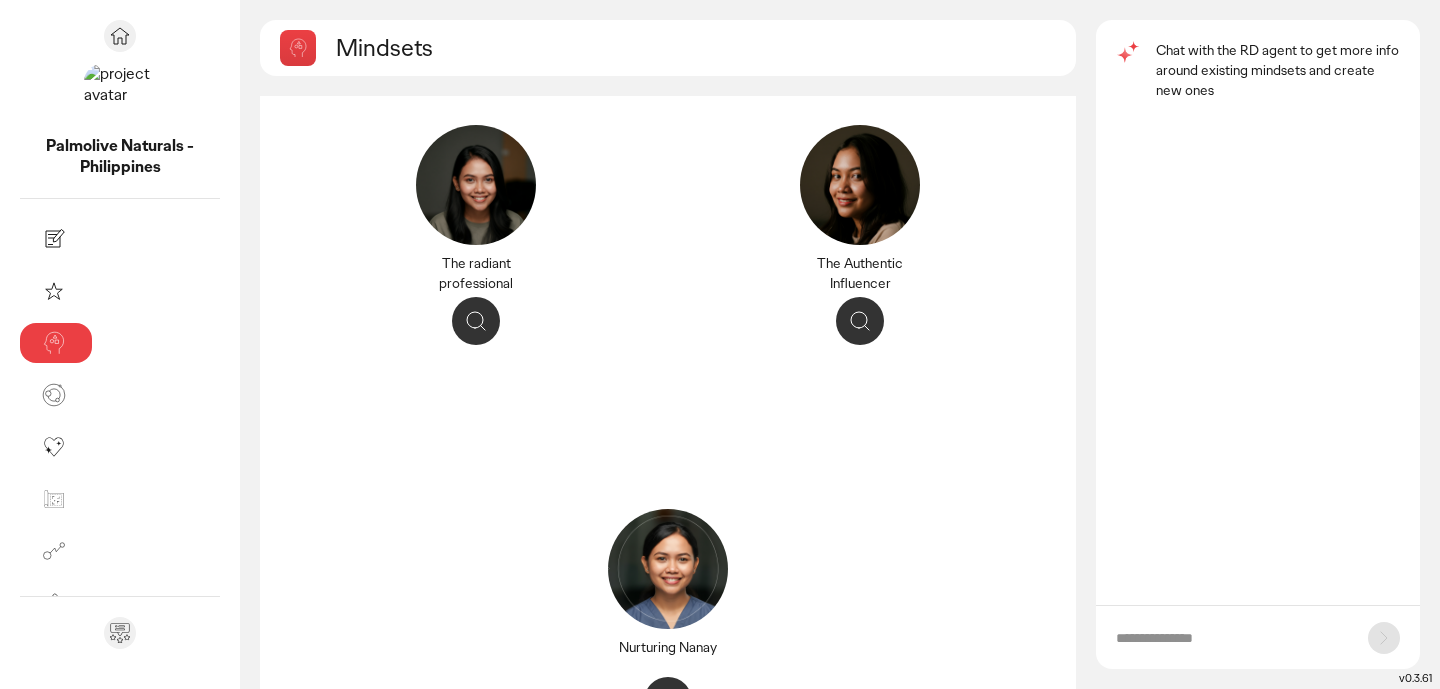 click 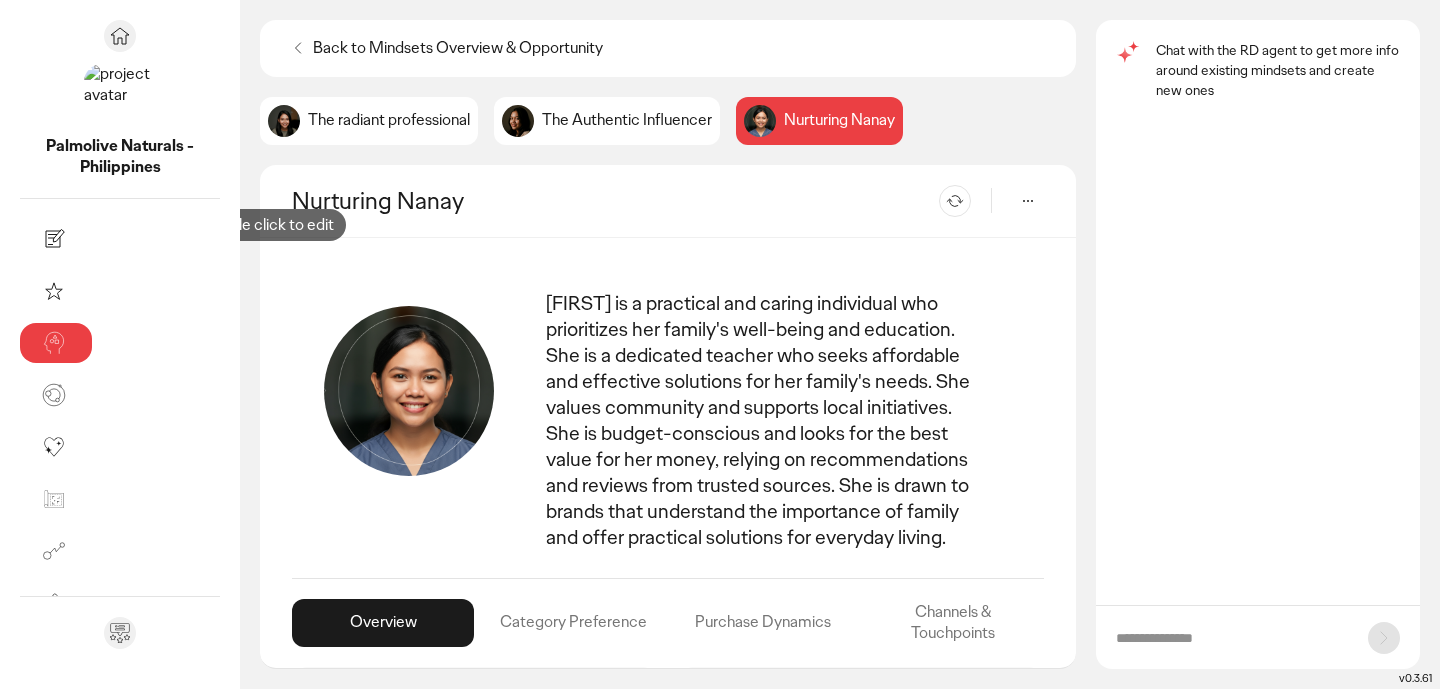 click 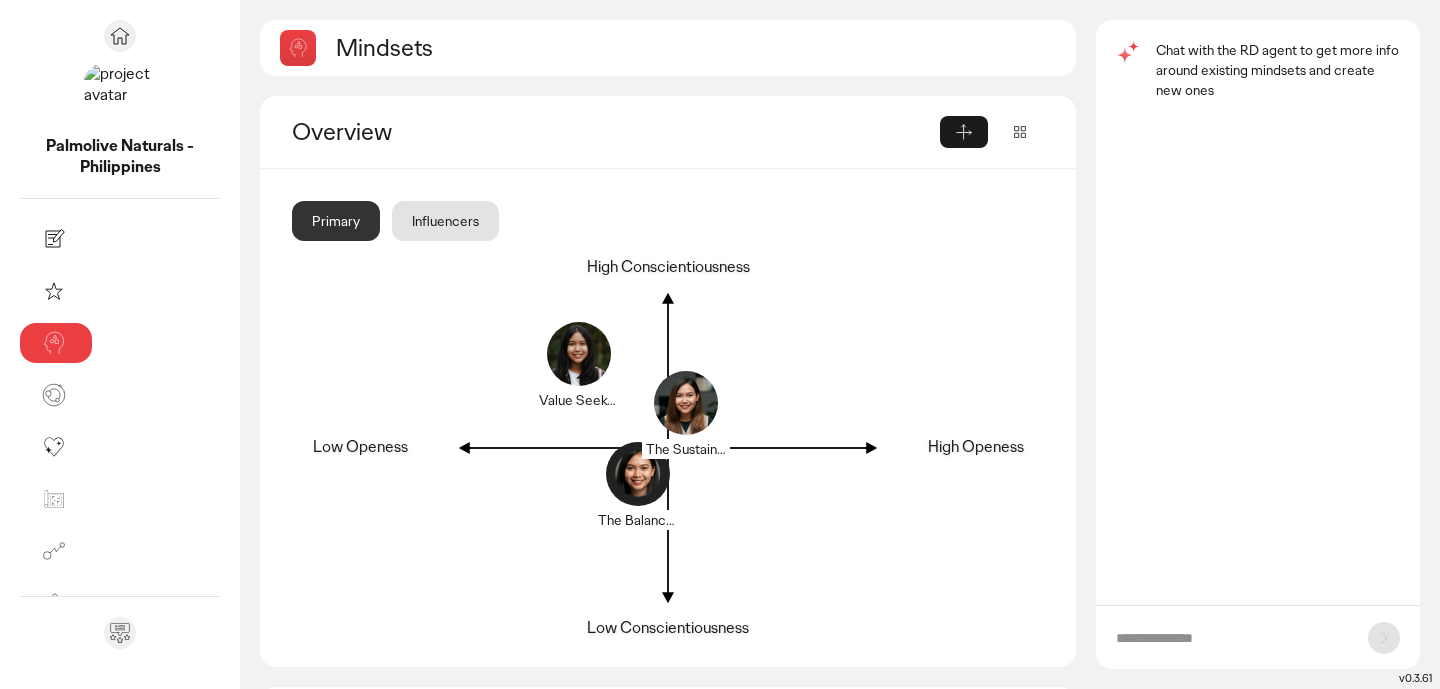 click on "Primary" 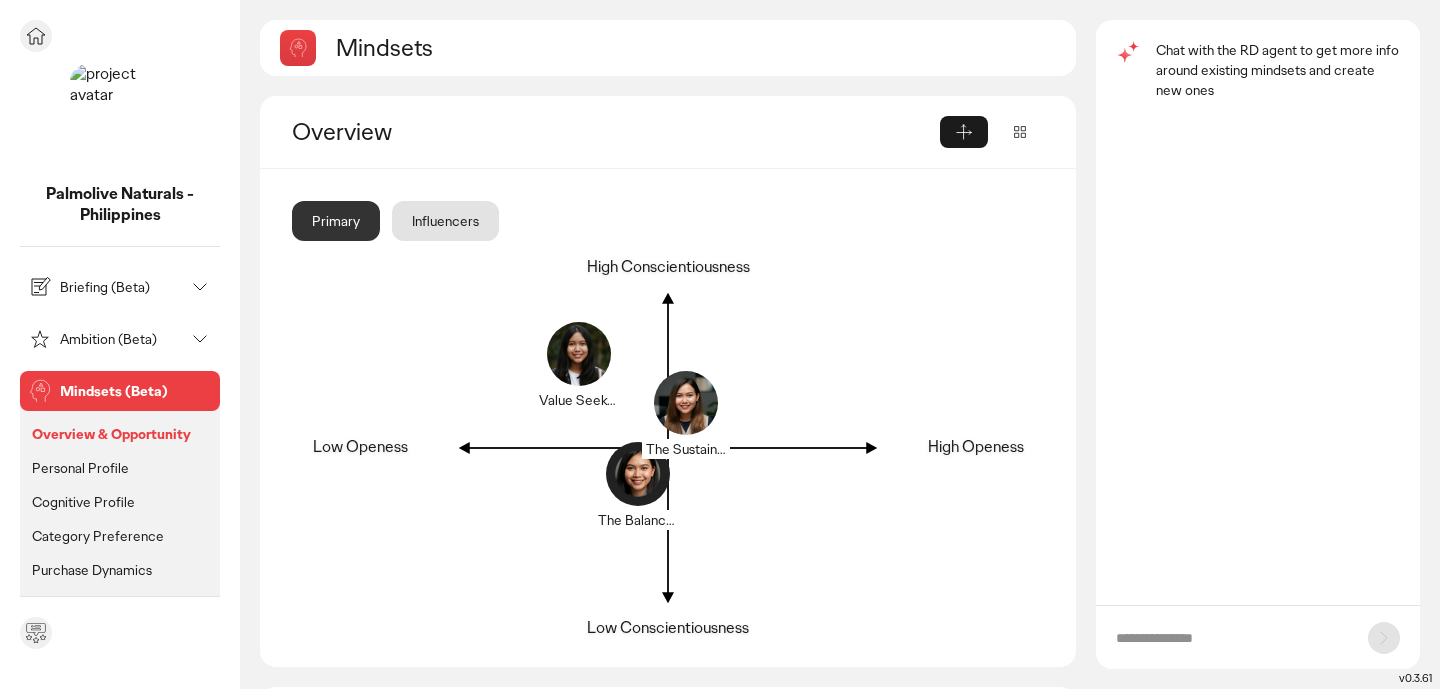 click on "Overview & Opportunity" at bounding box center [111, 434] 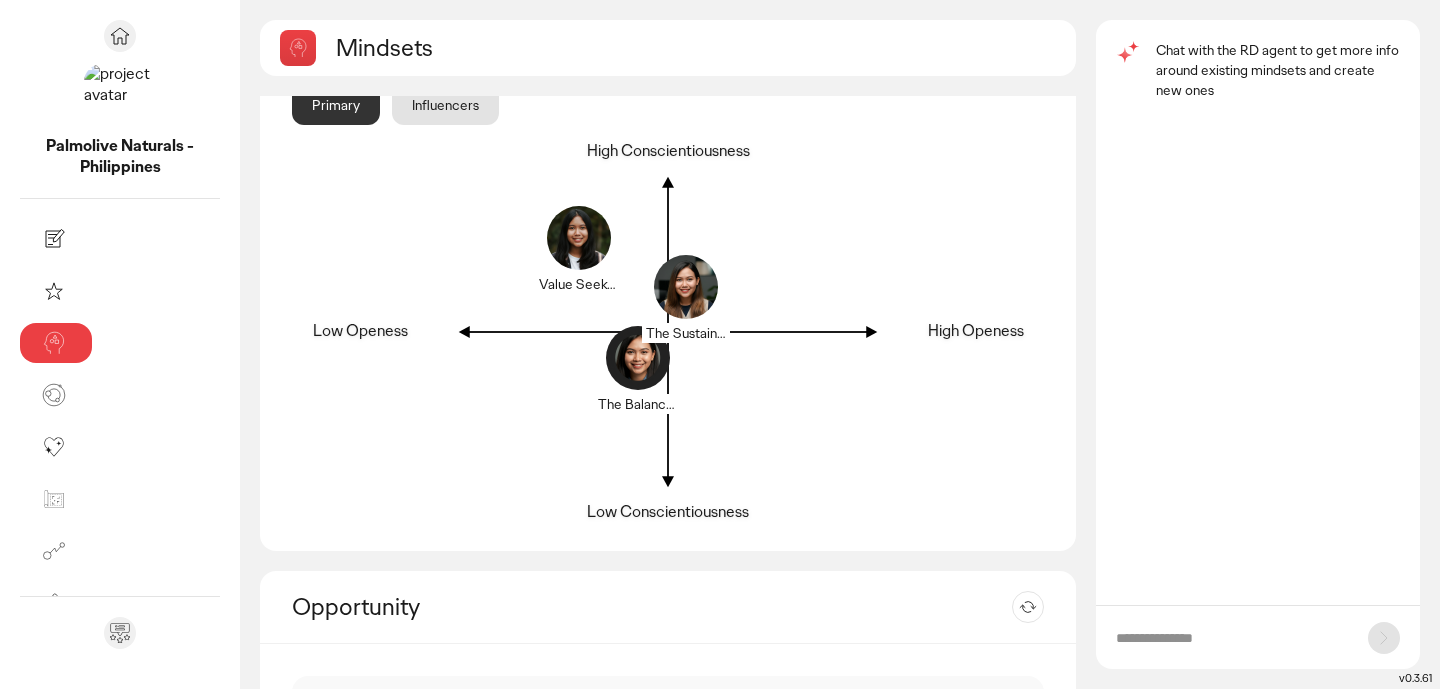 scroll, scrollTop: 111, scrollLeft: 0, axis: vertical 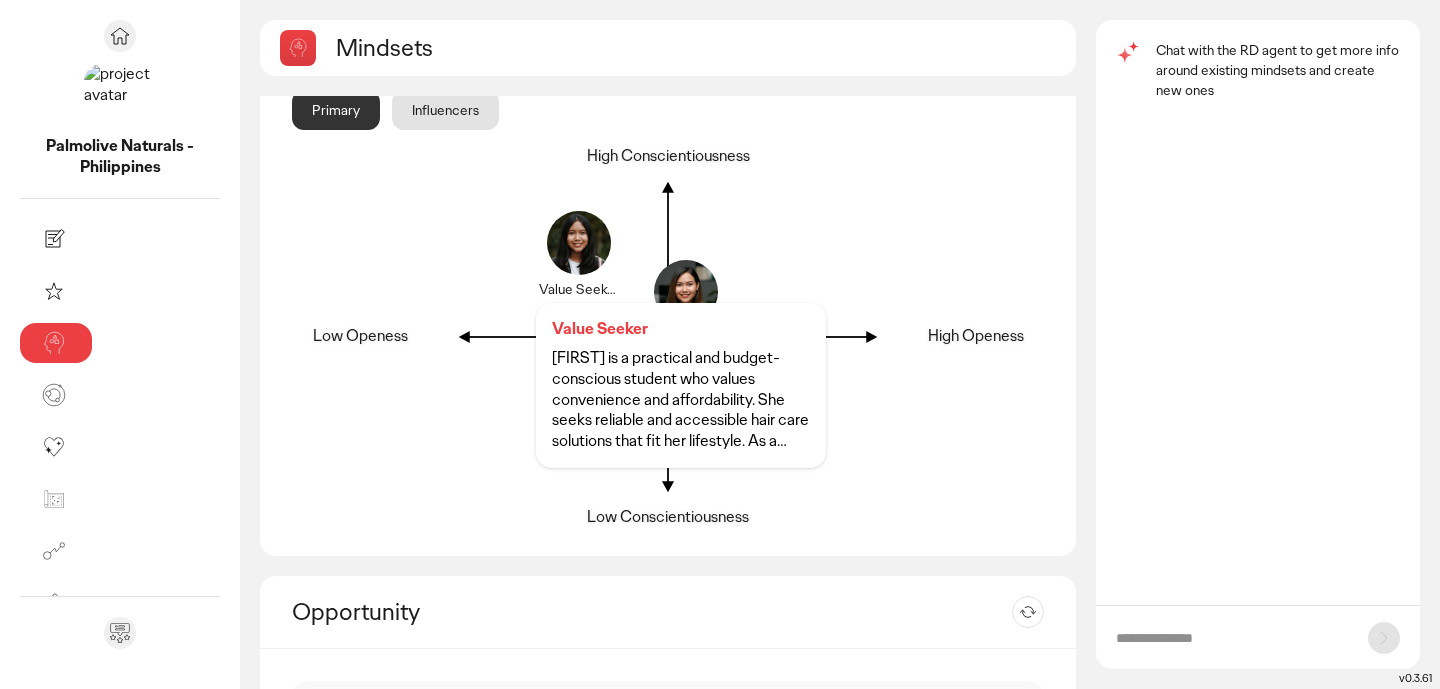 click 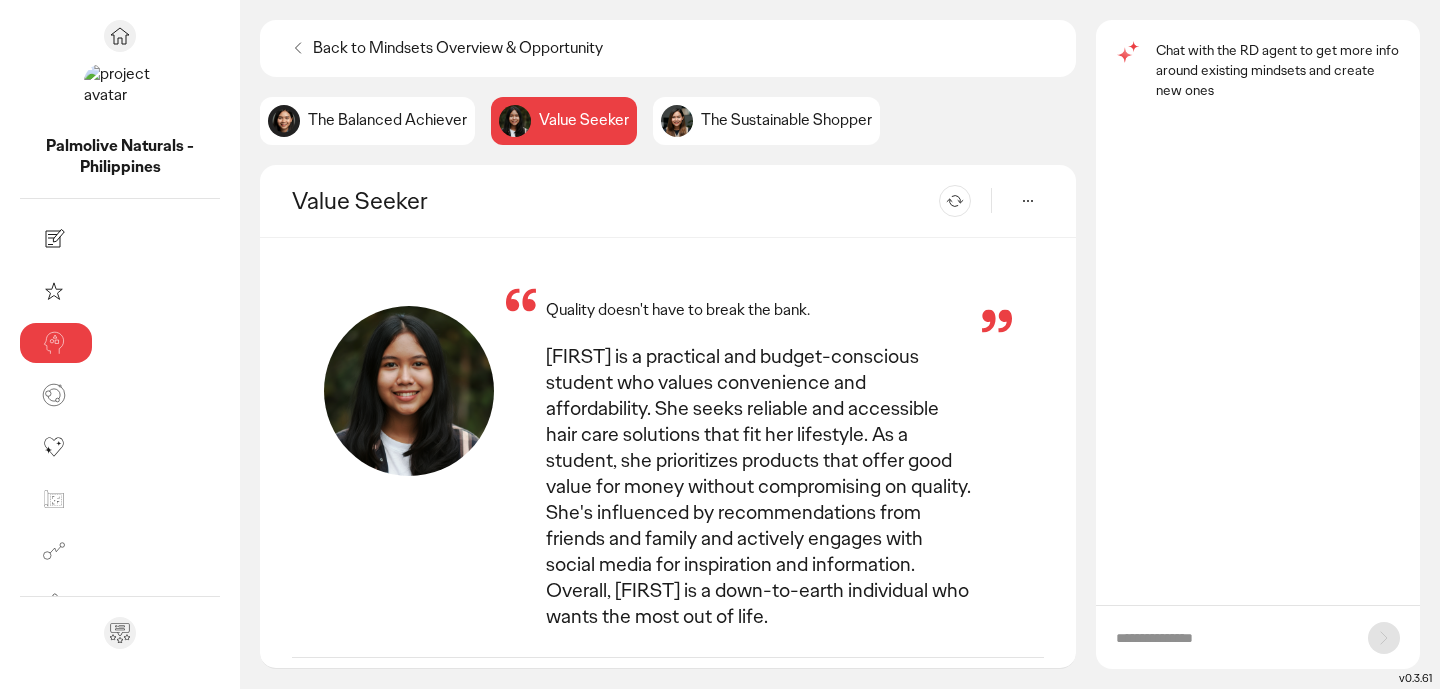 click on "The Balanced Achiever" 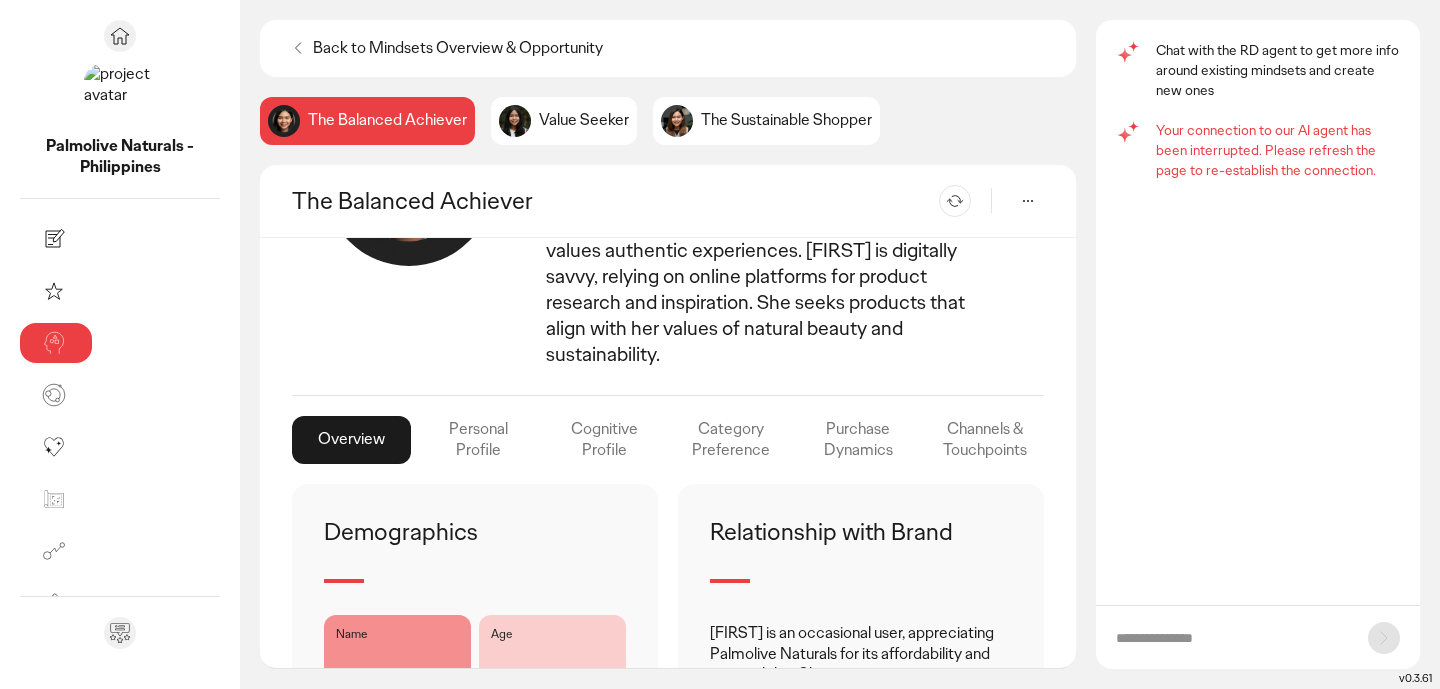 scroll, scrollTop: 231, scrollLeft: 0, axis: vertical 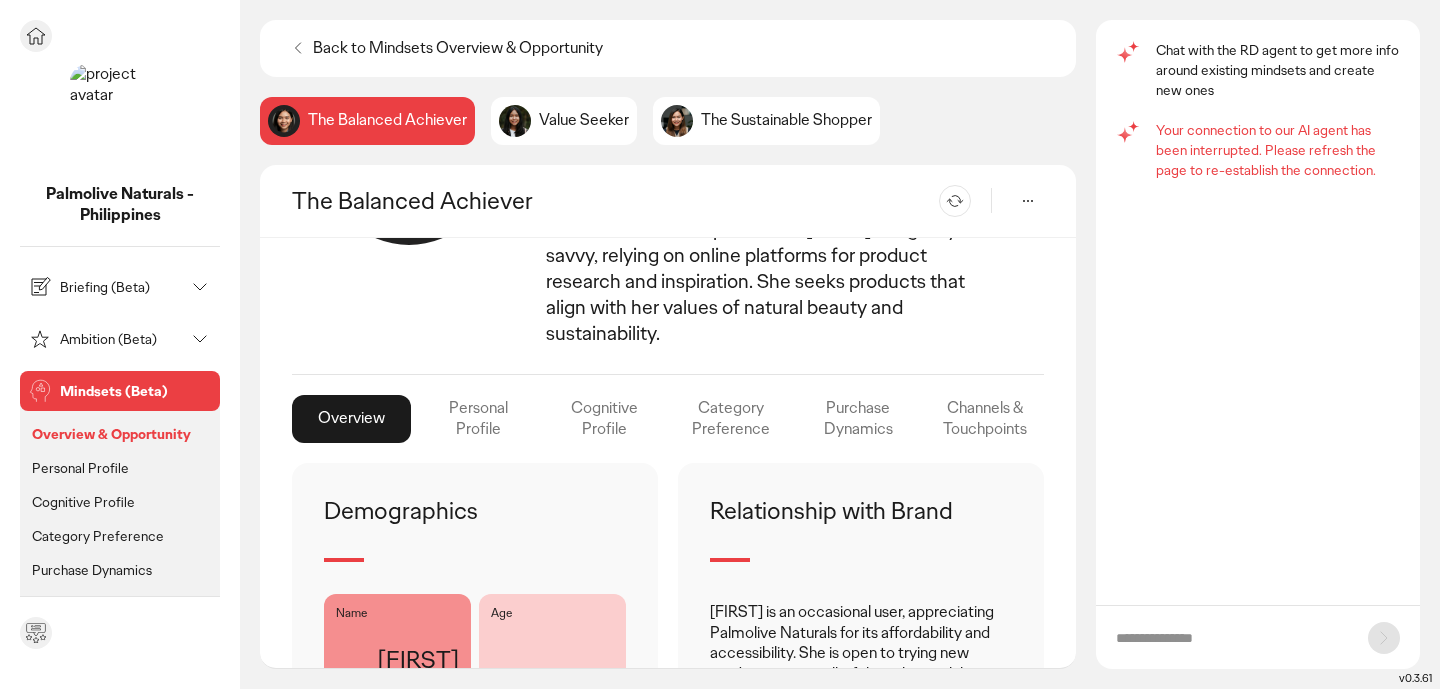 click on "Personal Profile" at bounding box center (80, 468) 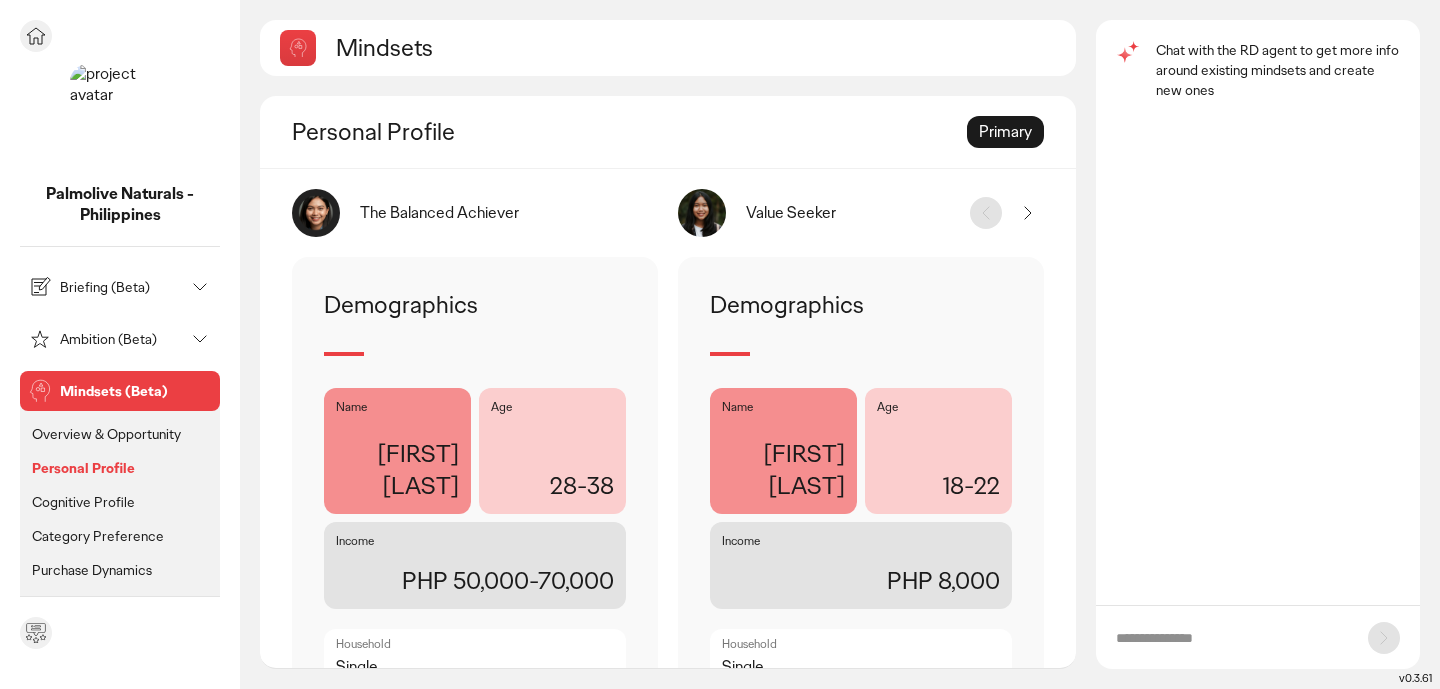 click on "Overview & Opportunity" at bounding box center [106, 434] 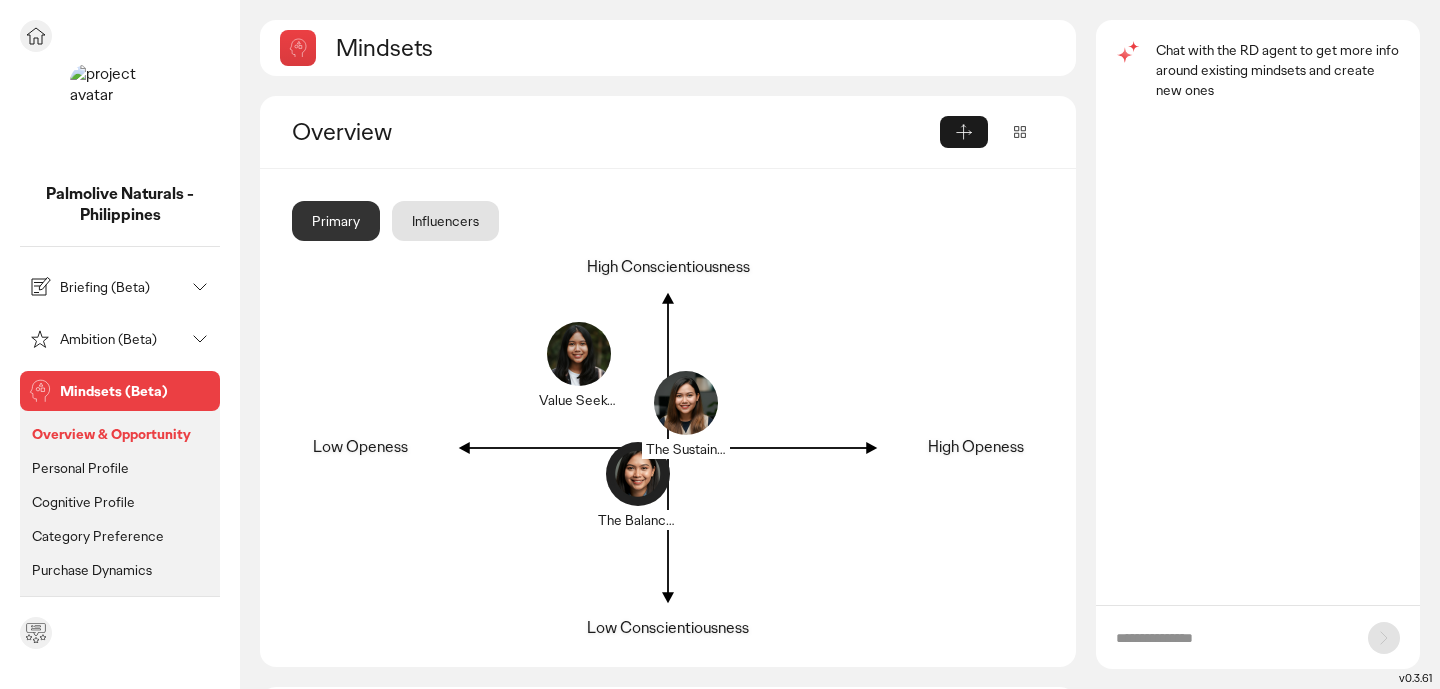 click on "Mindsets (Beta)" at bounding box center (136, 391) 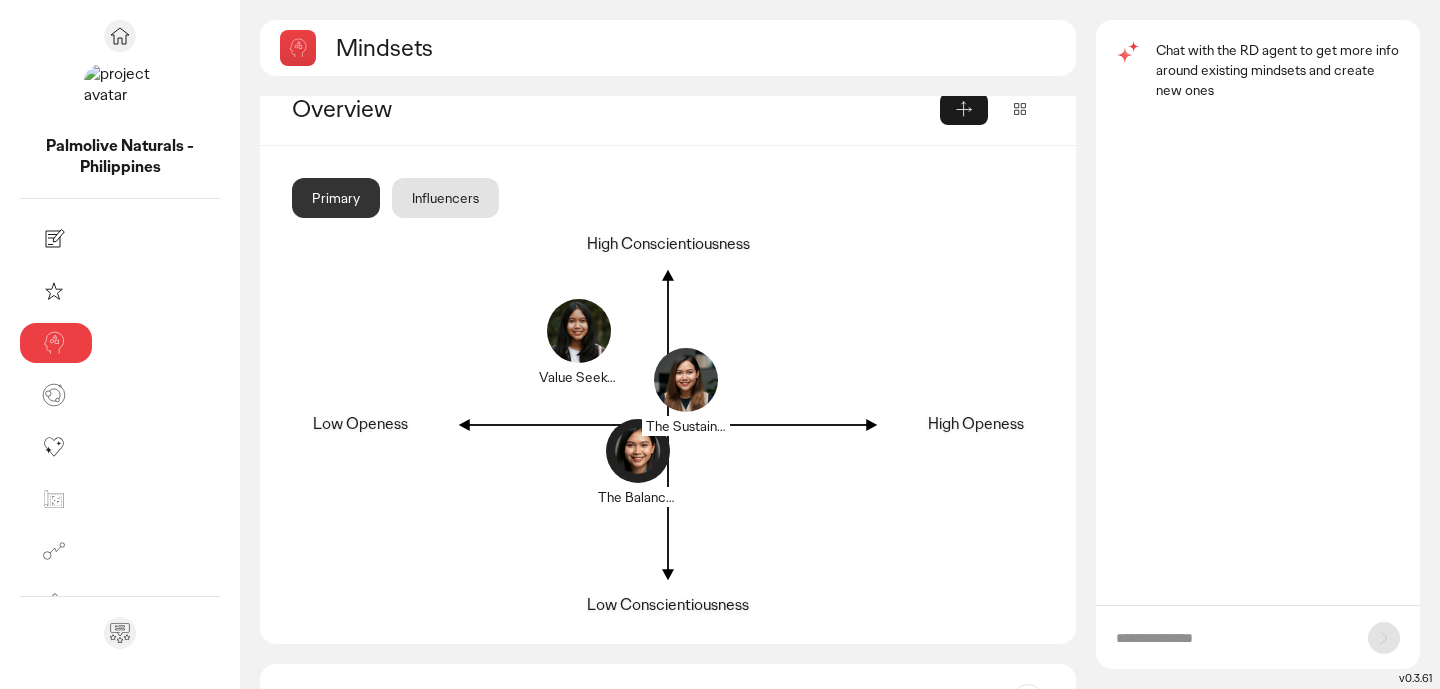 scroll, scrollTop: 0, scrollLeft: 0, axis: both 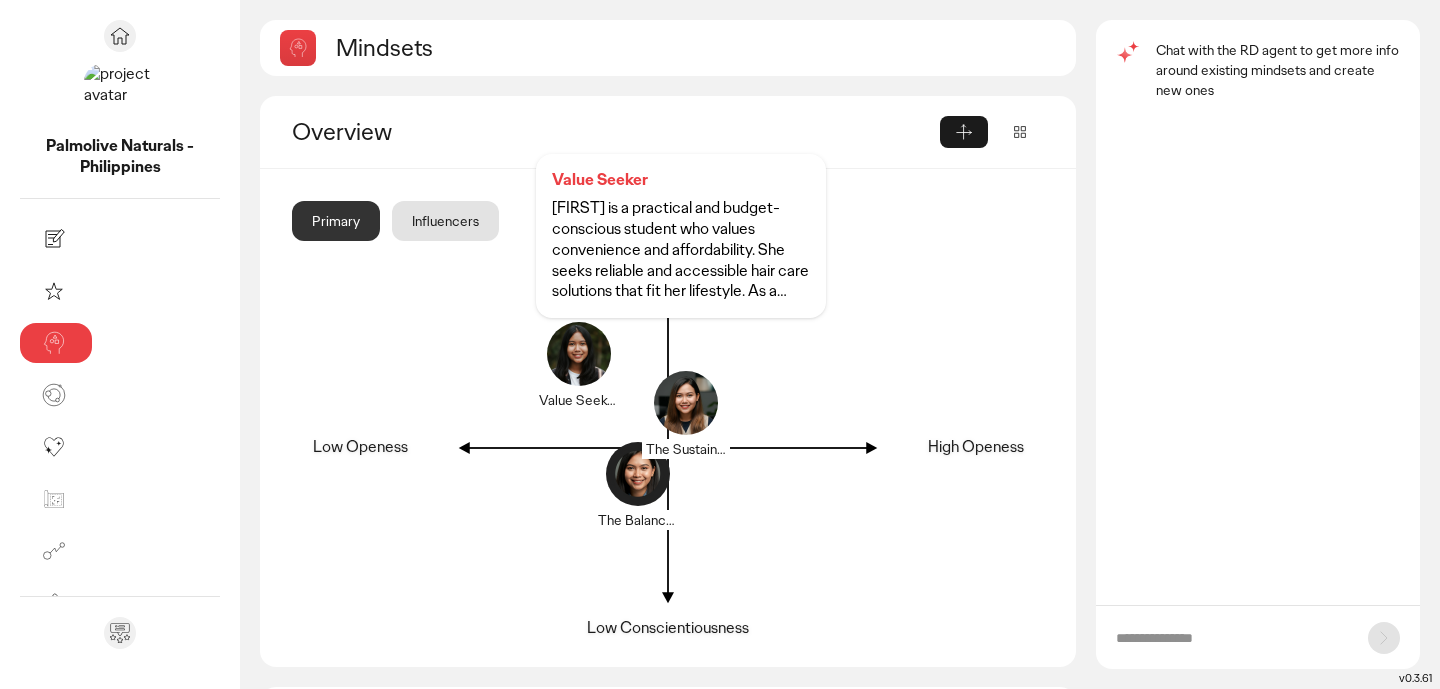 click 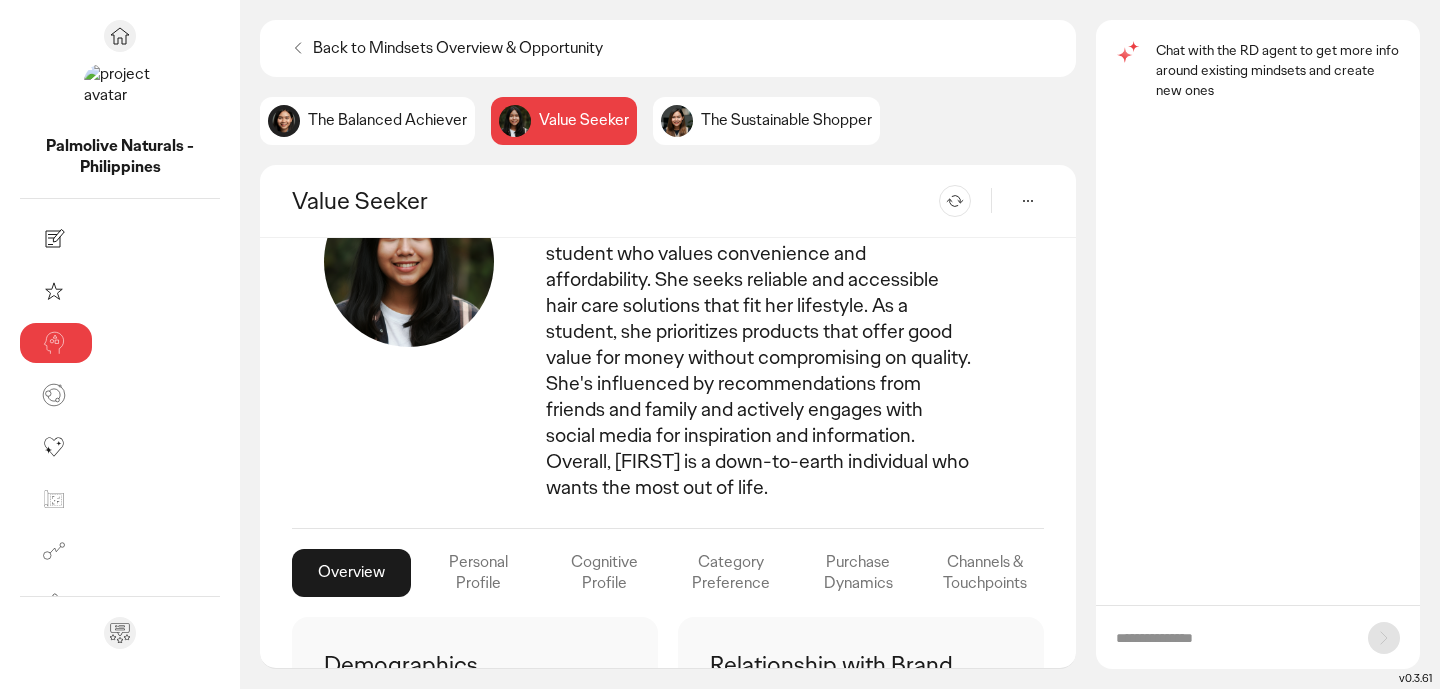 scroll, scrollTop: 0, scrollLeft: 0, axis: both 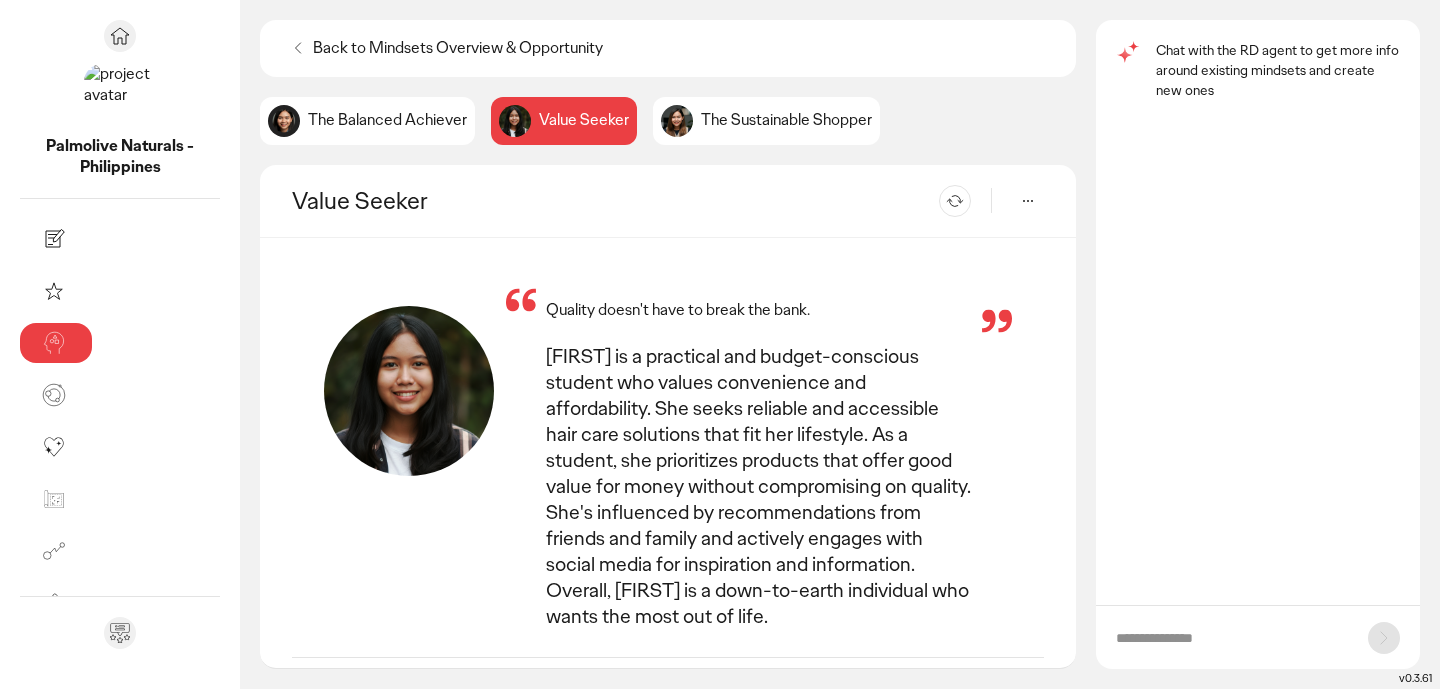 click 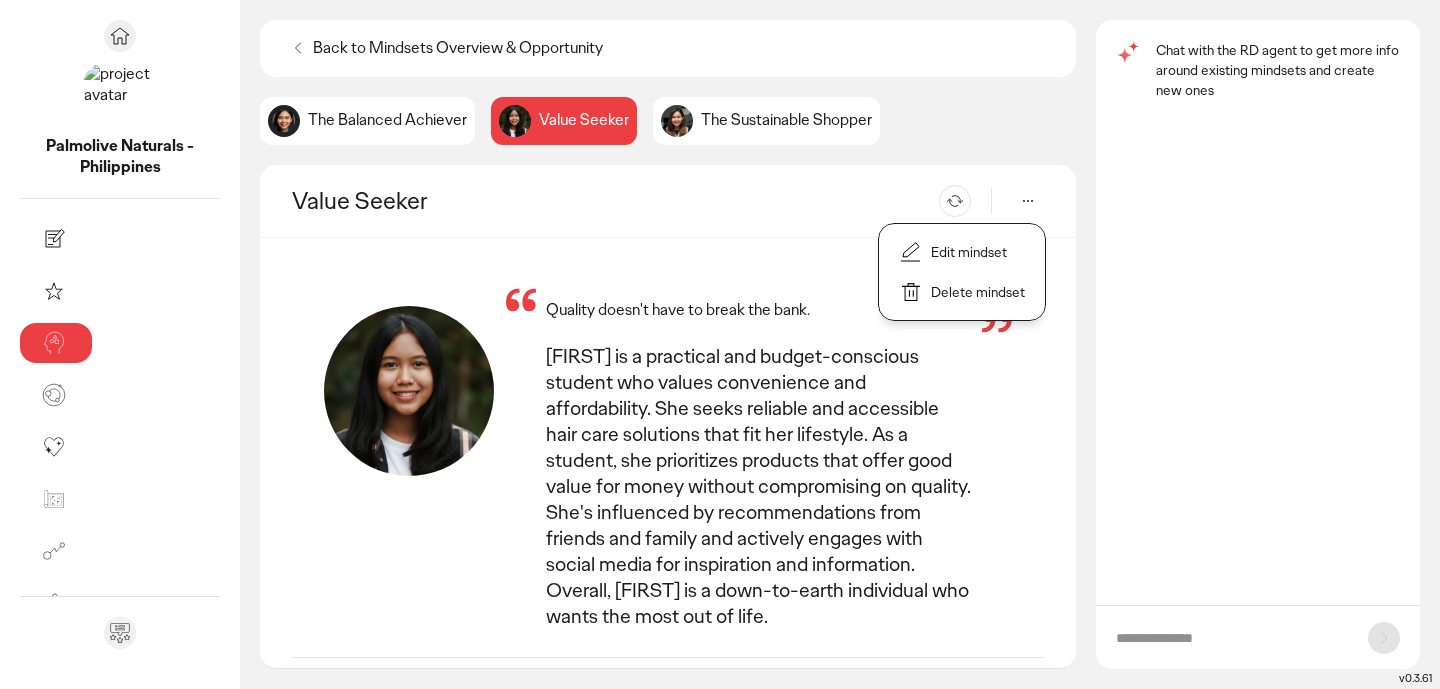 click on "Edit mindset" 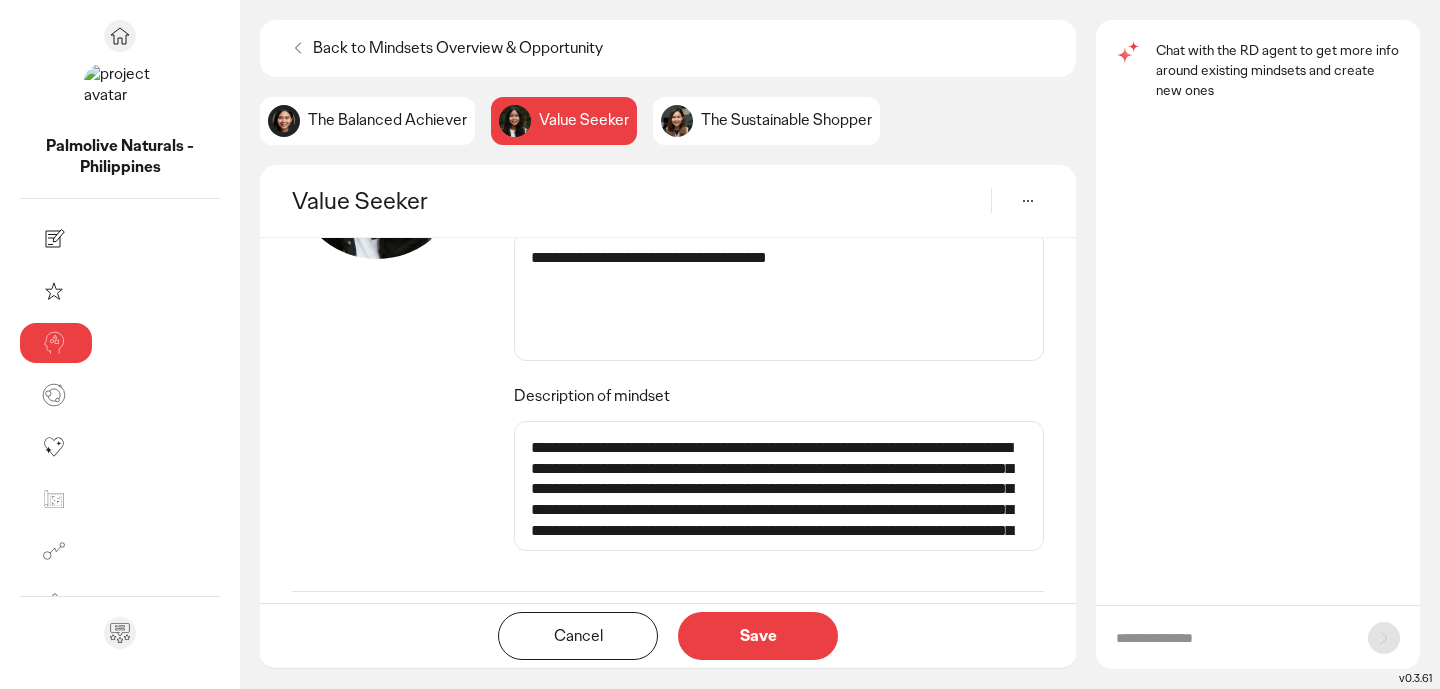 scroll, scrollTop: 231, scrollLeft: 0, axis: vertical 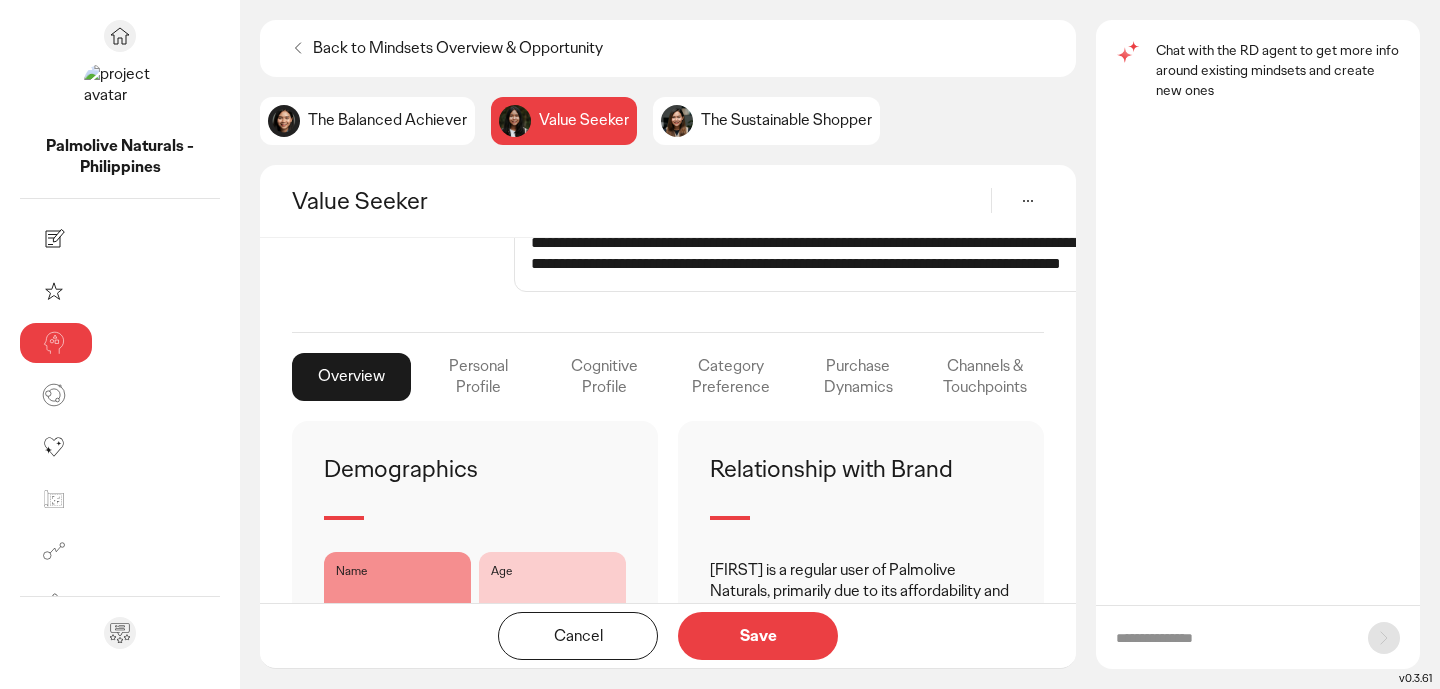click on "Personal Profile" 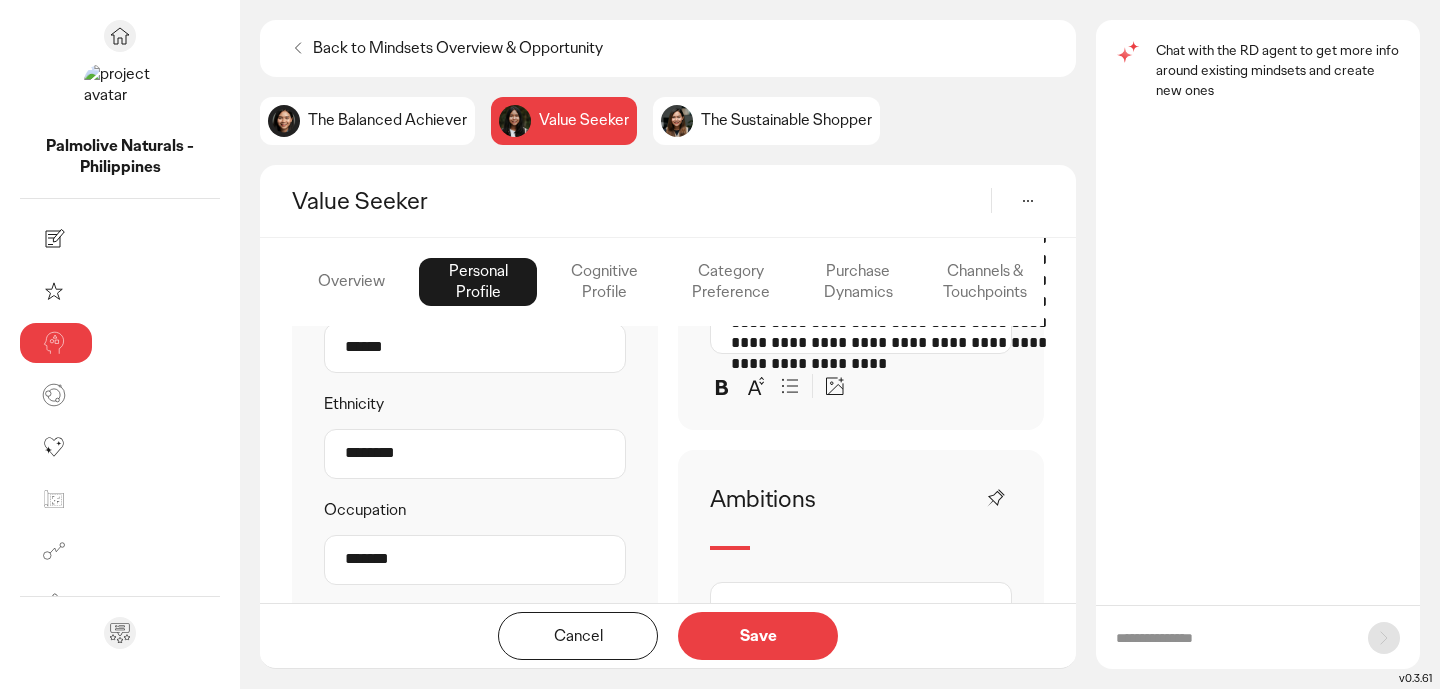 scroll, scrollTop: 0, scrollLeft: 0, axis: both 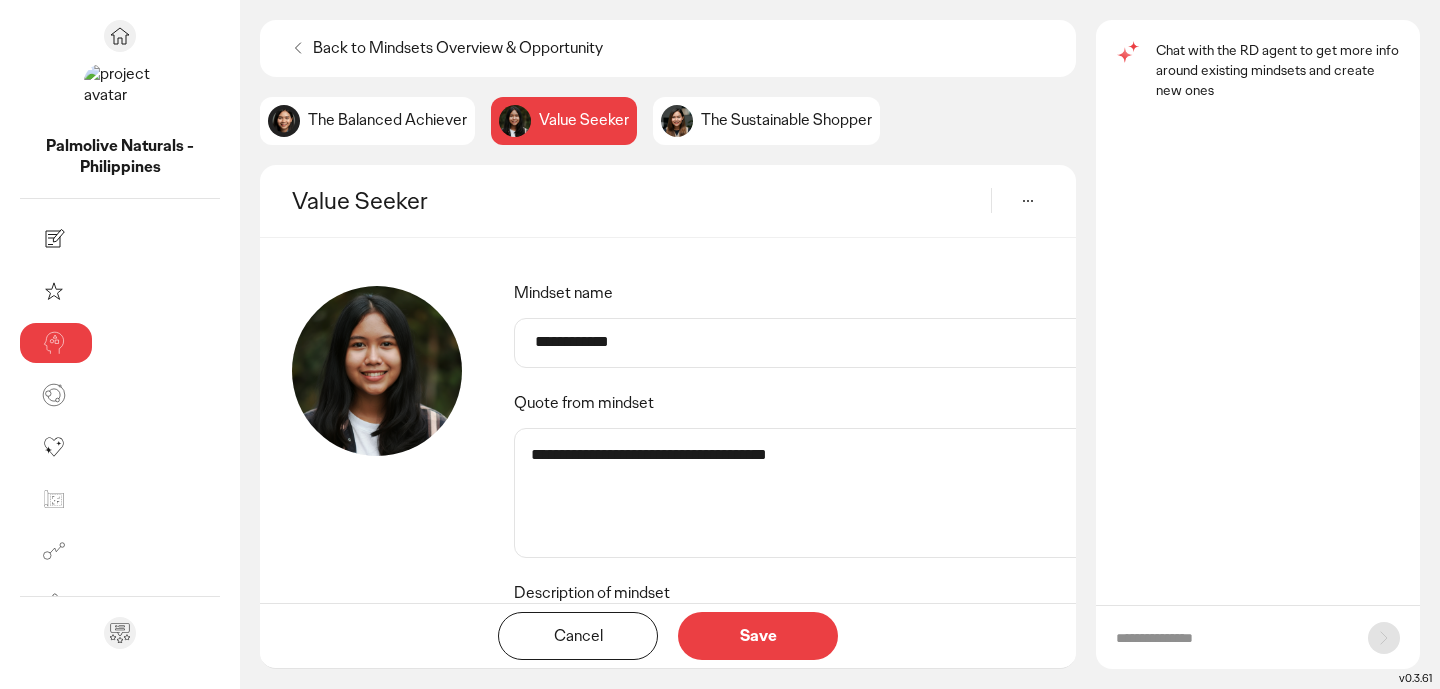 click 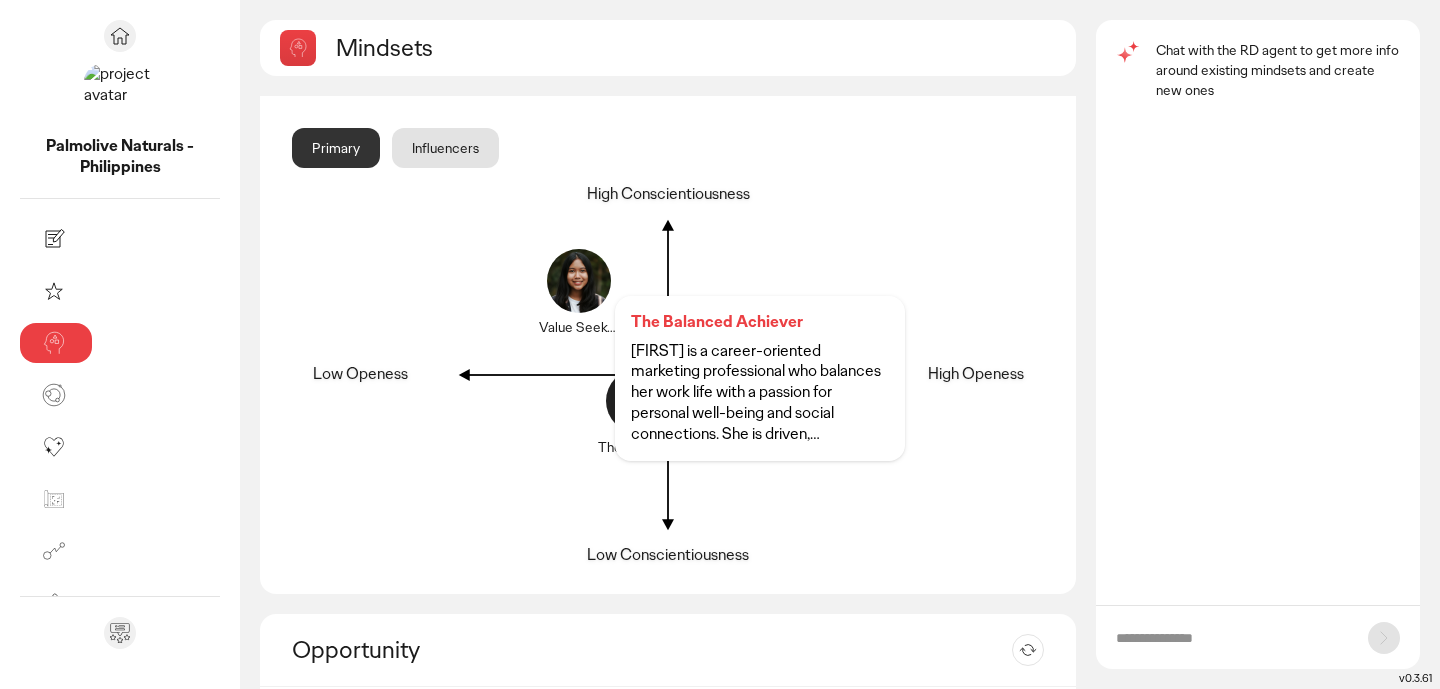 scroll, scrollTop: 0, scrollLeft: 0, axis: both 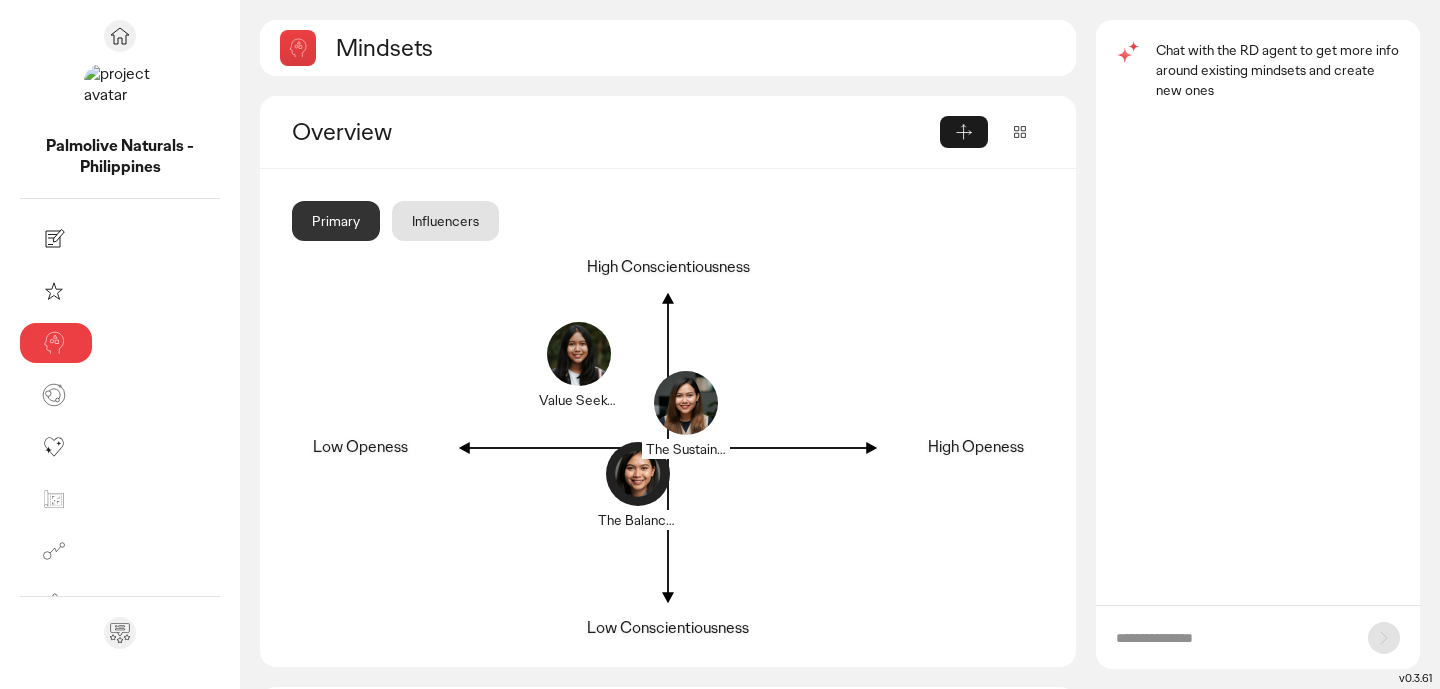 click 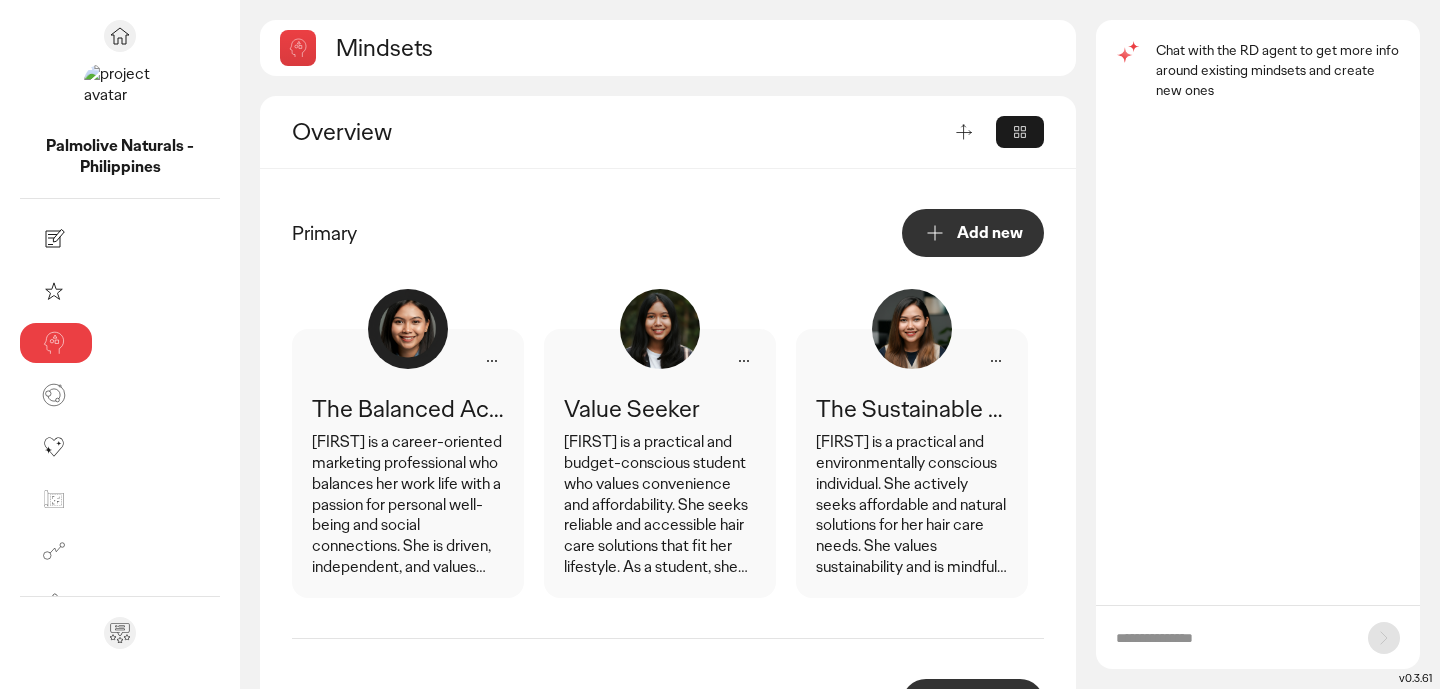 click on "Add new" at bounding box center (990, 233) 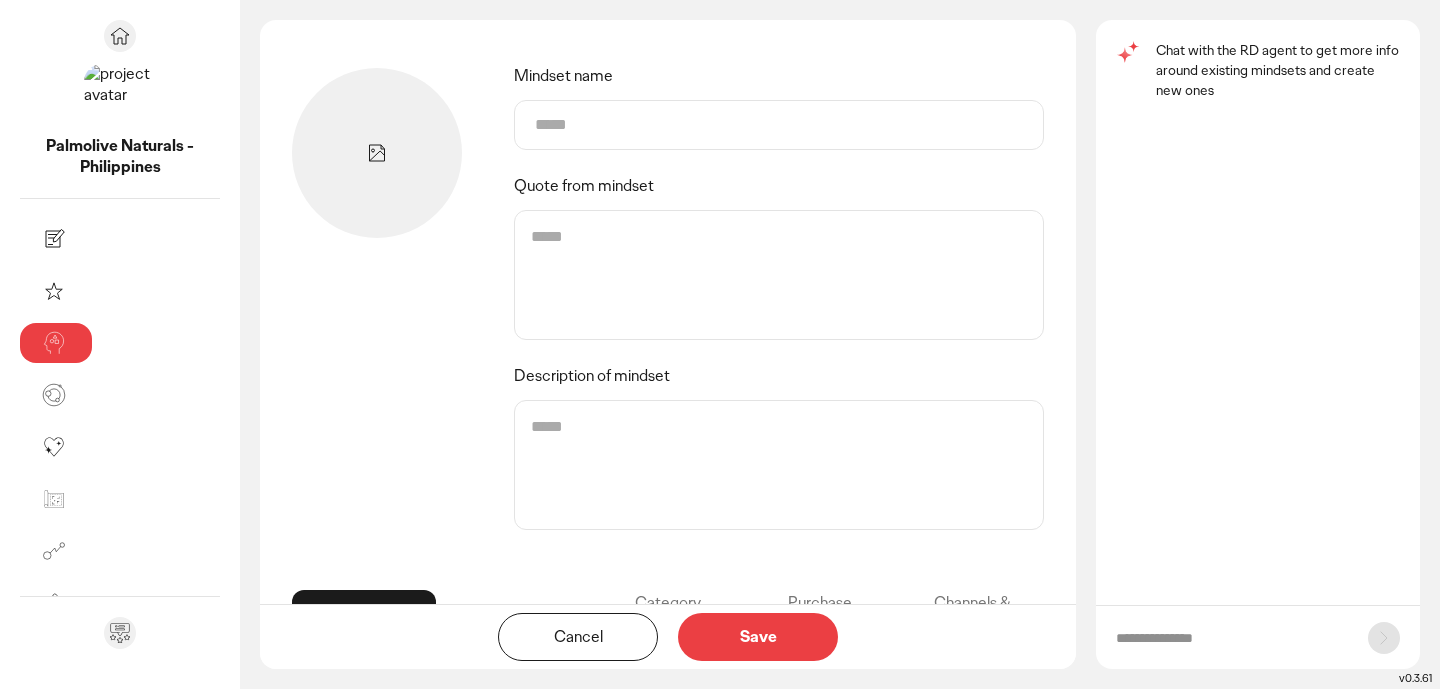 click on "Mindset name" at bounding box center (779, 125) 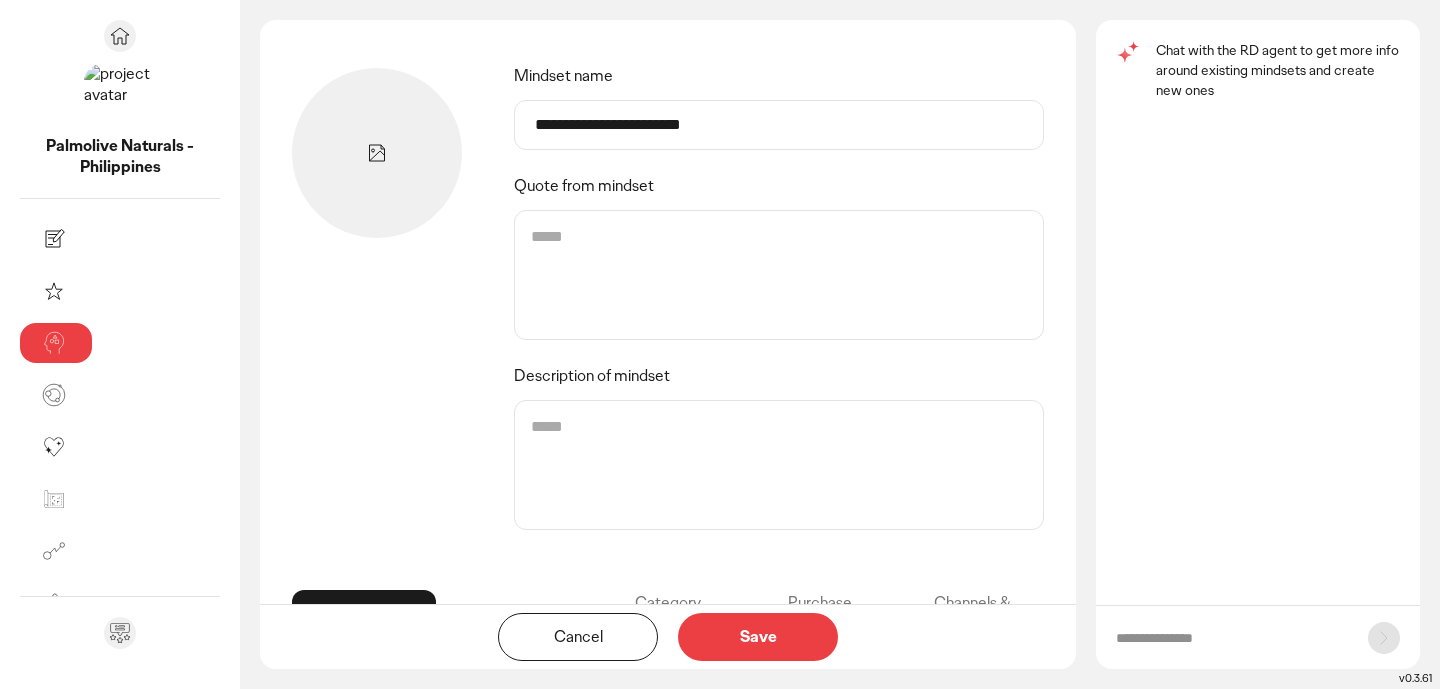 type on "**********" 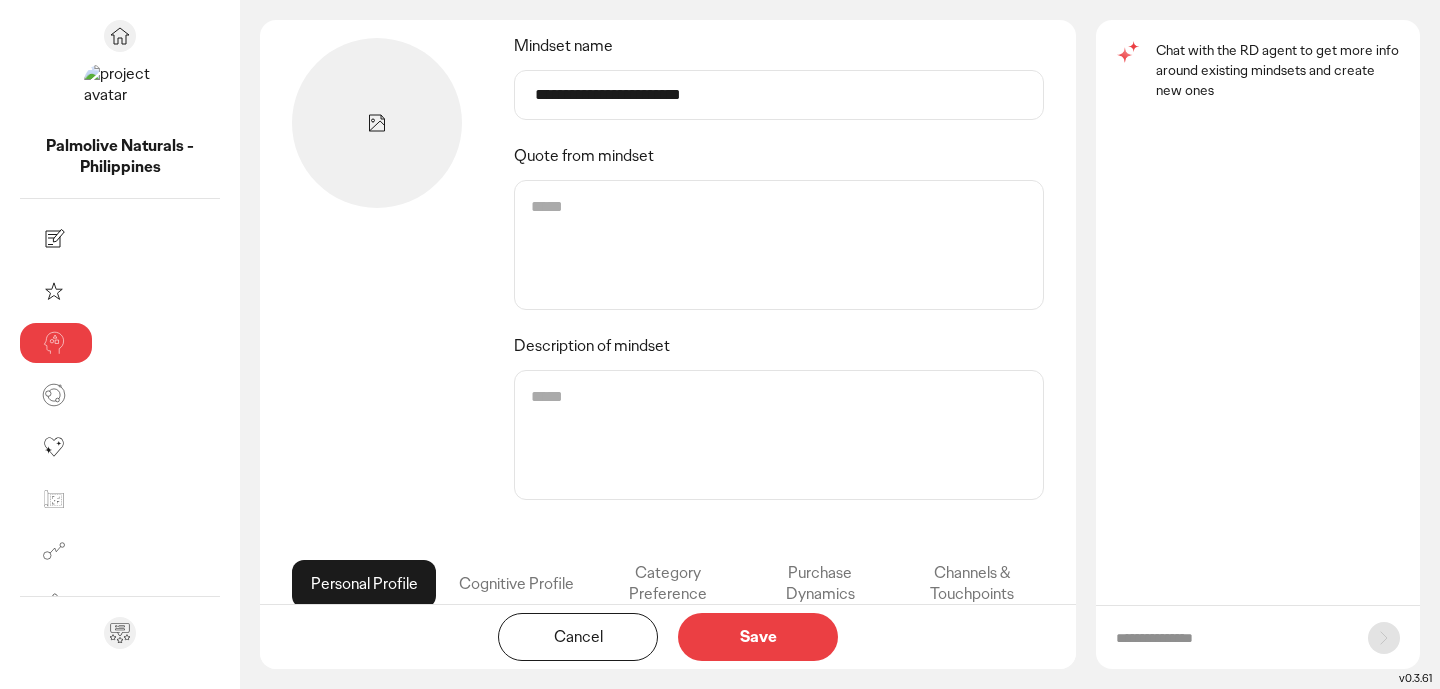 scroll, scrollTop: 0, scrollLeft: 0, axis: both 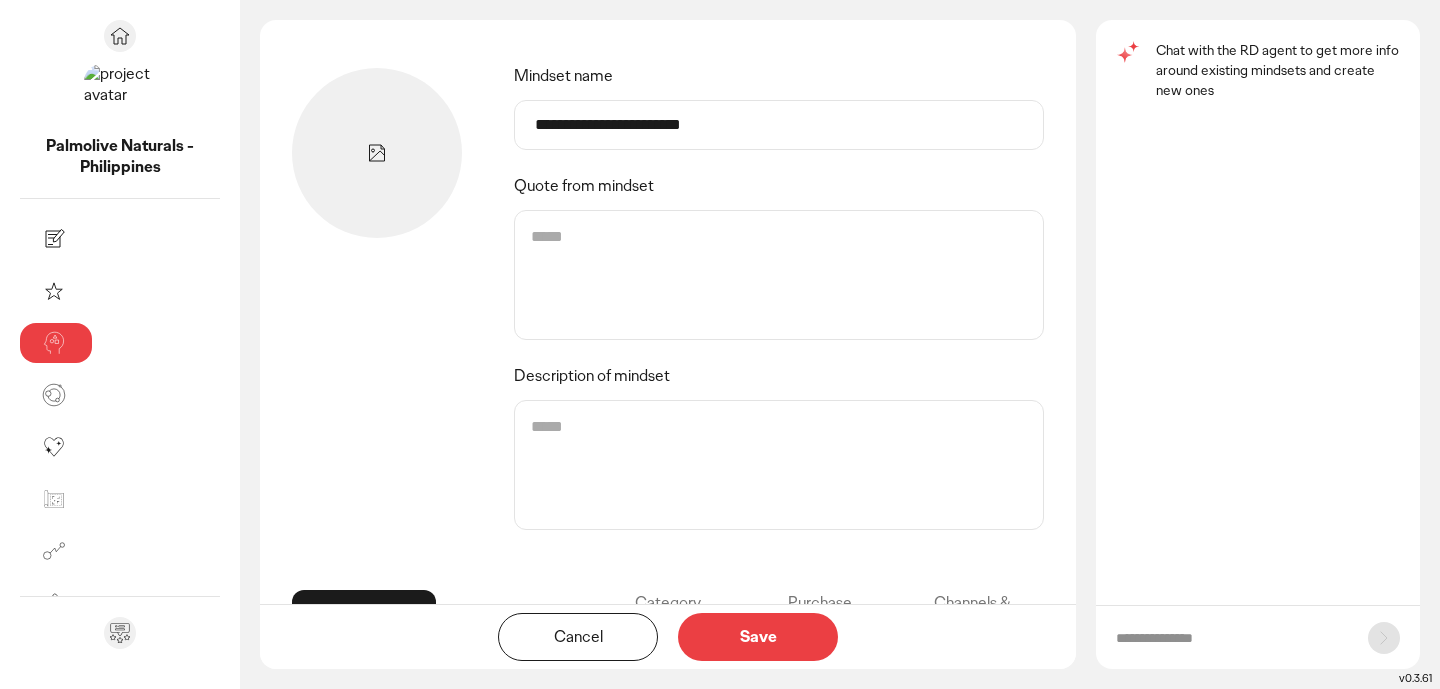 click on "Quote from mindset" at bounding box center (779, 275) 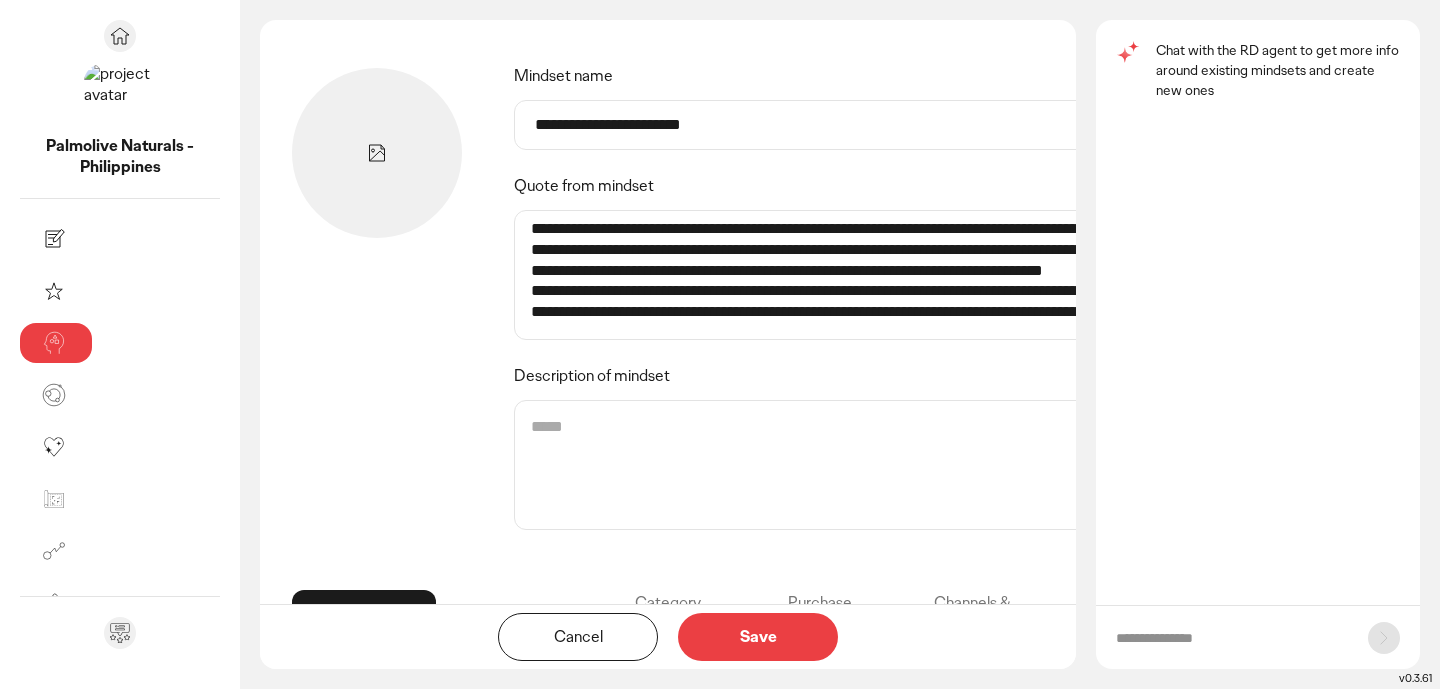 scroll, scrollTop: 0, scrollLeft: 0, axis: both 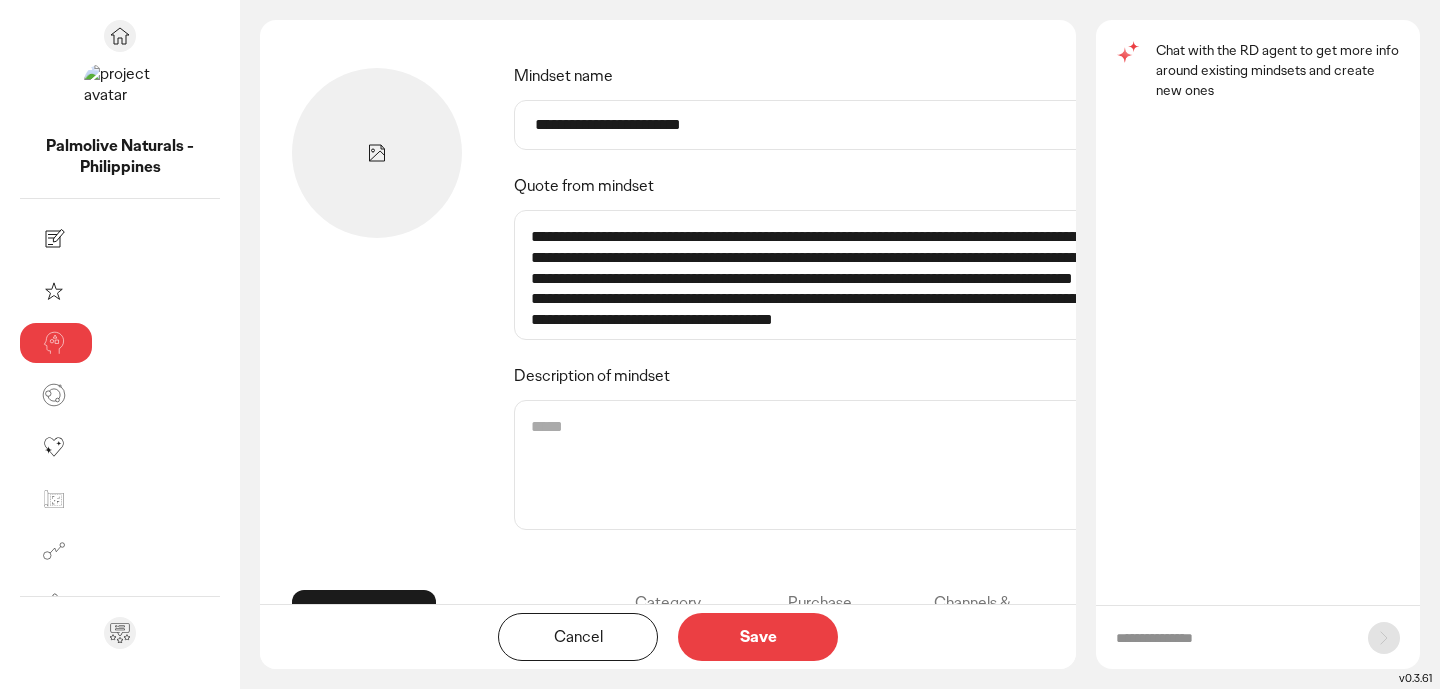 click on "**********" at bounding box center [841, 275] 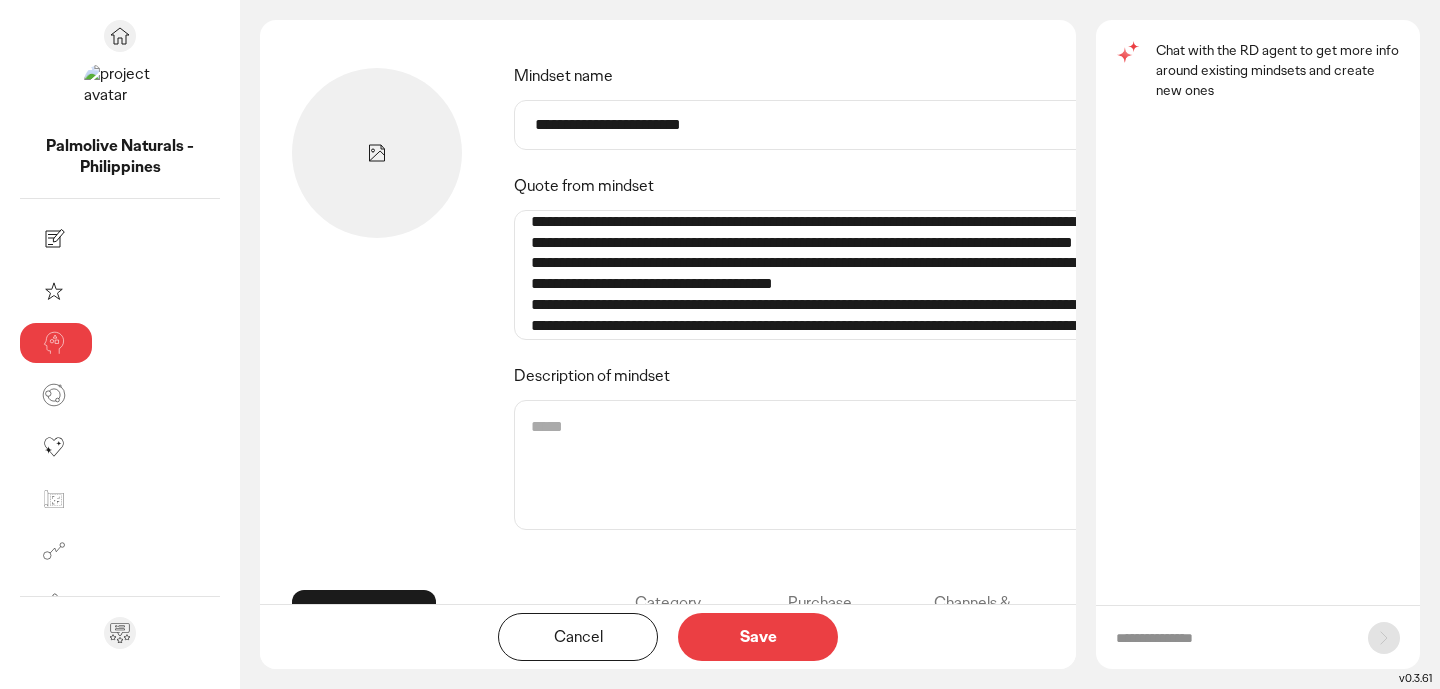 scroll, scrollTop: 38, scrollLeft: 0, axis: vertical 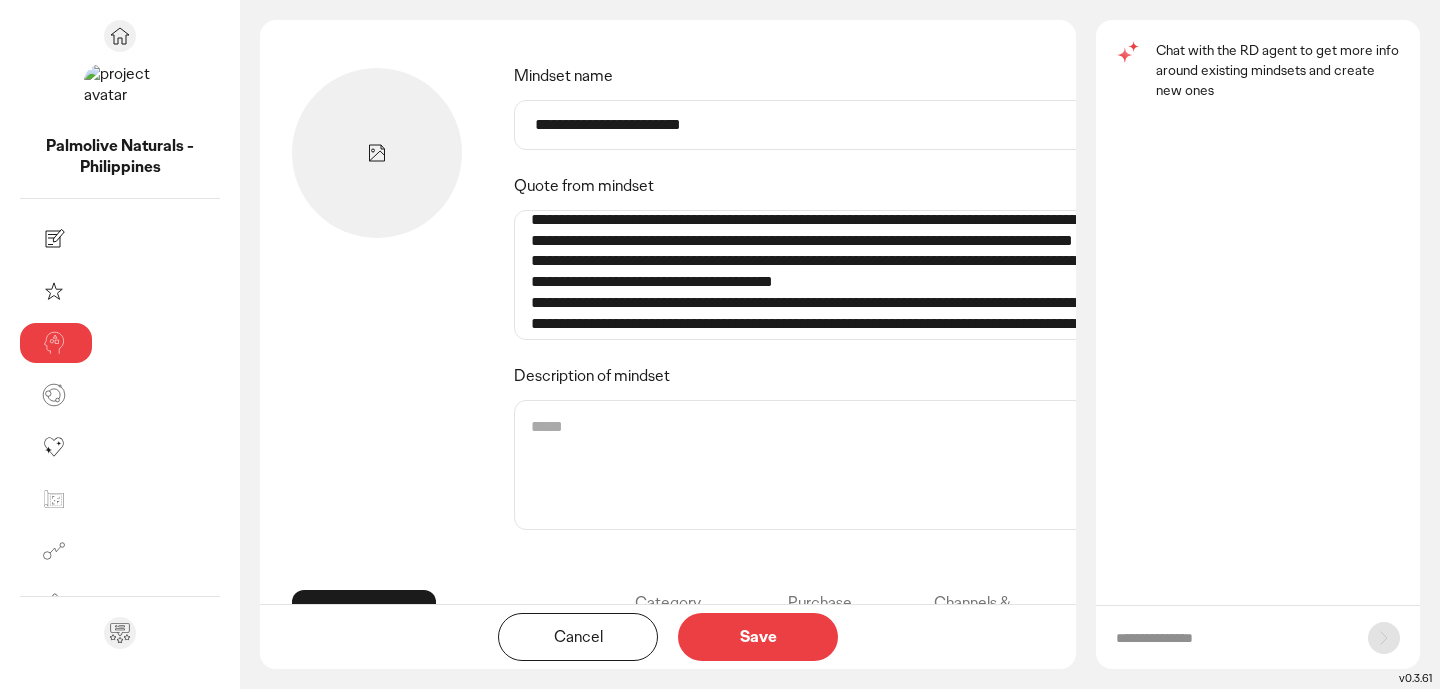 click on "**********" at bounding box center (841, 275) 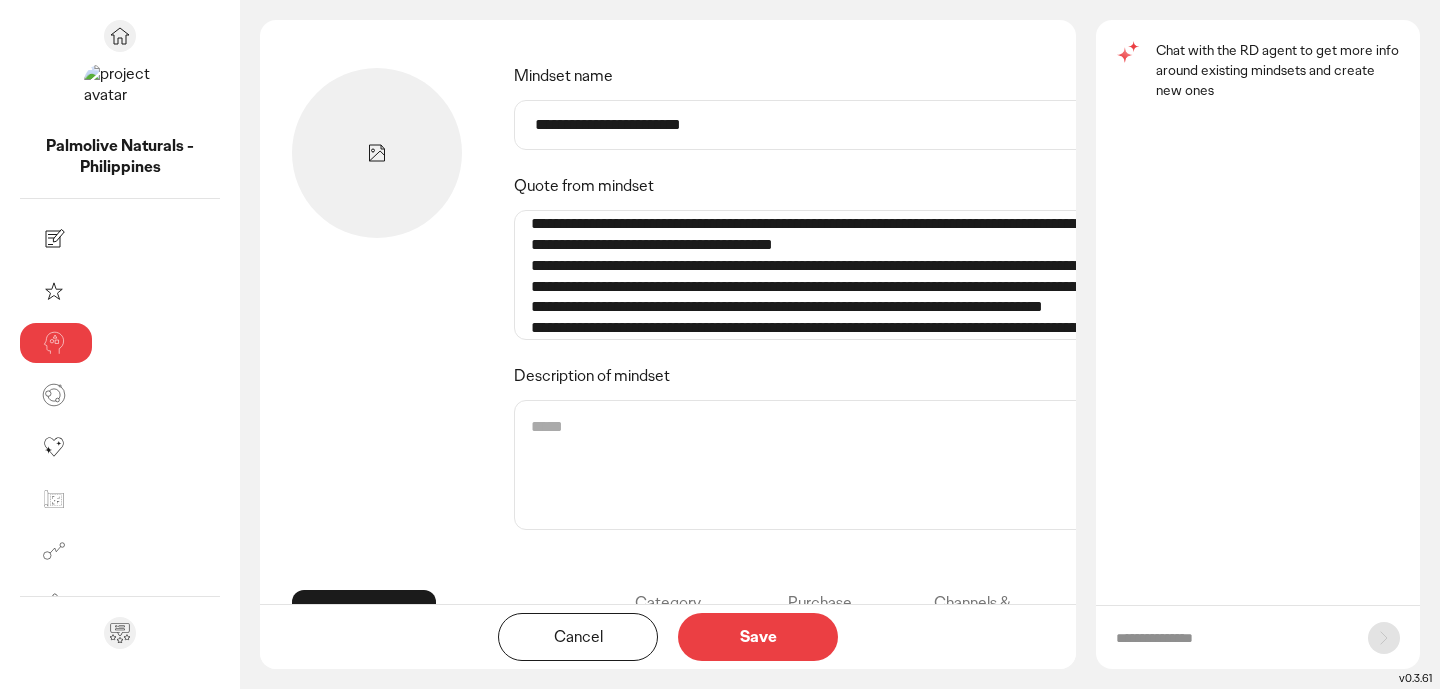 scroll, scrollTop: 109, scrollLeft: 0, axis: vertical 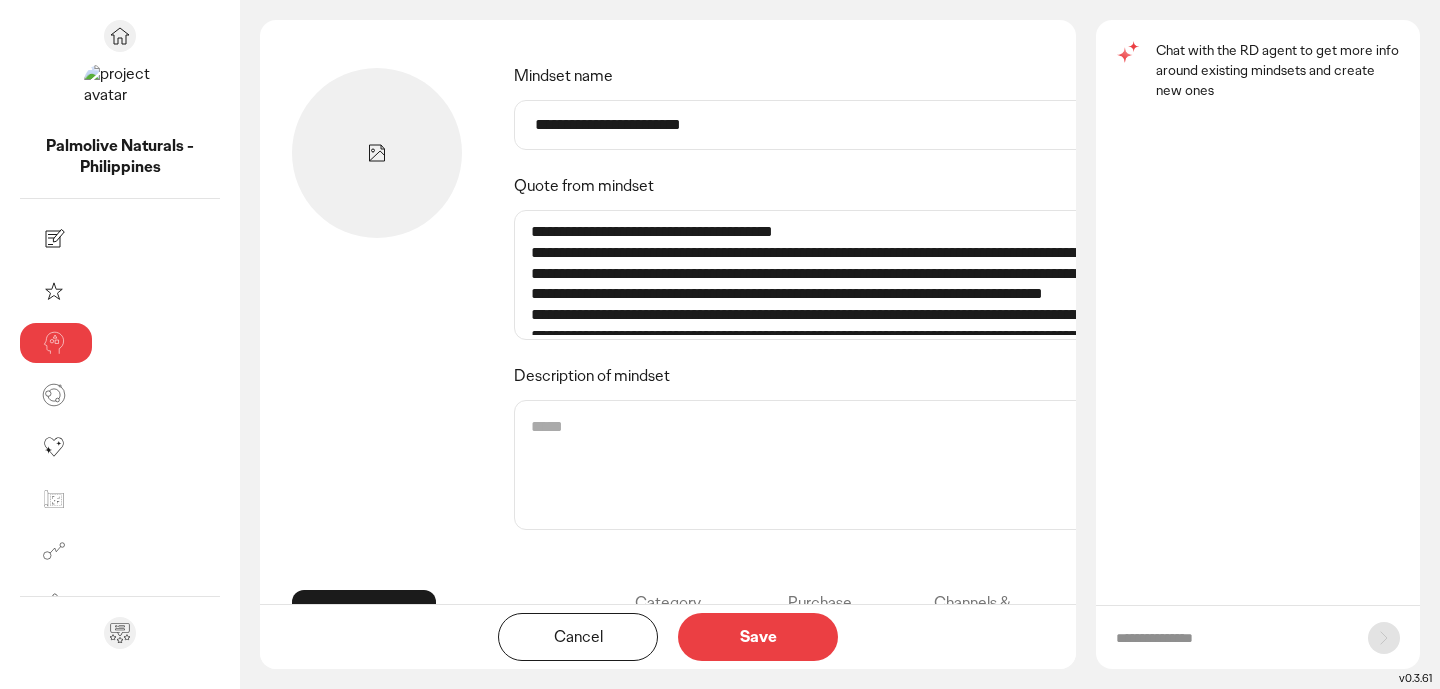 click on "**********" at bounding box center [841, 275] 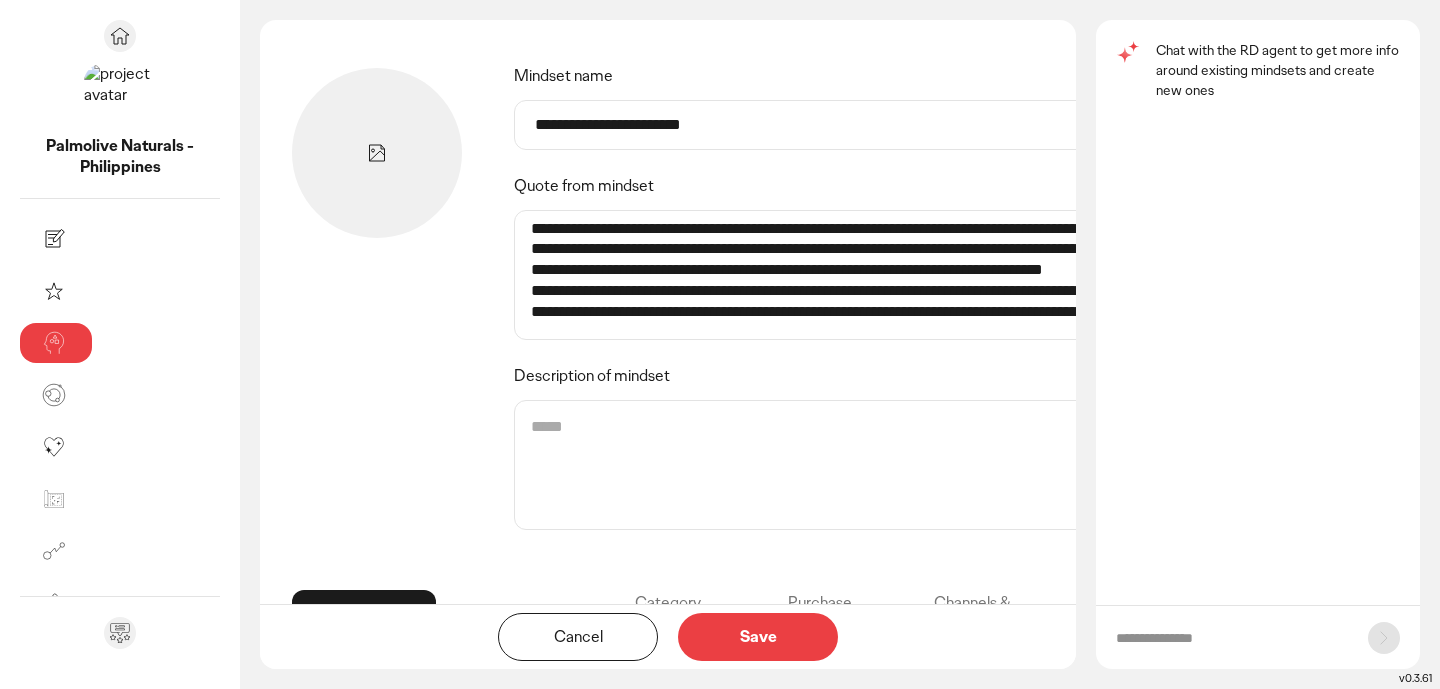scroll, scrollTop: 205, scrollLeft: 0, axis: vertical 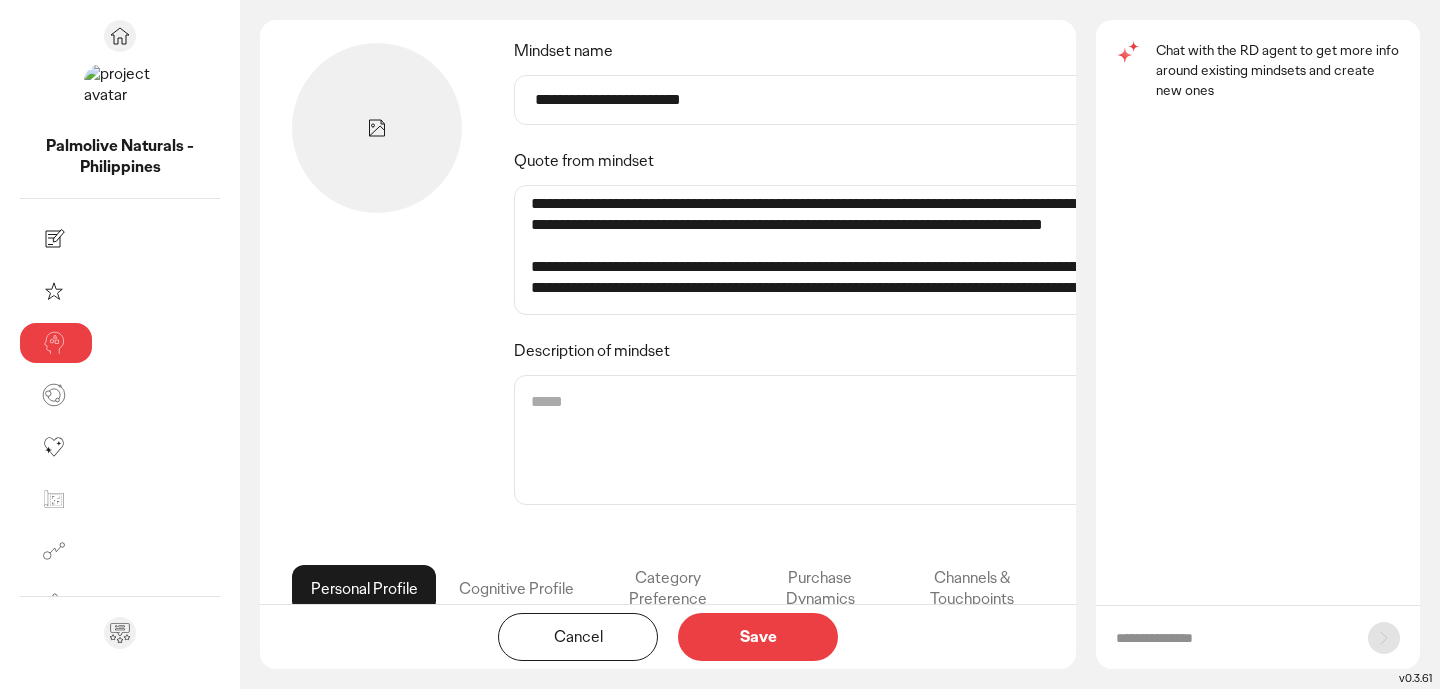 type on "**********" 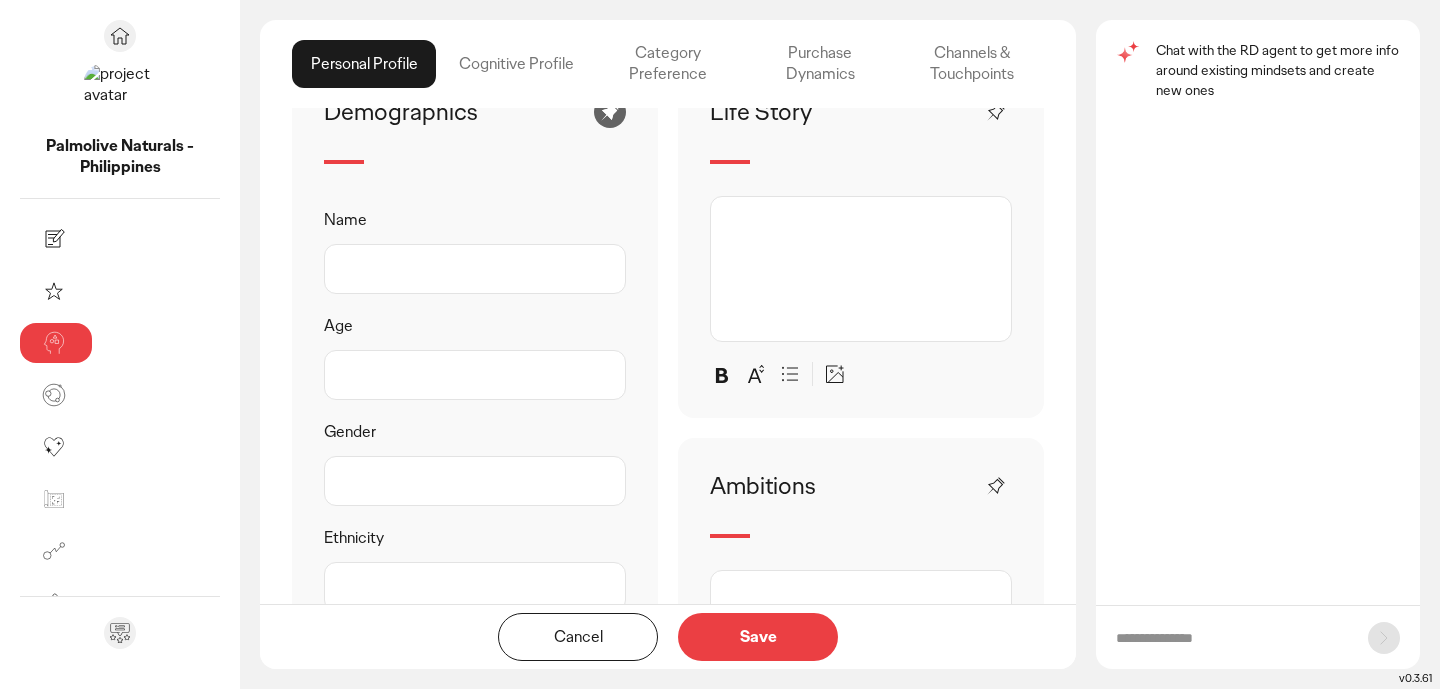 scroll, scrollTop: 592, scrollLeft: 0, axis: vertical 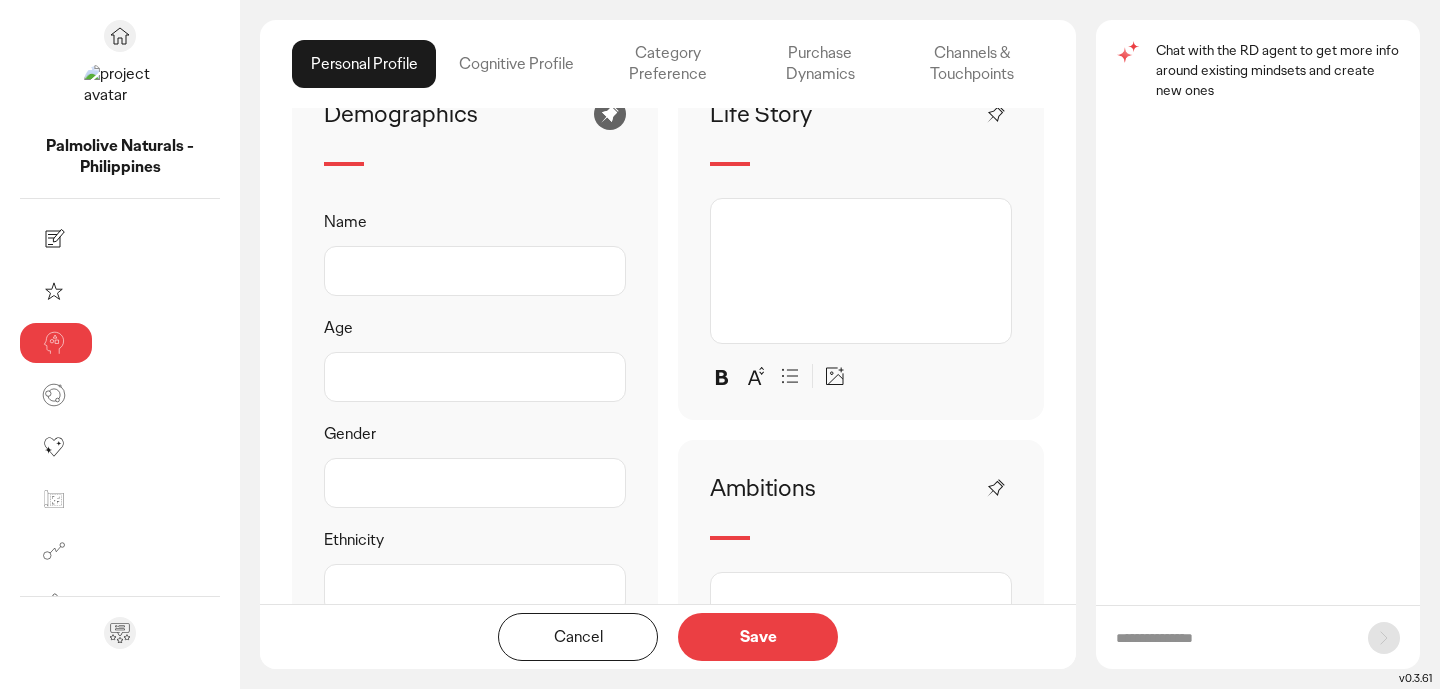 click on "Age" at bounding box center (475, 377) 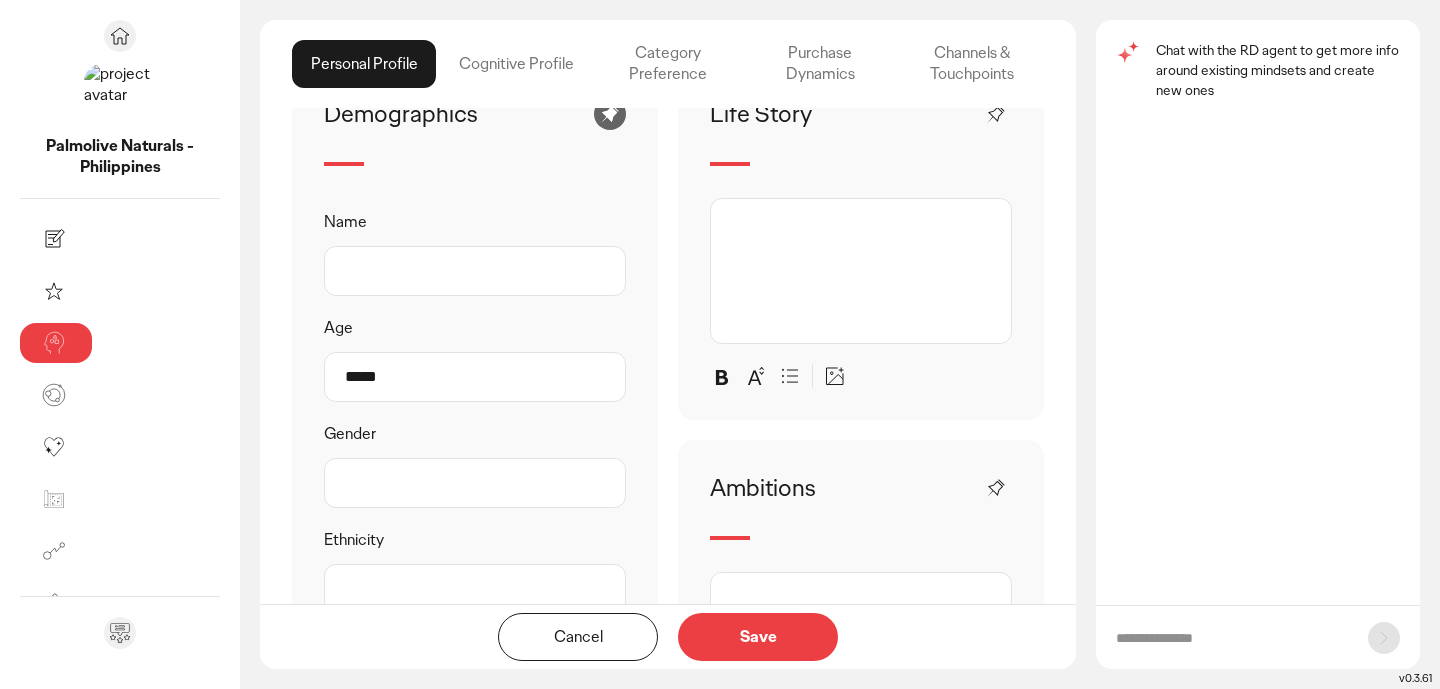 scroll, scrollTop: 237, scrollLeft: 0, axis: vertical 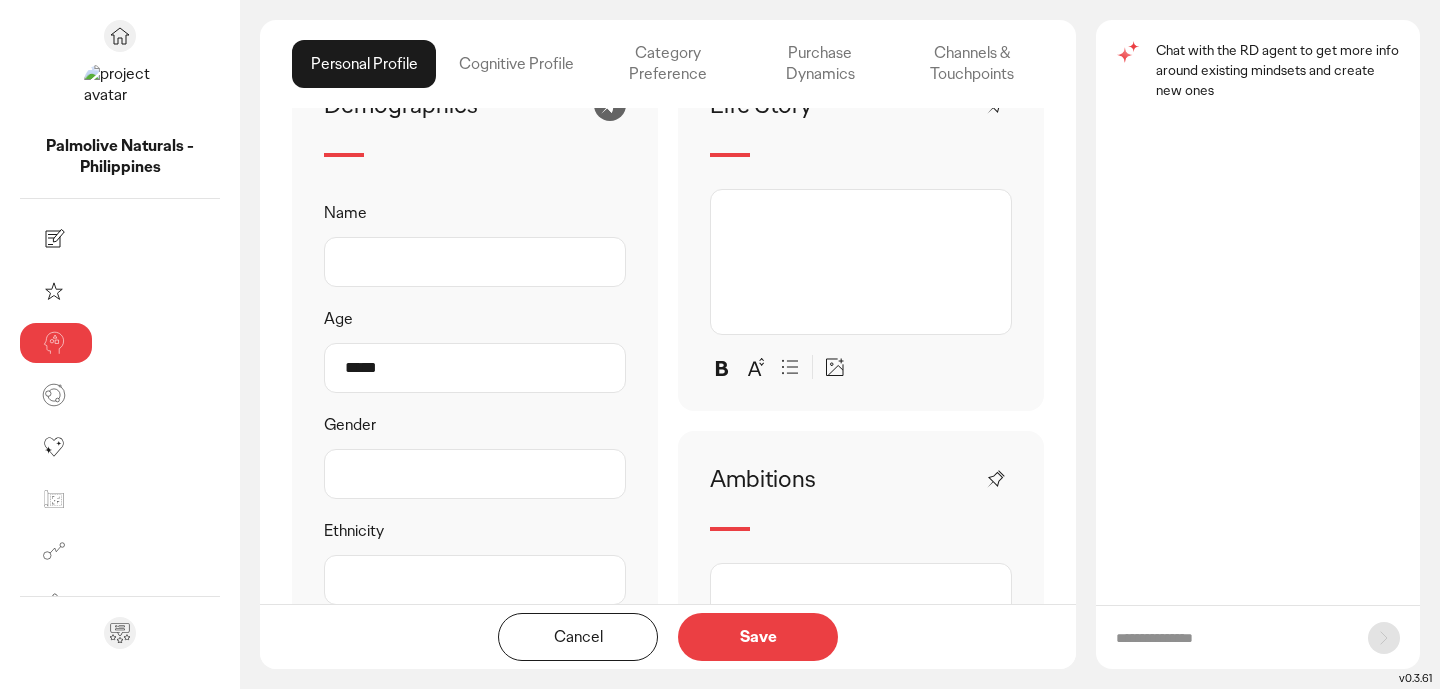 type on "*****" 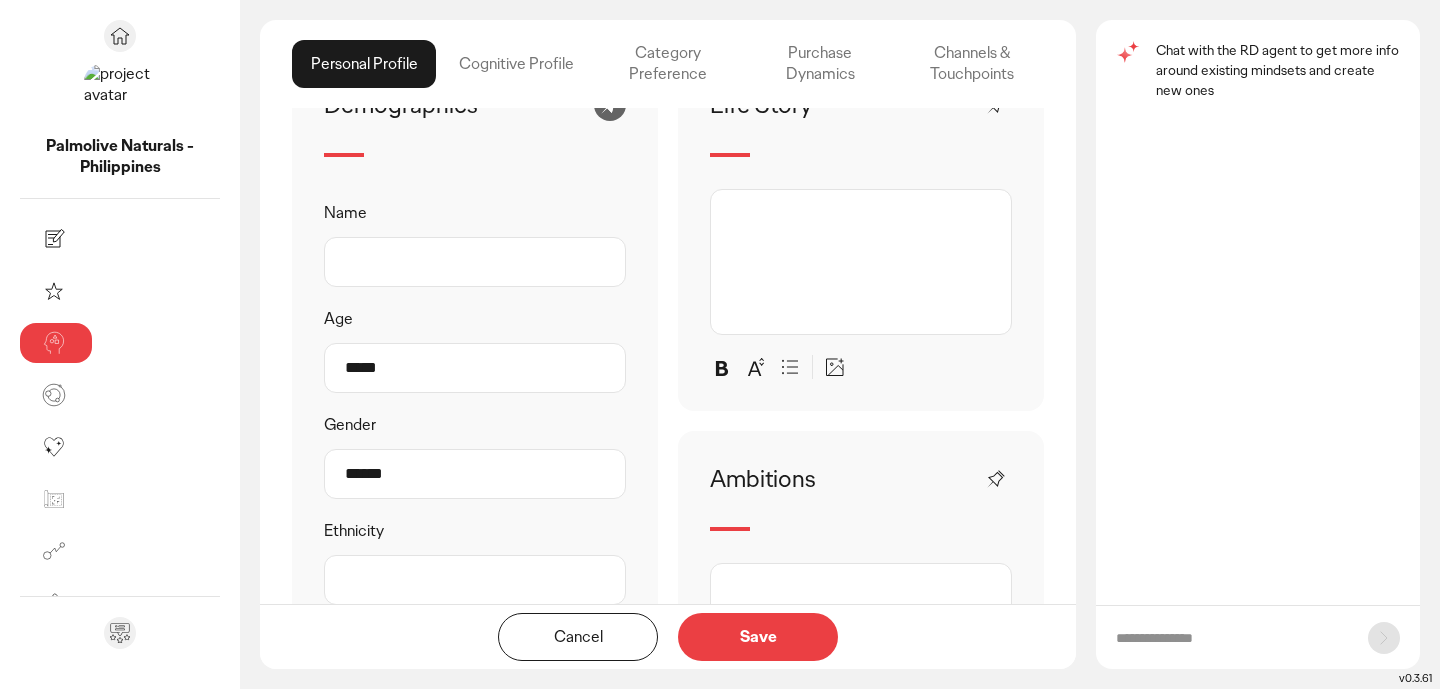 scroll, scrollTop: 237, scrollLeft: 0, axis: vertical 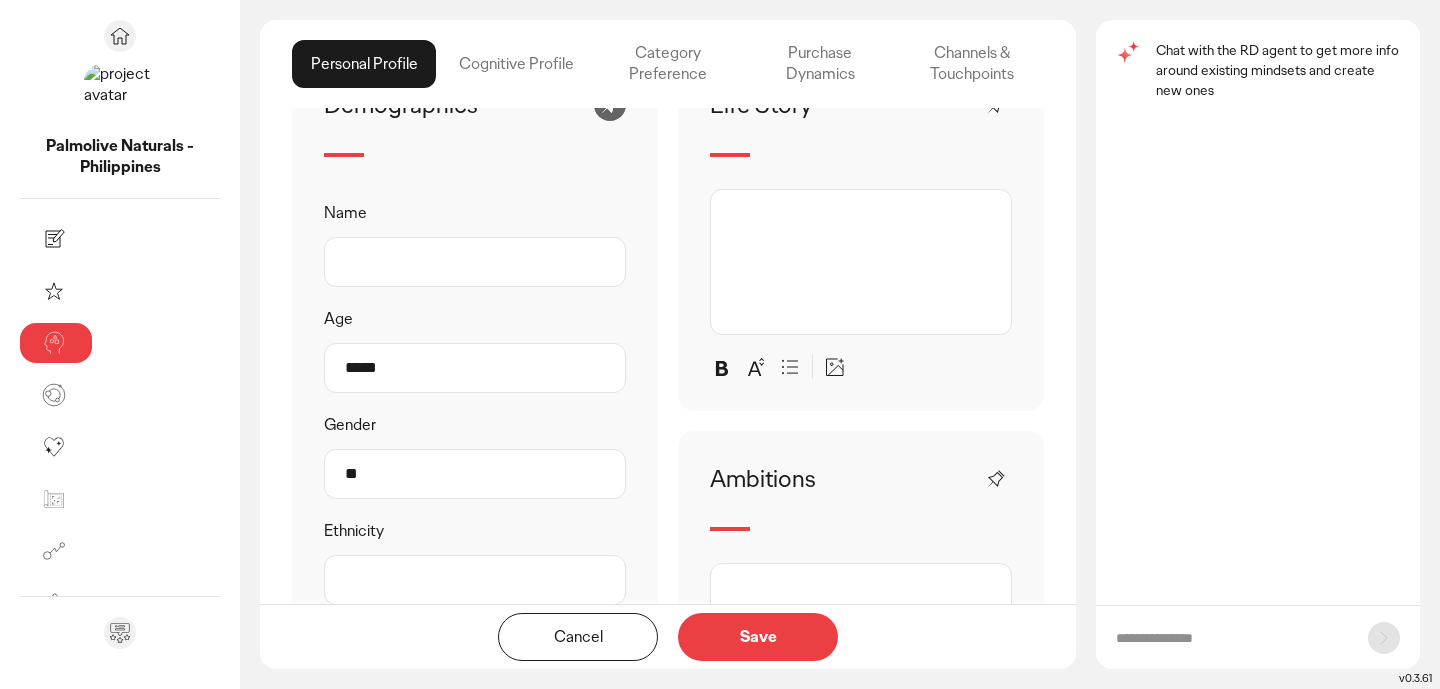 type on "*" 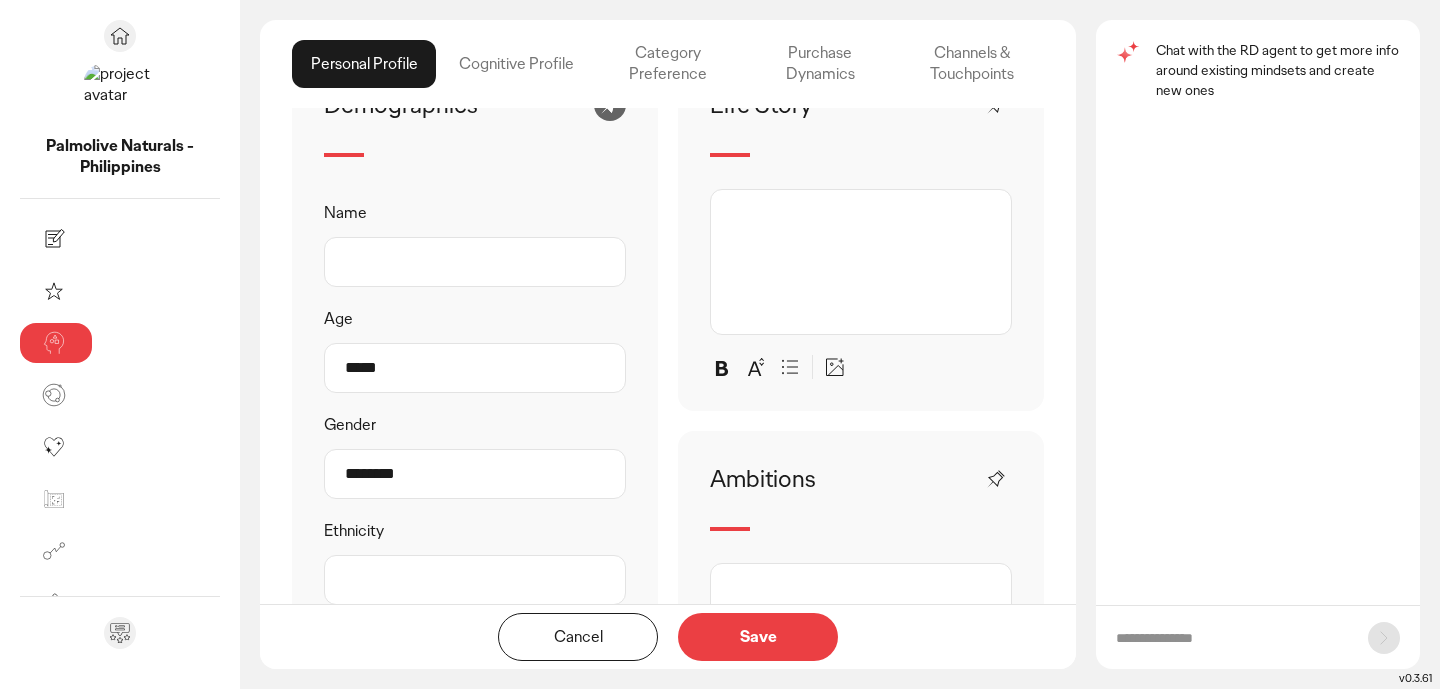 type on "********" 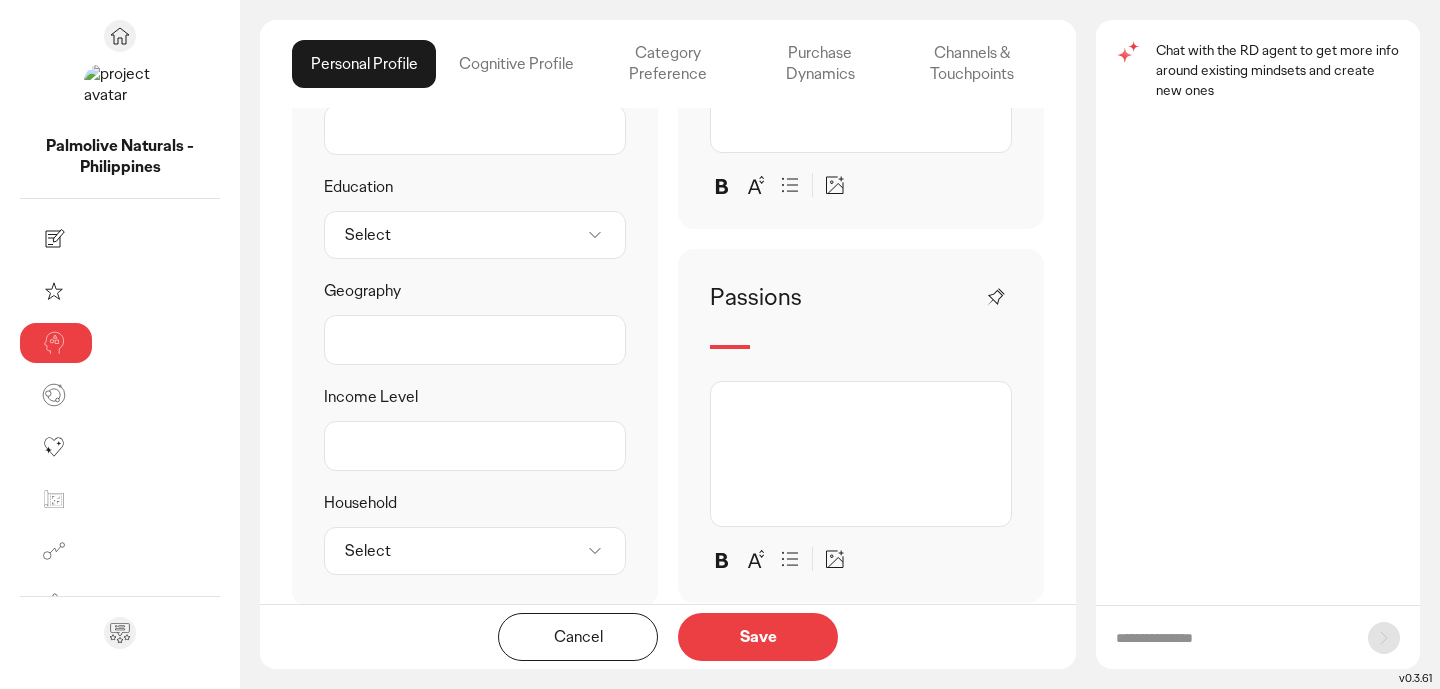 scroll, scrollTop: 1160, scrollLeft: 0, axis: vertical 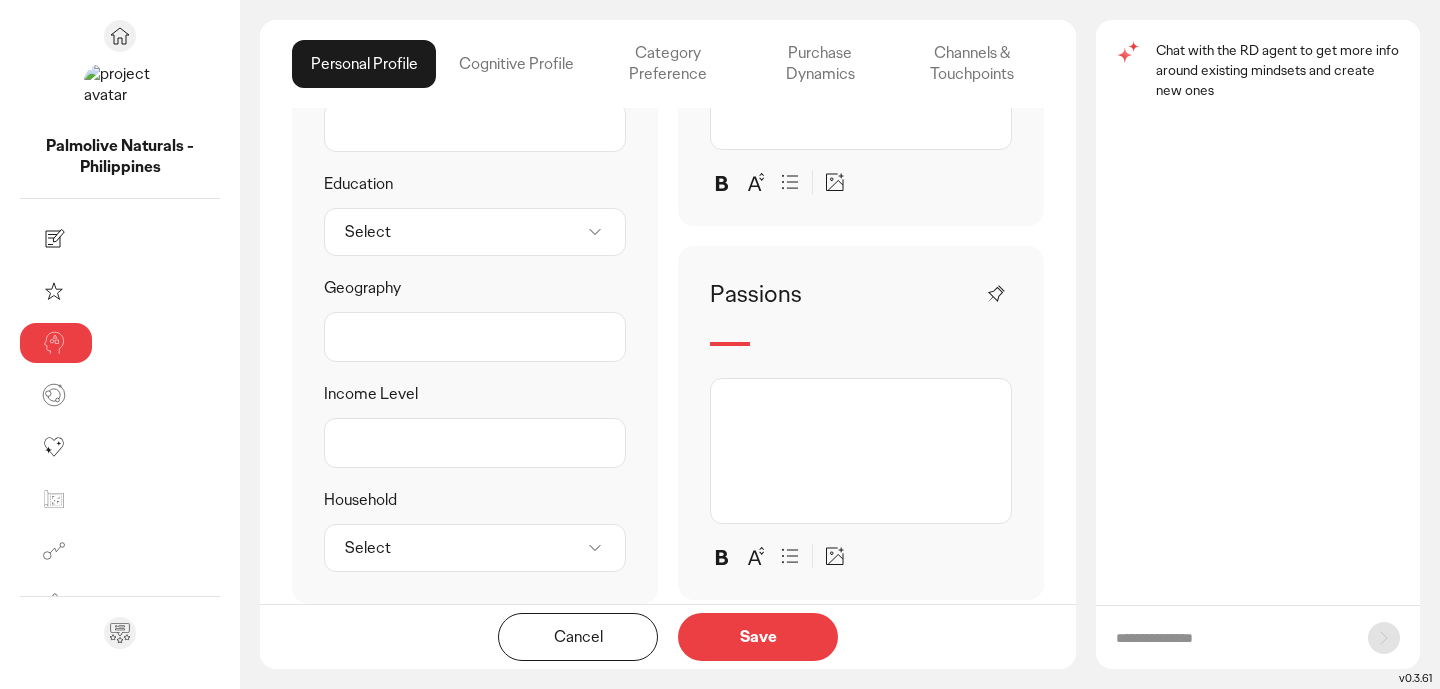 click on "Income Level" at bounding box center [475, 443] 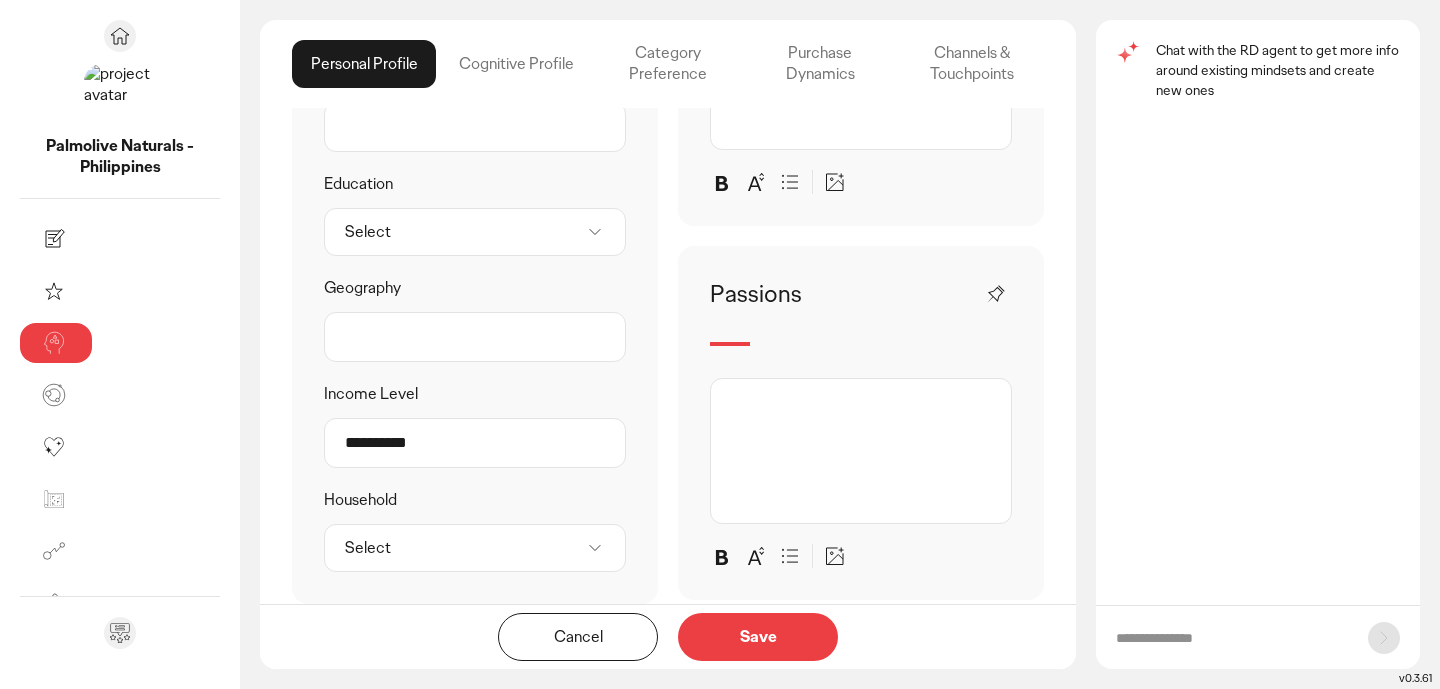scroll, scrollTop: 237, scrollLeft: 0, axis: vertical 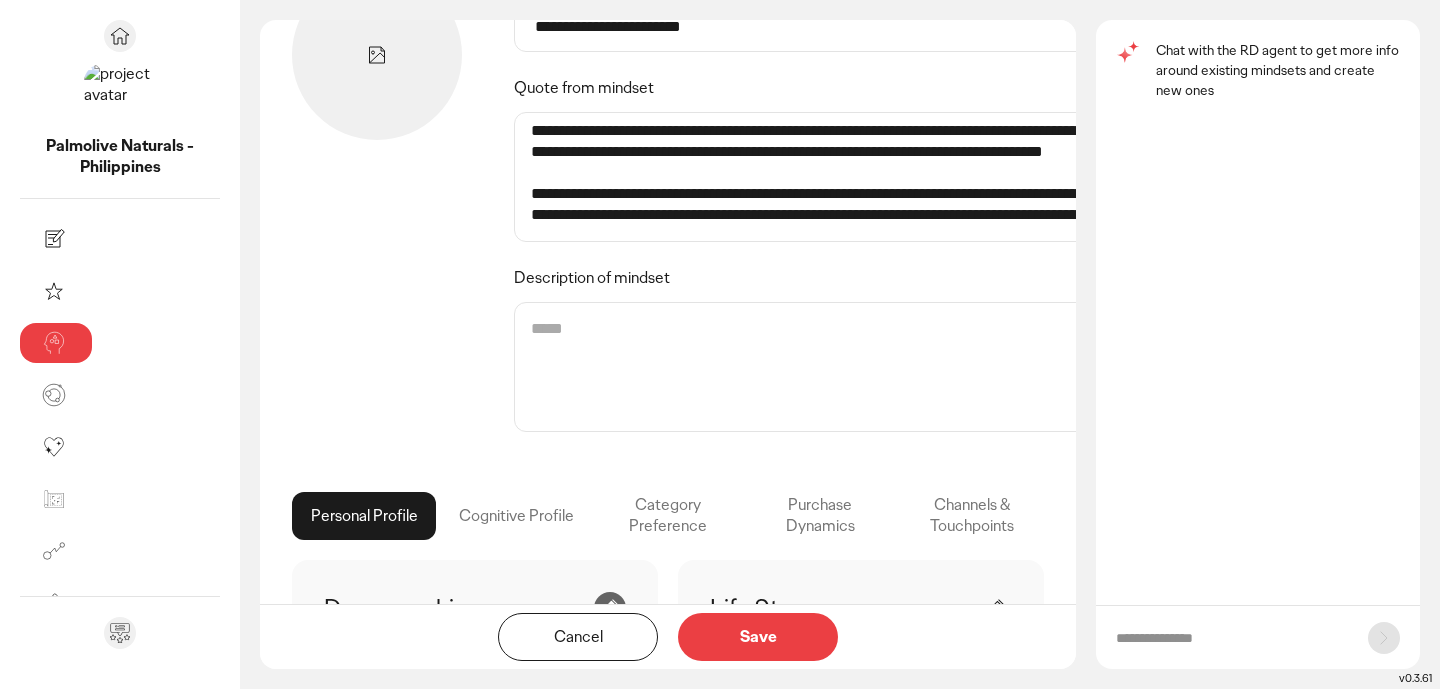 click on "Description of mindset" at bounding box center (841, 367) 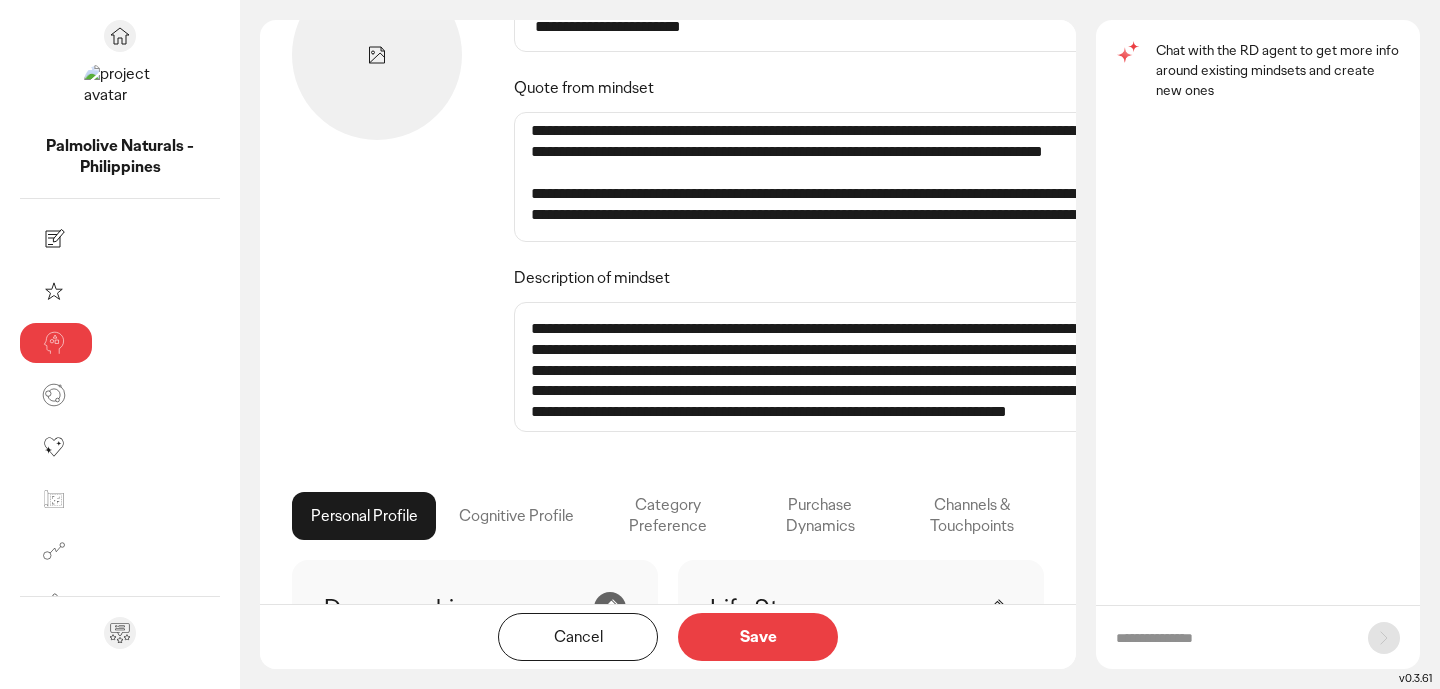 scroll, scrollTop: 46, scrollLeft: 0, axis: vertical 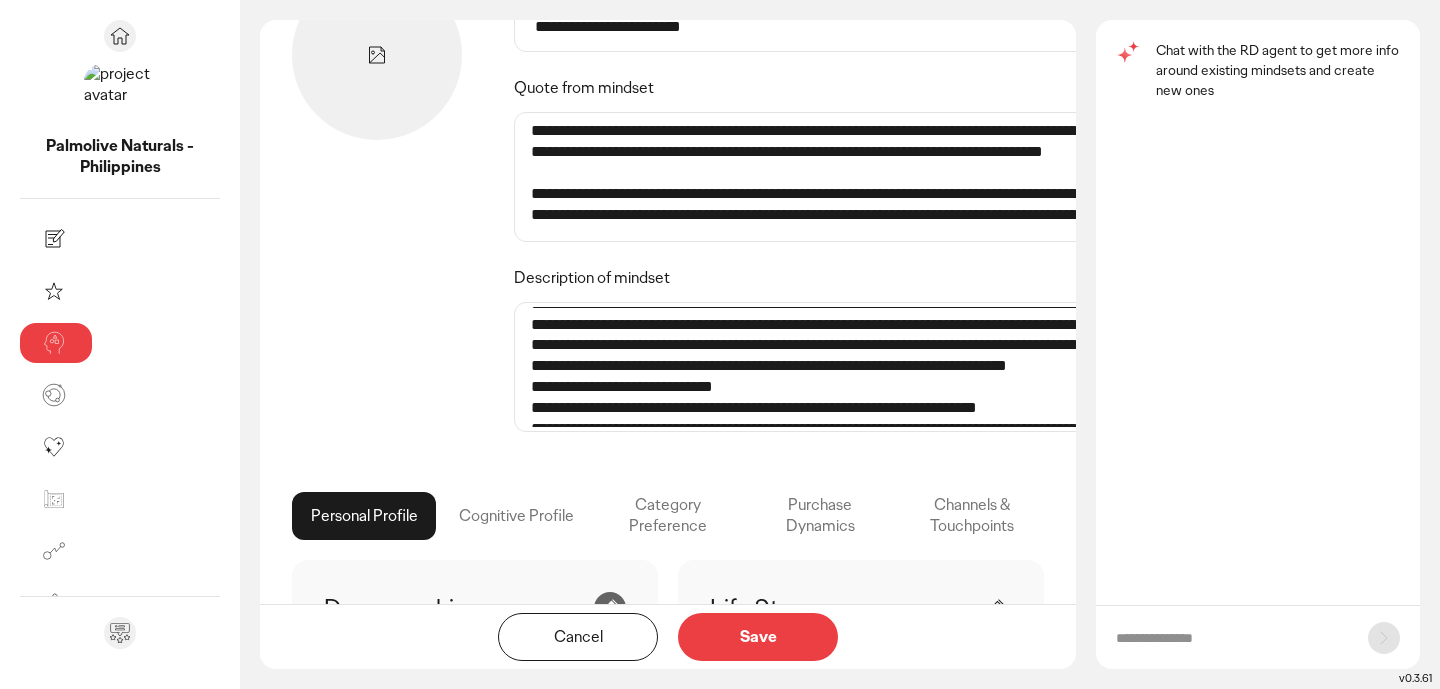 click on "**********" at bounding box center [841, 367] 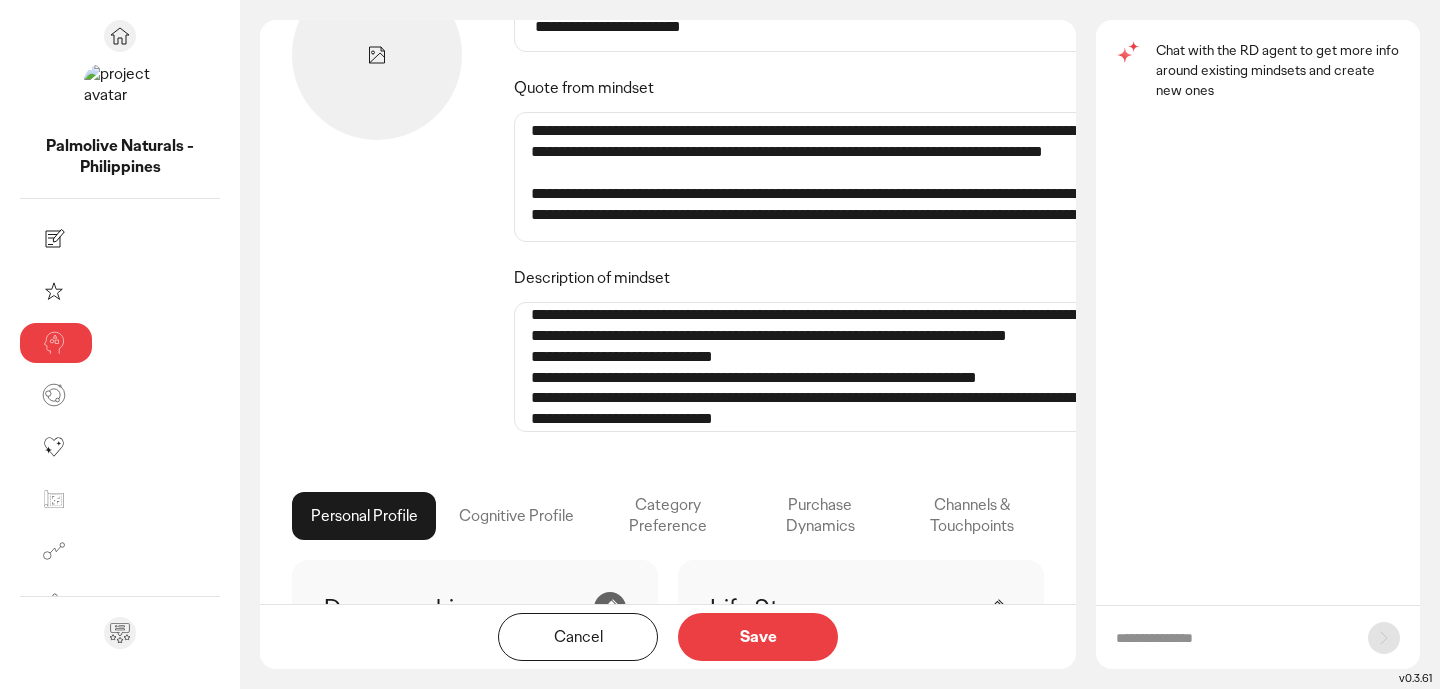 scroll, scrollTop: 102, scrollLeft: 0, axis: vertical 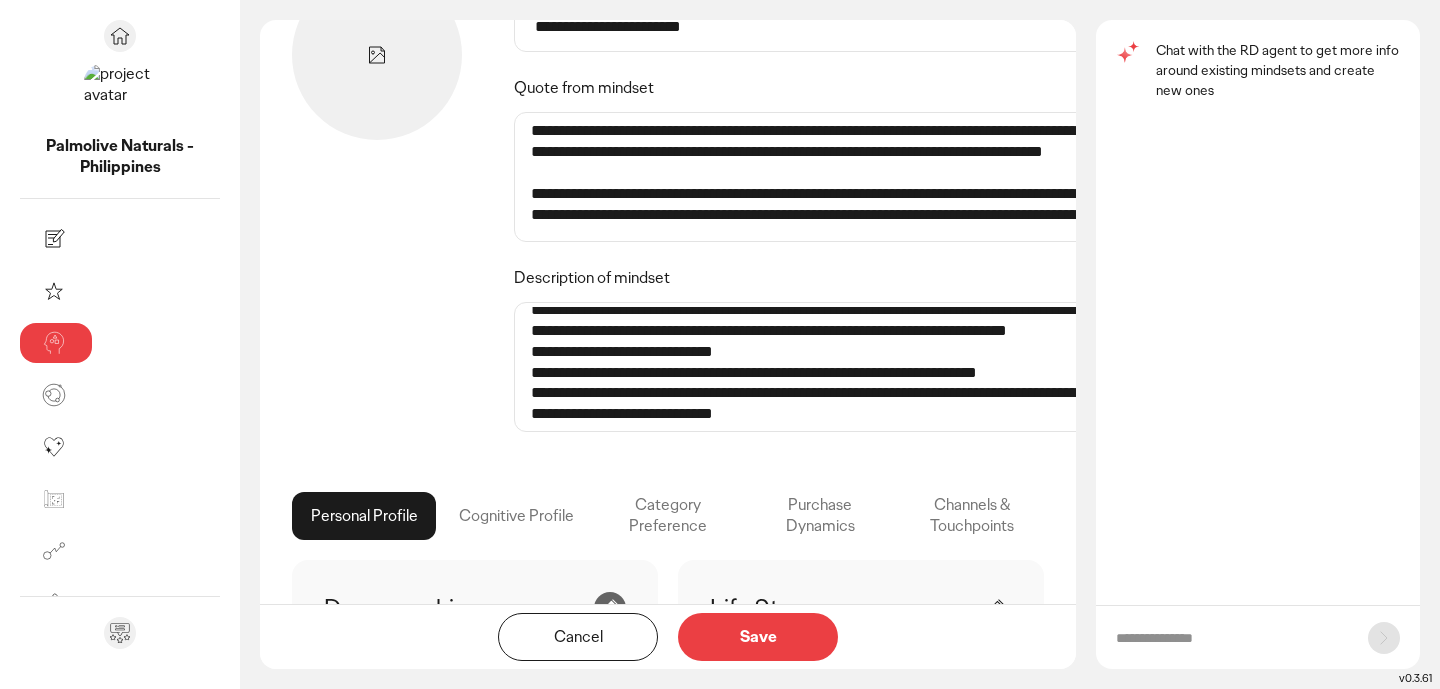 click on "**********" at bounding box center [841, 367] 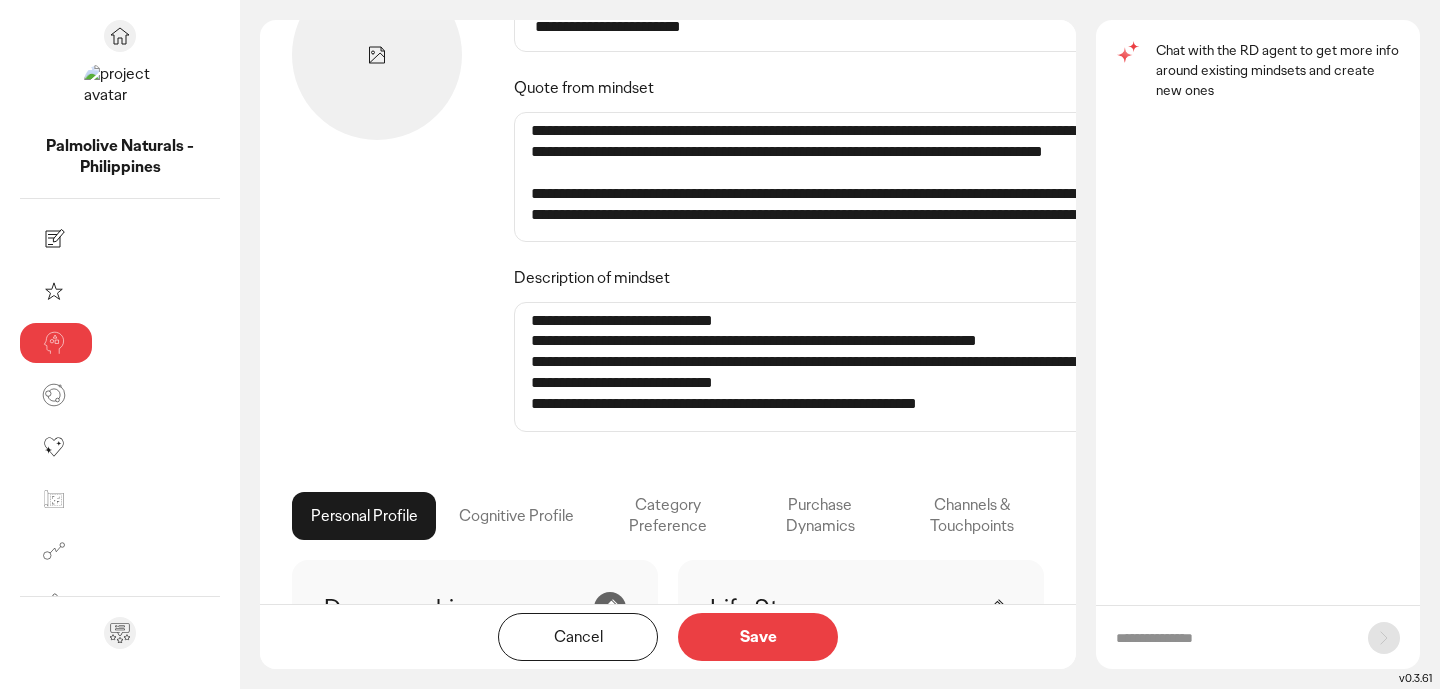 scroll, scrollTop: 195, scrollLeft: 0, axis: vertical 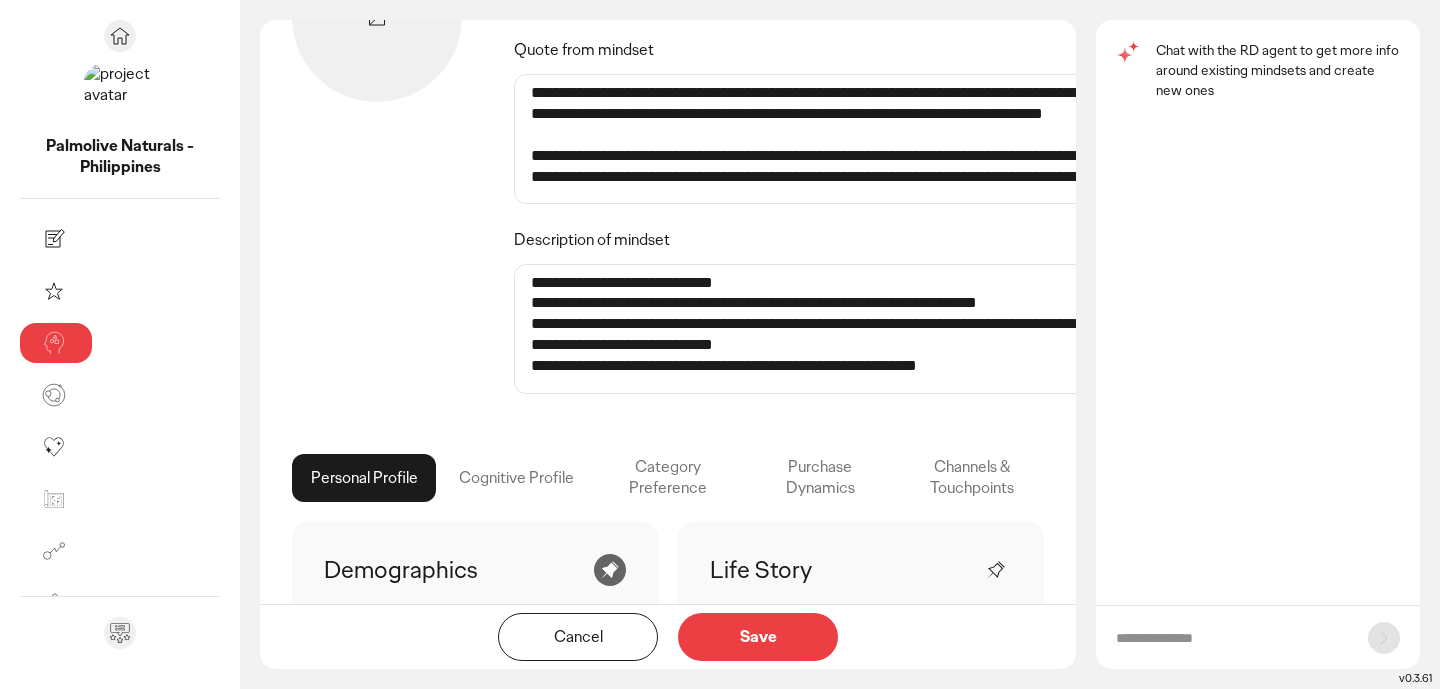 click on "**********" at bounding box center (841, 329) 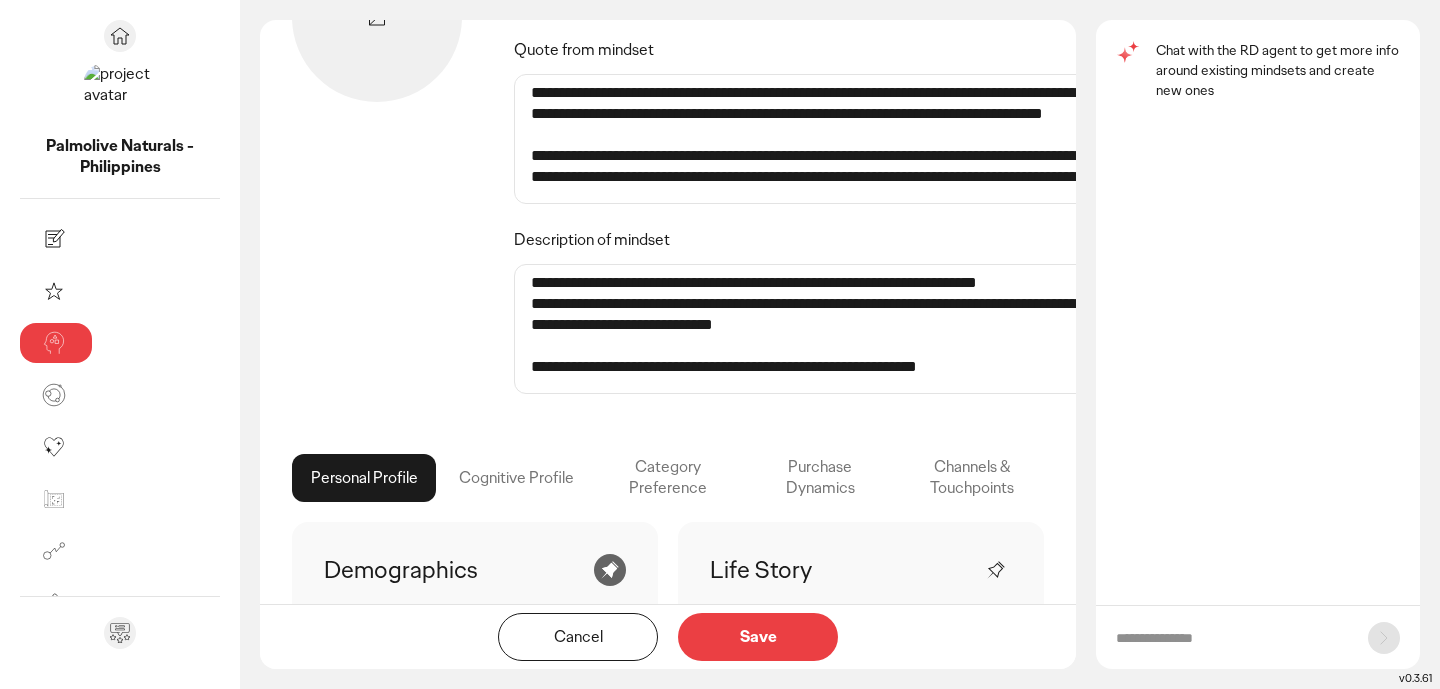 scroll, scrollTop: 216, scrollLeft: 0, axis: vertical 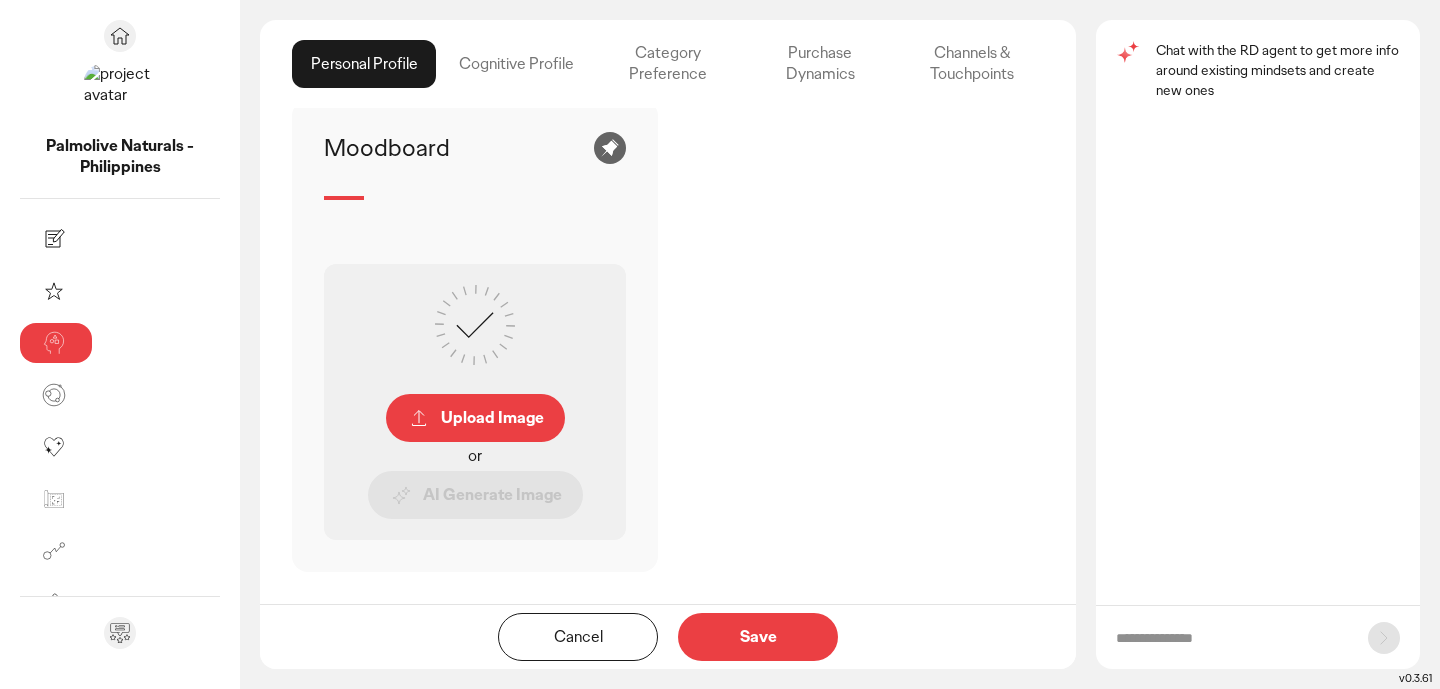 type on "**********" 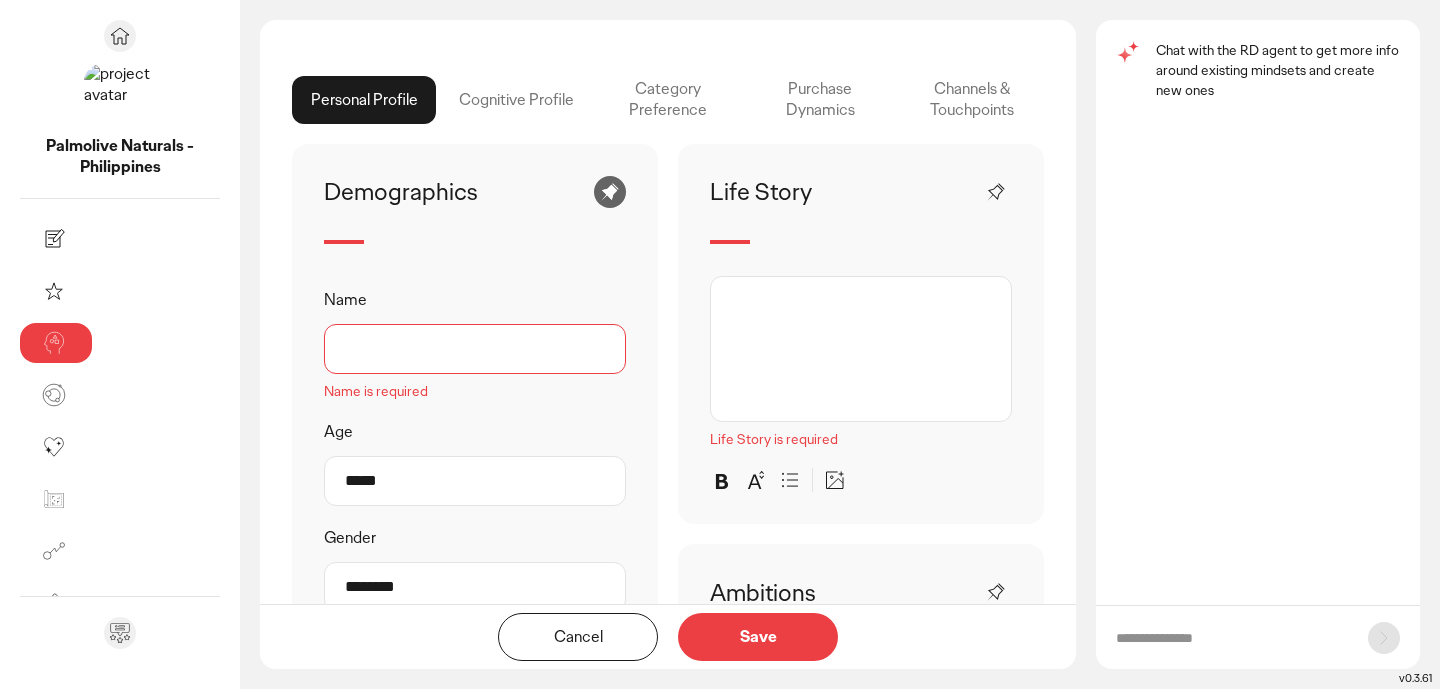 scroll, scrollTop: 524, scrollLeft: 0, axis: vertical 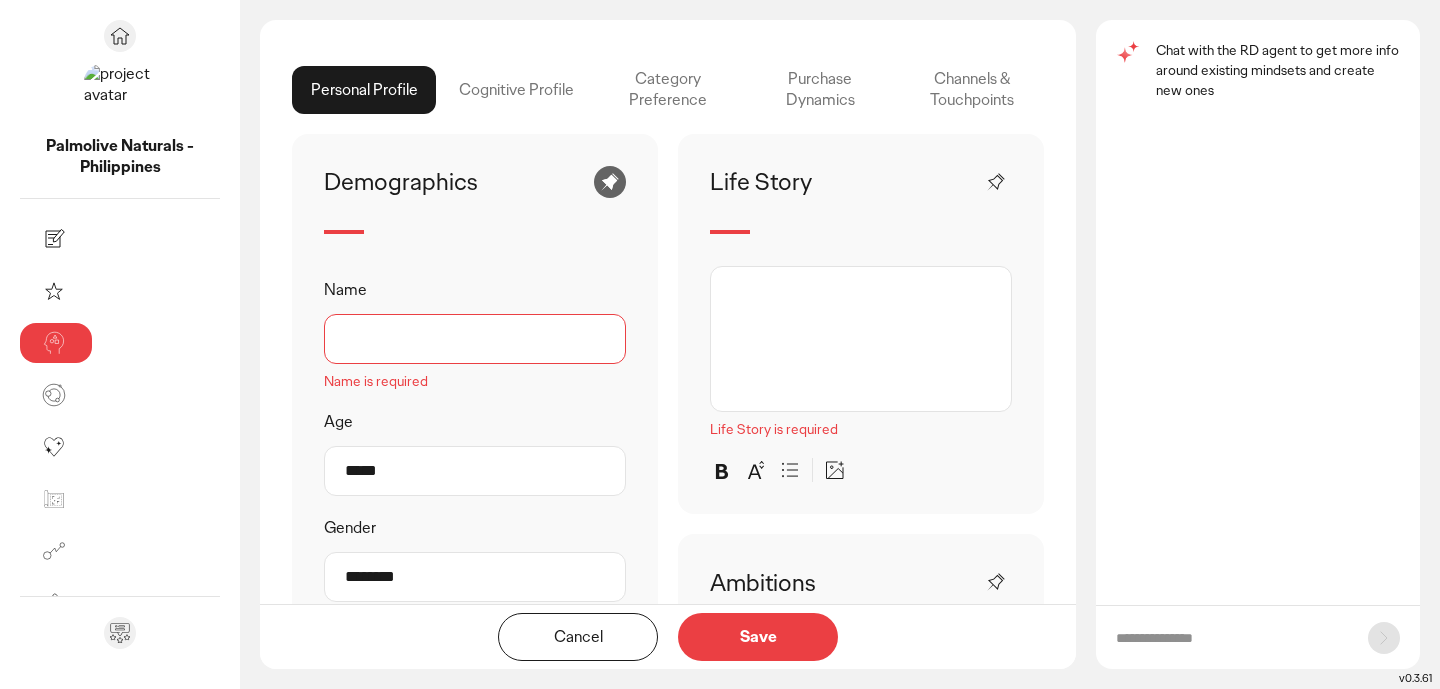click on "Name" at bounding box center [475, 339] 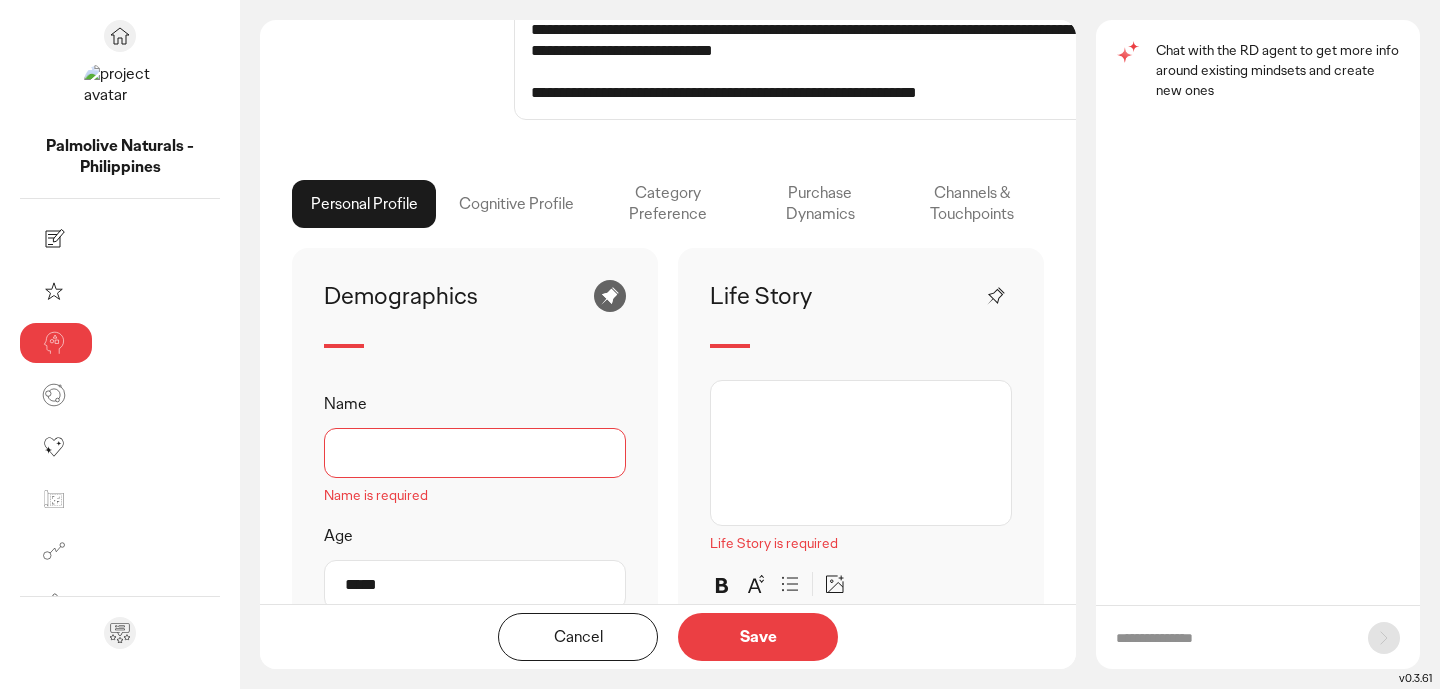 scroll, scrollTop: 406, scrollLeft: 0, axis: vertical 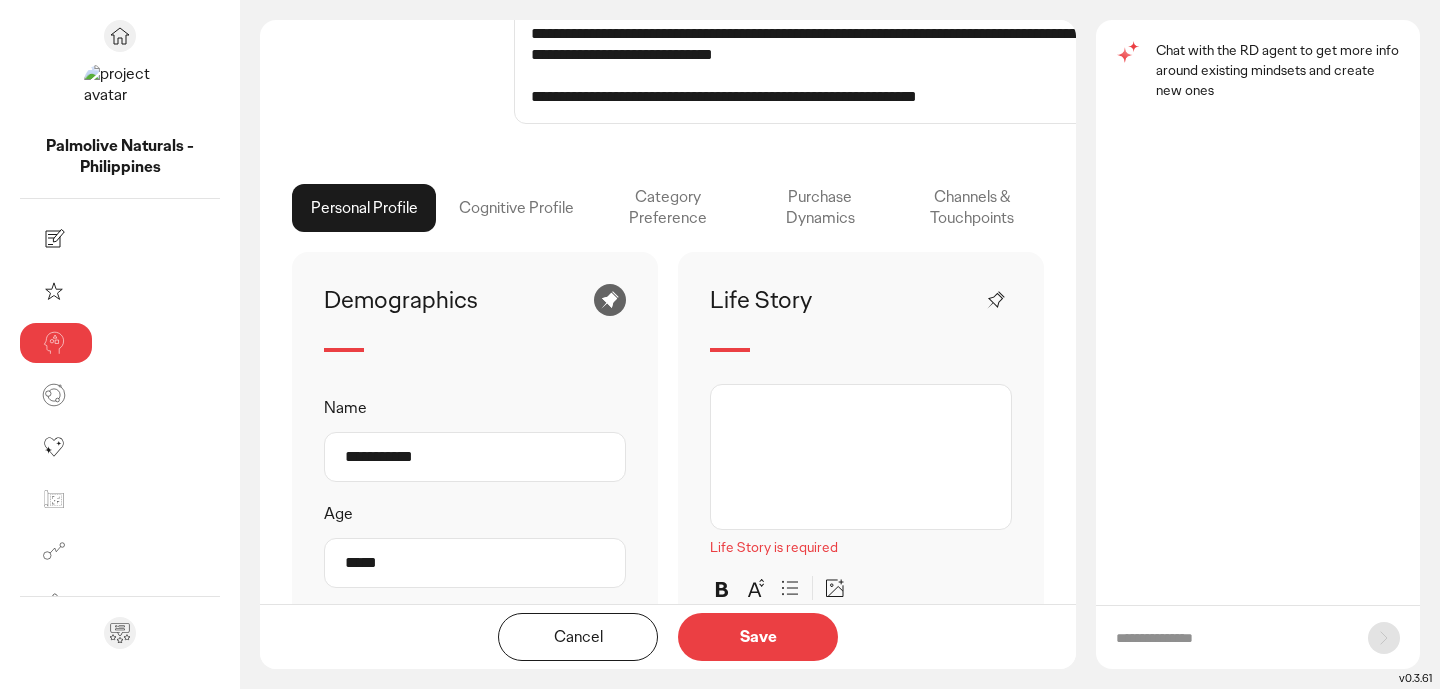 type on "**********" 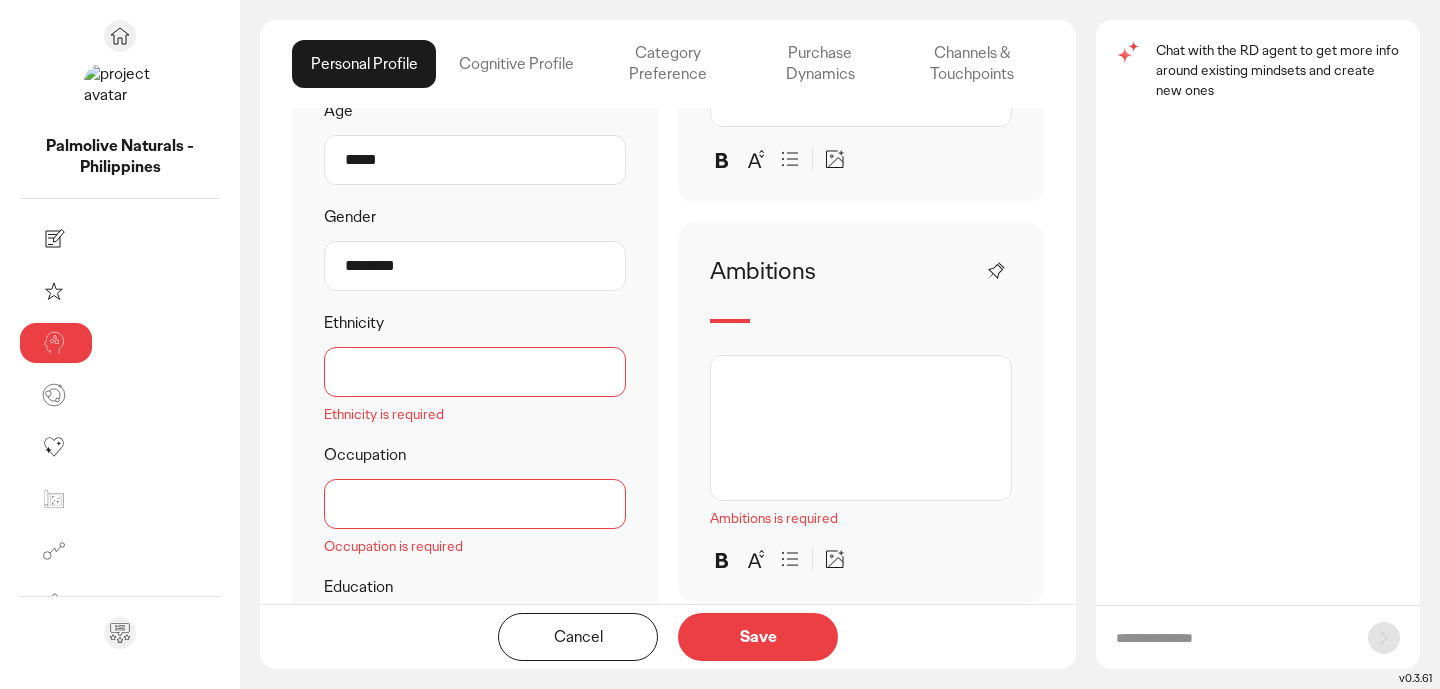 scroll, scrollTop: 817, scrollLeft: 0, axis: vertical 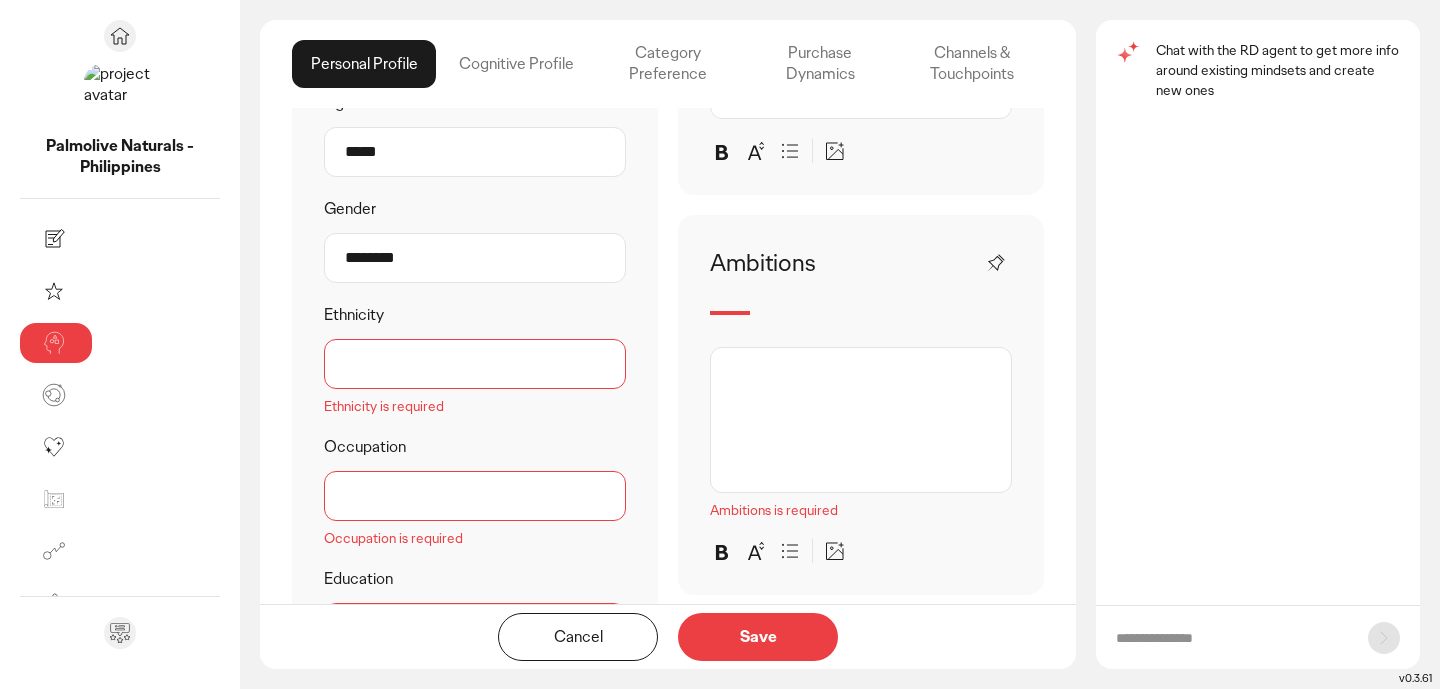 click on "Ethnicity" at bounding box center [475, 364] 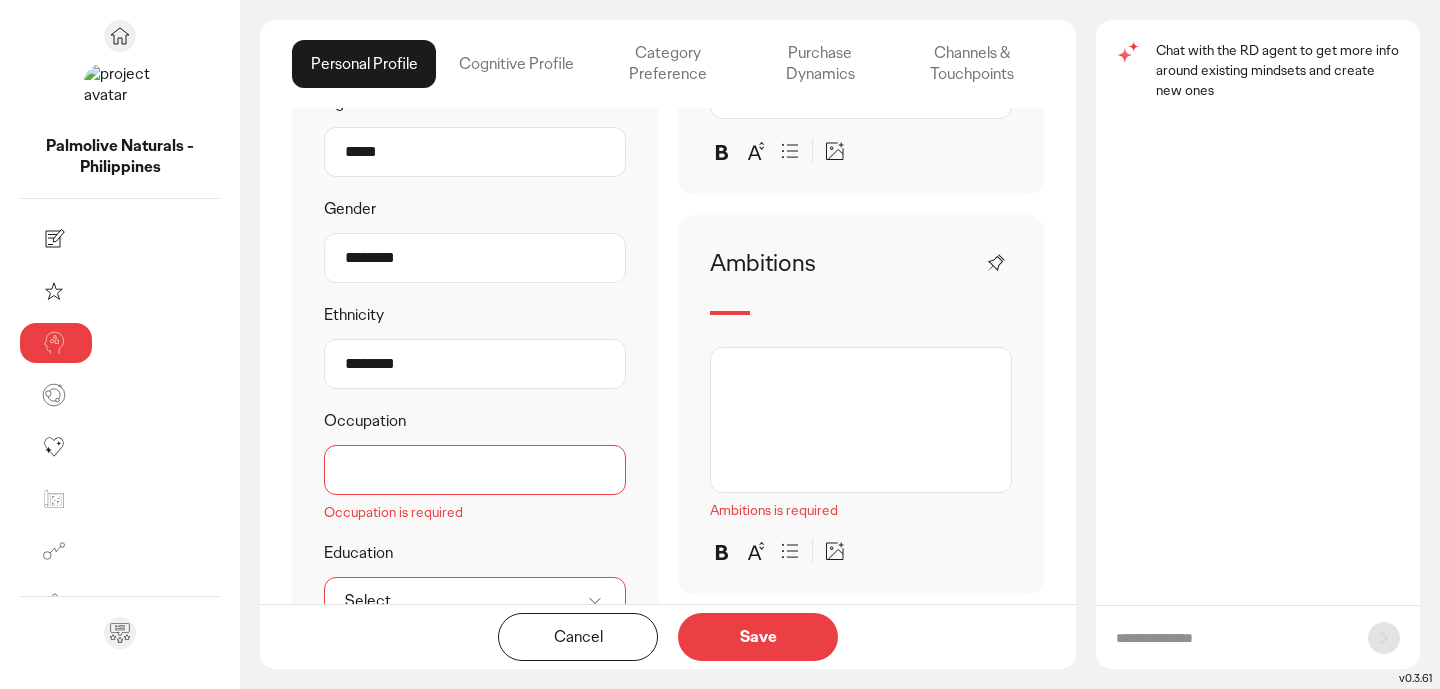 type on "********" 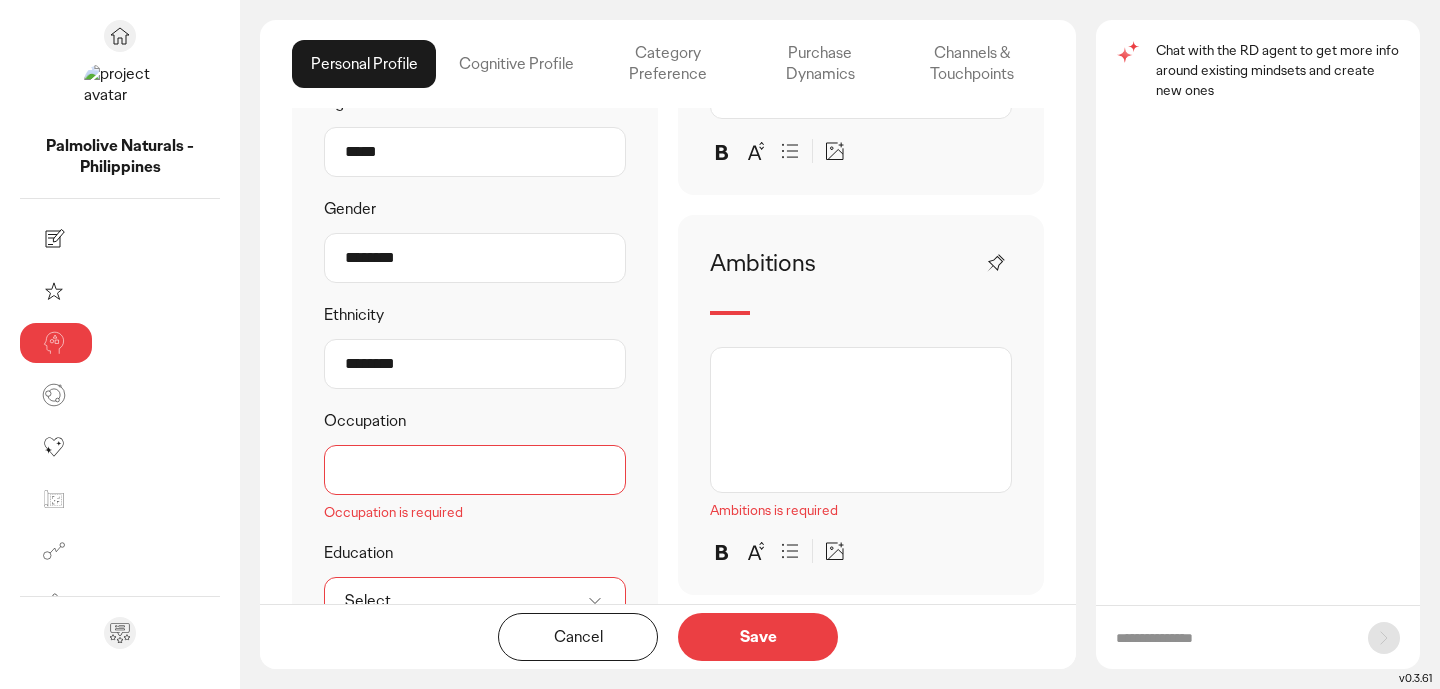 click at bounding box center (861, 420) 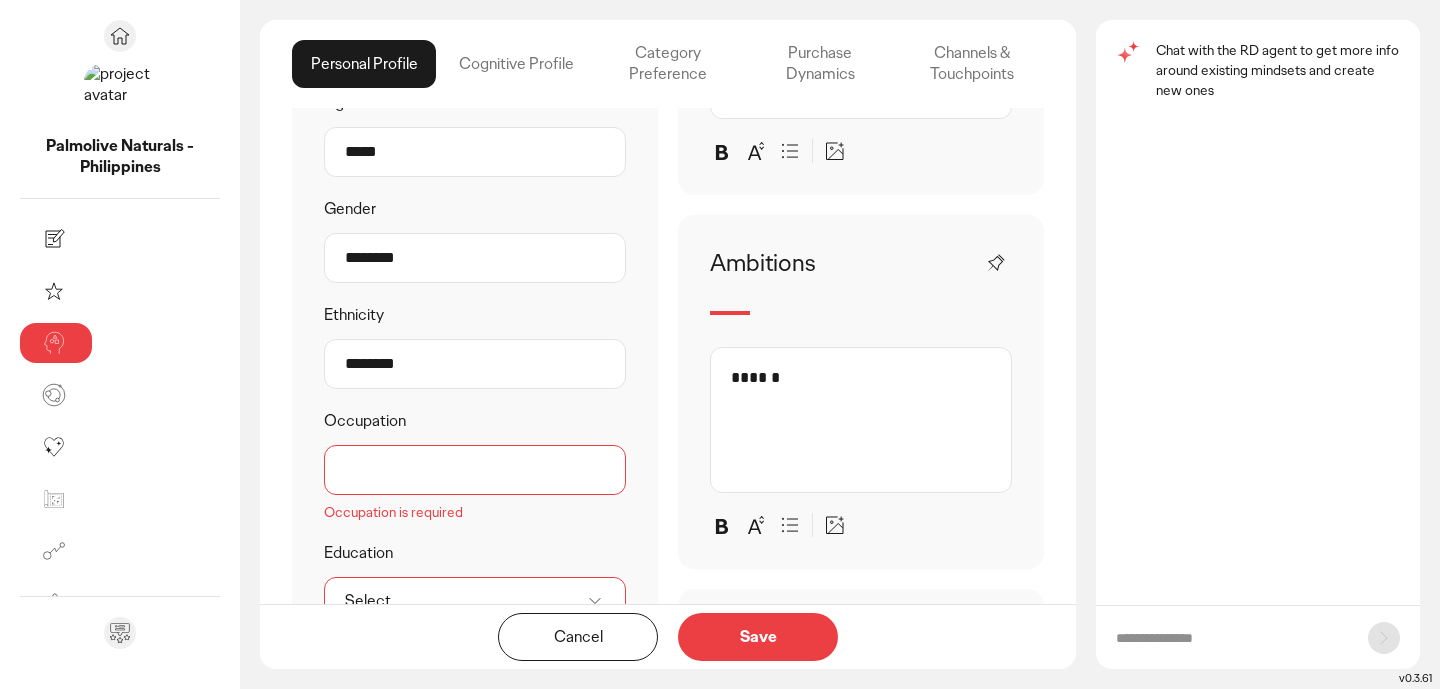 click on "Occupation" at bounding box center (475, 470) 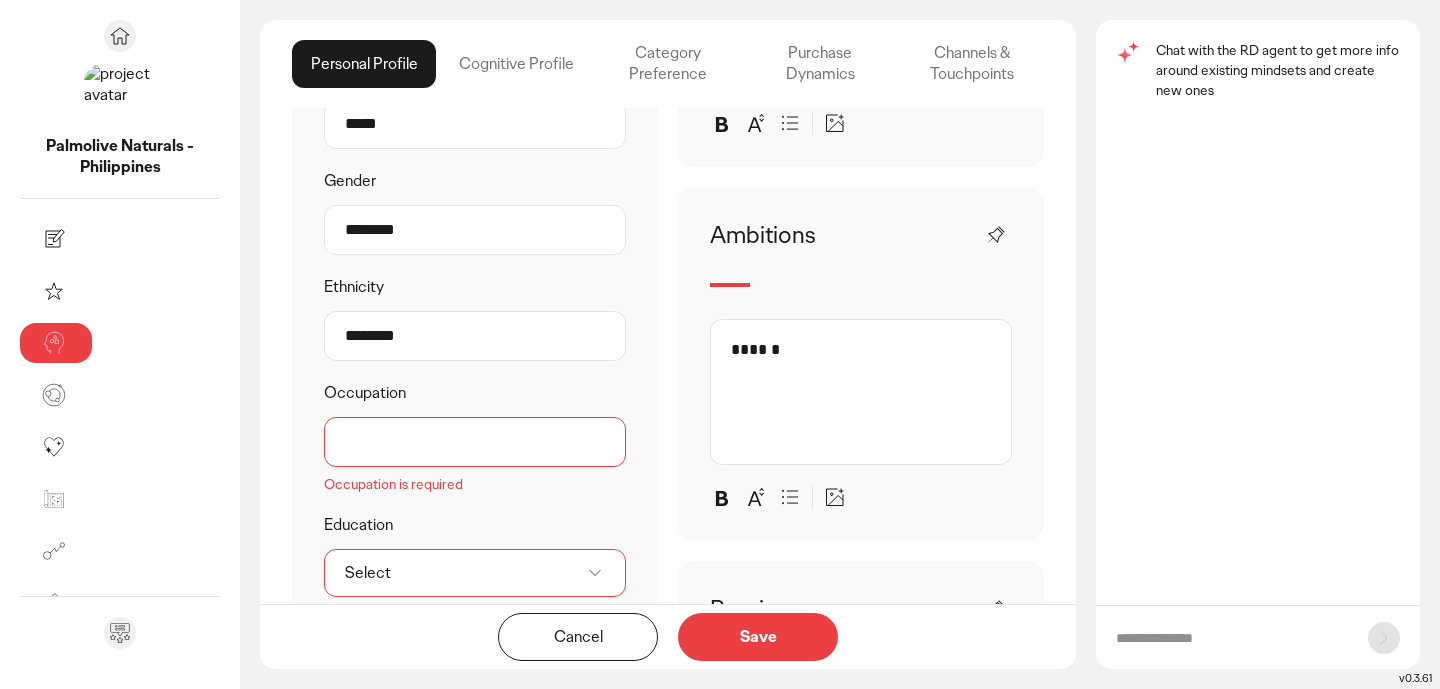 scroll, scrollTop: 840, scrollLeft: 0, axis: vertical 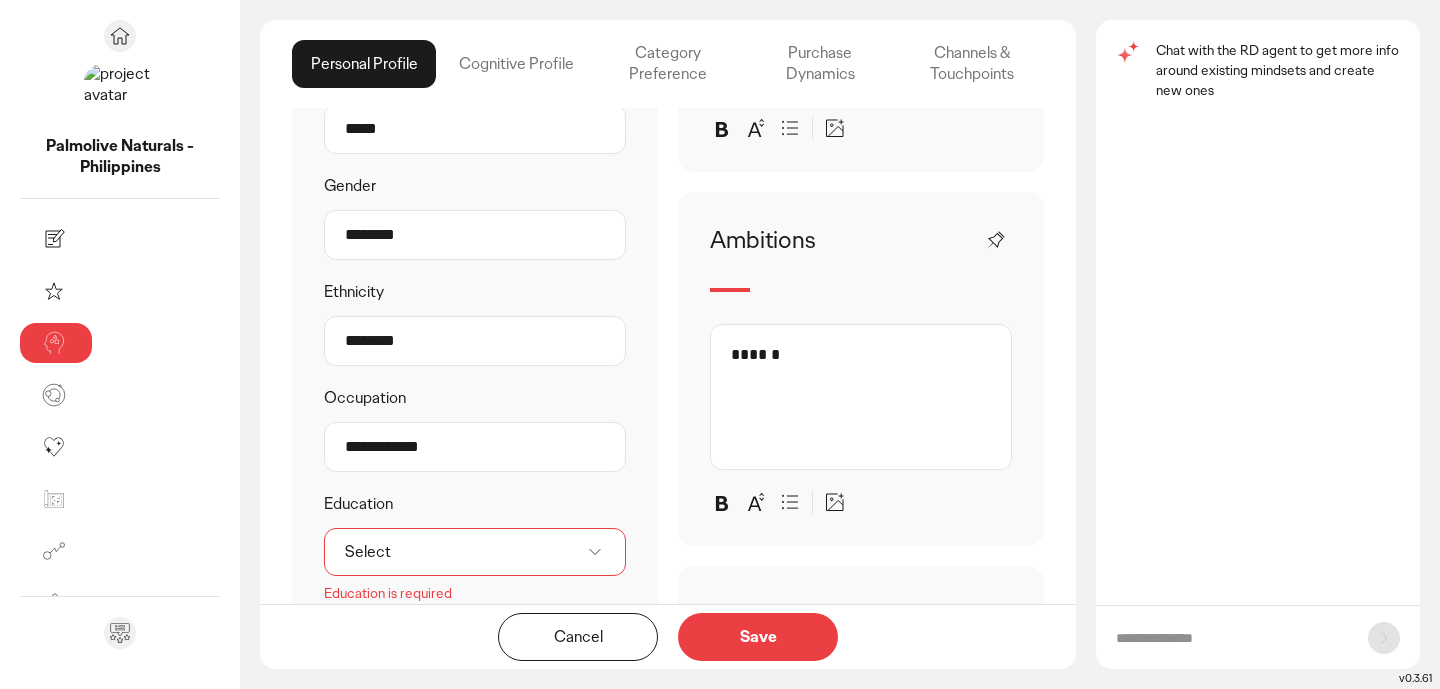 type on "**********" 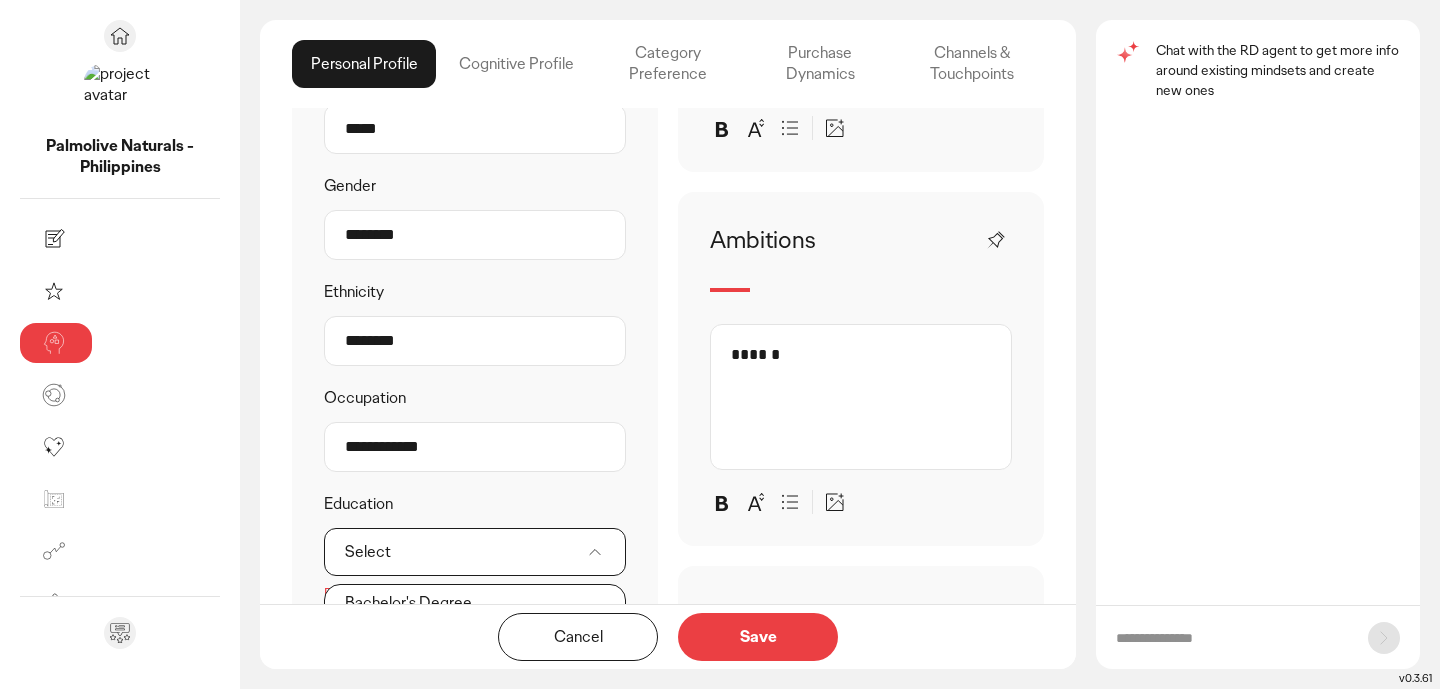 scroll, scrollTop: 1009, scrollLeft: 0, axis: vertical 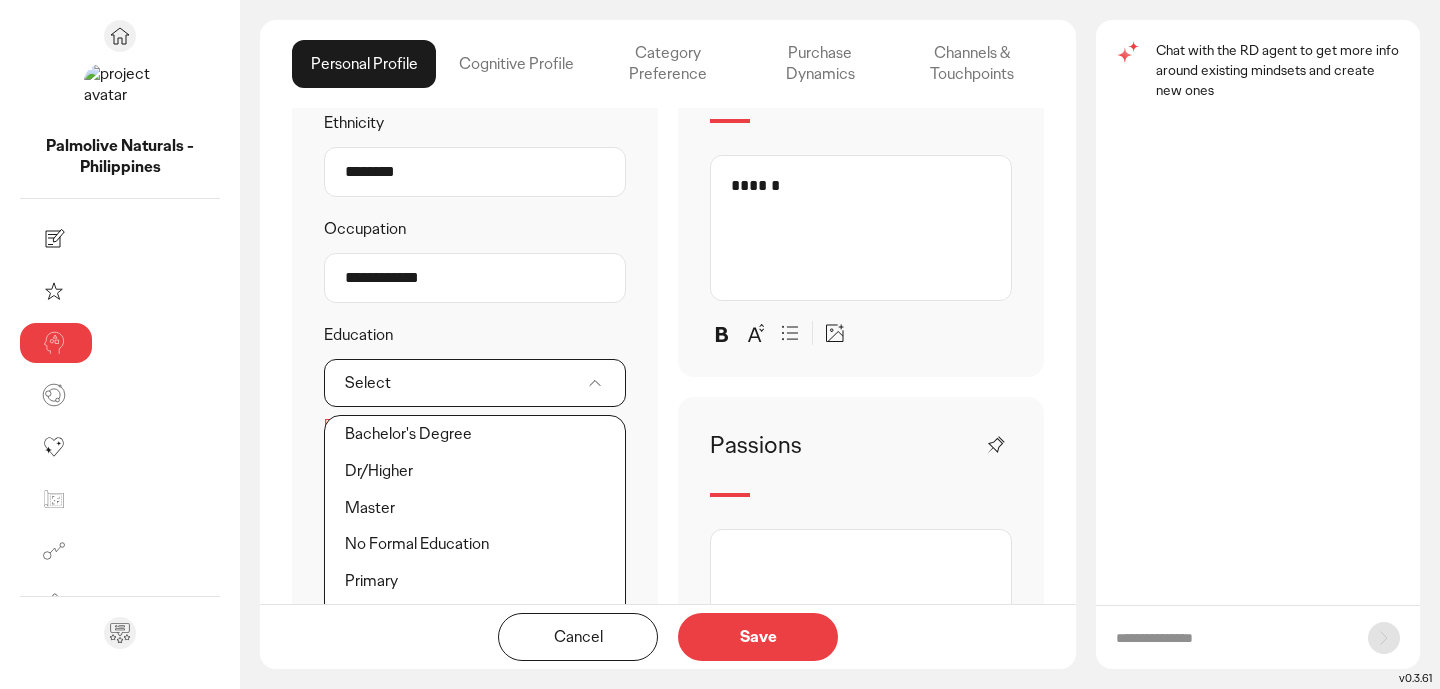 click on "Bachelor's Degree" at bounding box center [475, 434] 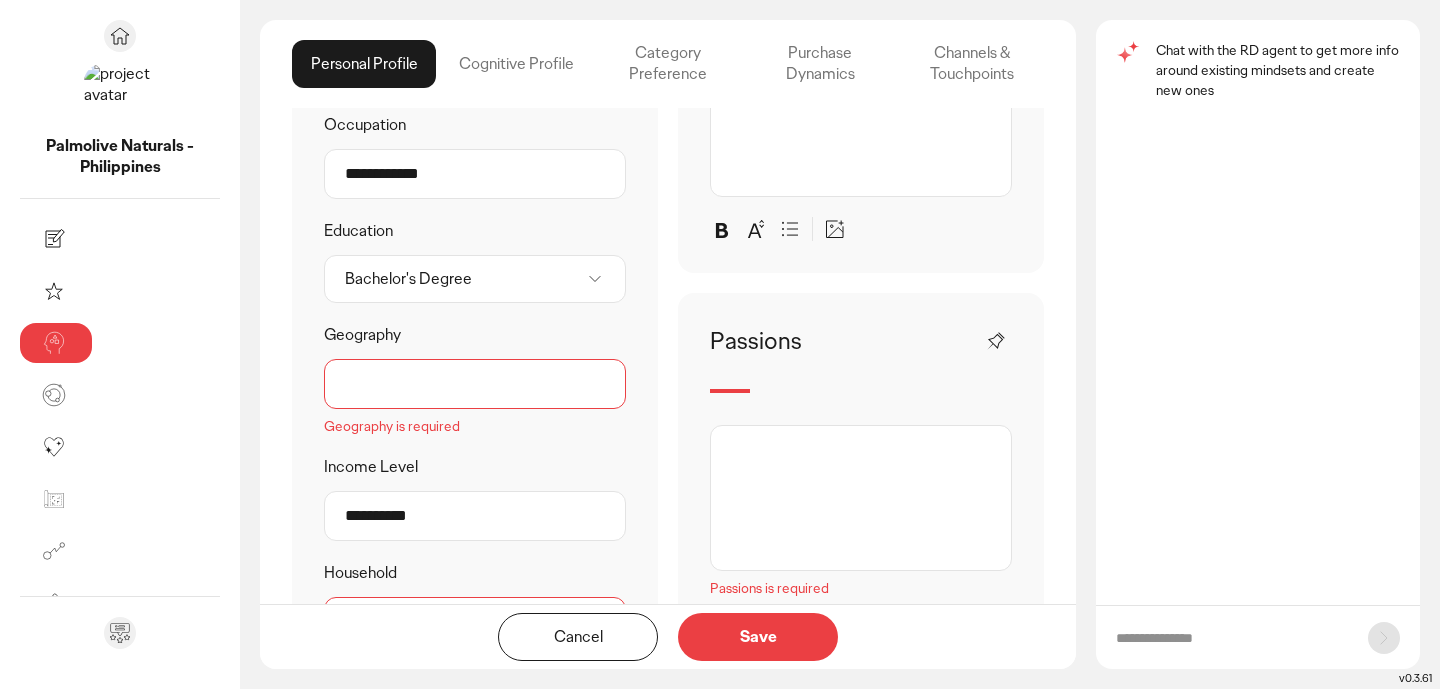 scroll, scrollTop: 1124, scrollLeft: 0, axis: vertical 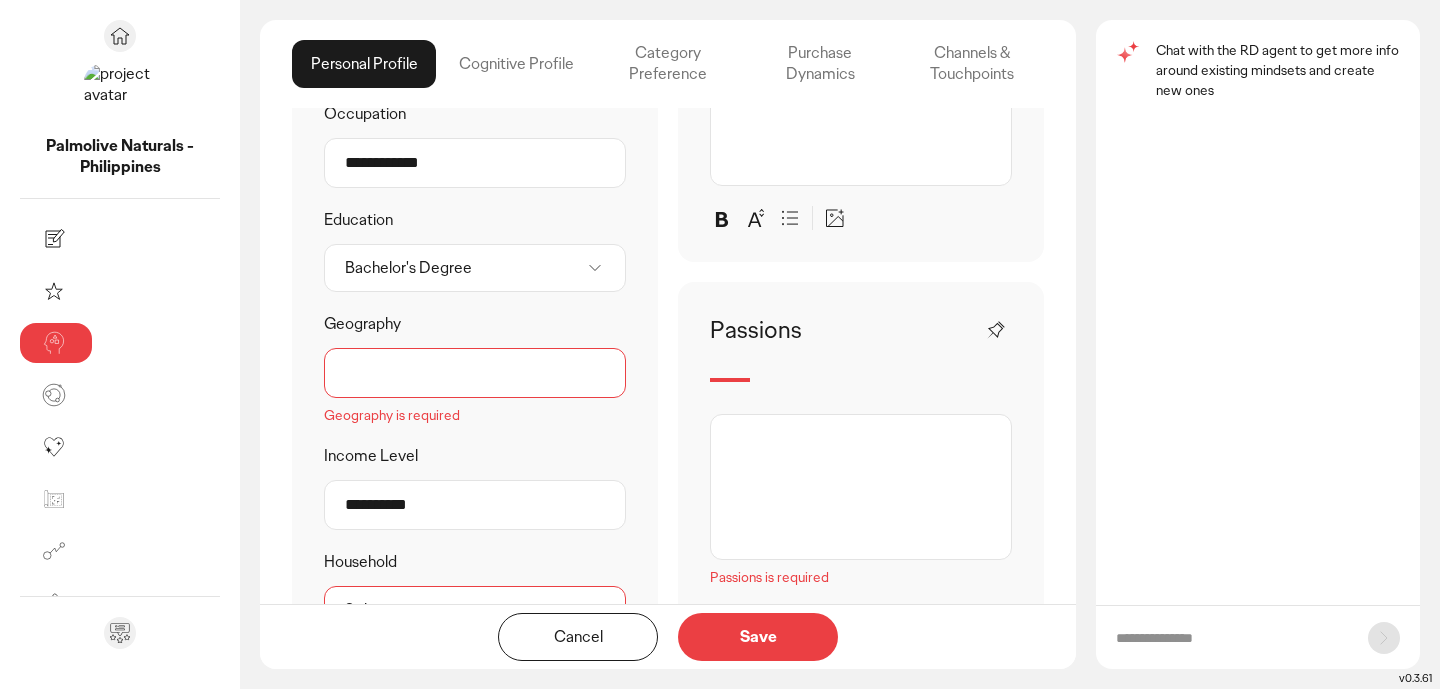 click on "Geography" at bounding box center [475, 373] 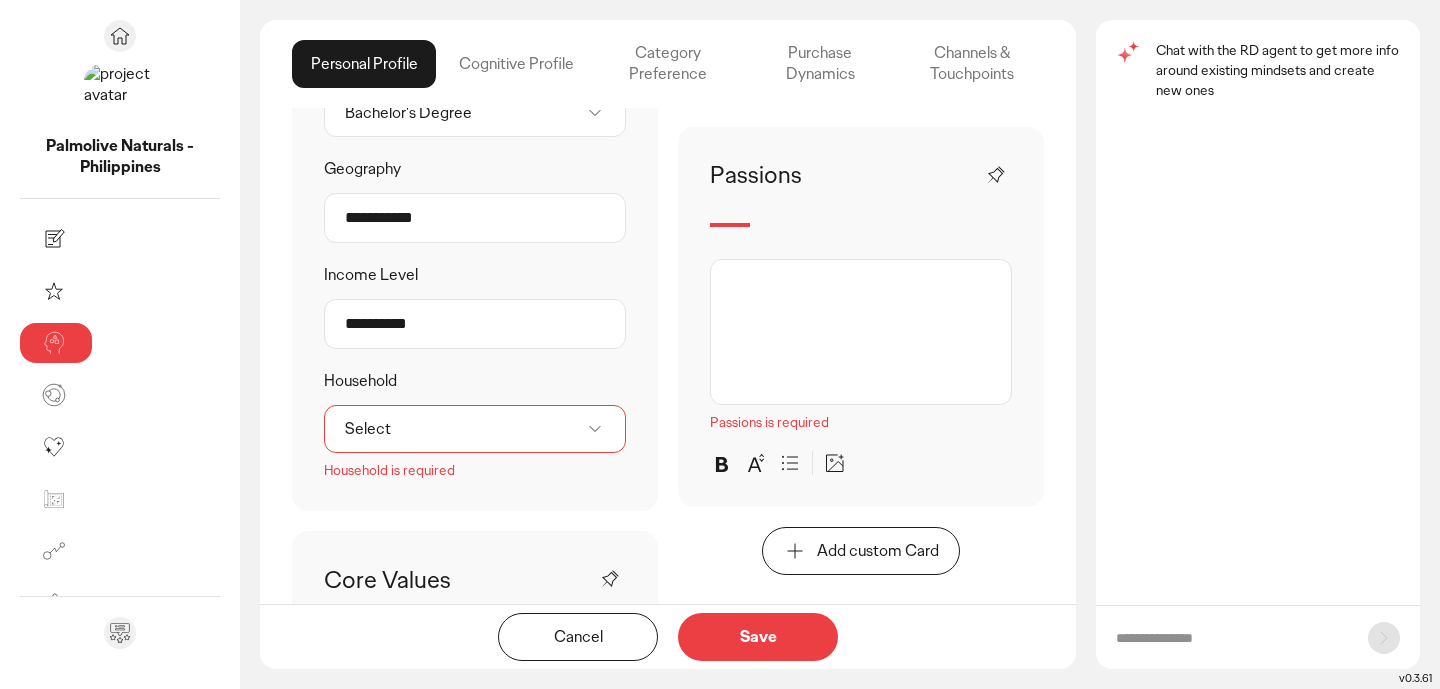 scroll, scrollTop: 1315, scrollLeft: 0, axis: vertical 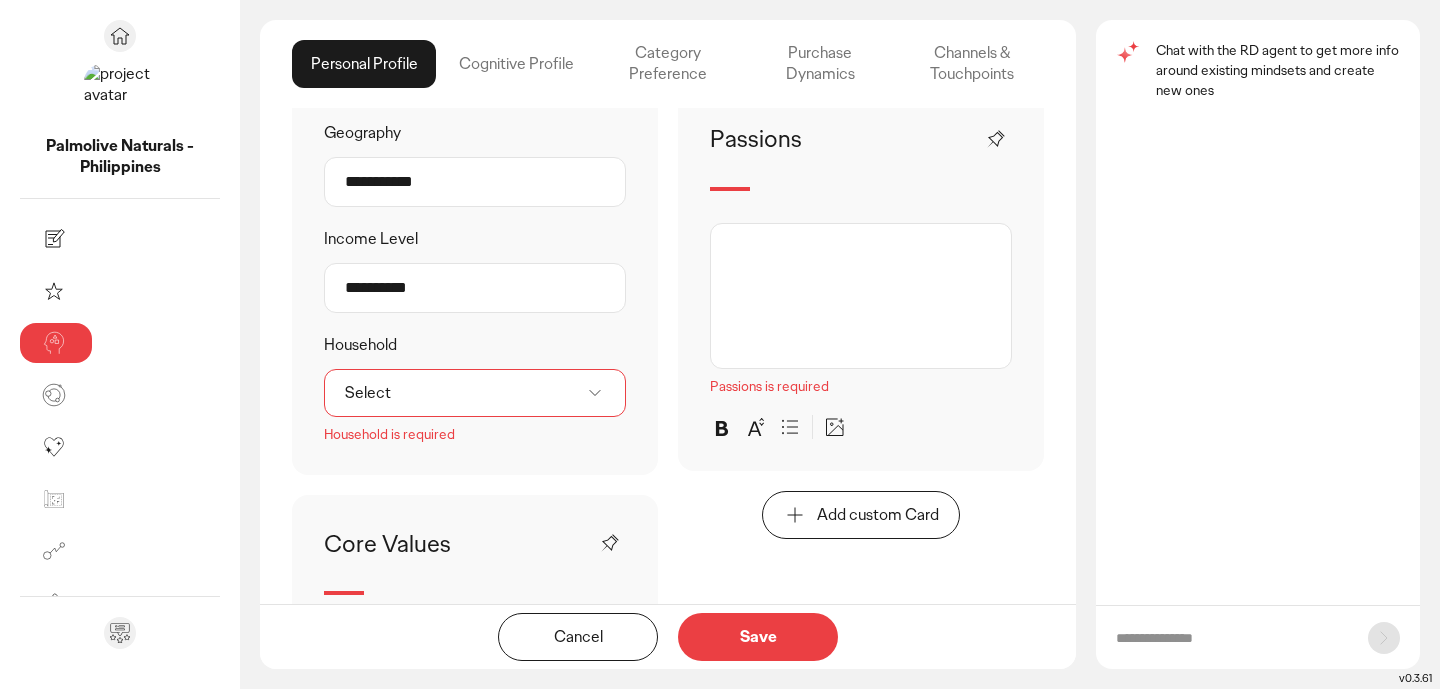 type on "**********" 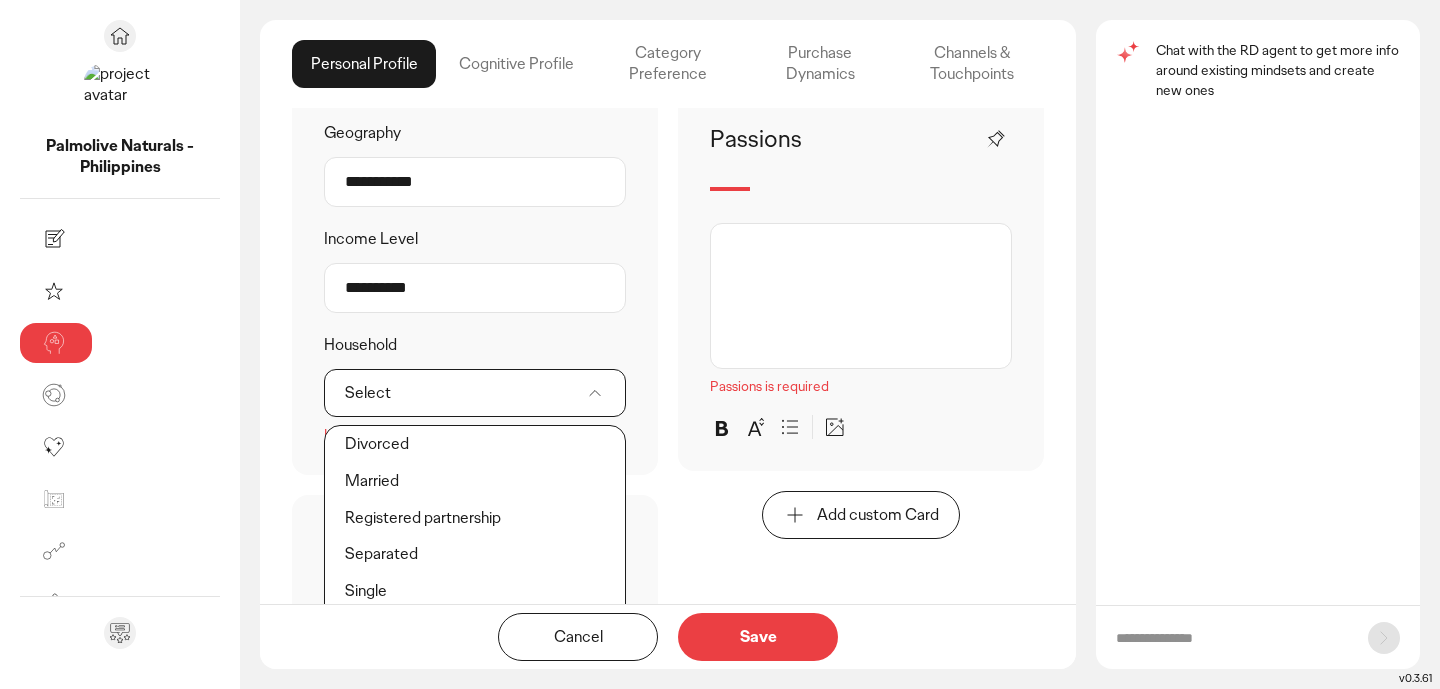 scroll, scrollTop: 1396, scrollLeft: 0, axis: vertical 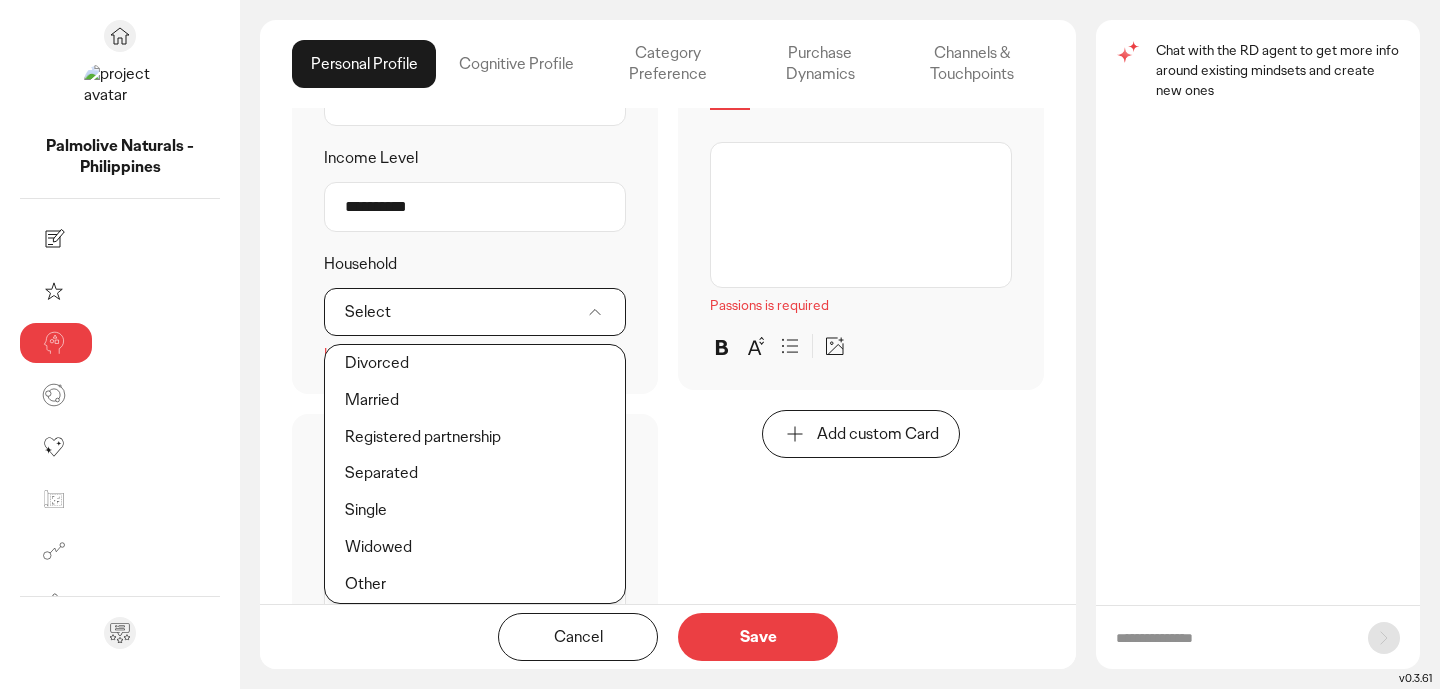 click on "Single" at bounding box center [475, 510] 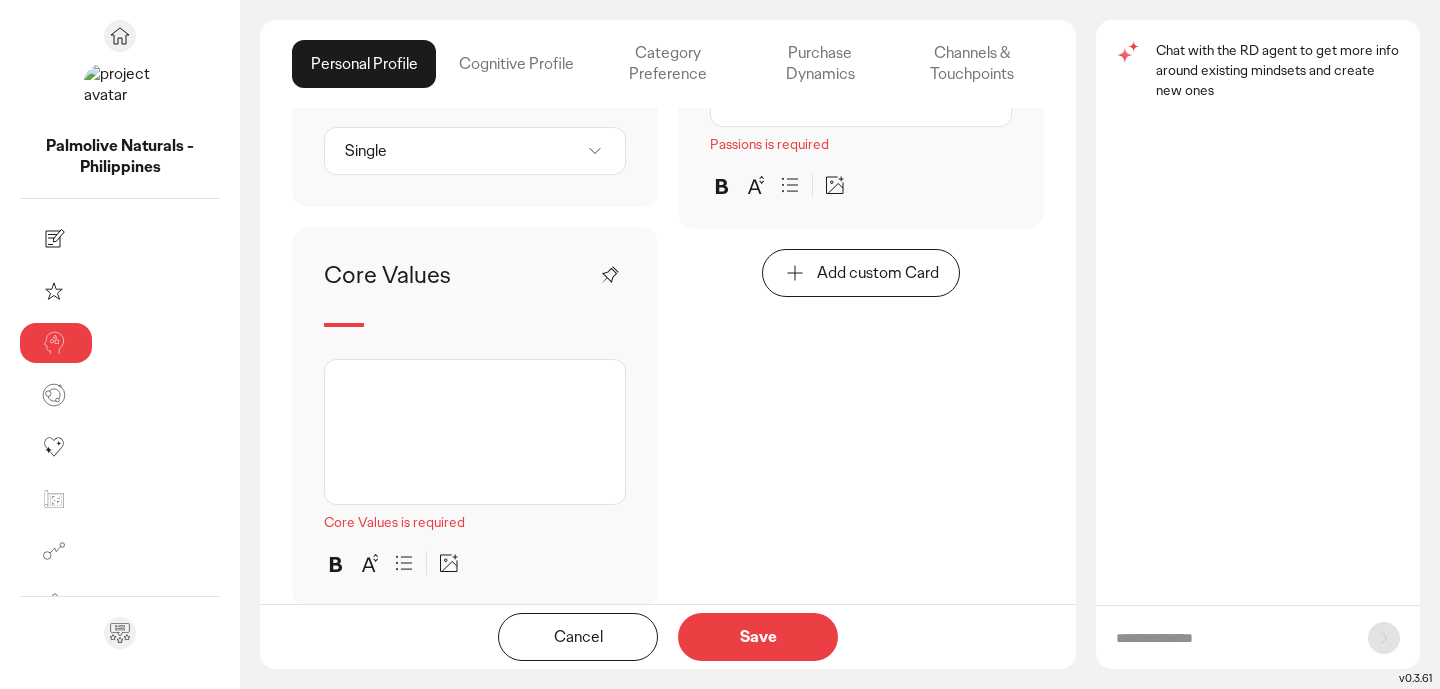 scroll, scrollTop: 1584, scrollLeft: 0, axis: vertical 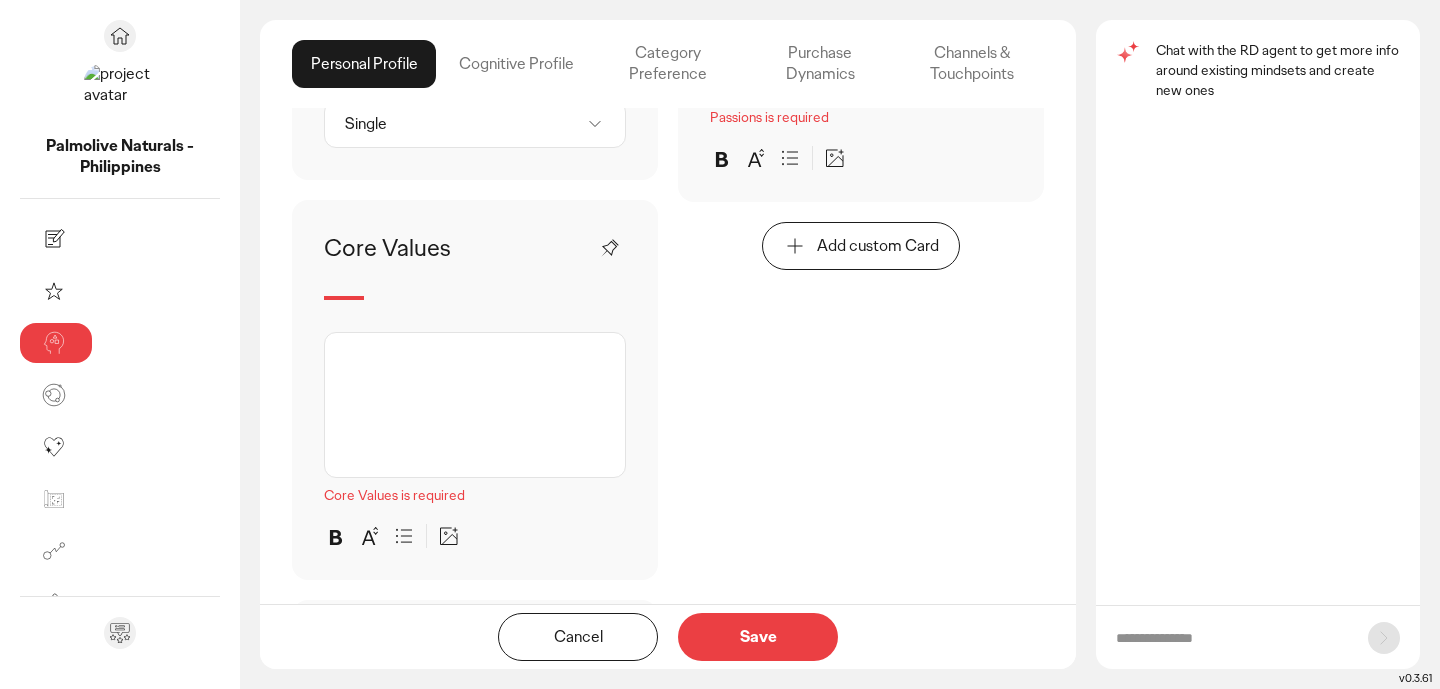 click at bounding box center (475, 405) 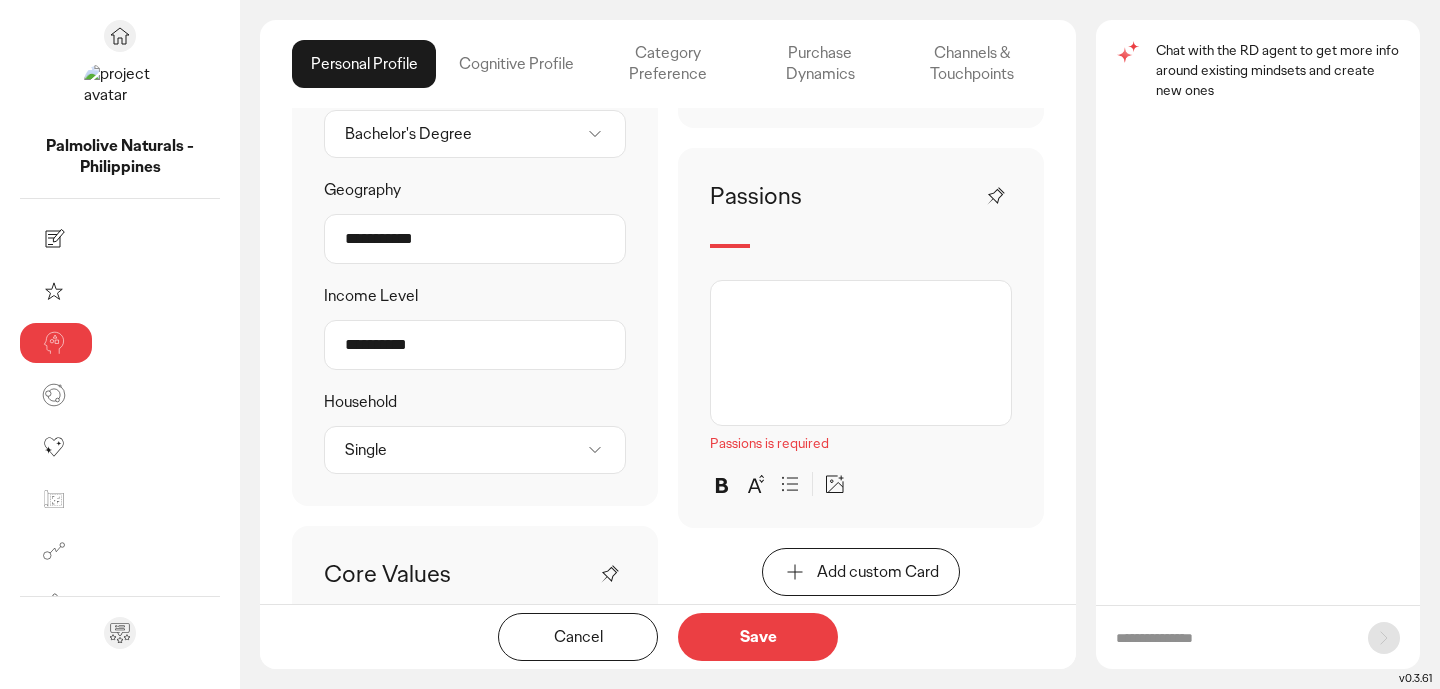 scroll, scrollTop: 1240, scrollLeft: 0, axis: vertical 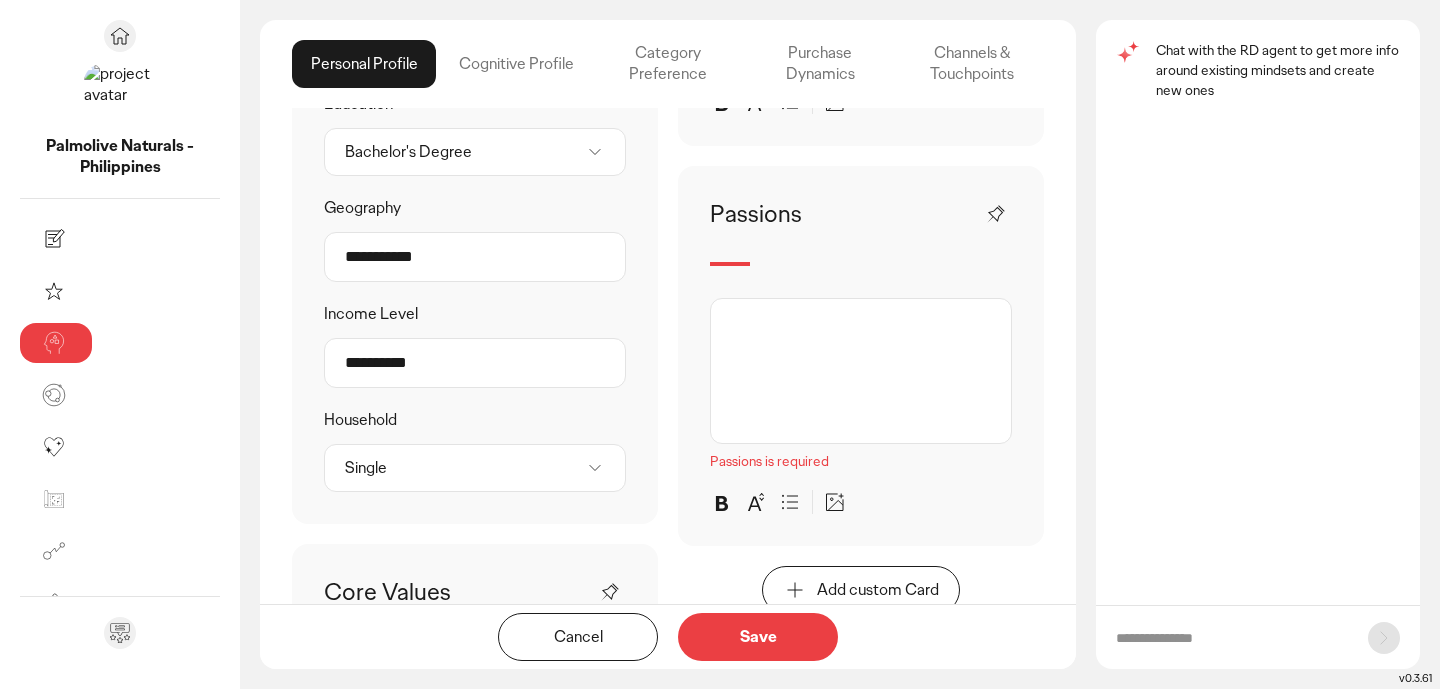 click at bounding box center [861, 371] 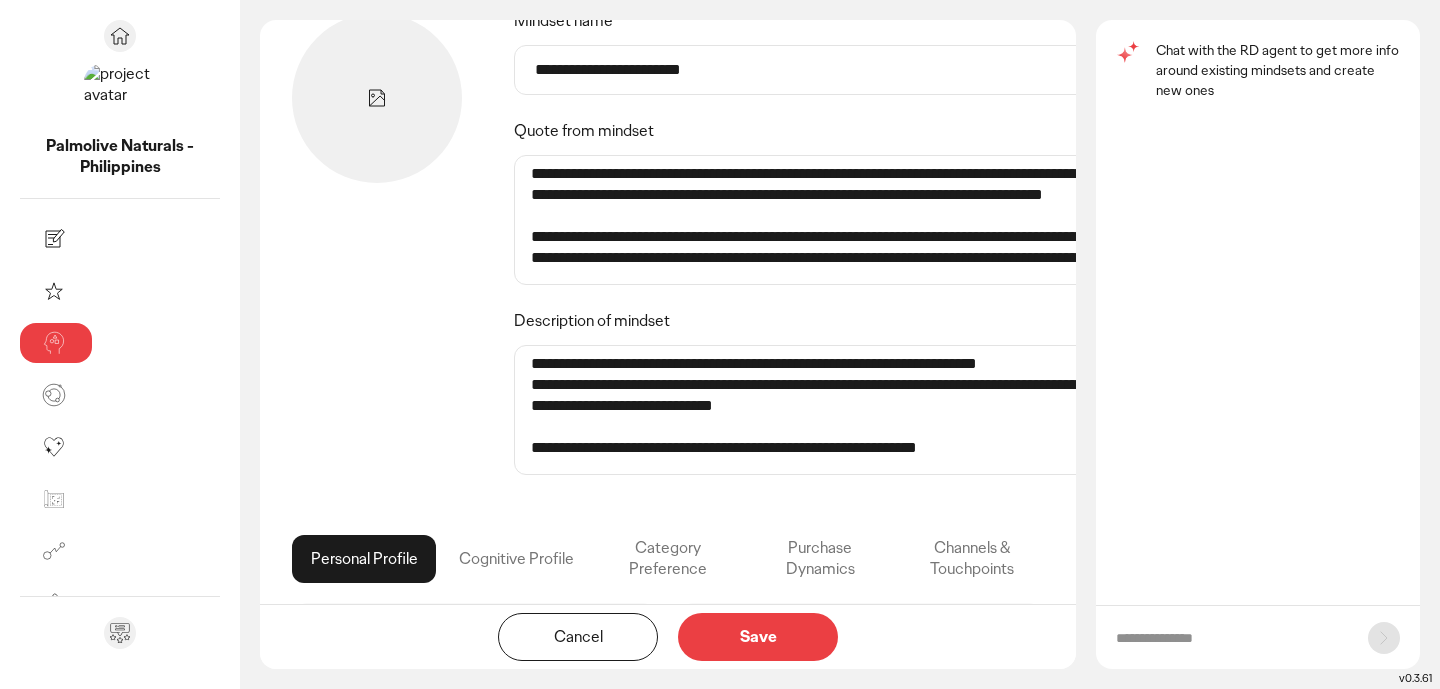 scroll, scrollTop: 0, scrollLeft: 0, axis: both 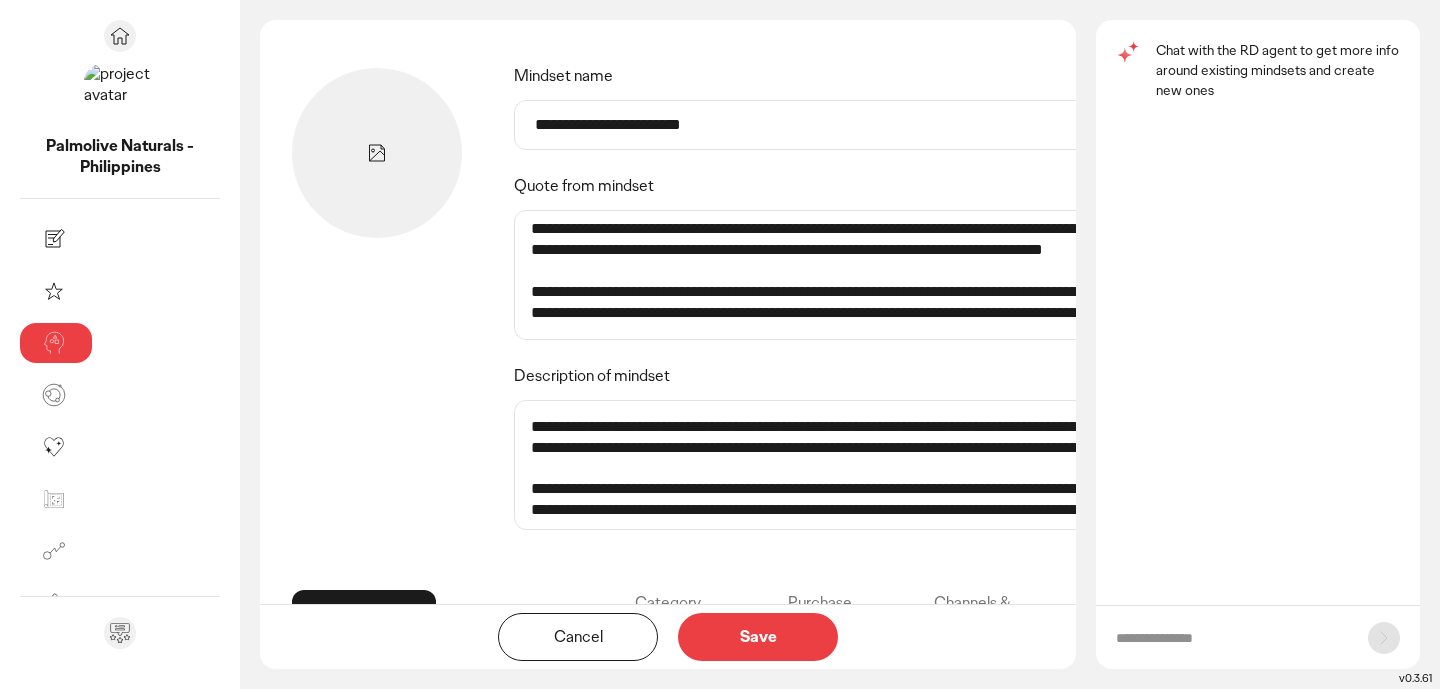 click on "Save" at bounding box center (758, 637) 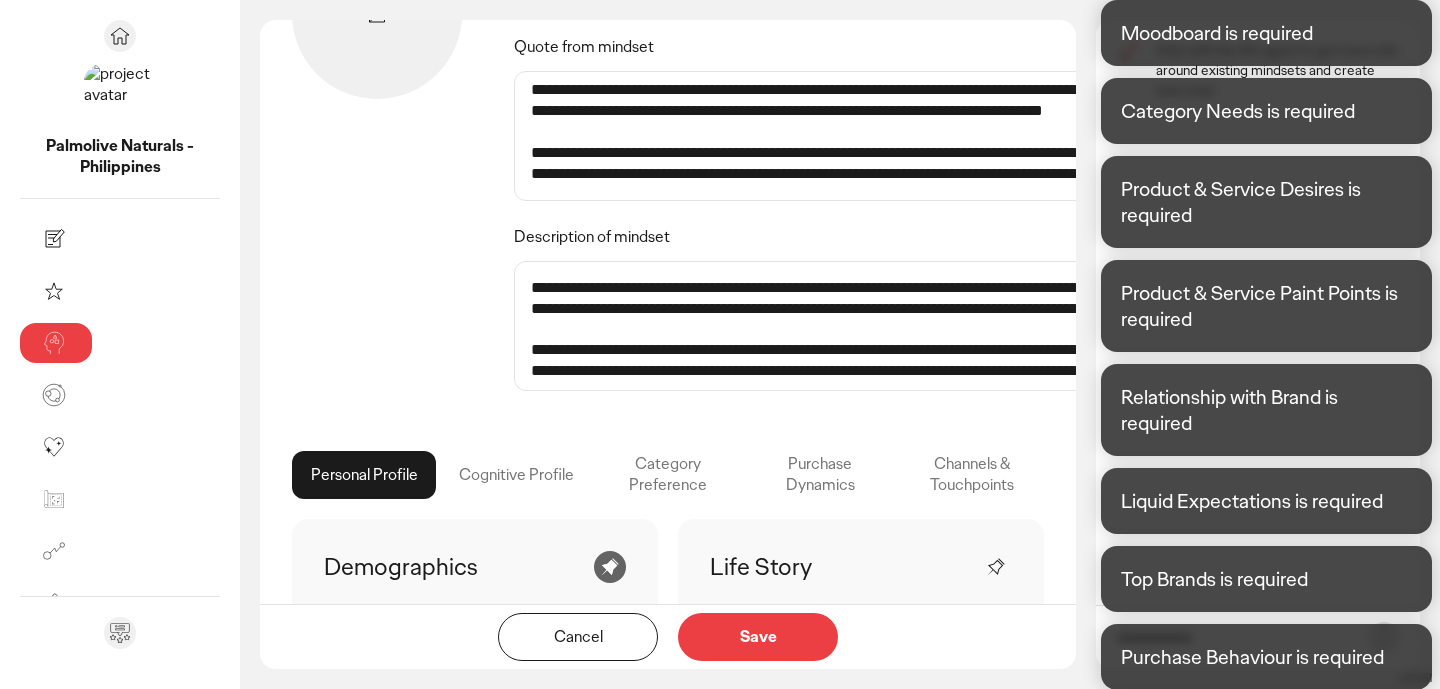 scroll, scrollTop: 160, scrollLeft: 0, axis: vertical 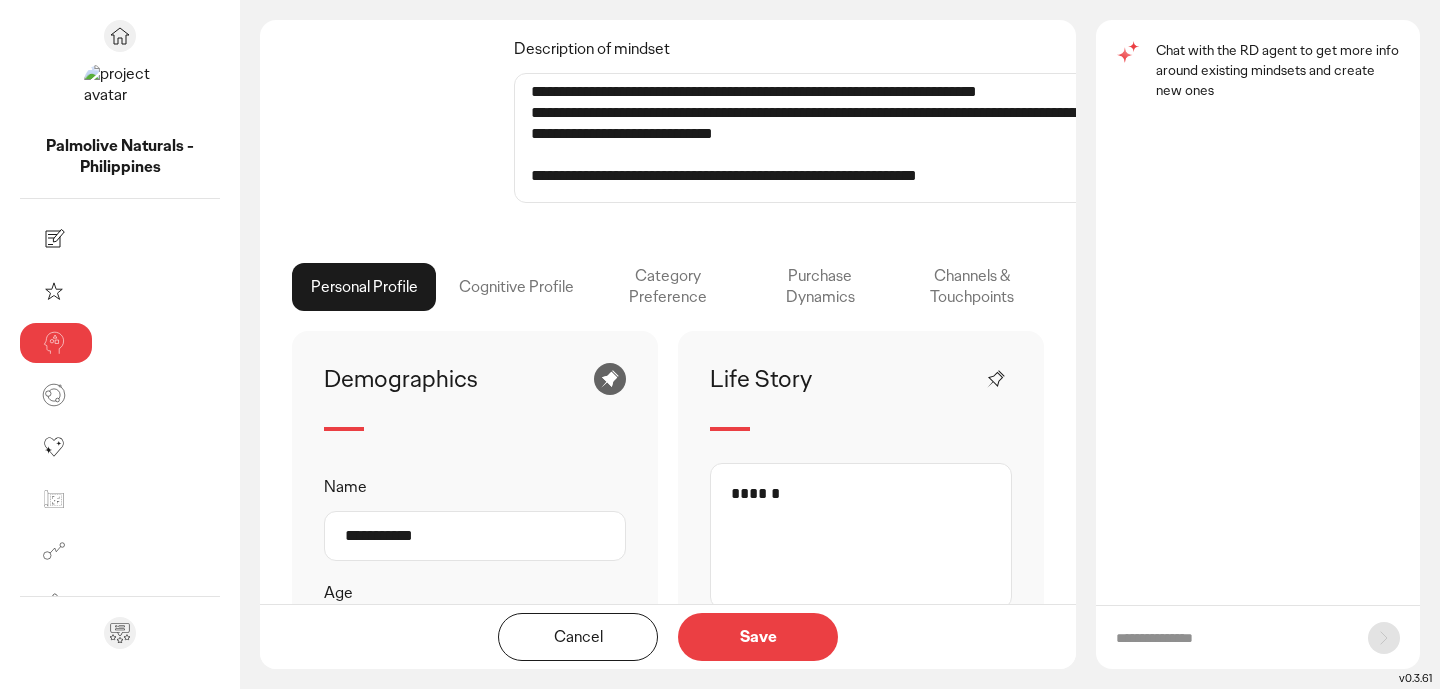 click on "Cognitive Profile" 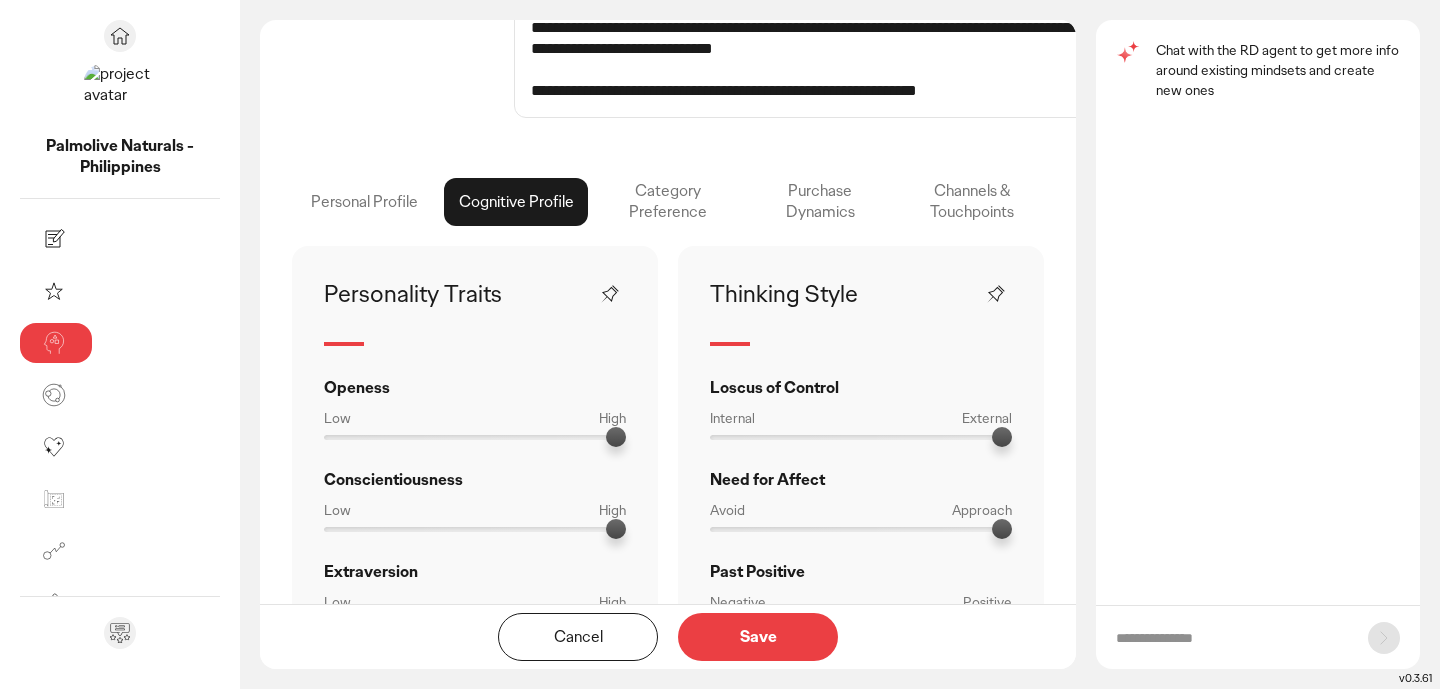 scroll, scrollTop: 422, scrollLeft: 0, axis: vertical 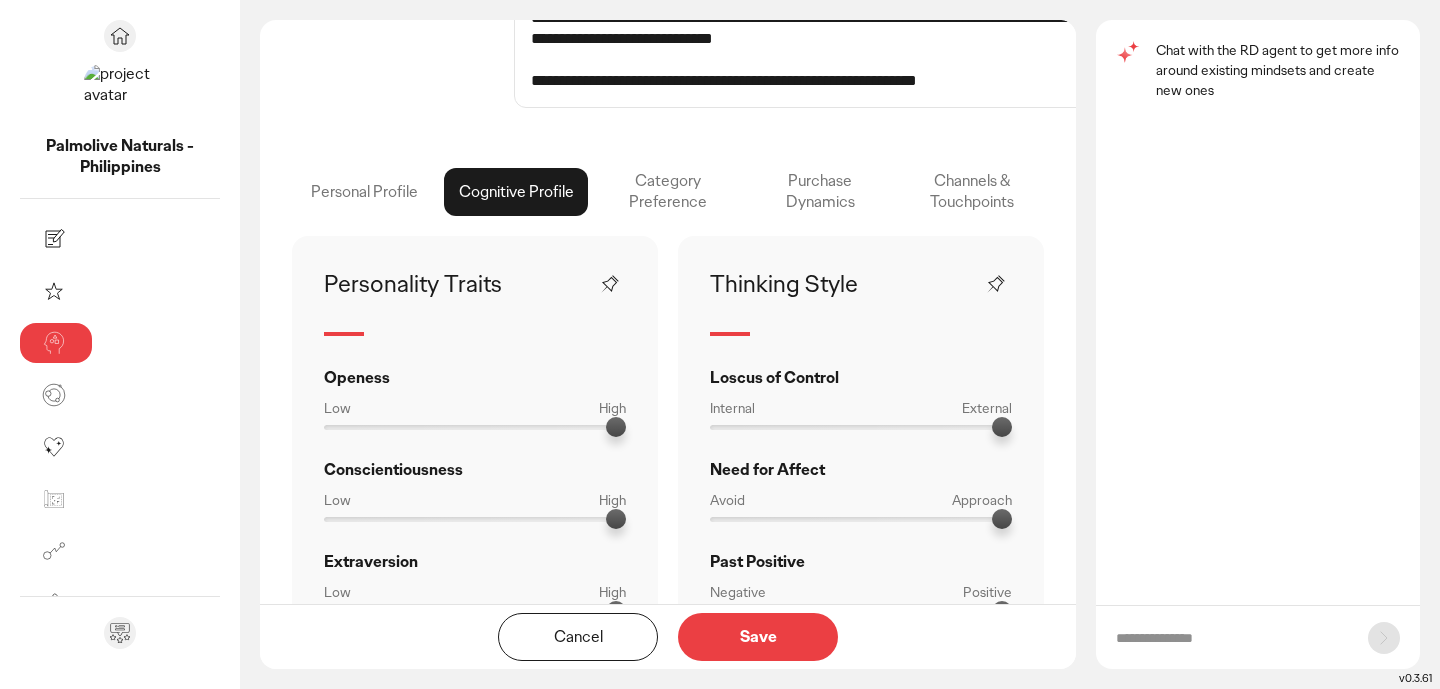 click on "Channels & Touchpoints" 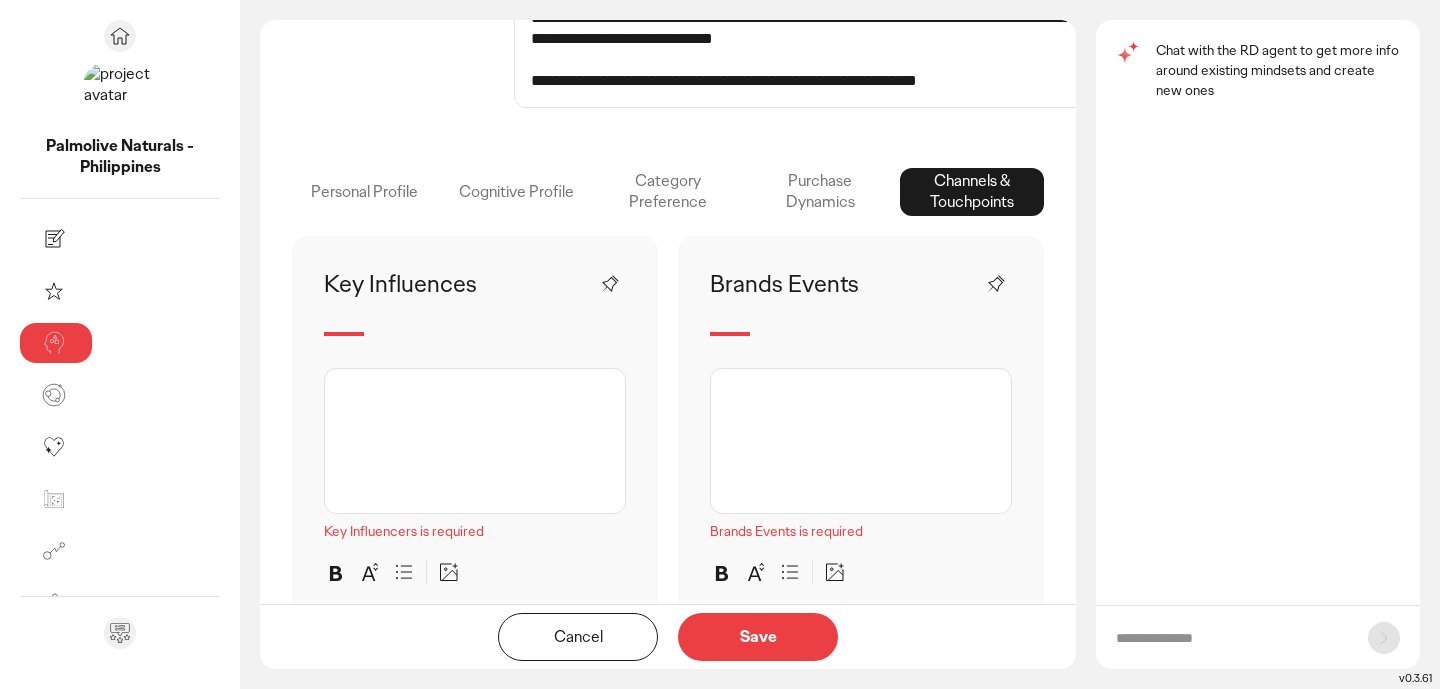 click on "Purchase Dynamics" 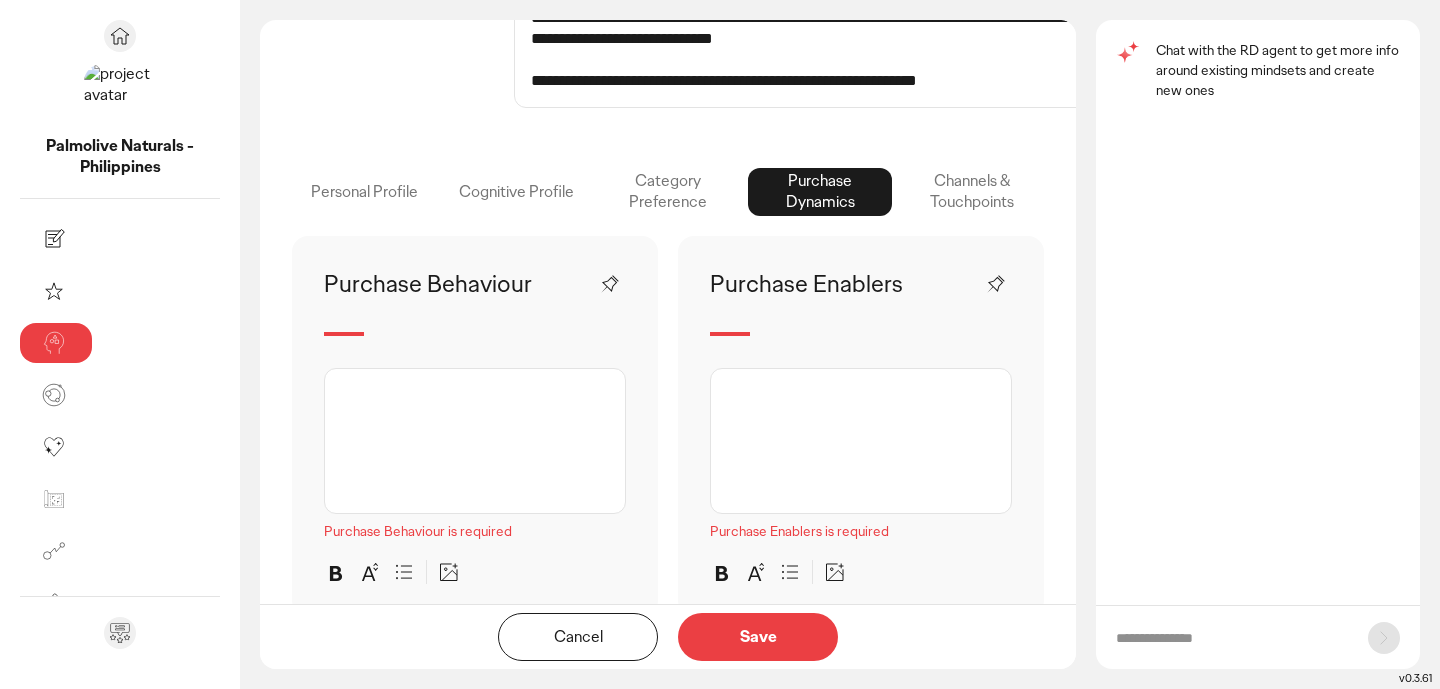 click on "Category Preference" 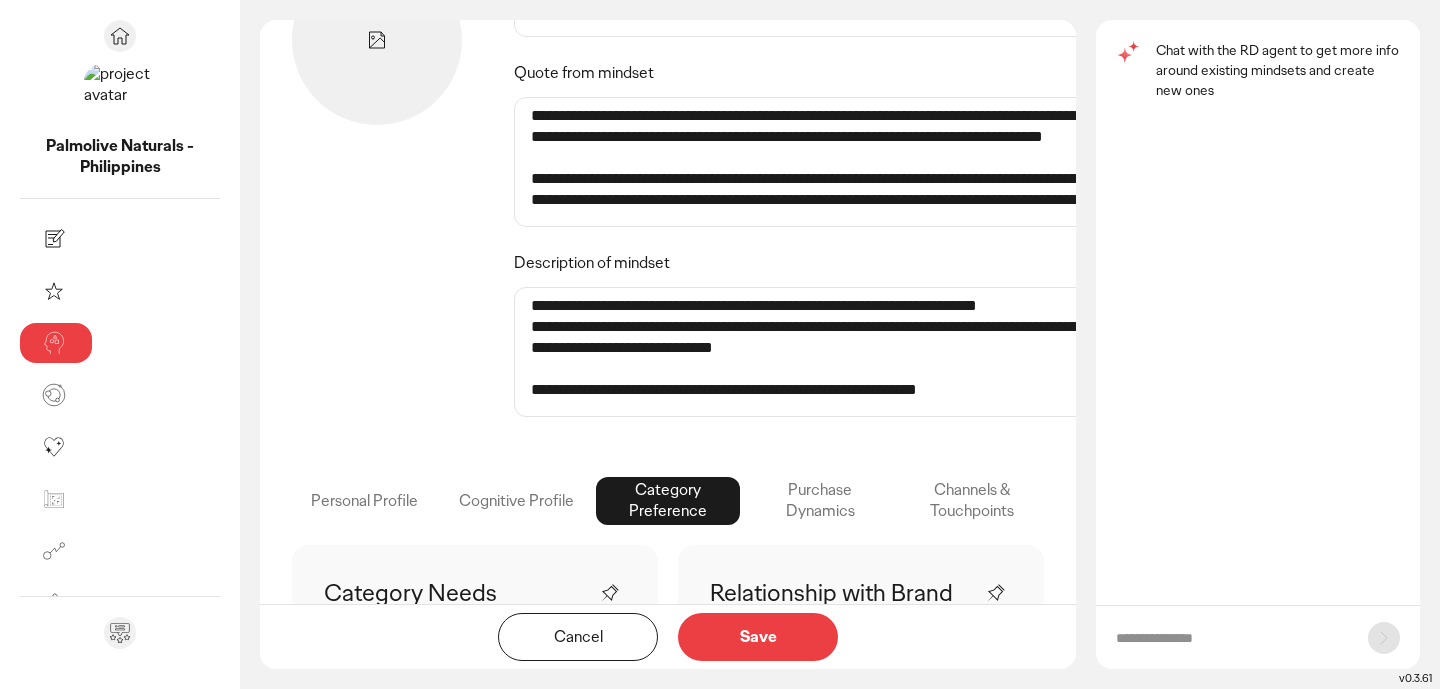 scroll, scrollTop: 113, scrollLeft: 0, axis: vertical 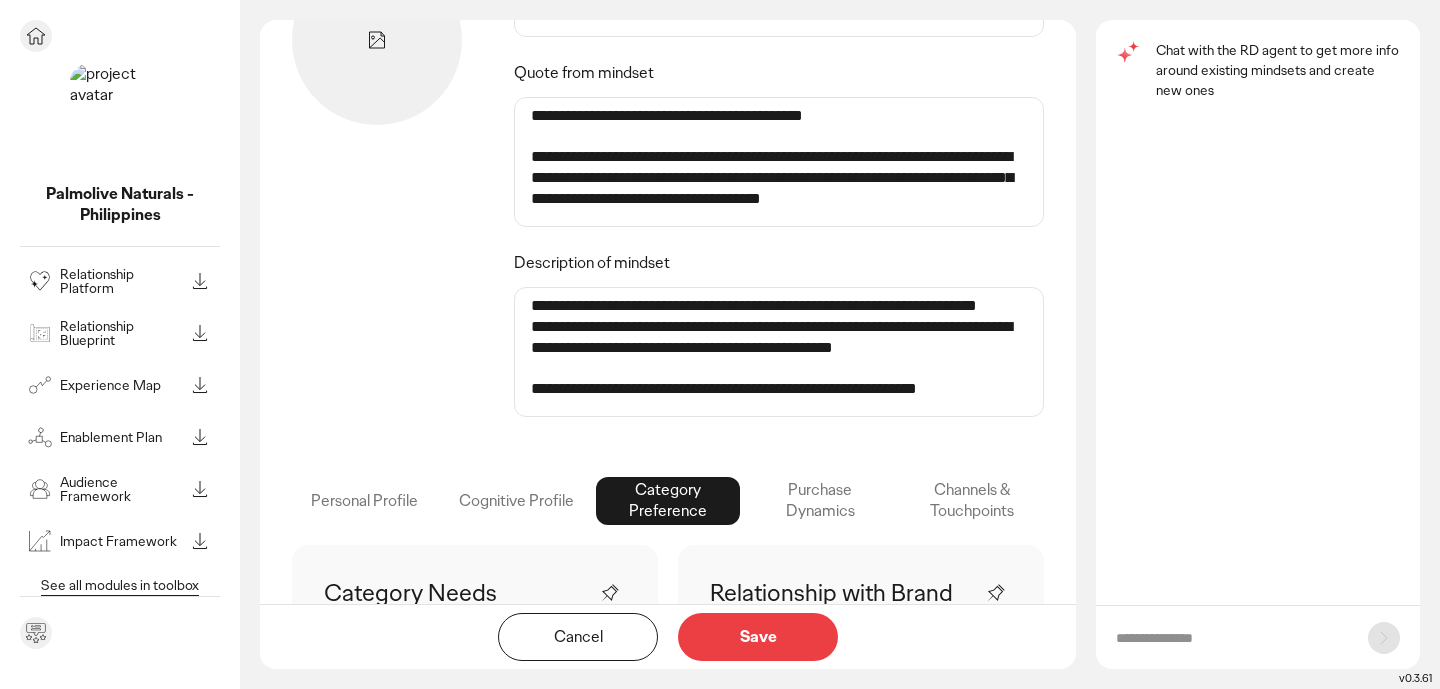 click on "See all modules in toolbox" at bounding box center [120, 585] 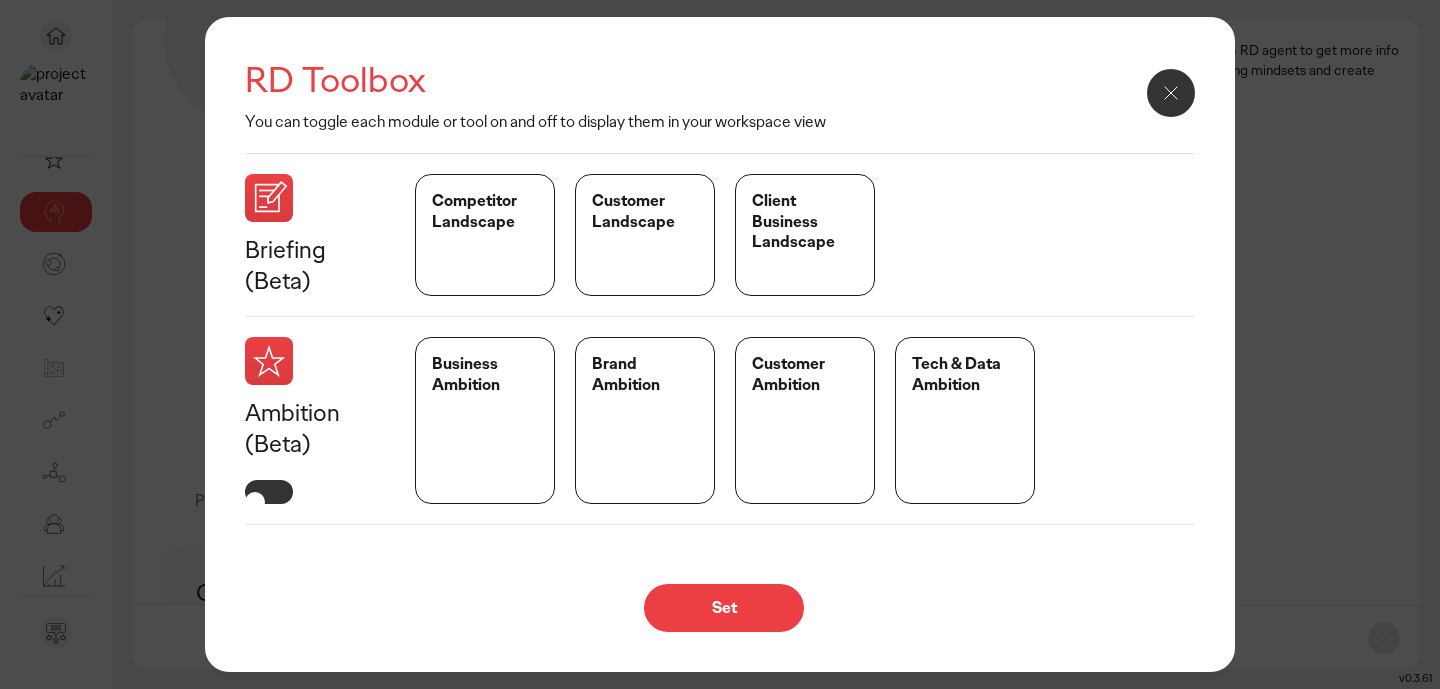 scroll, scrollTop: 89, scrollLeft: 0, axis: vertical 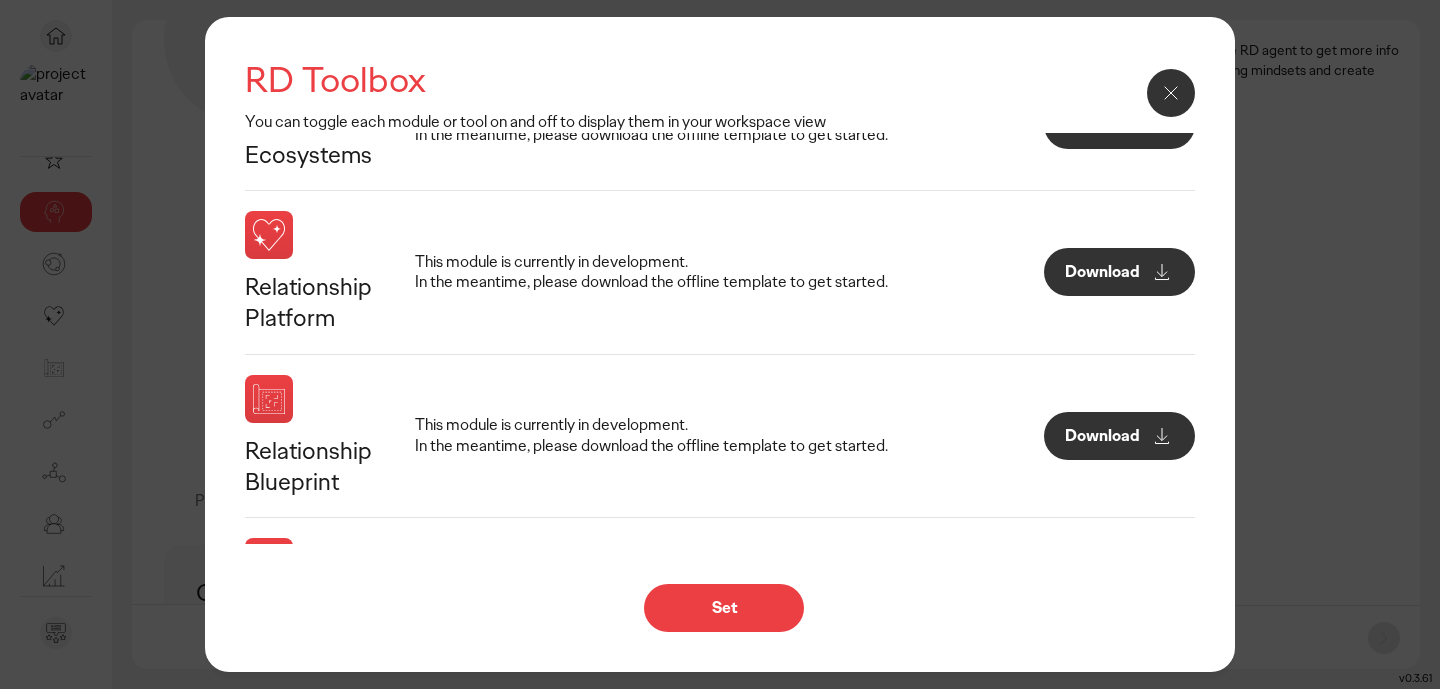 click at bounding box center (1171, 93) 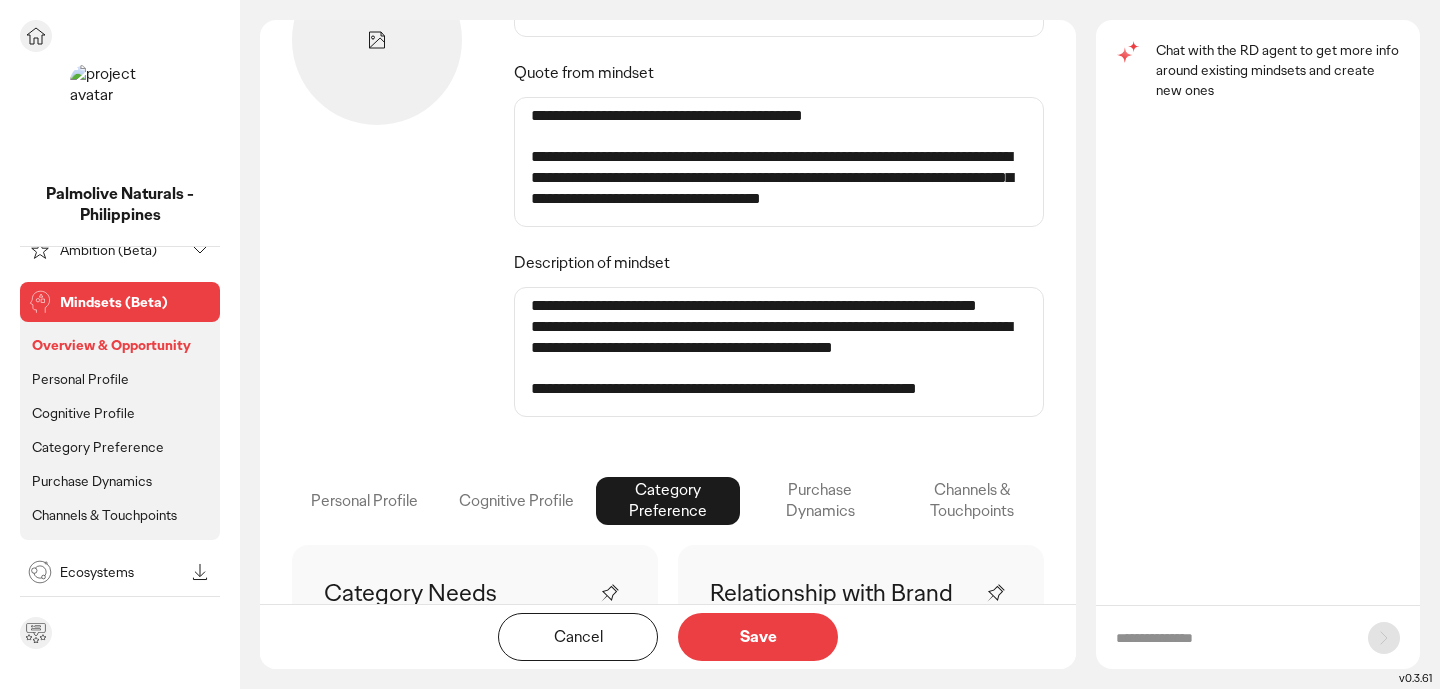 scroll, scrollTop: 278, scrollLeft: 0, axis: vertical 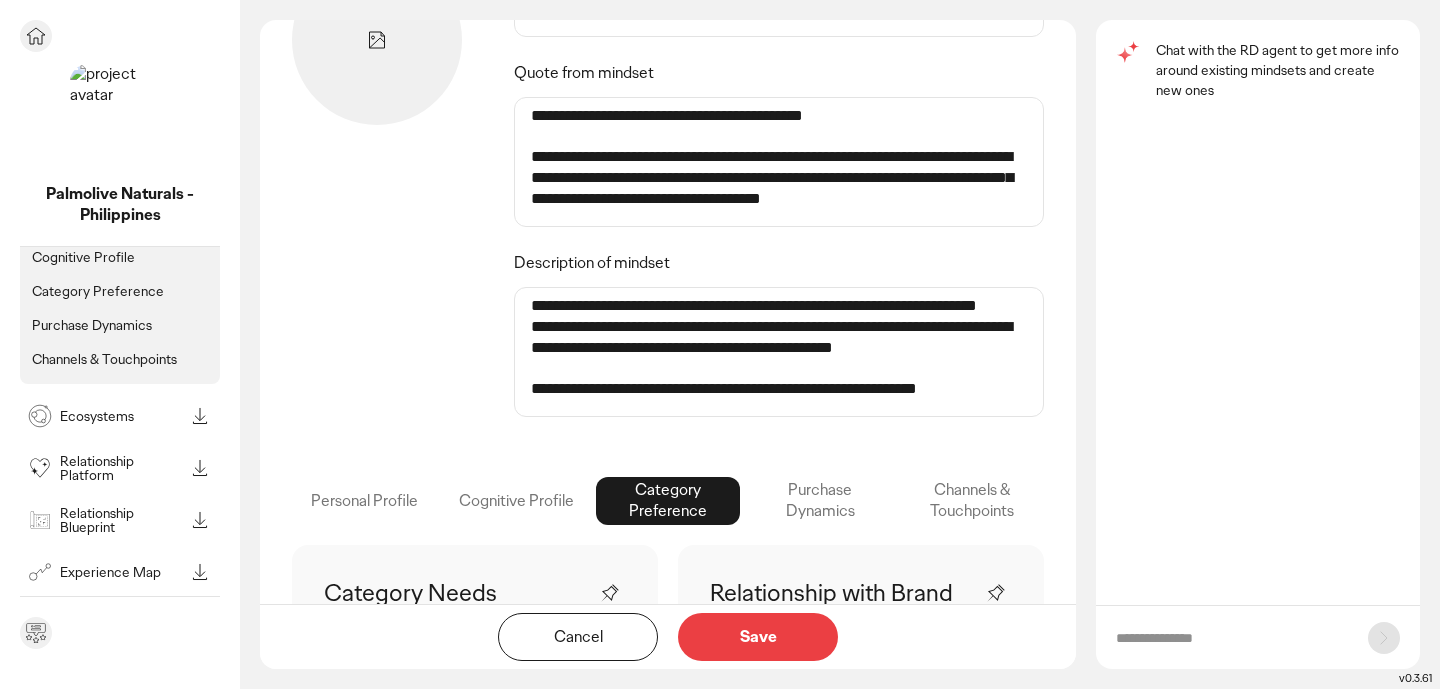 click 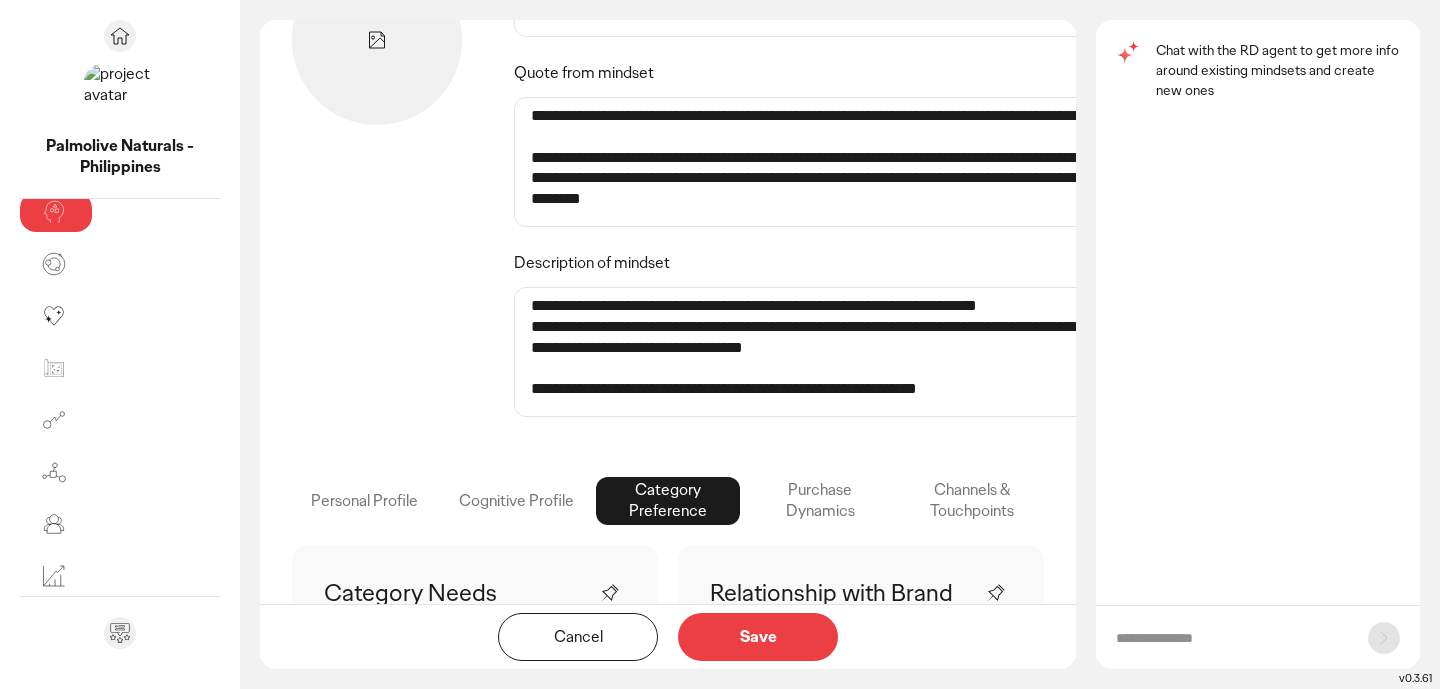 scroll, scrollTop: 89, scrollLeft: 0, axis: vertical 